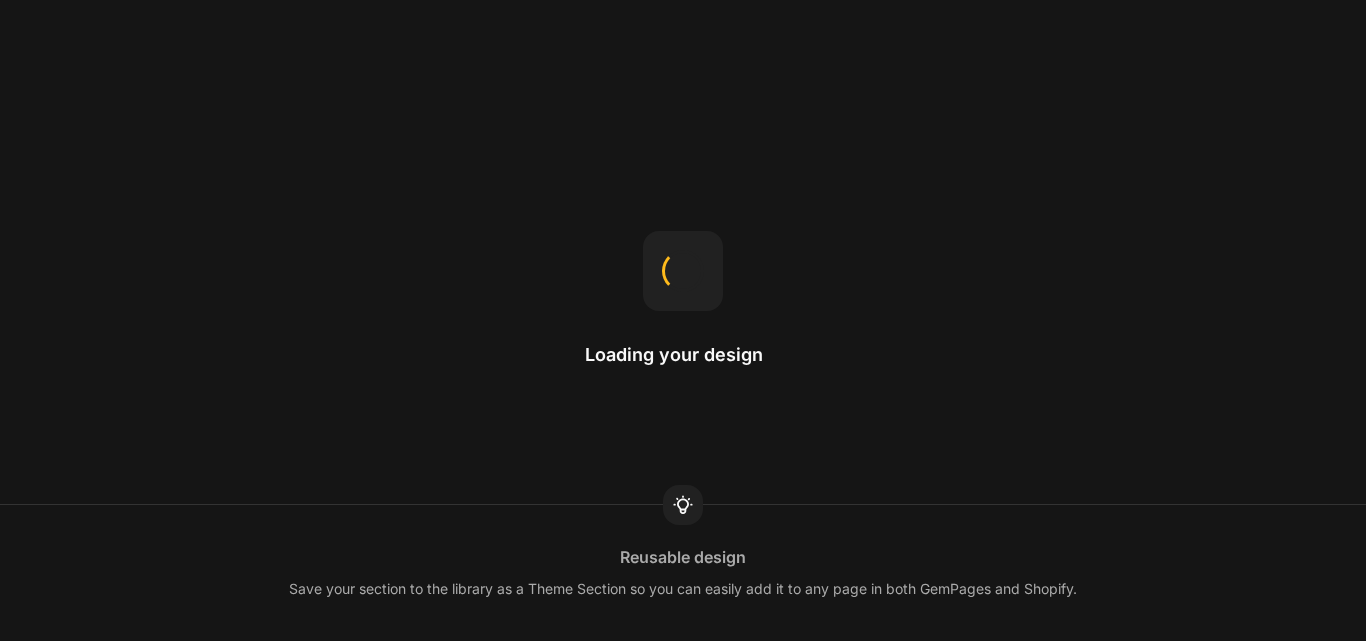 scroll, scrollTop: 0, scrollLeft: 0, axis: both 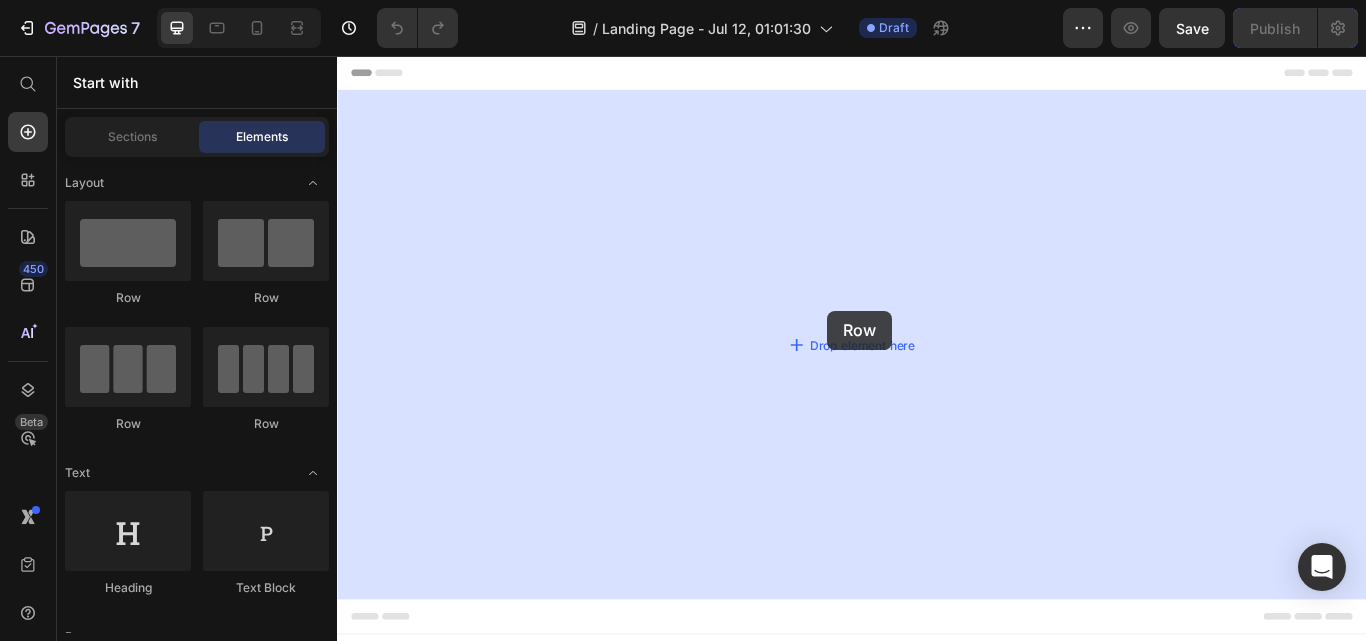 drag, startPoint x: 469, startPoint y: 320, endPoint x: 915, endPoint y: 355, distance: 447.37122 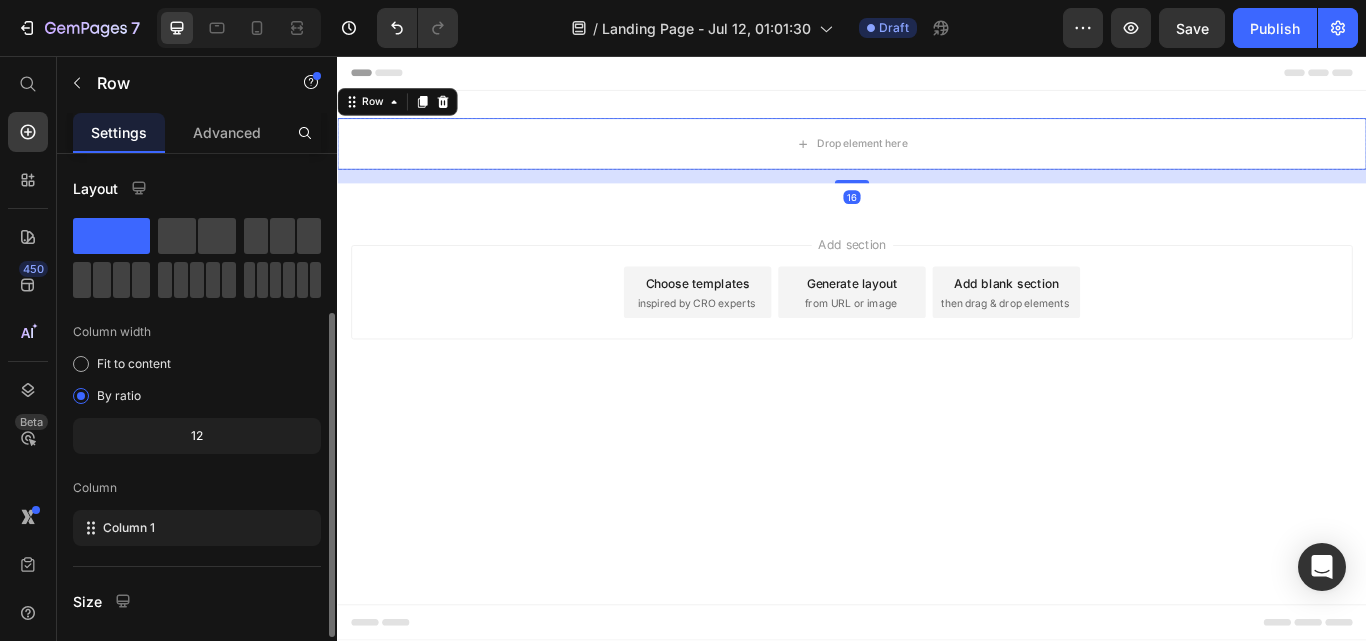 scroll, scrollTop: 200, scrollLeft: 0, axis: vertical 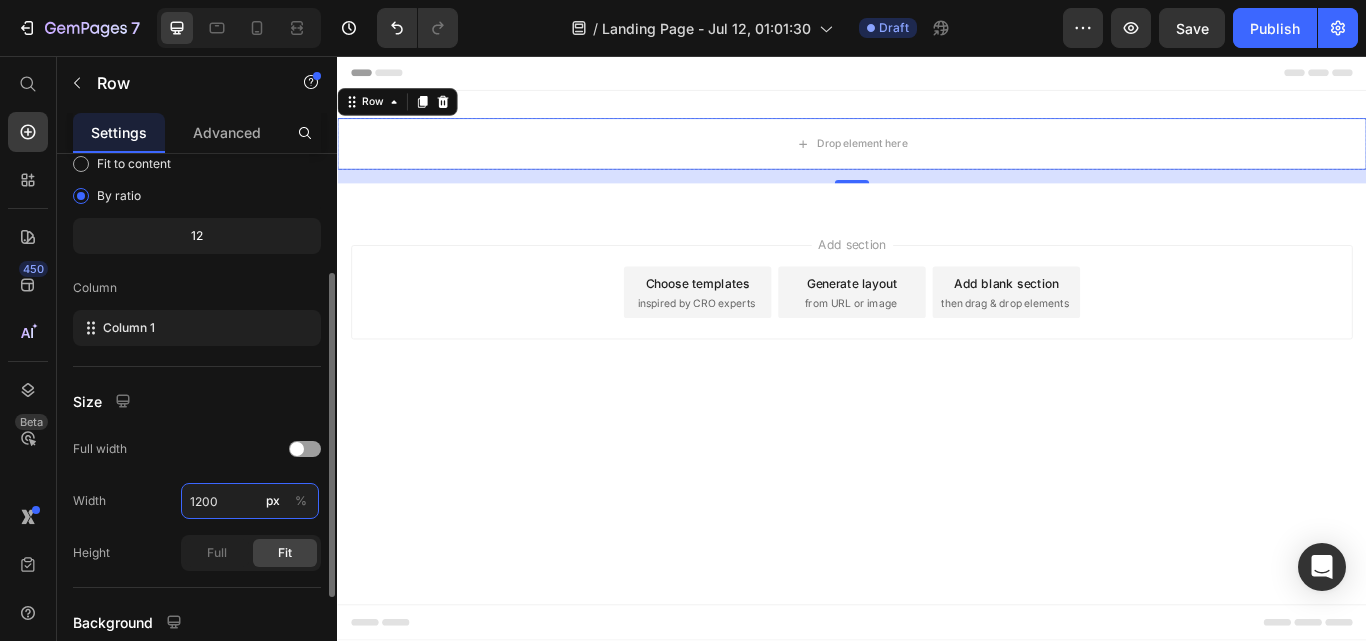 click on "1200" at bounding box center (250, 501) 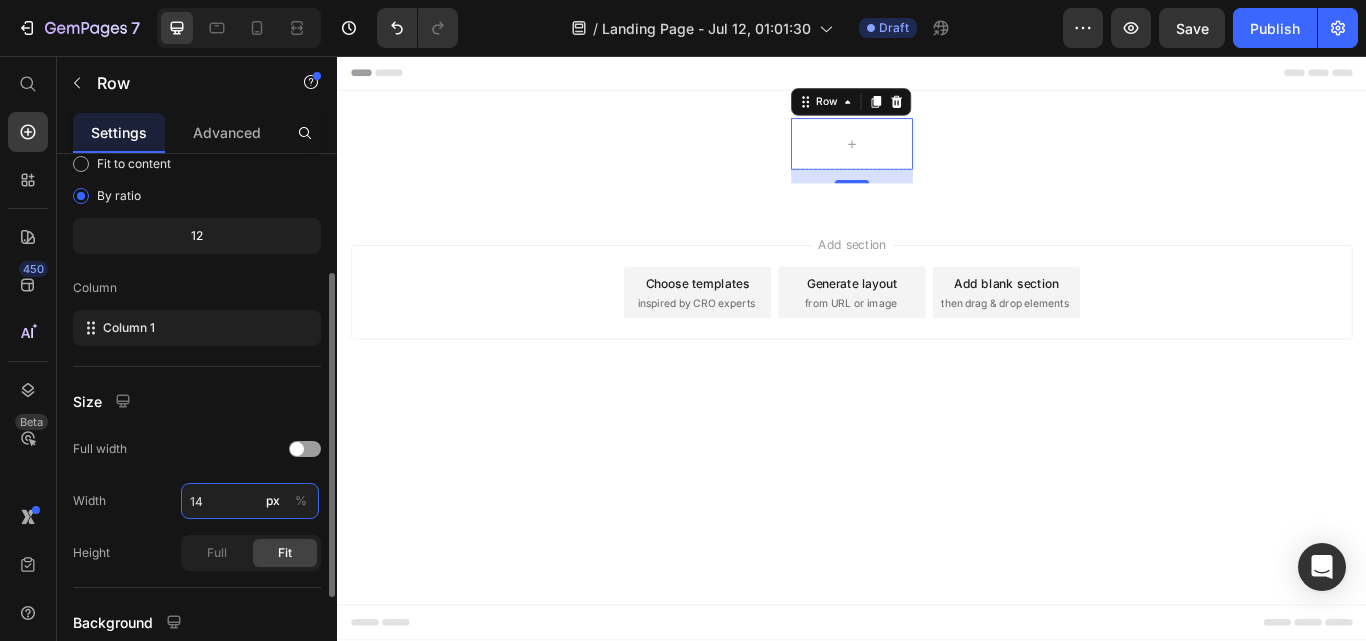 type on "1" 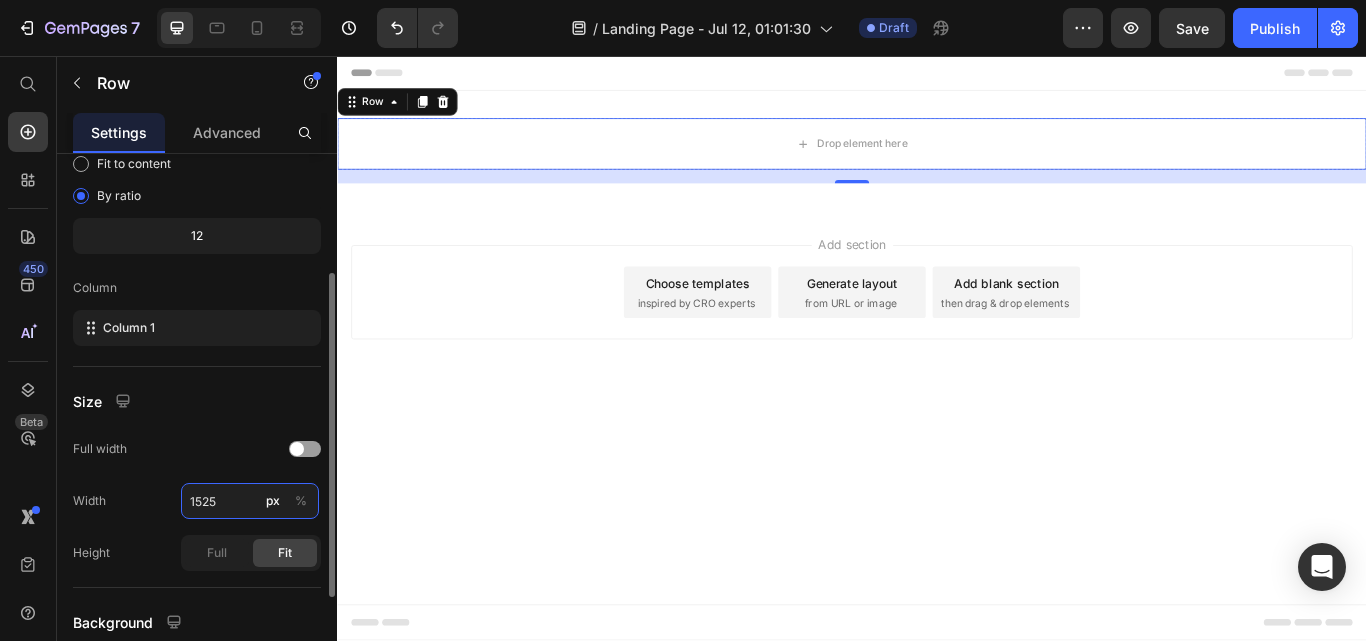 type on "1525" 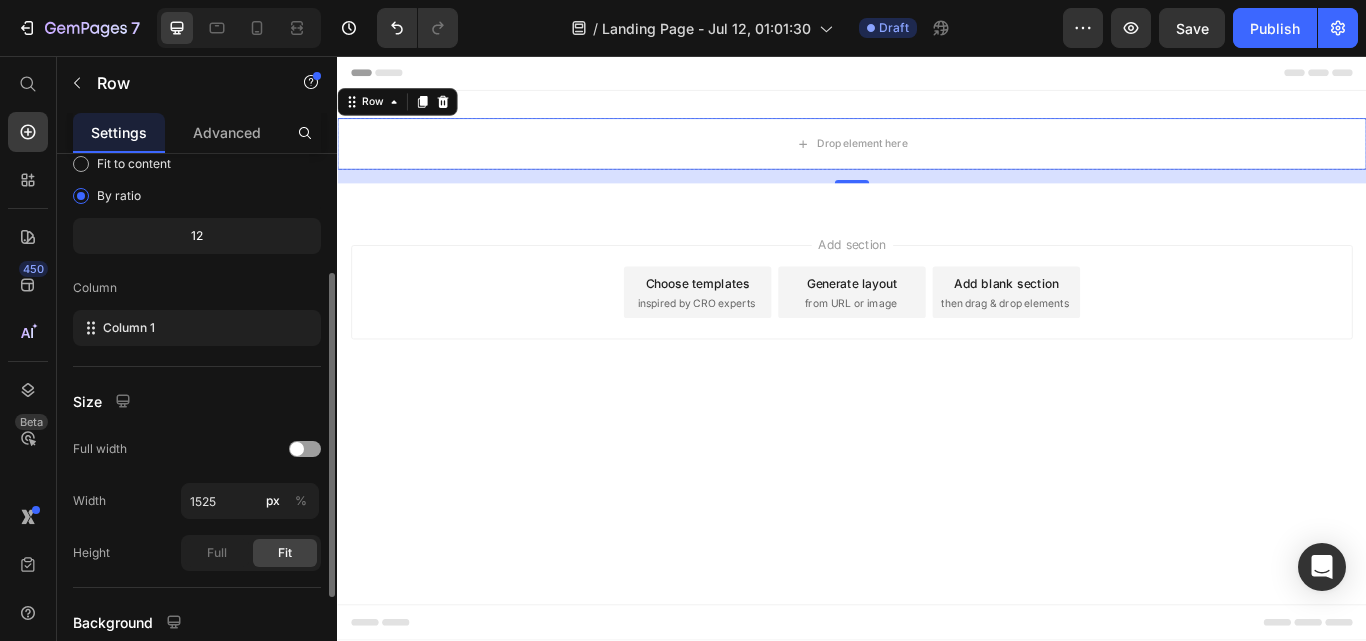 click on "Size Full width Width 1525 px % Height Full Fit" 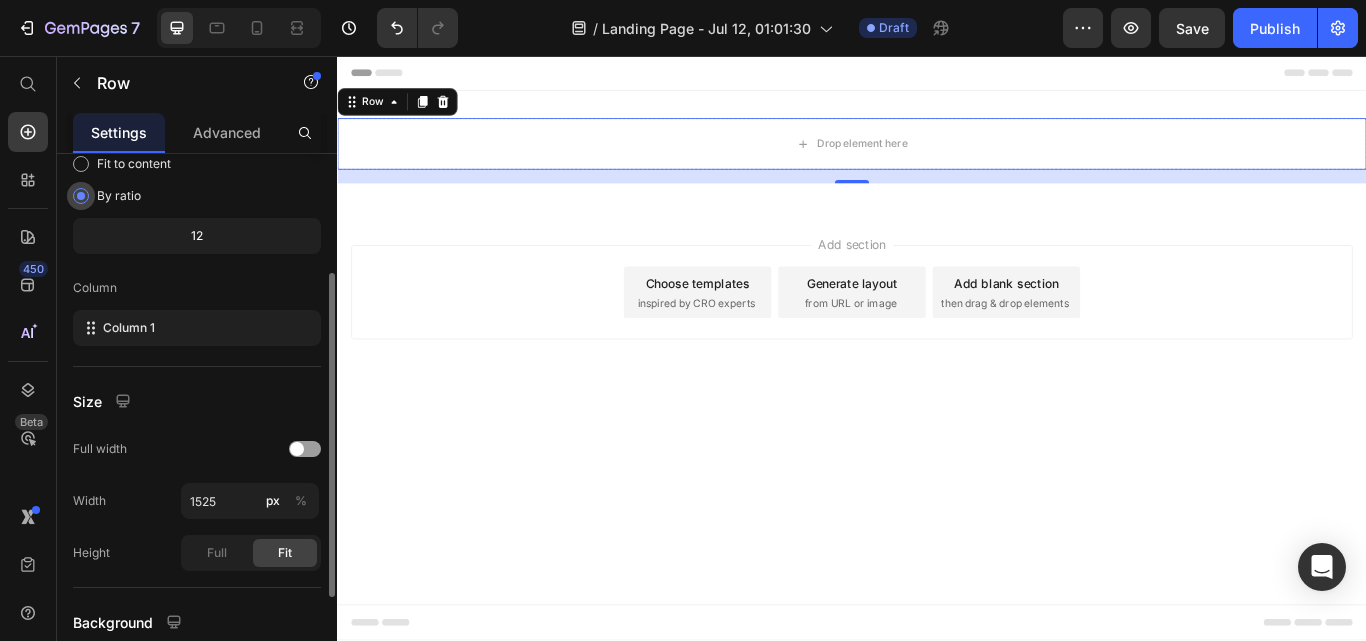 scroll, scrollTop: 0, scrollLeft: 0, axis: both 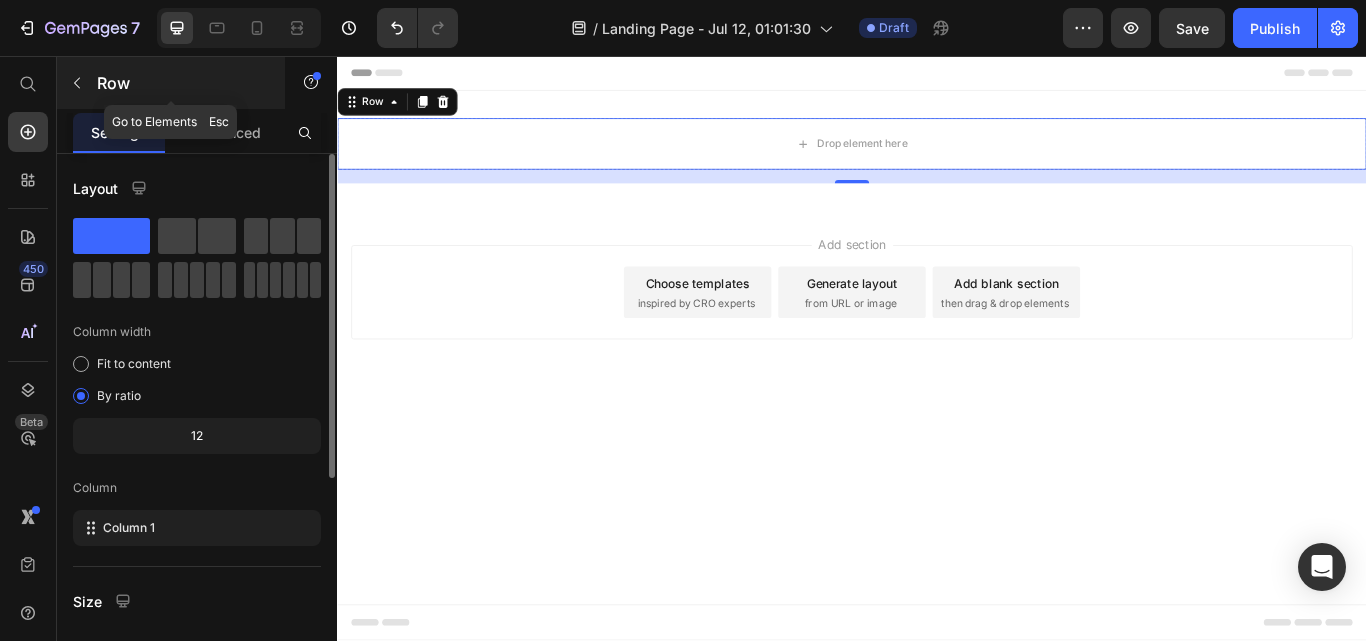 click on "Row" at bounding box center [171, 83] 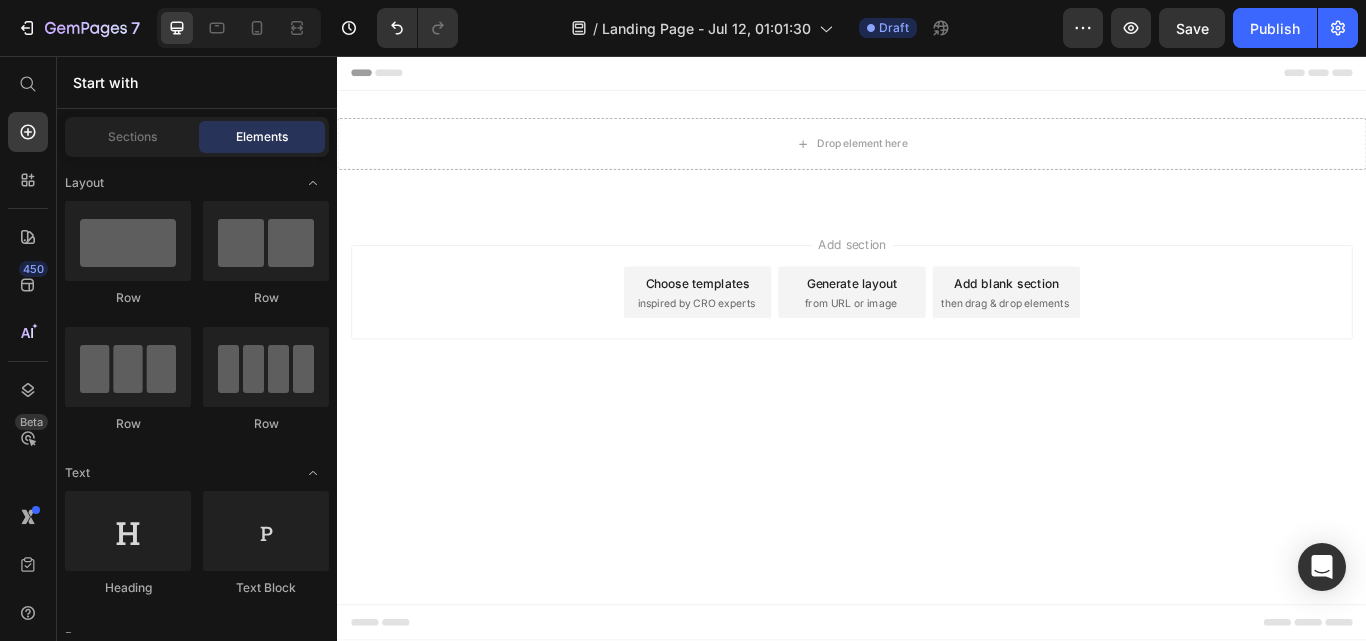 click on "Start with Sections Elements Hero Section Product Detail Brands Trusted Badges Guarantee Product Breakdown How to use Testimonials Compare Bundle FAQs Social Proof Brand Story Product List Collection Blog List Contact Sticky Add to Cart Custom Footer Browse Library 450 Layout
Row
Row
Row
Row Text
Heading
Text Block Button
Button
Button
Sticky Back to top Media
Image
Image" at bounding box center [197, 348] 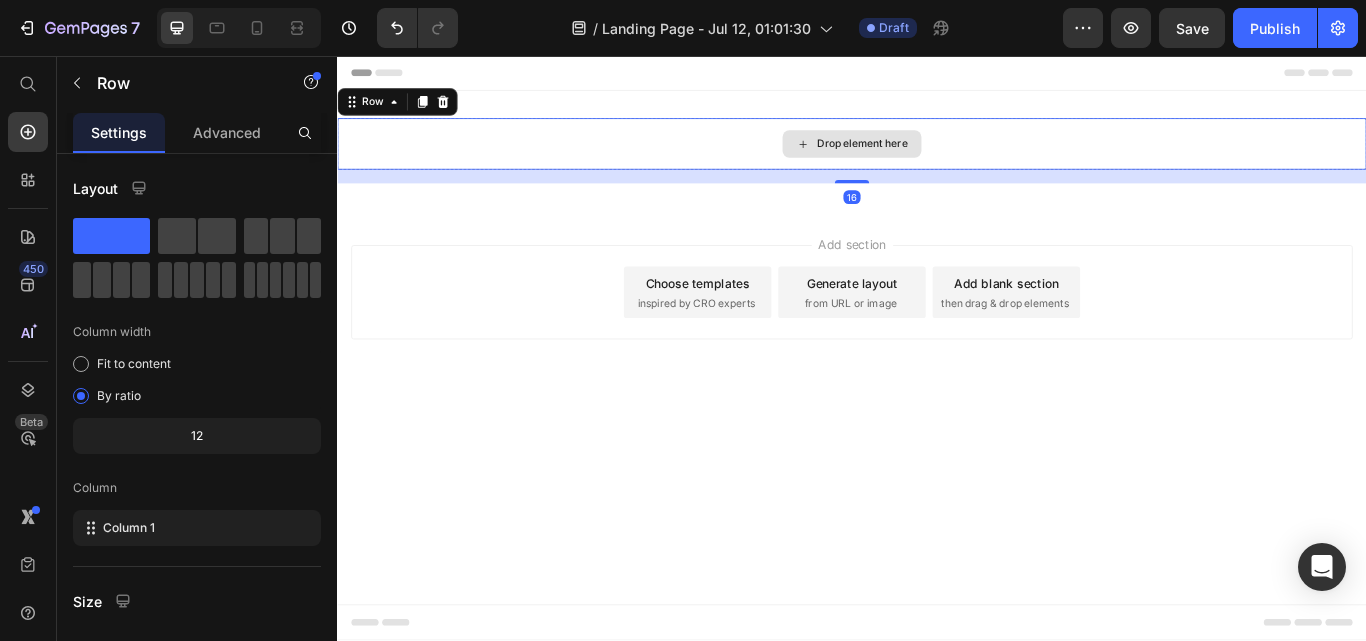 click on "Drop element here" at bounding box center [937, 159] 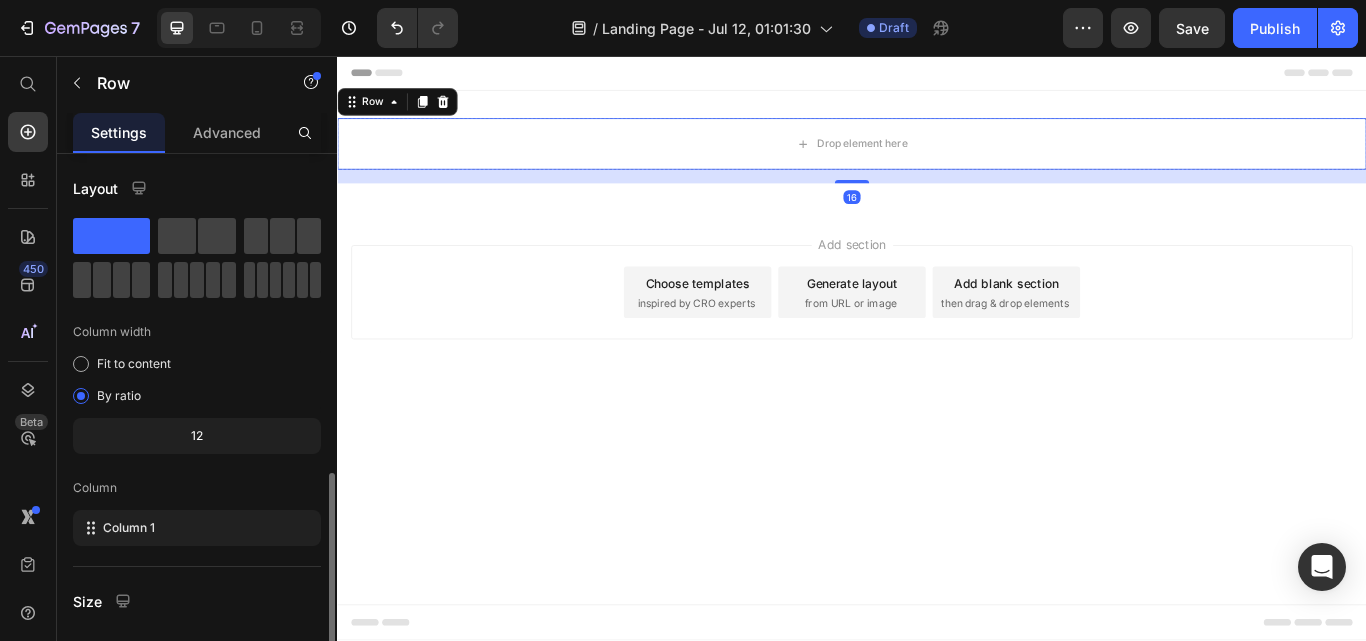 scroll, scrollTop: 368, scrollLeft: 0, axis: vertical 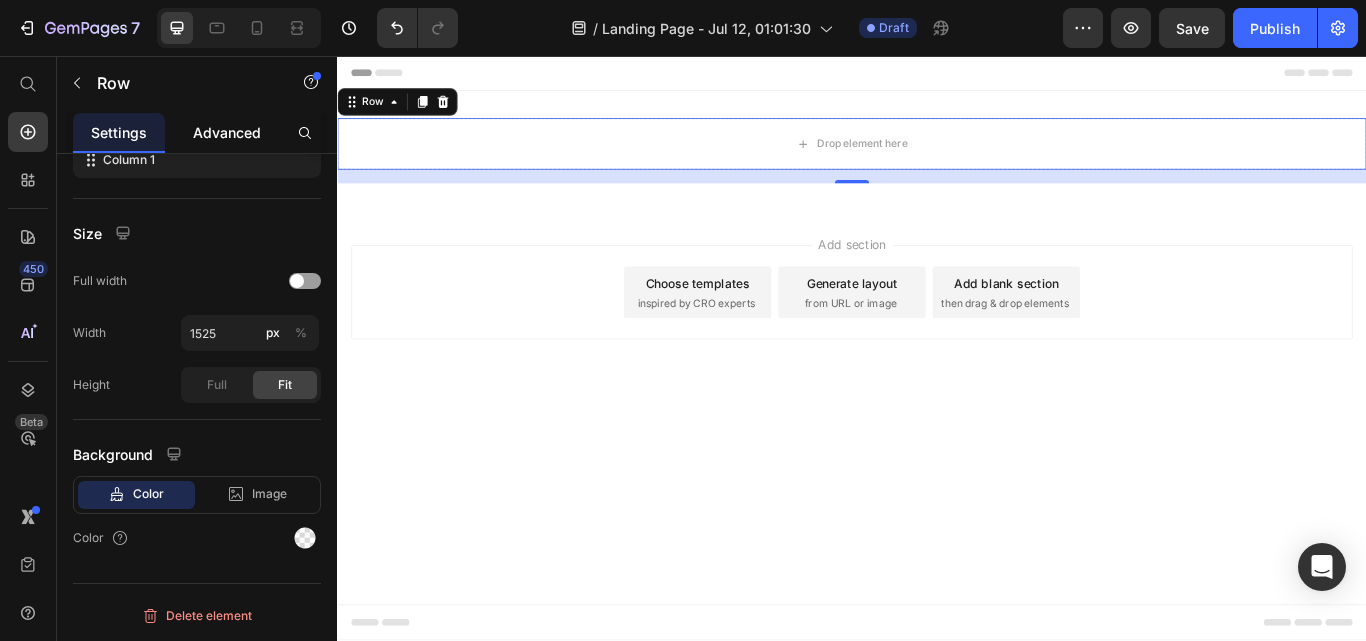 click on "Advanced" at bounding box center [227, 132] 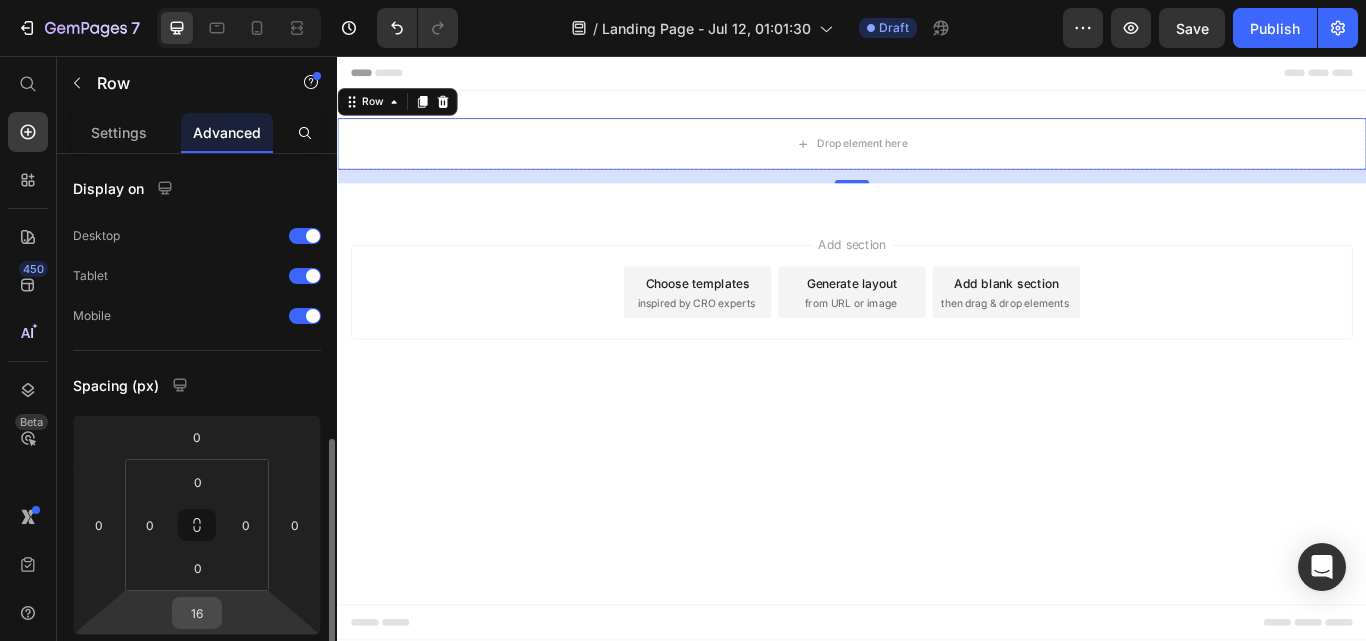 scroll, scrollTop: 200, scrollLeft: 0, axis: vertical 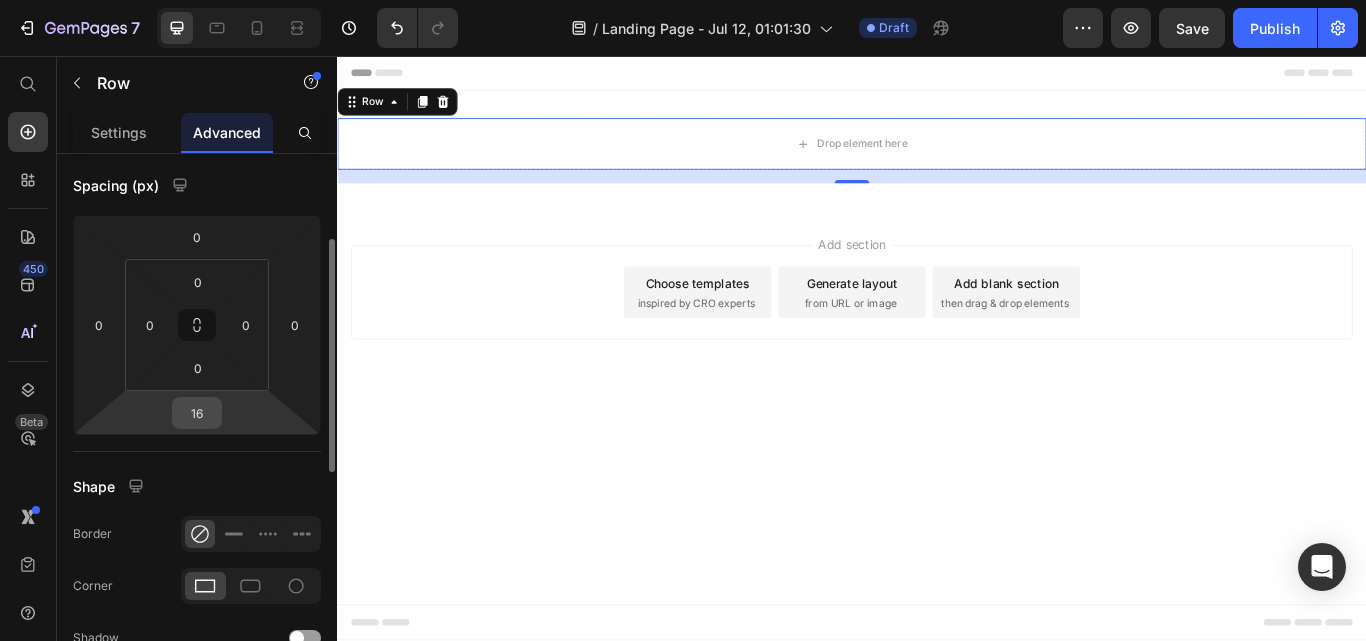 click on "16" at bounding box center [197, 413] 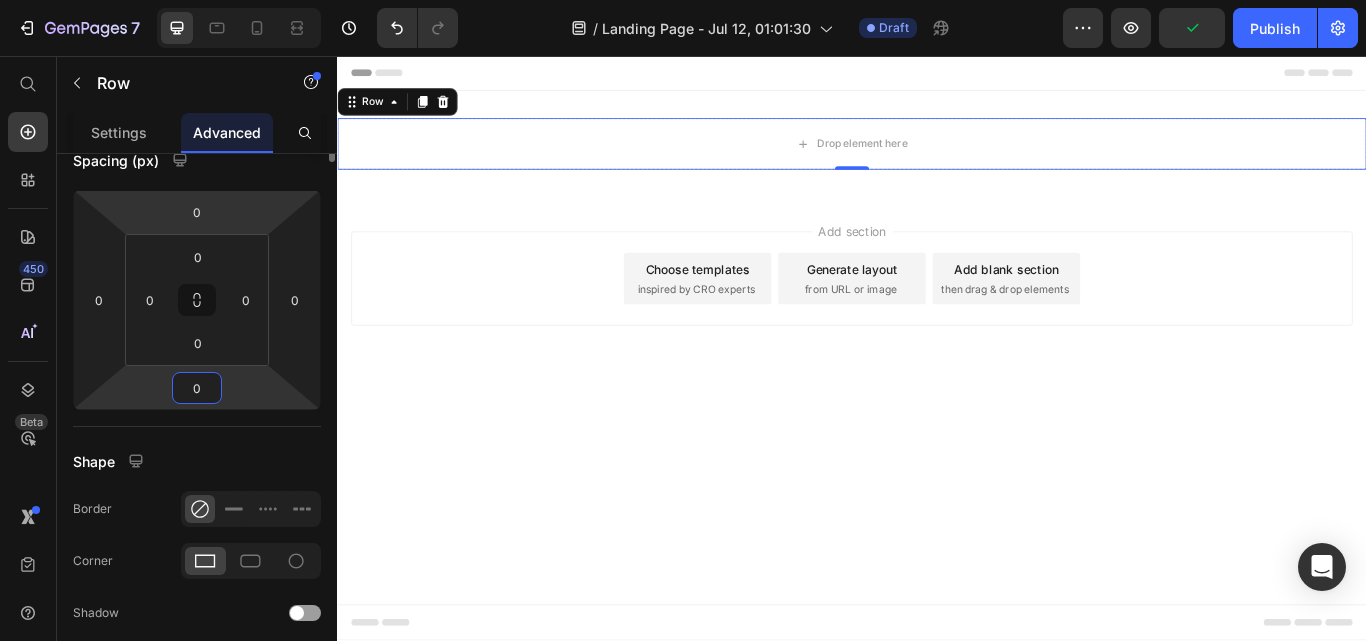 scroll, scrollTop: 0, scrollLeft: 0, axis: both 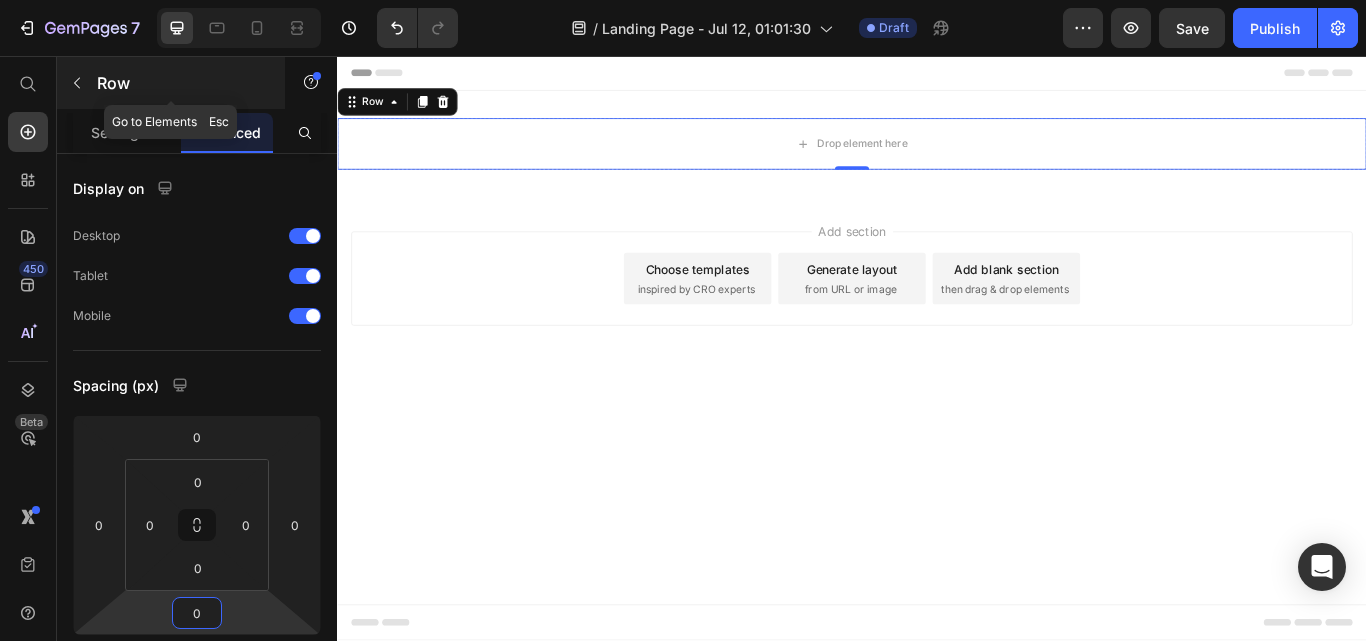 type on "0" 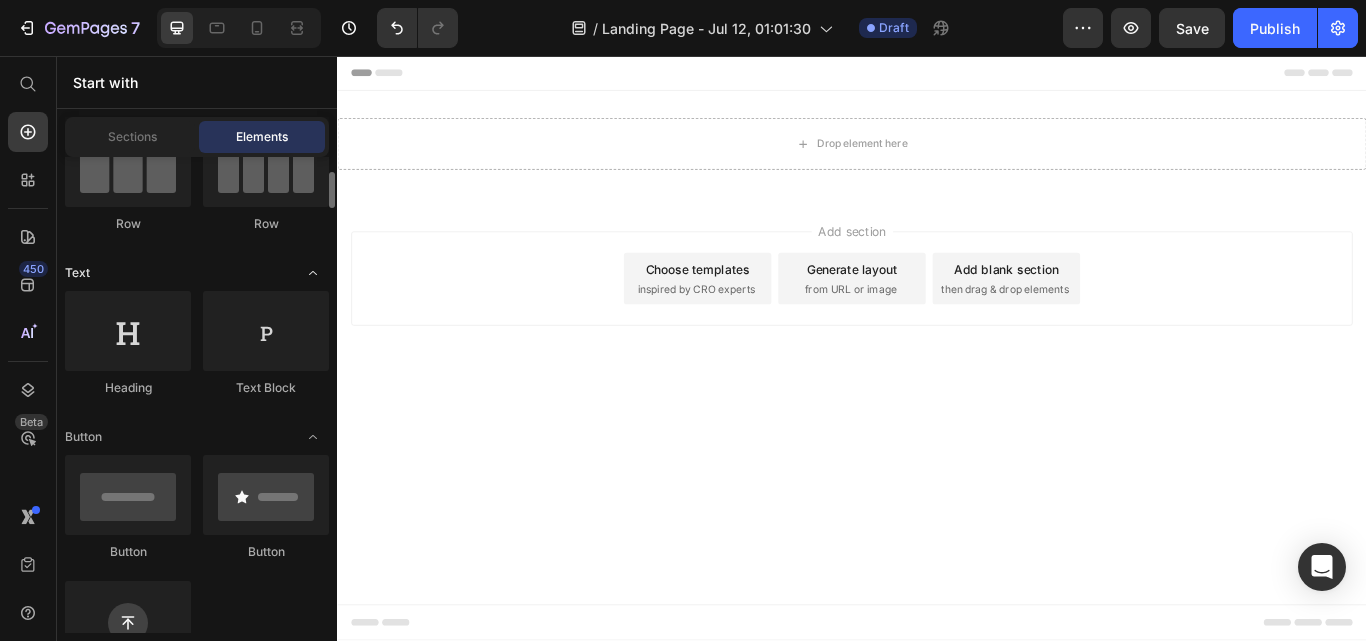 scroll, scrollTop: 0, scrollLeft: 0, axis: both 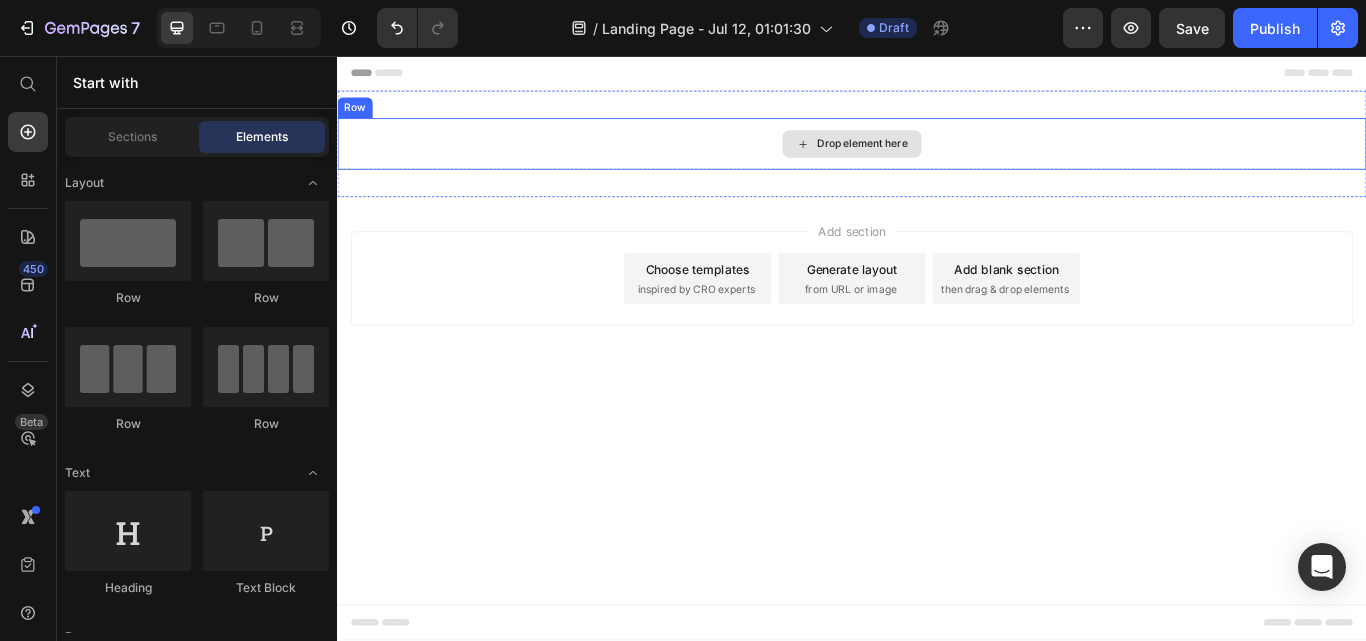 click on "Drop element here" at bounding box center (949, 159) 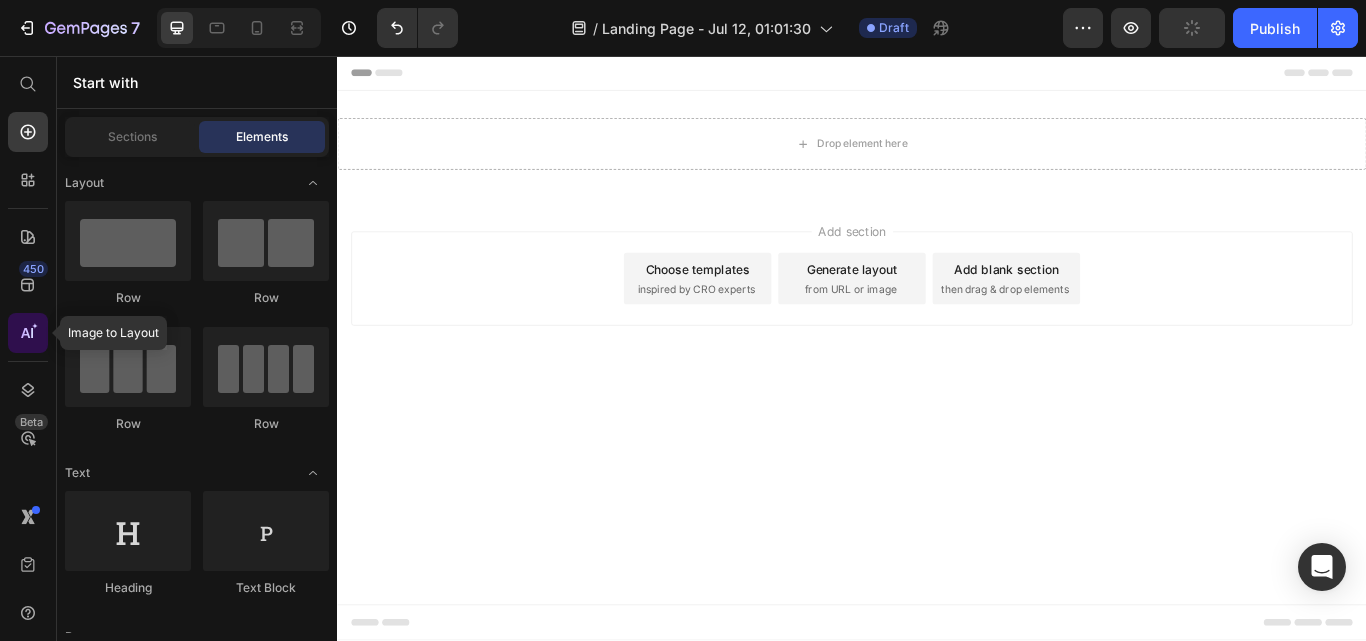 click 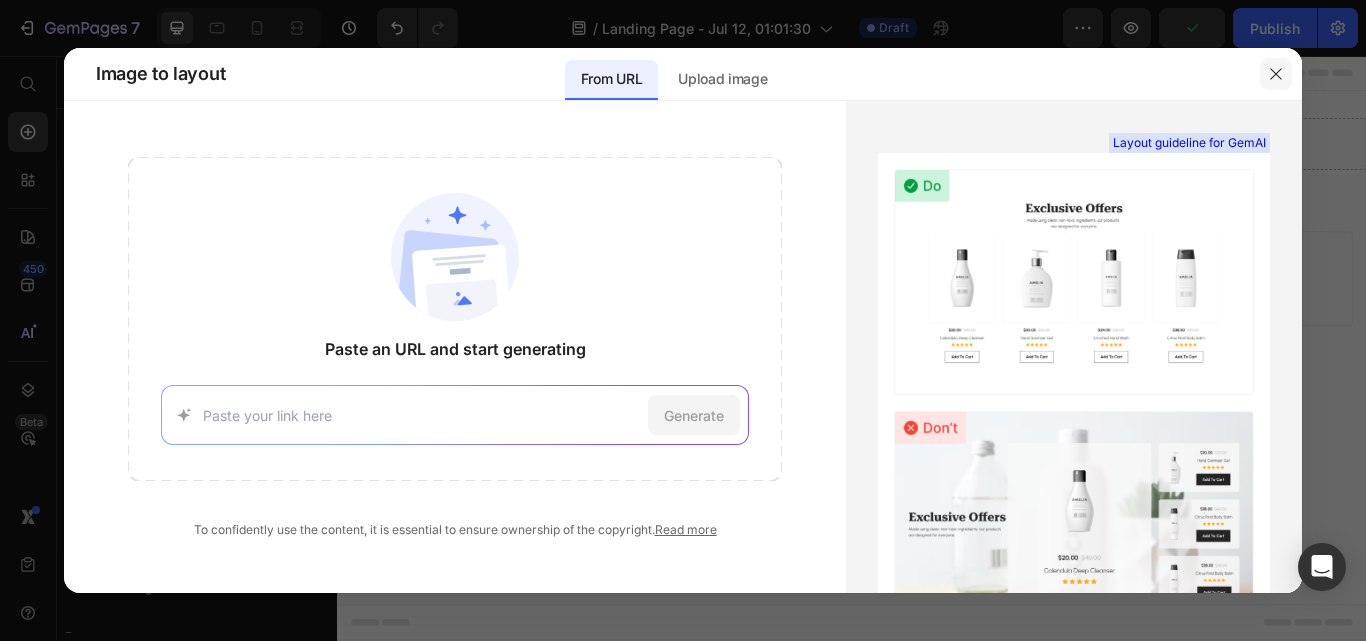 click 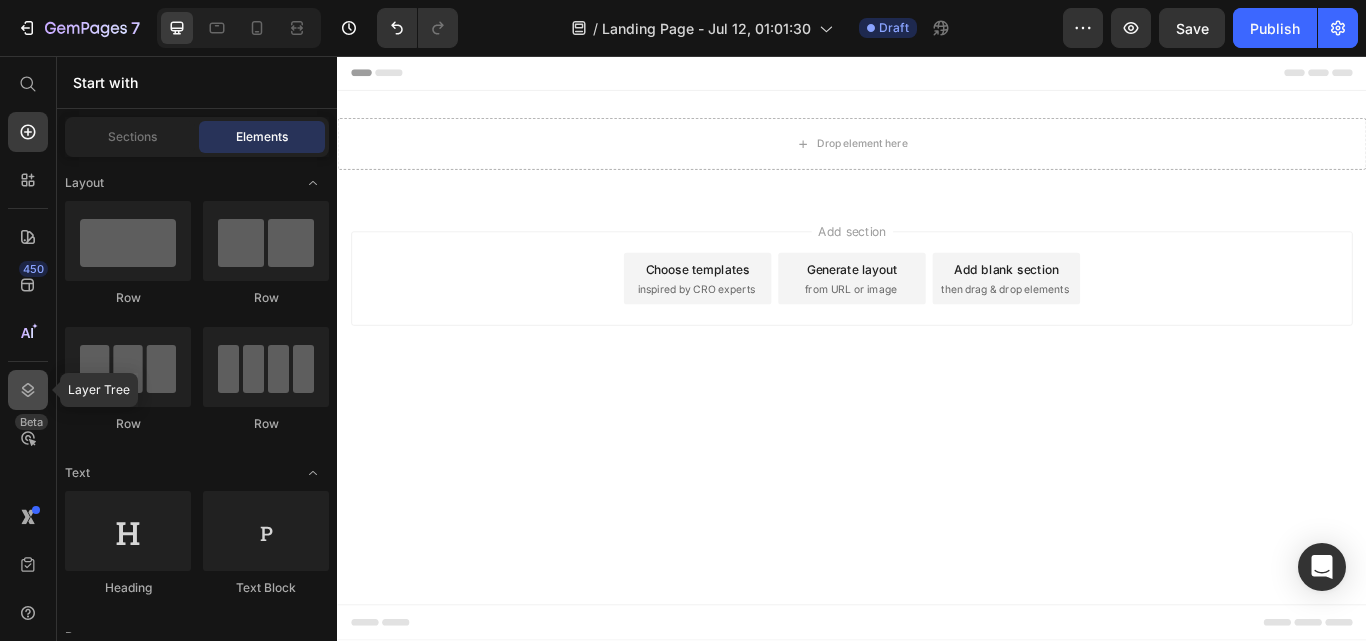 click 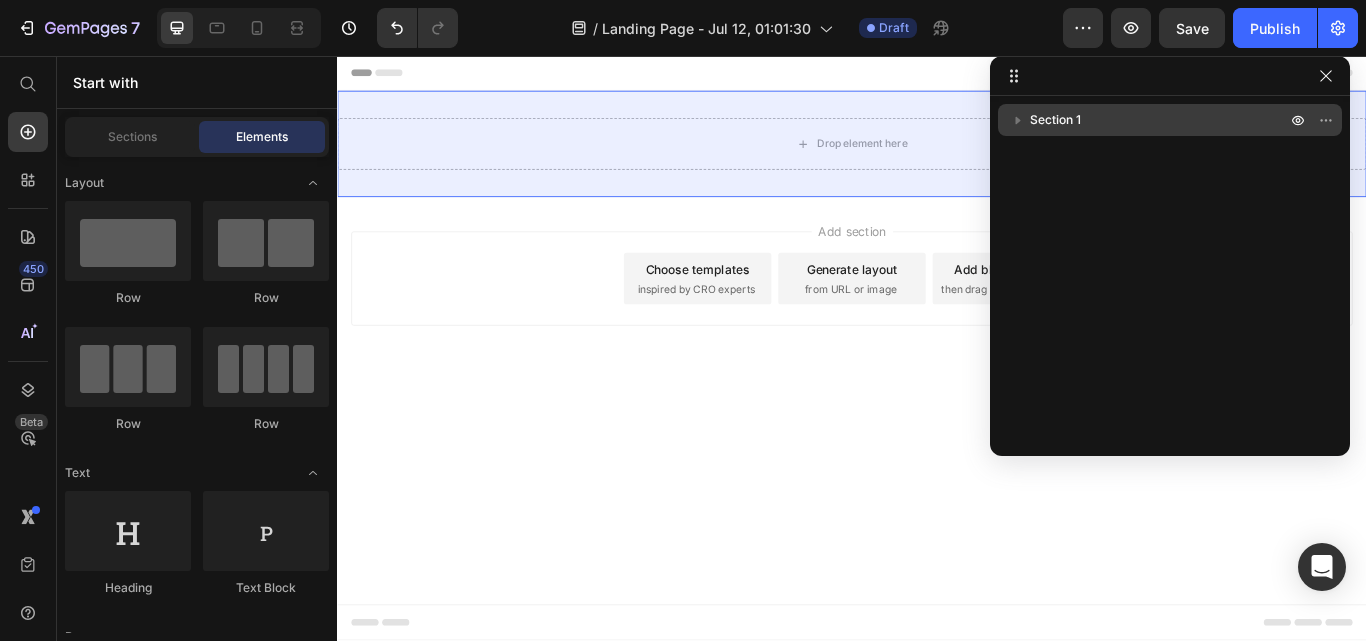 click 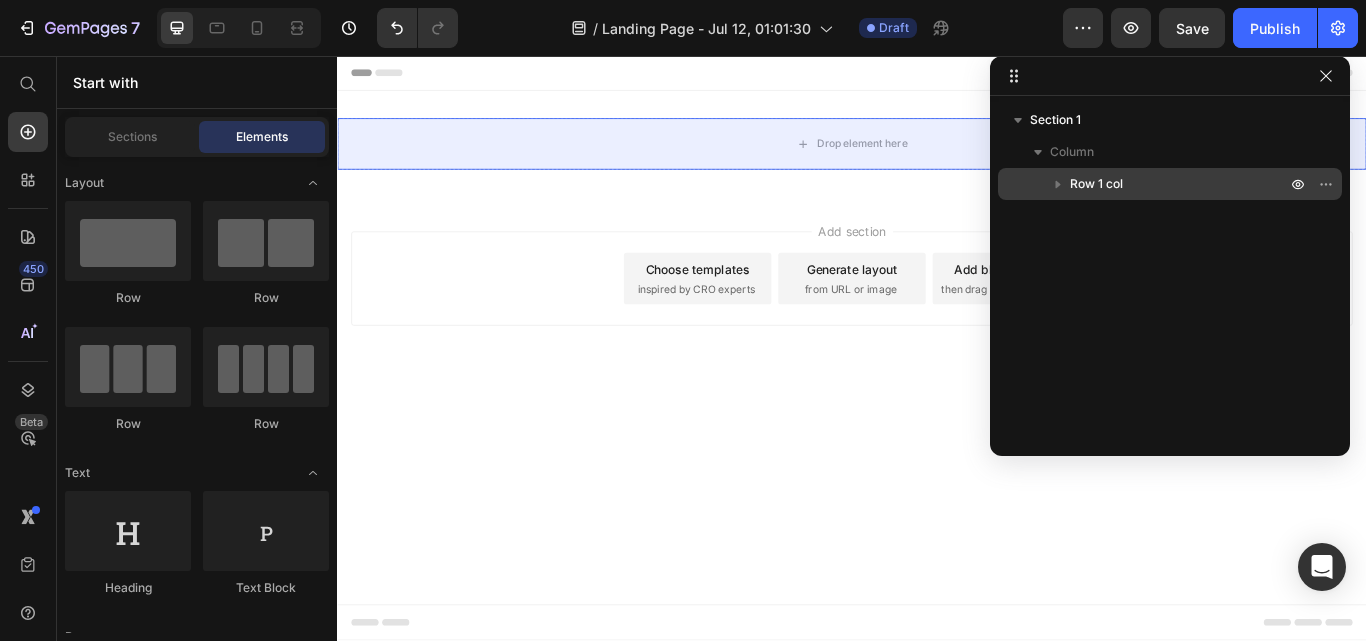 click on "Row 1 col" at bounding box center (1096, 184) 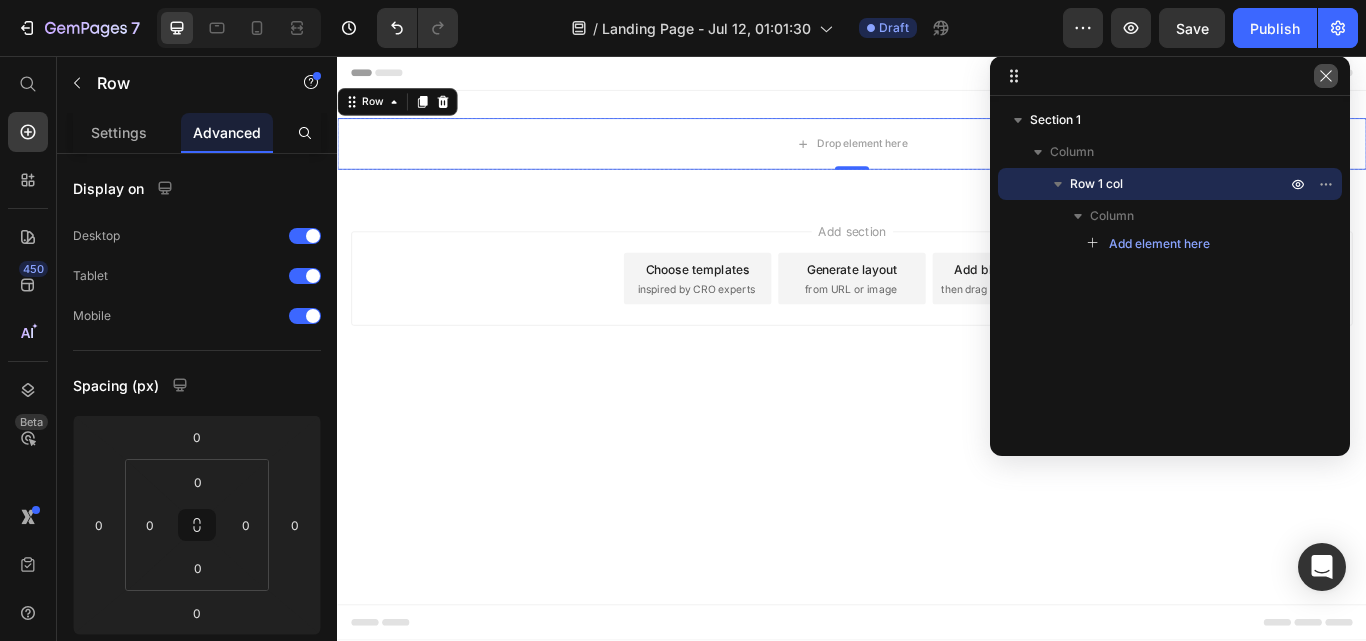click 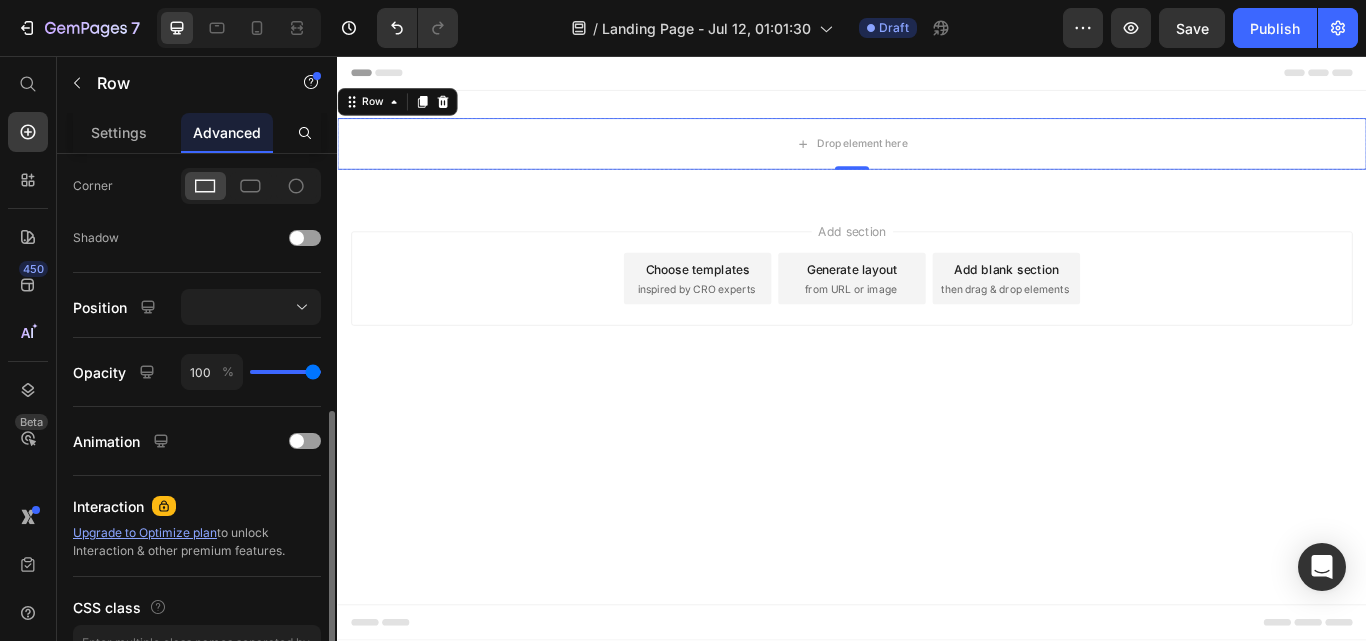 scroll, scrollTop: 0, scrollLeft: 0, axis: both 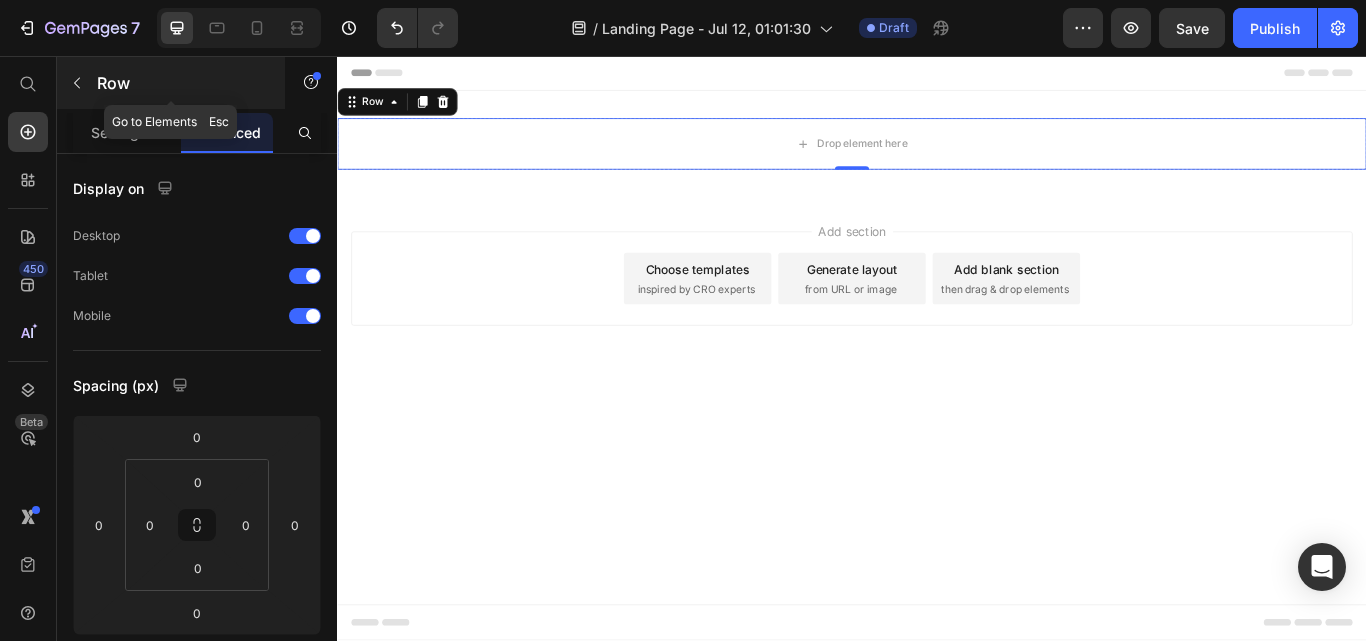 click 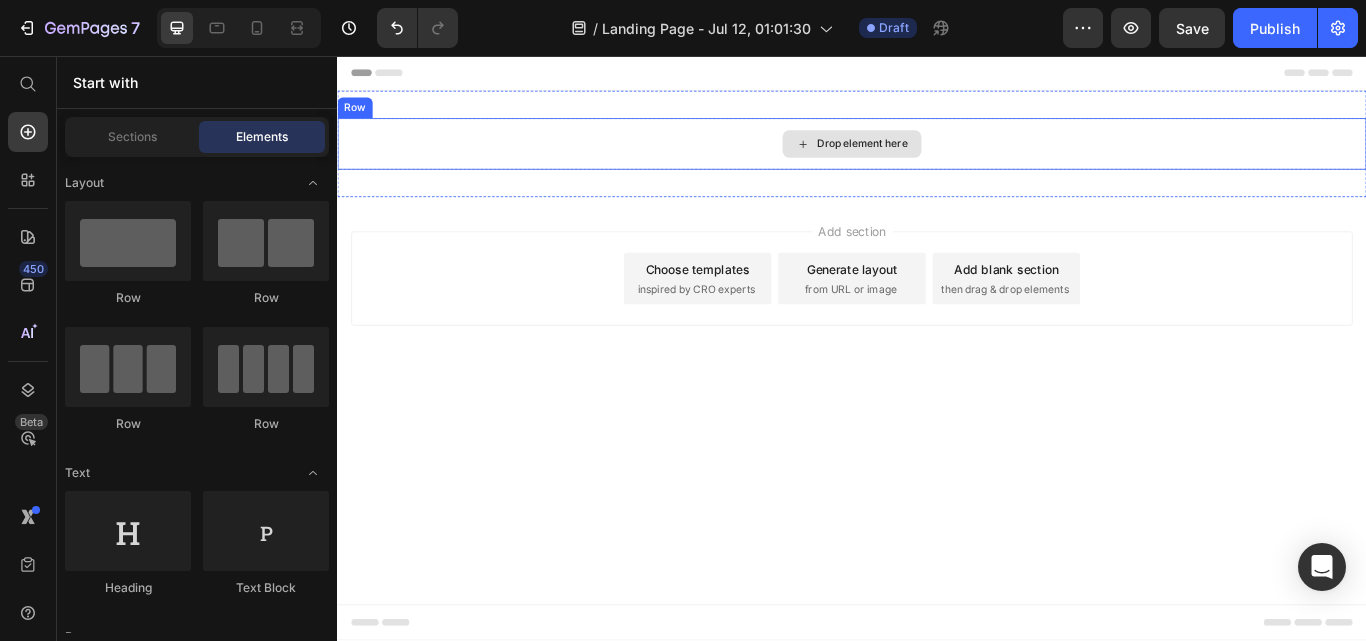 click on "Drop element here" at bounding box center [937, 159] 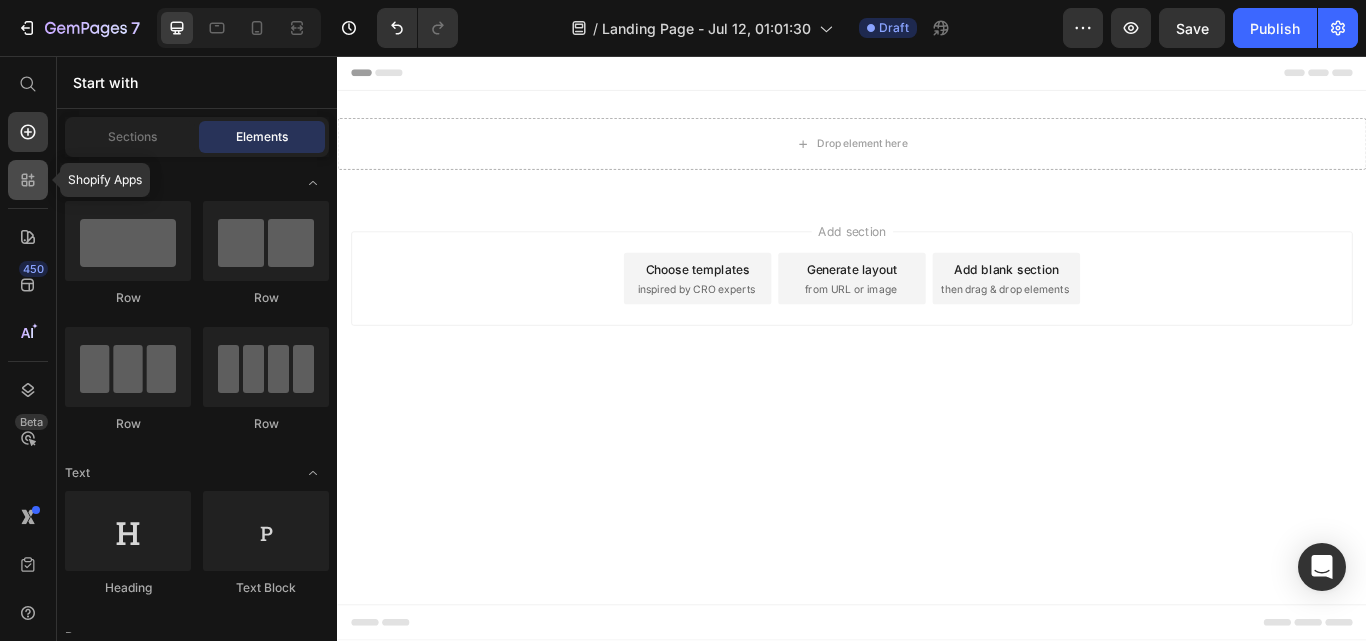 click 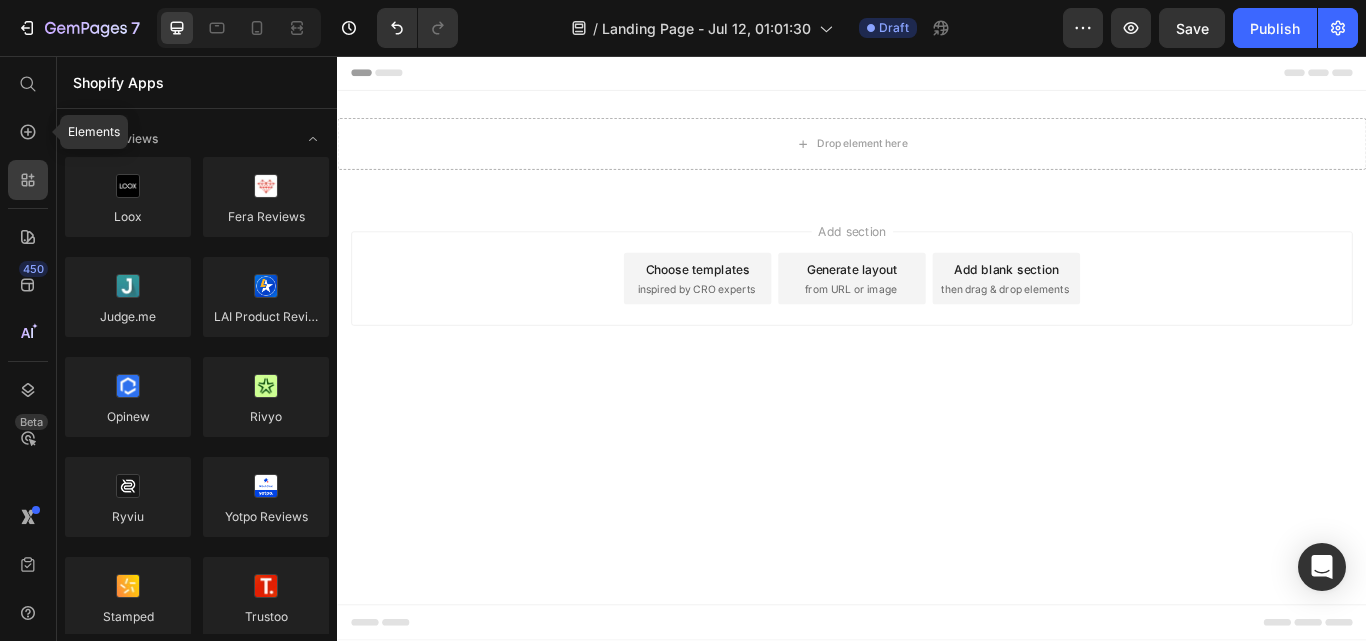 click 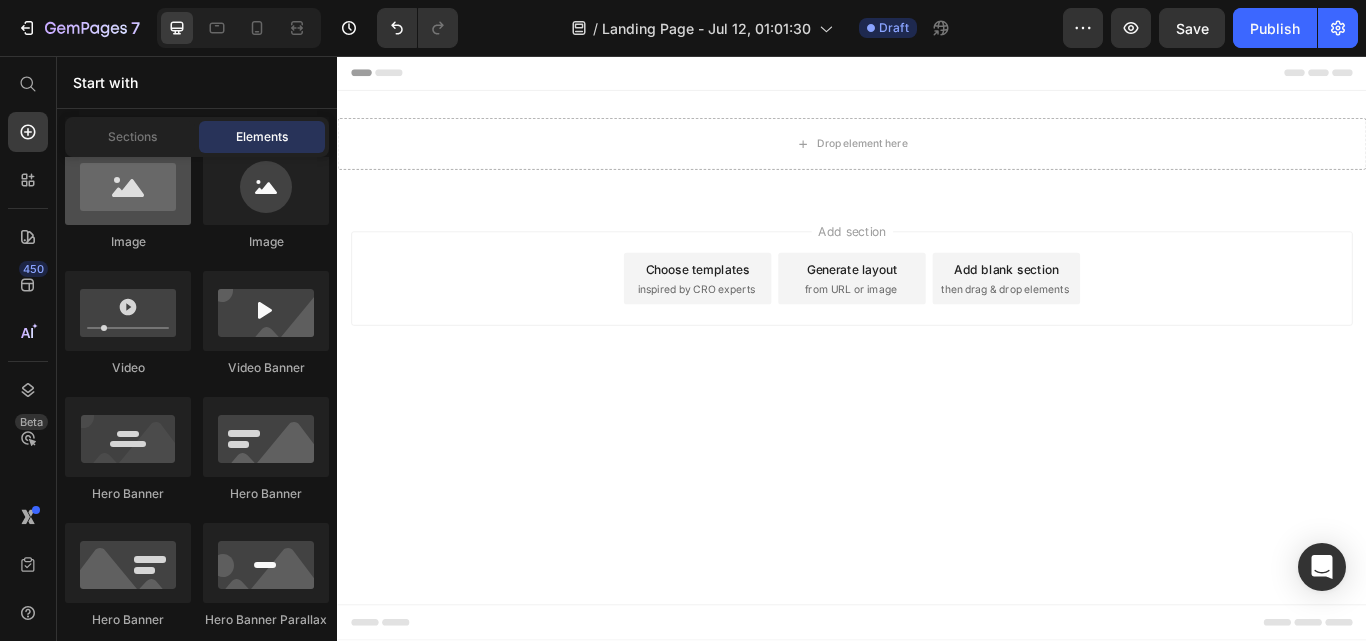 scroll, scrollTop: 600, scrollLeft: 0, axis: vertical 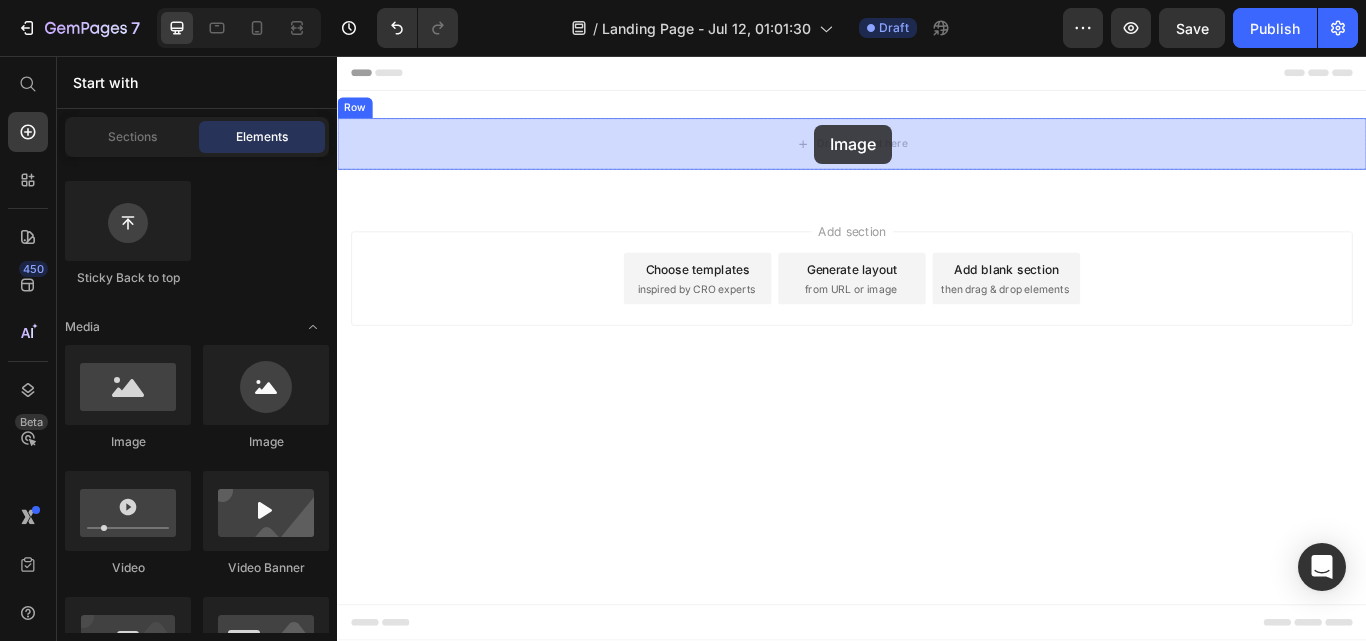 drag, startPoint x: 524, startPoint y: 447, endPoint x: 894, endPoint y: 136, distance: 483.34357 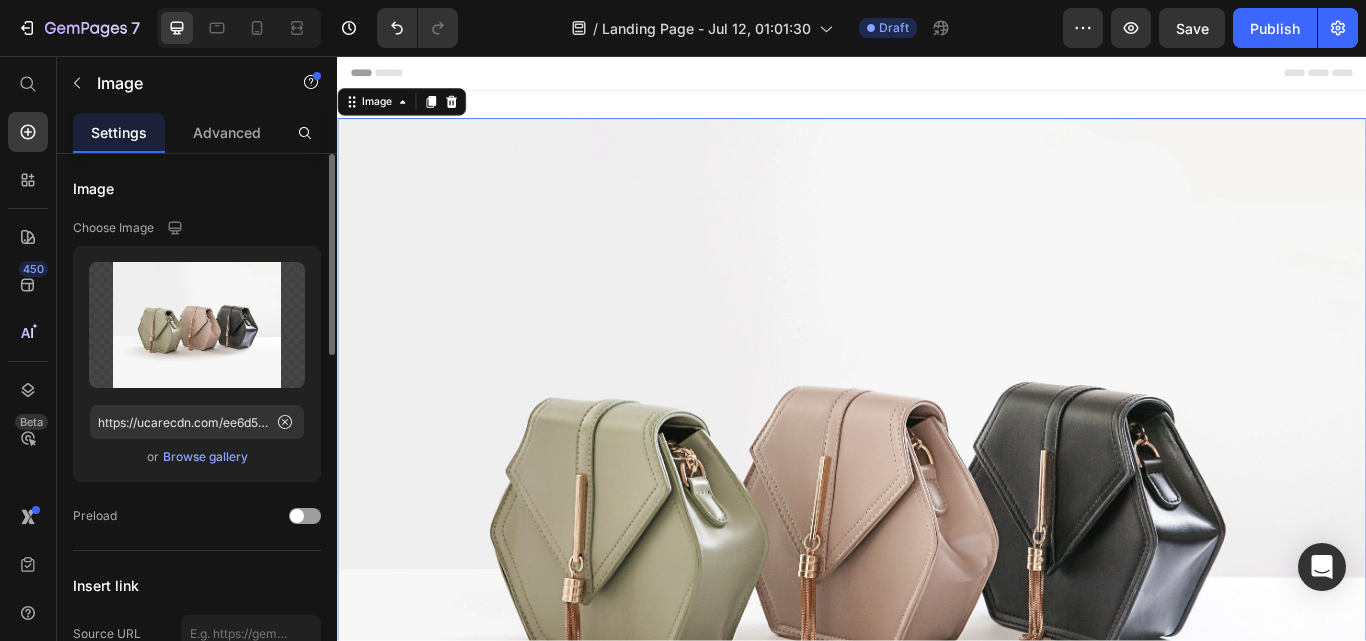 click on "Browse gallery" at bounding box center [205, 457] 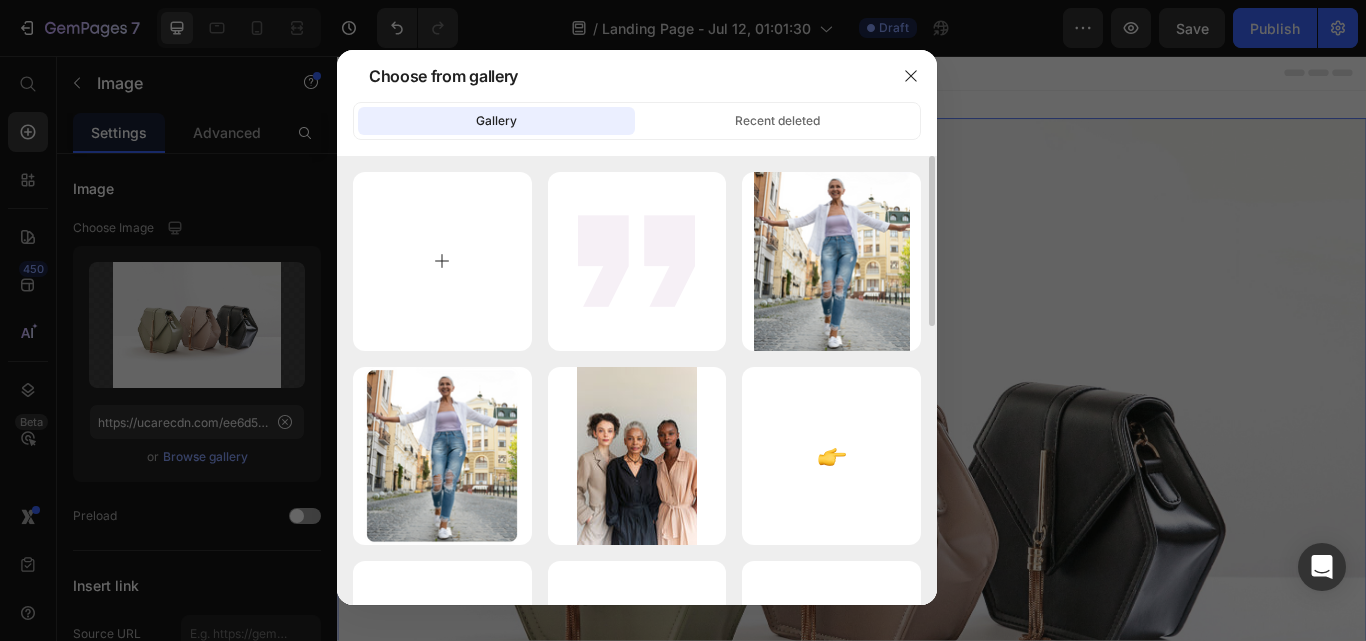 type on "C:\fakepath\Group 26 (1).png" 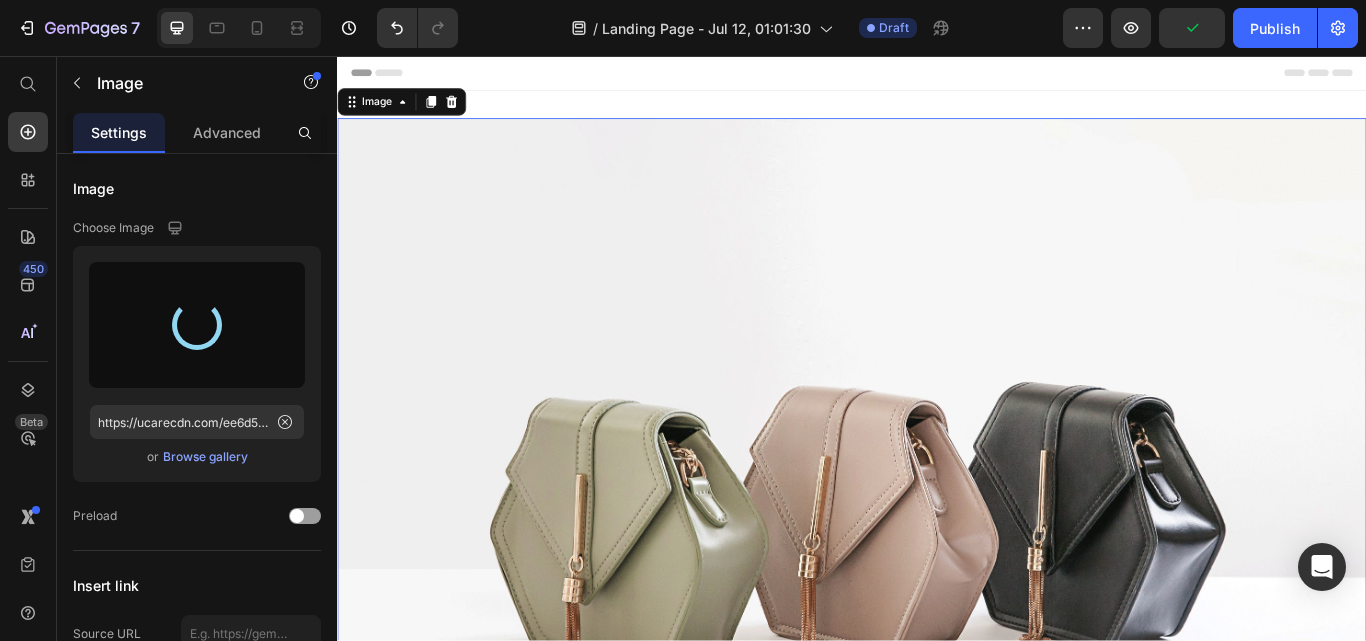 type on "https://cdn.shopify.com/s/files/1/0665/2064/5676/files/gempages_562686364399698955-d1f9bf43-115c-4cfd-bb8f-7fde604afb38.png" 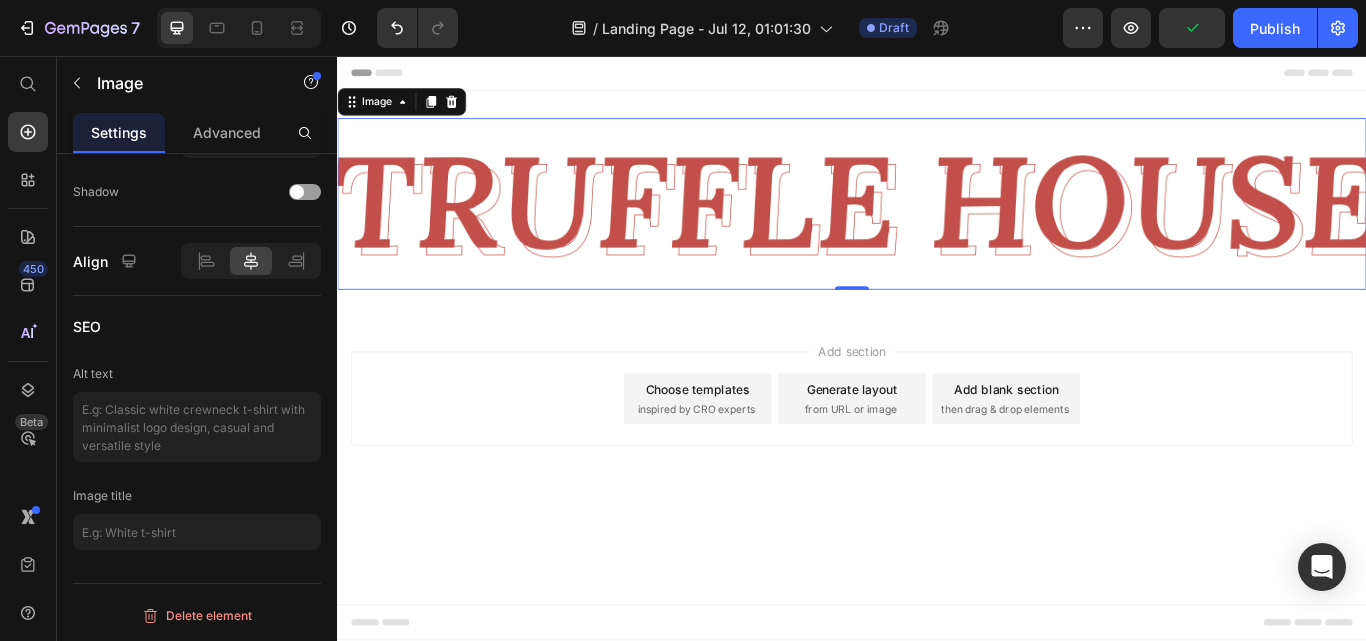 scroll, scrollTop: 327, scrollLeft: 0, axis: vertical 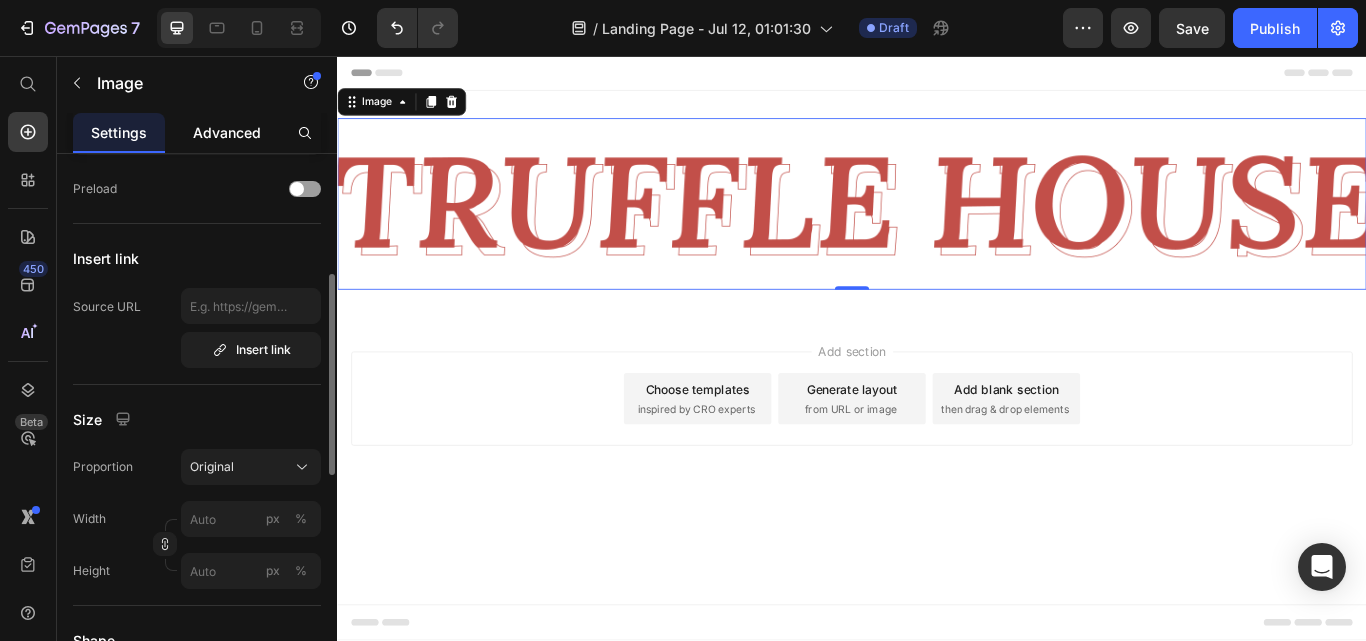 click on "Advanced" at bounding box center [227, 132] 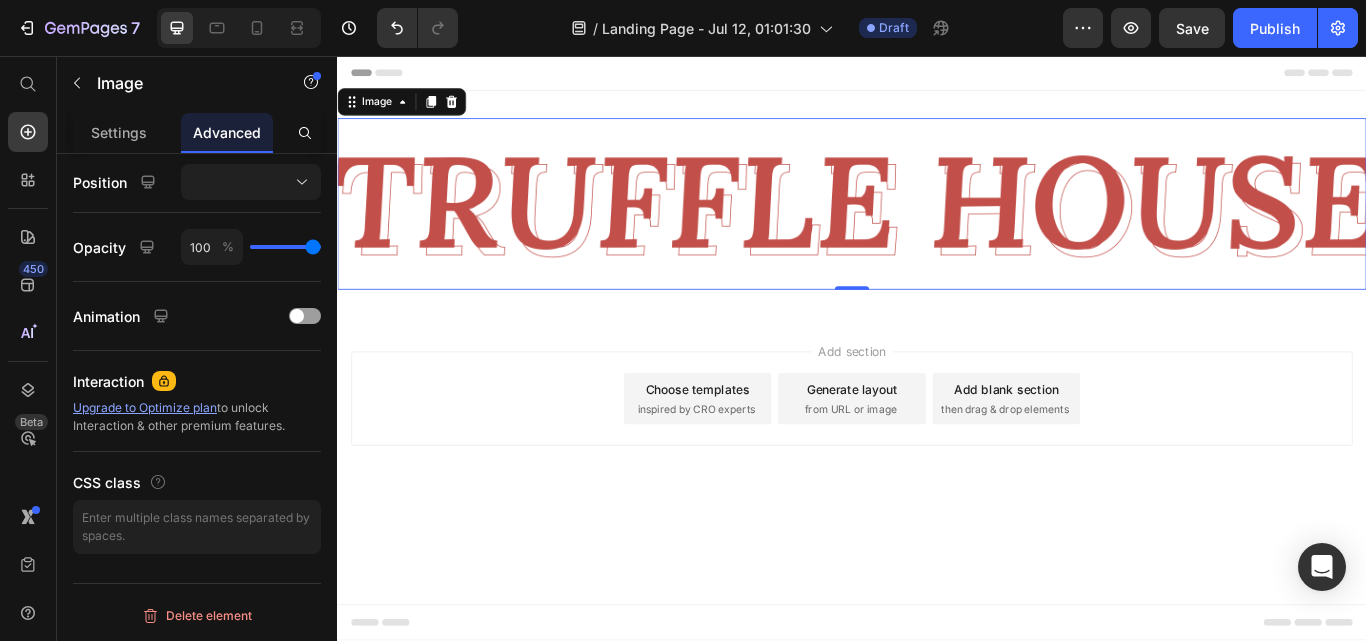 scroll, scrollTop: 0, scrollLeft: 0, axis: both 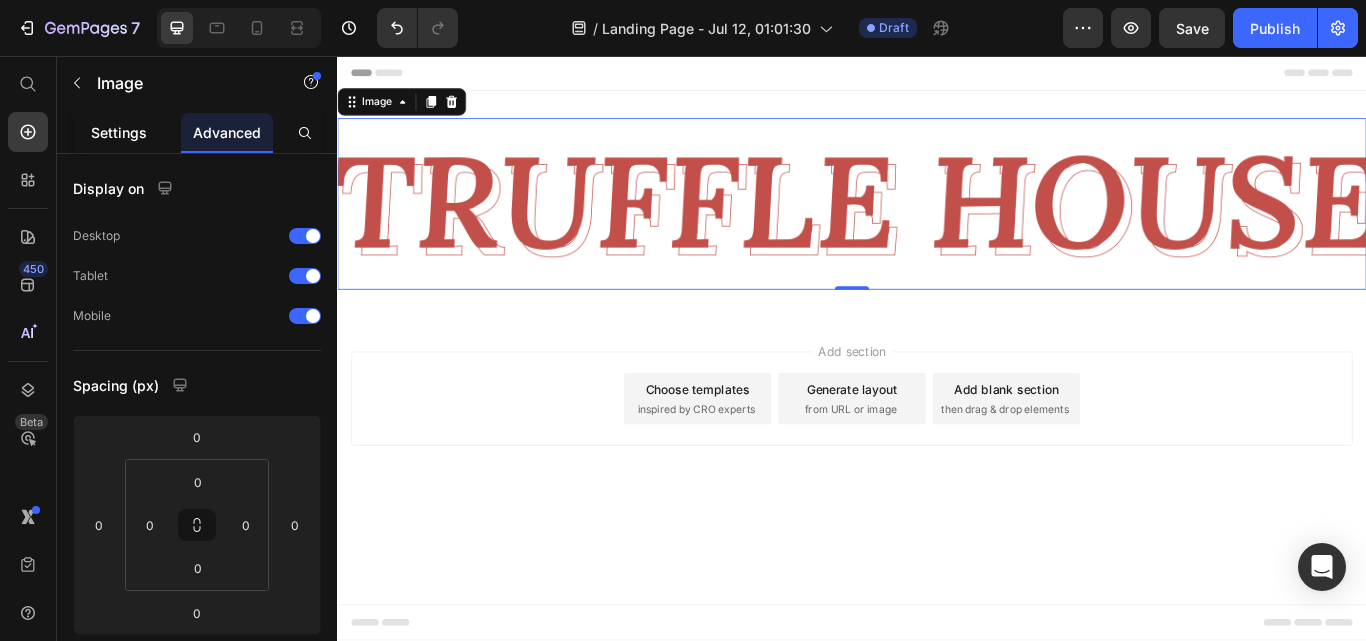click on "Settings" at bounding box center (119, 132) 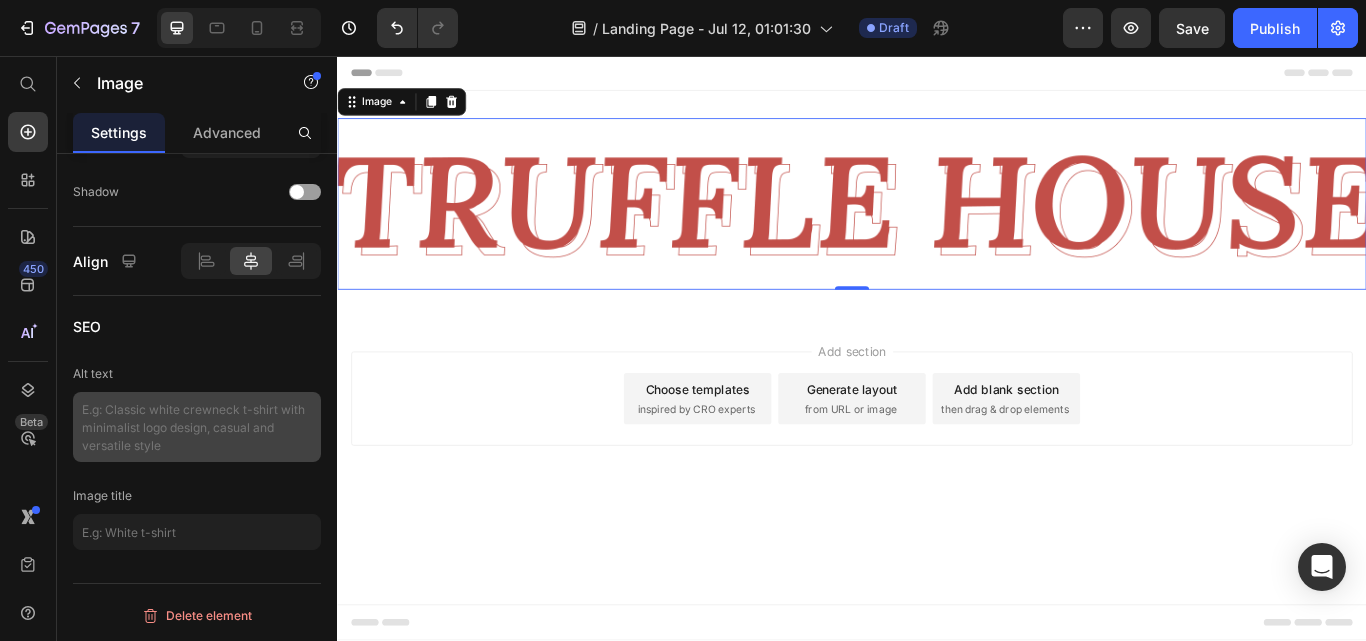 scroll, scrollTop: 227, scrollLeft: 0, axis: vertical 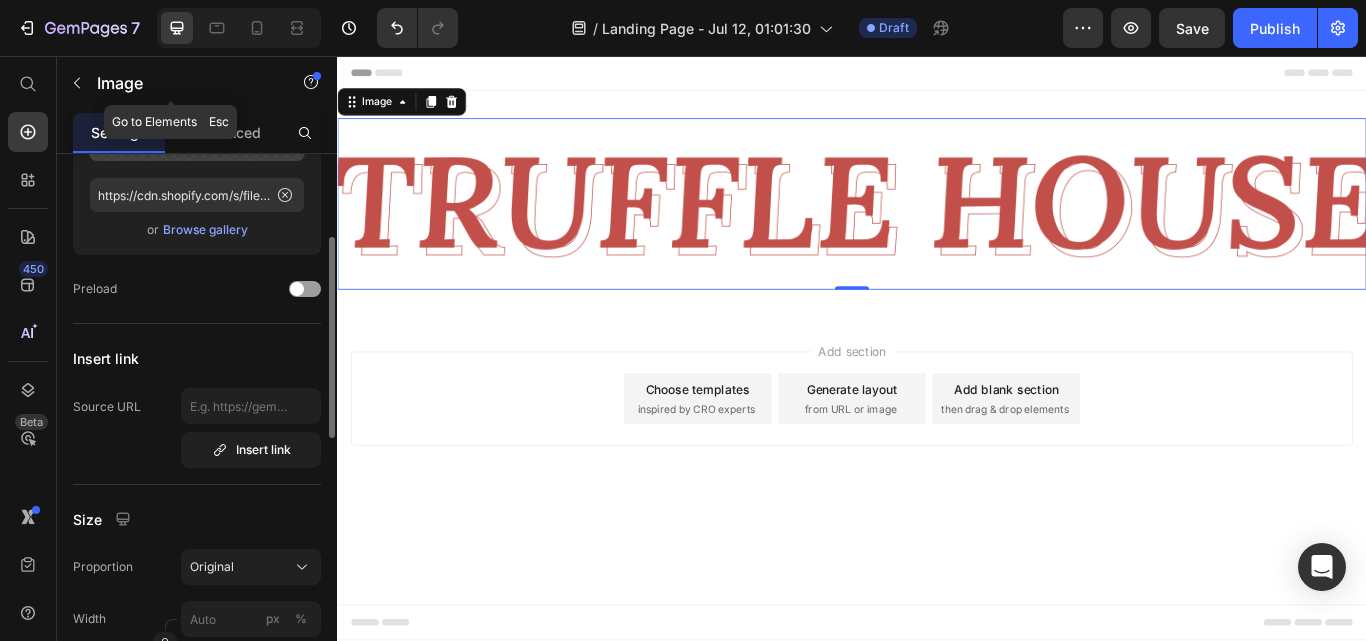 drag, startPoint x: 69, startPoint y: 80, endPoint x: 282, endPoint y: 242, distance: 267.60605 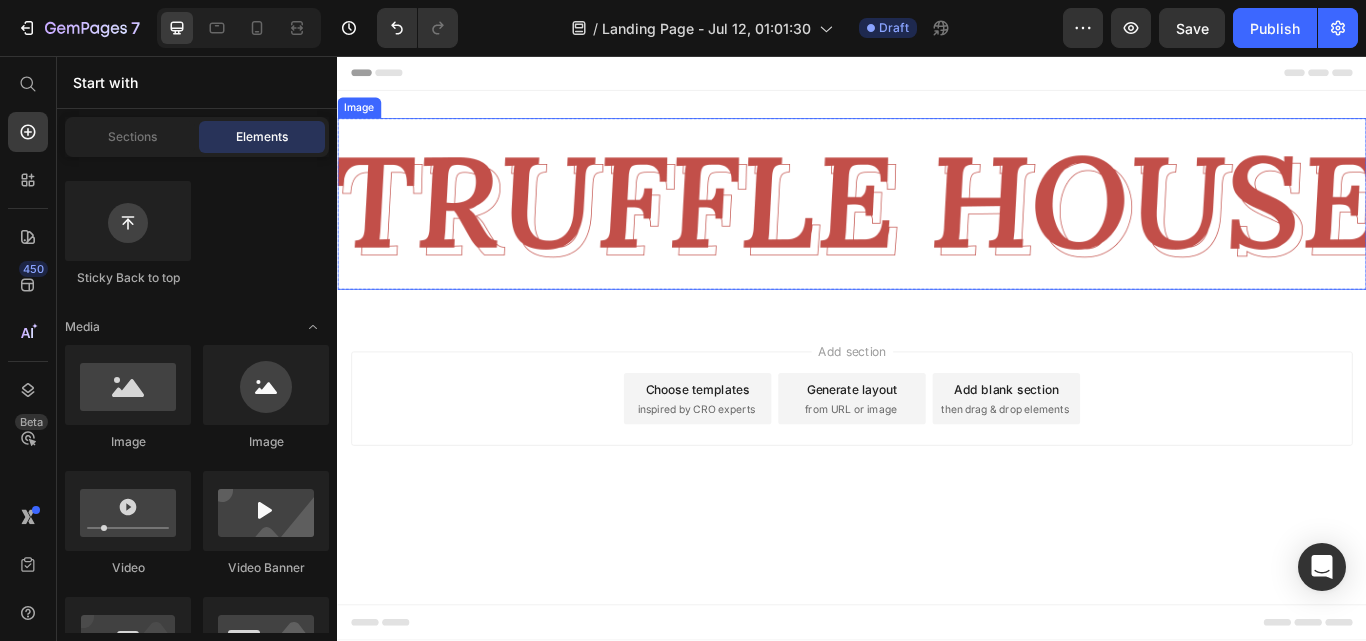 click at bounding box center [937, 229] 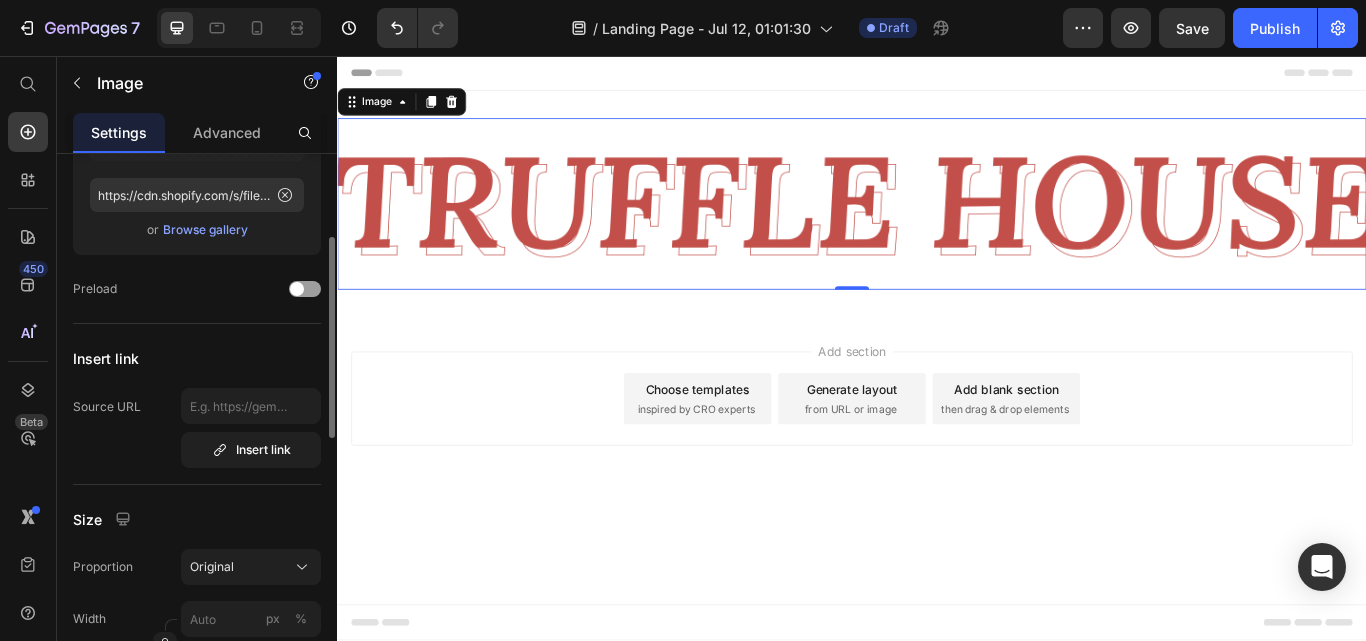 scroll, scrollTop: 0, scrollLeft: 0, axis: both 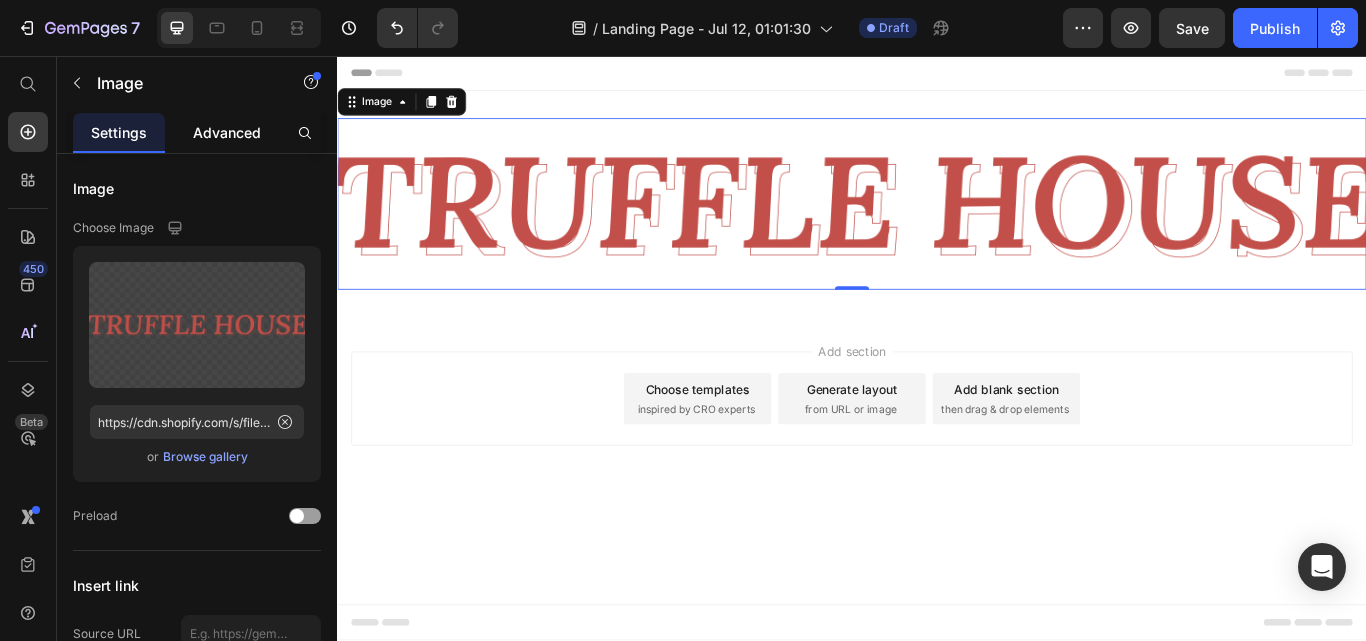 click on "Advanced" at bounding box center [227, 132] 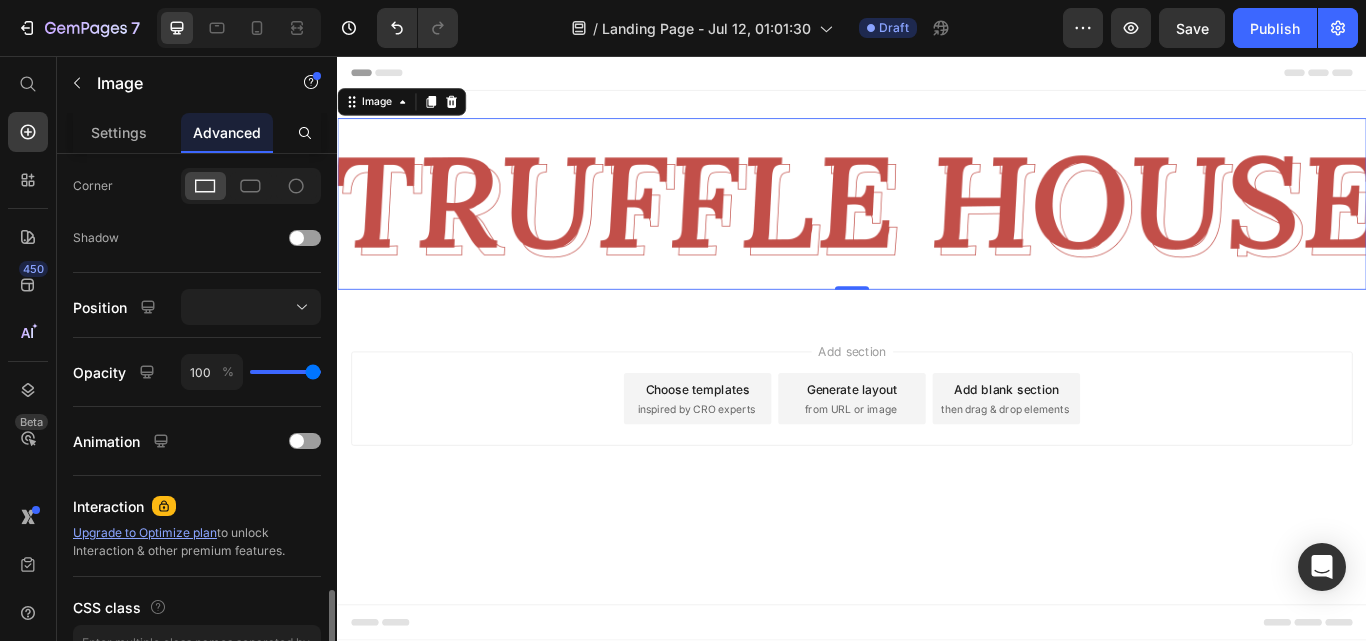scroll, scrollTop: 725, scrollLeft: 0, axis: vertical 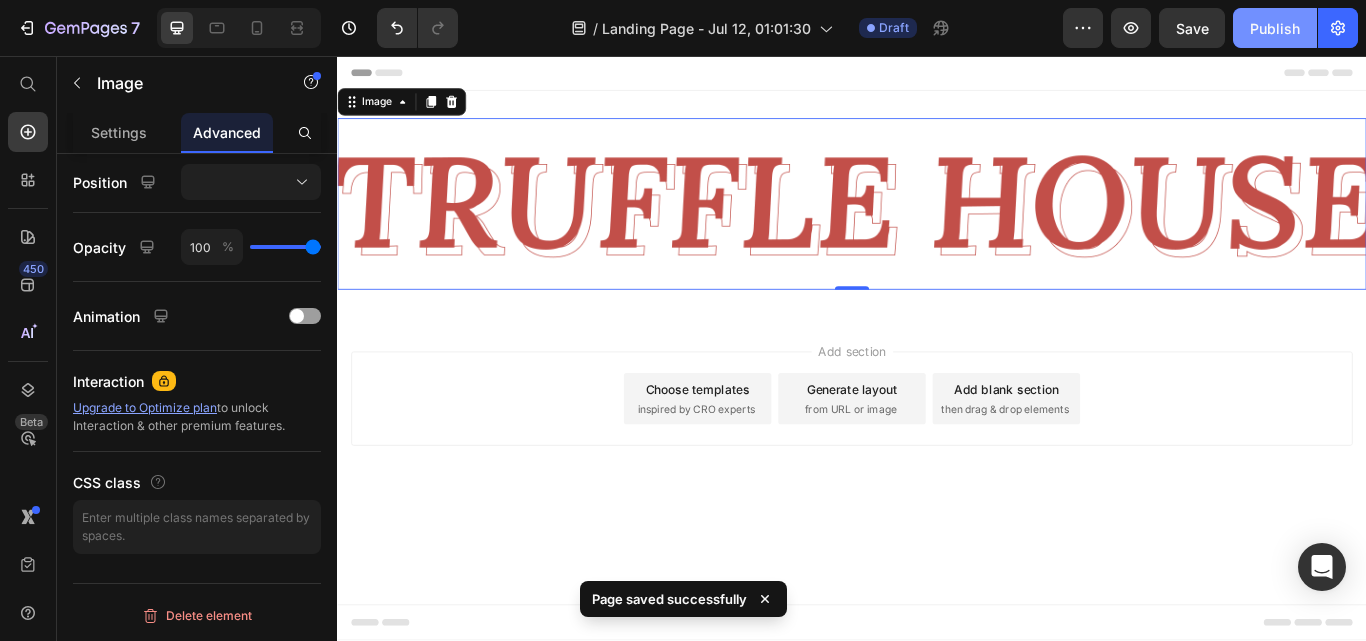 click on "Publish" at bounding box center (1275, 28) 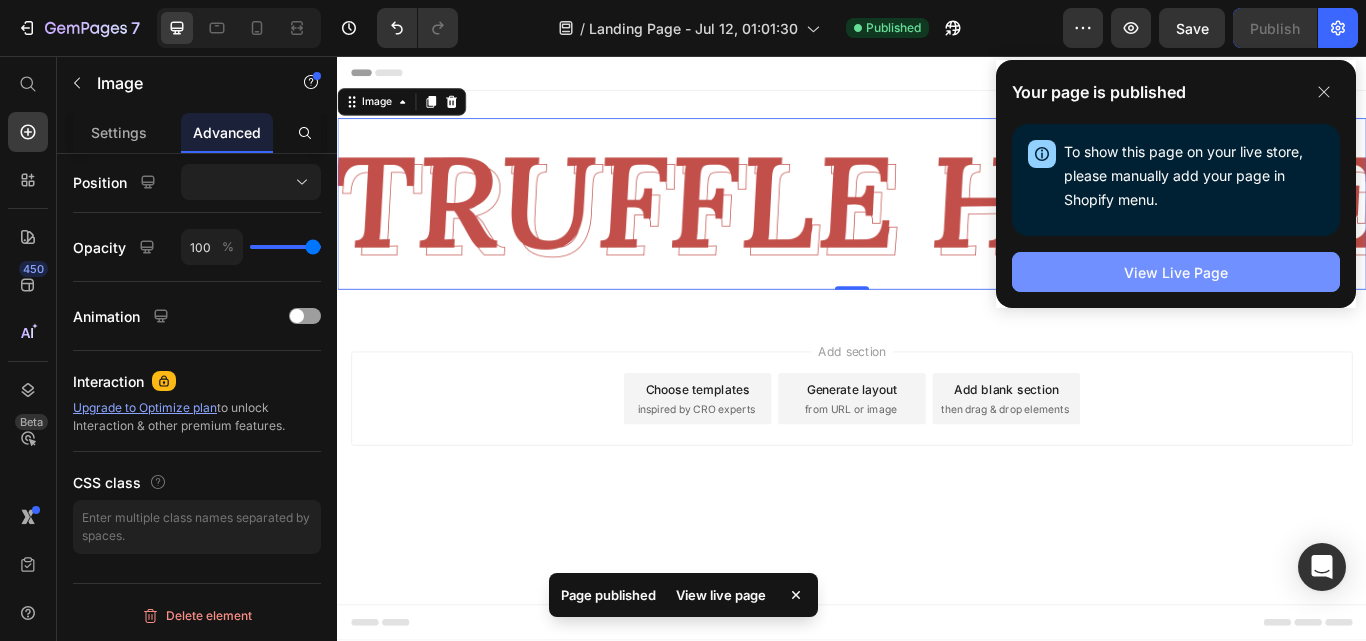 click on "View Live Page" at bounding box center (1176, 272) 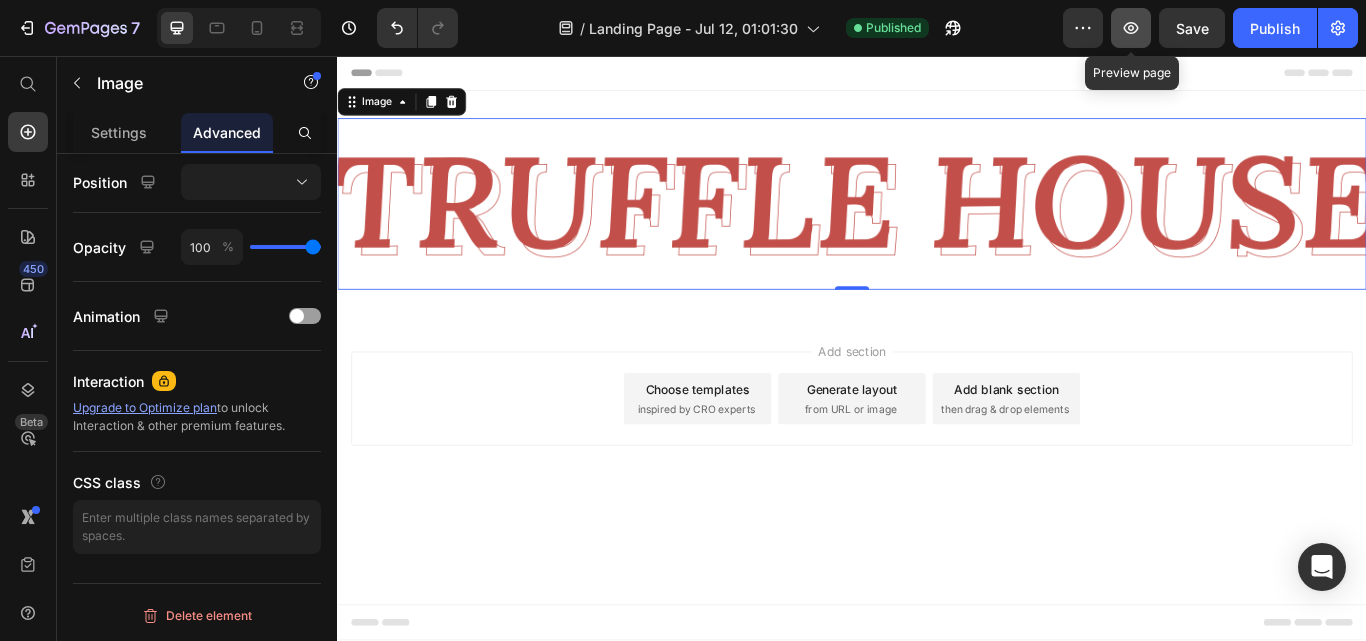 click 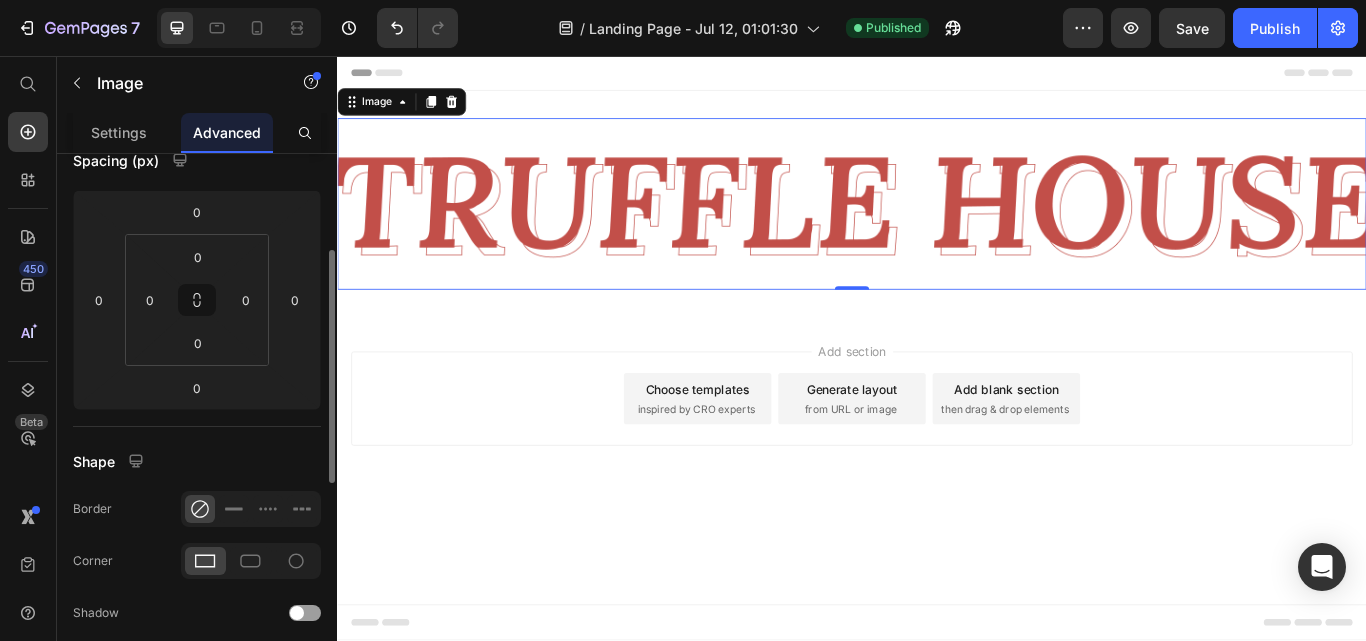 scroll, scrollTop: 0, scrollLeft: 0, axis: both 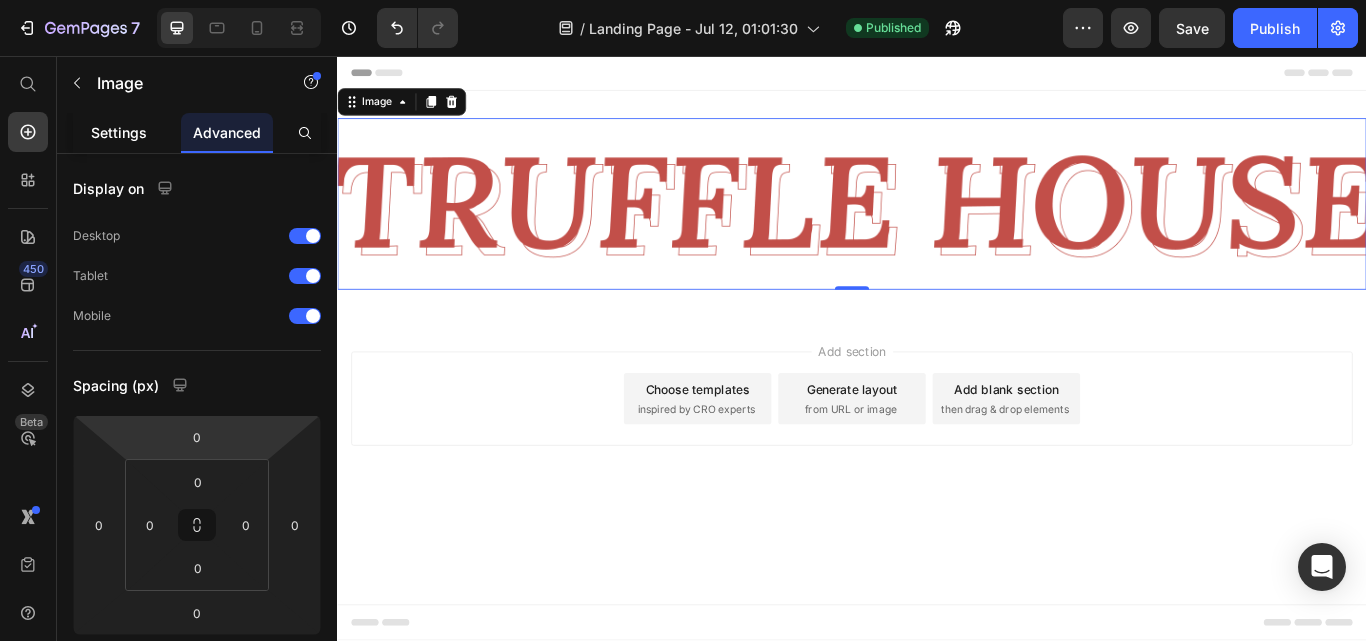 click on "Settings" at bounding box center (119, 132) 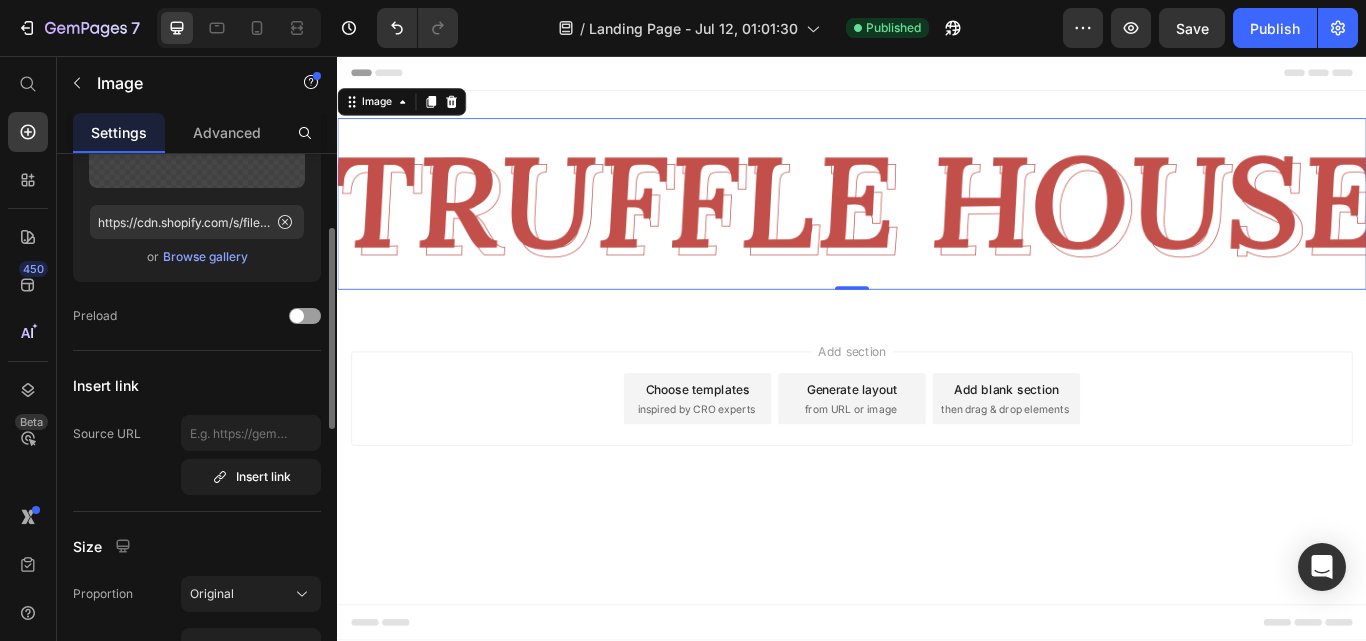 scroll, scrollTop: 500, scrollLeft: 0, axis: vertical 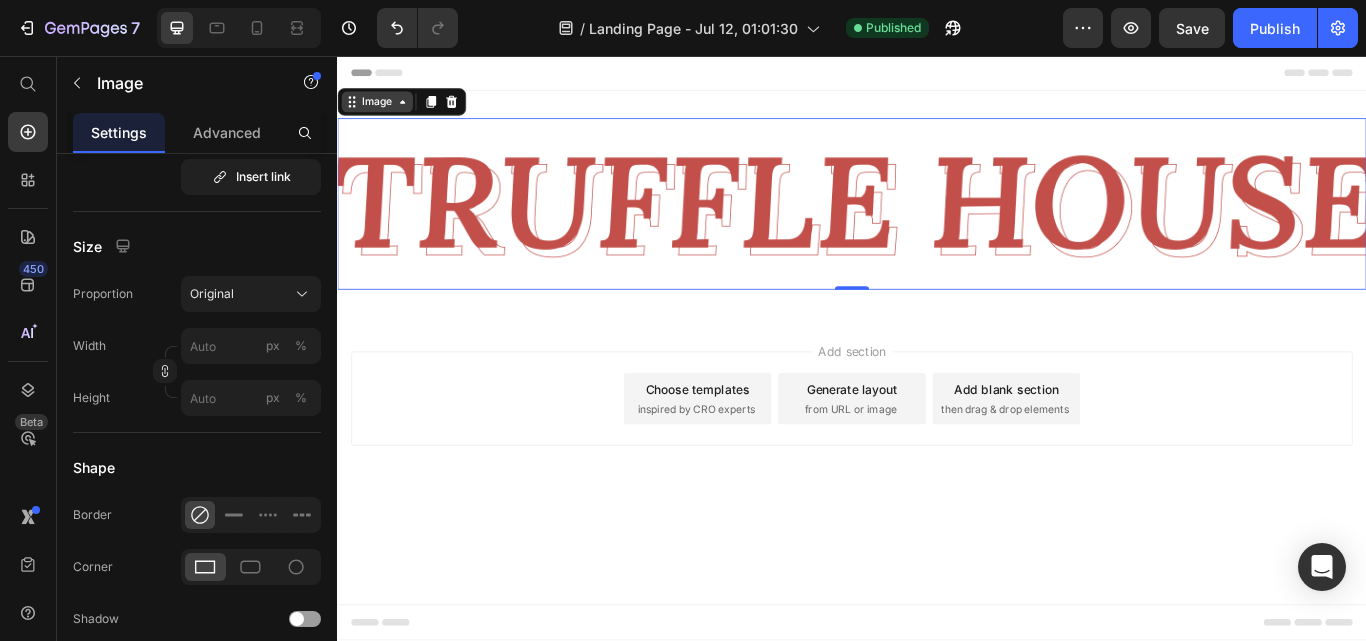 click on "Image" at bounding box center (383, 110) 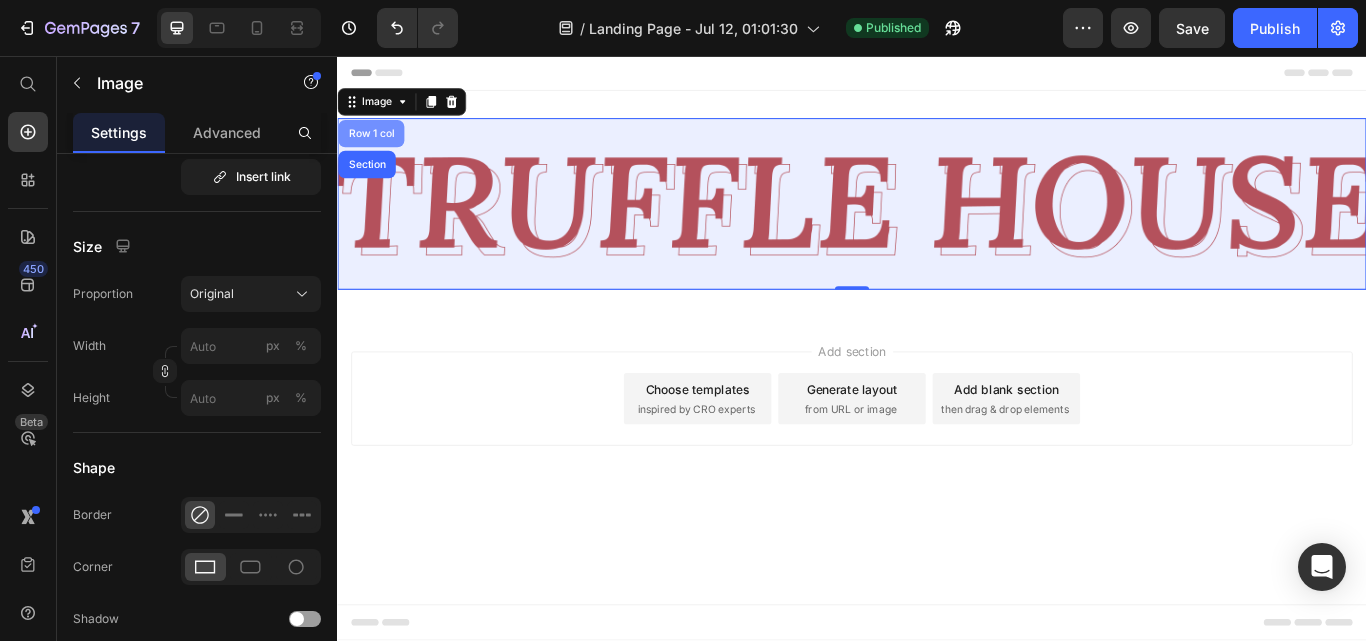 click on "Row 1 col" at bounding box center (376, 147) 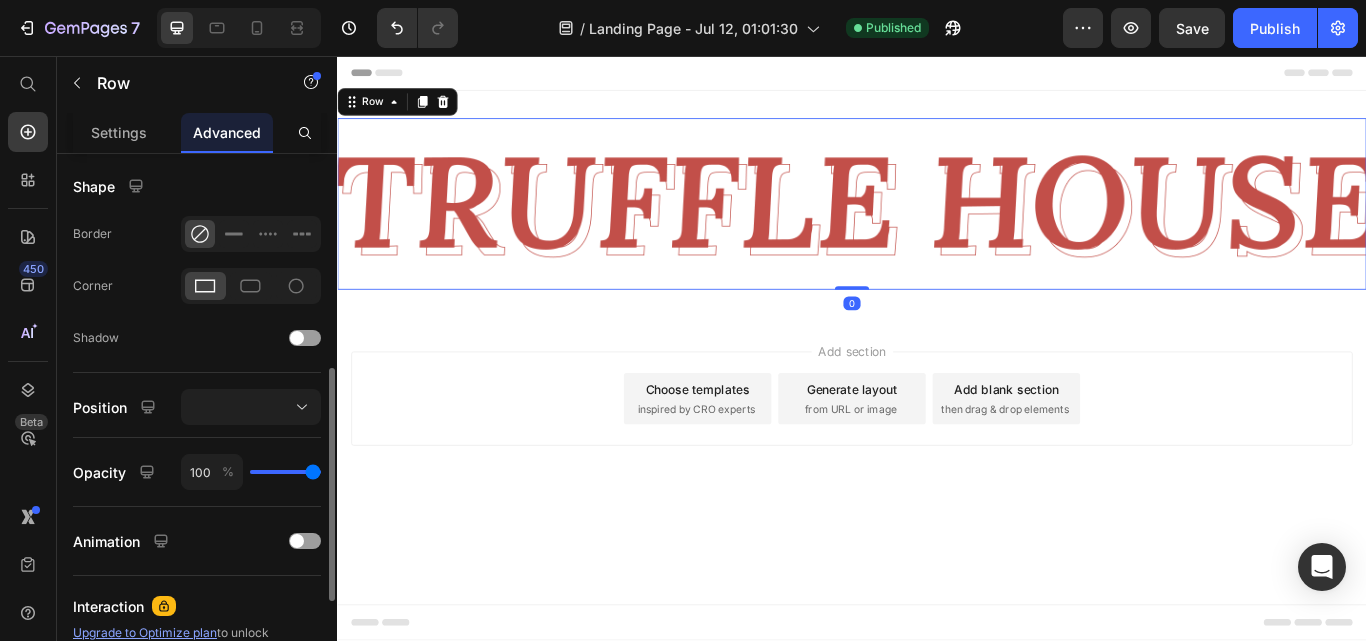 scroll, scrollTop: 0, scrollLeft: 0, axis: both 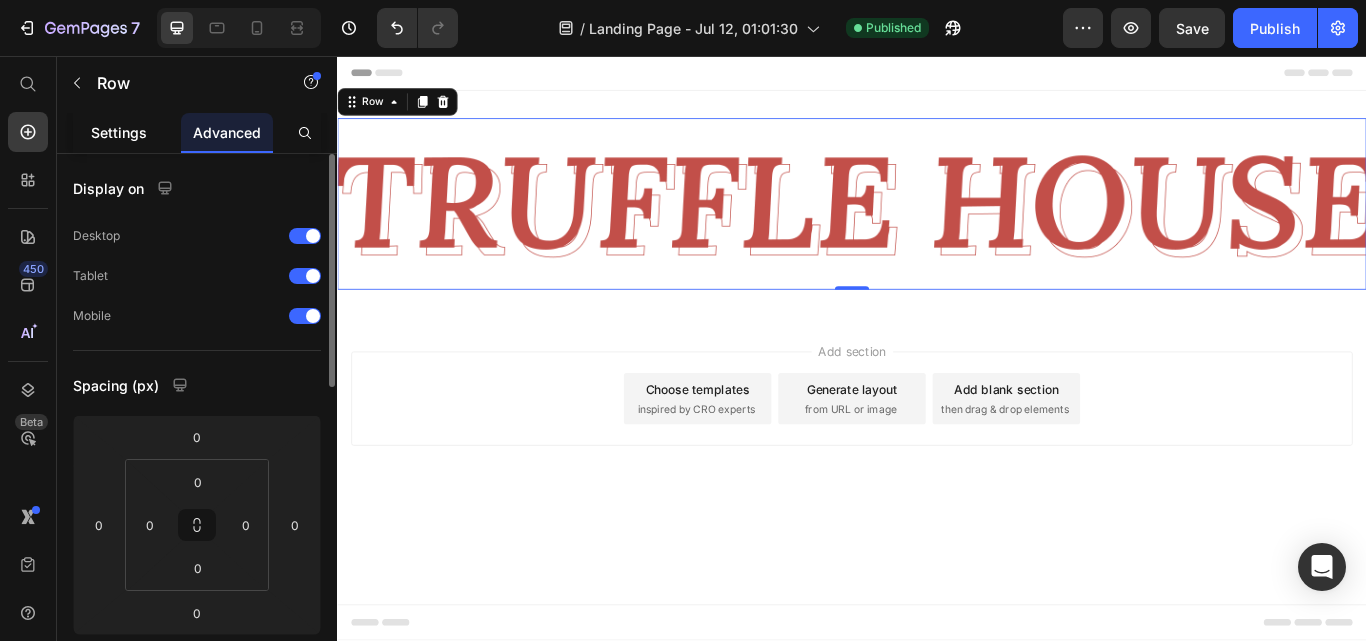 click on "Settings" at bounding box center (119, 132) 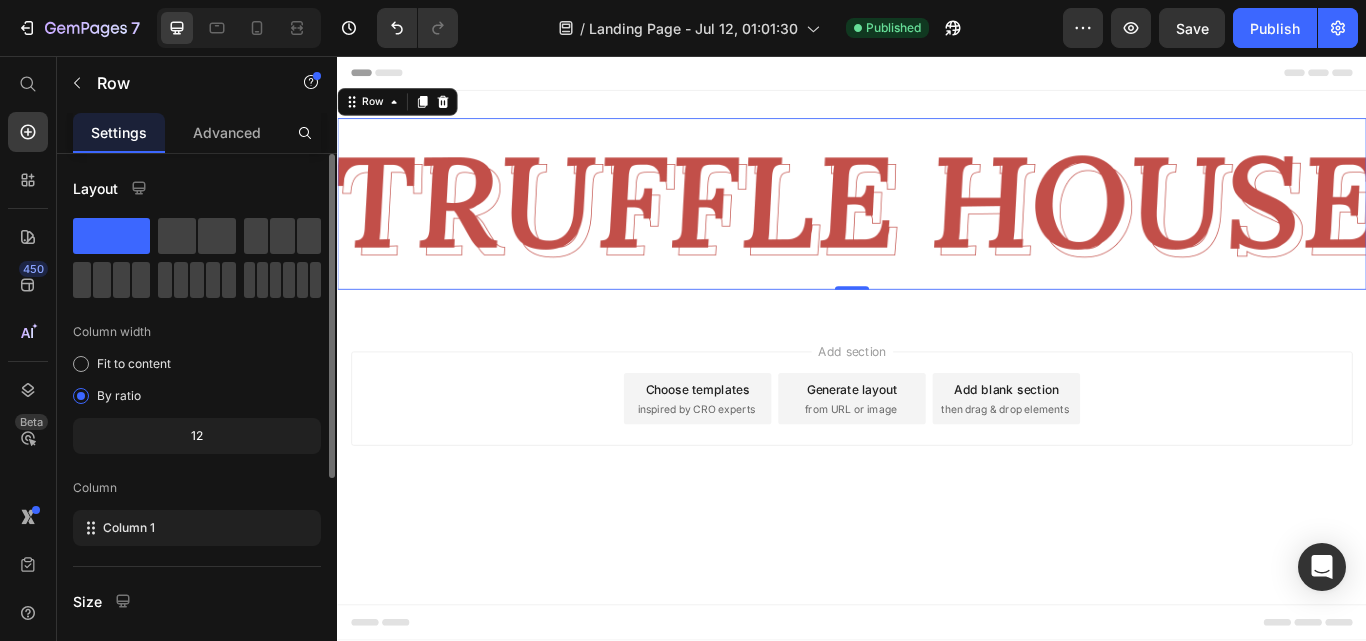 scroll, scrollTop: 368, scrollLeft: 0, axis: vertical 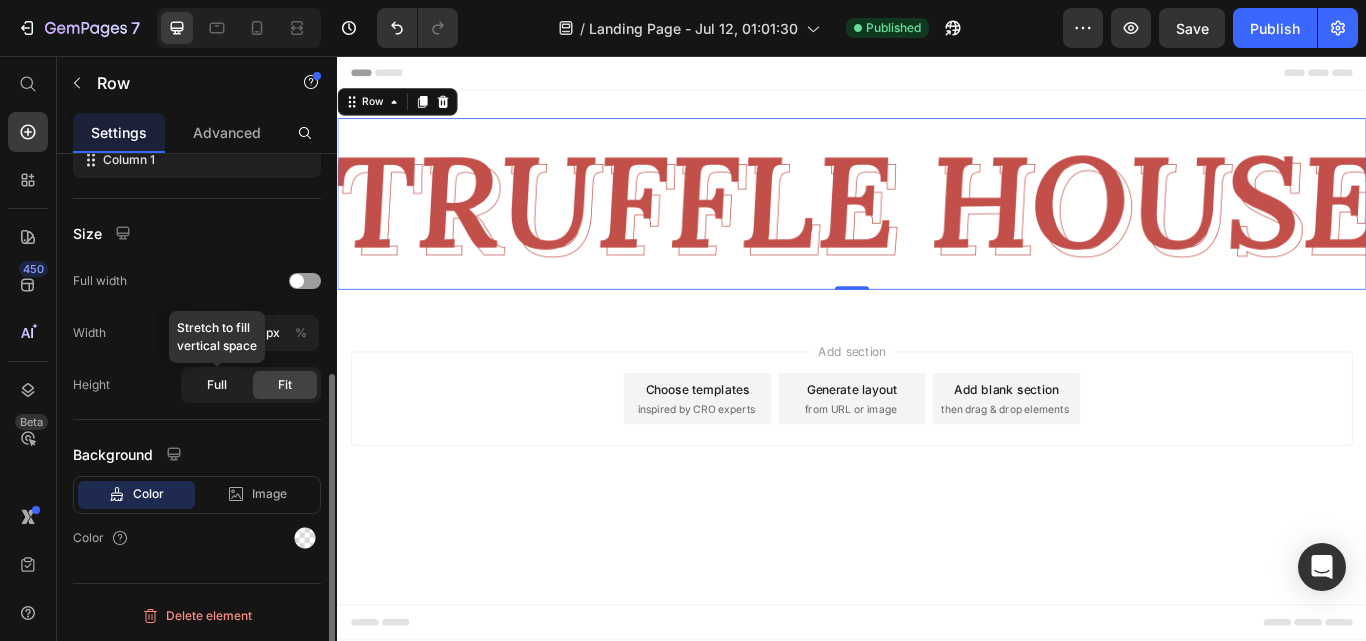 click on "Full" 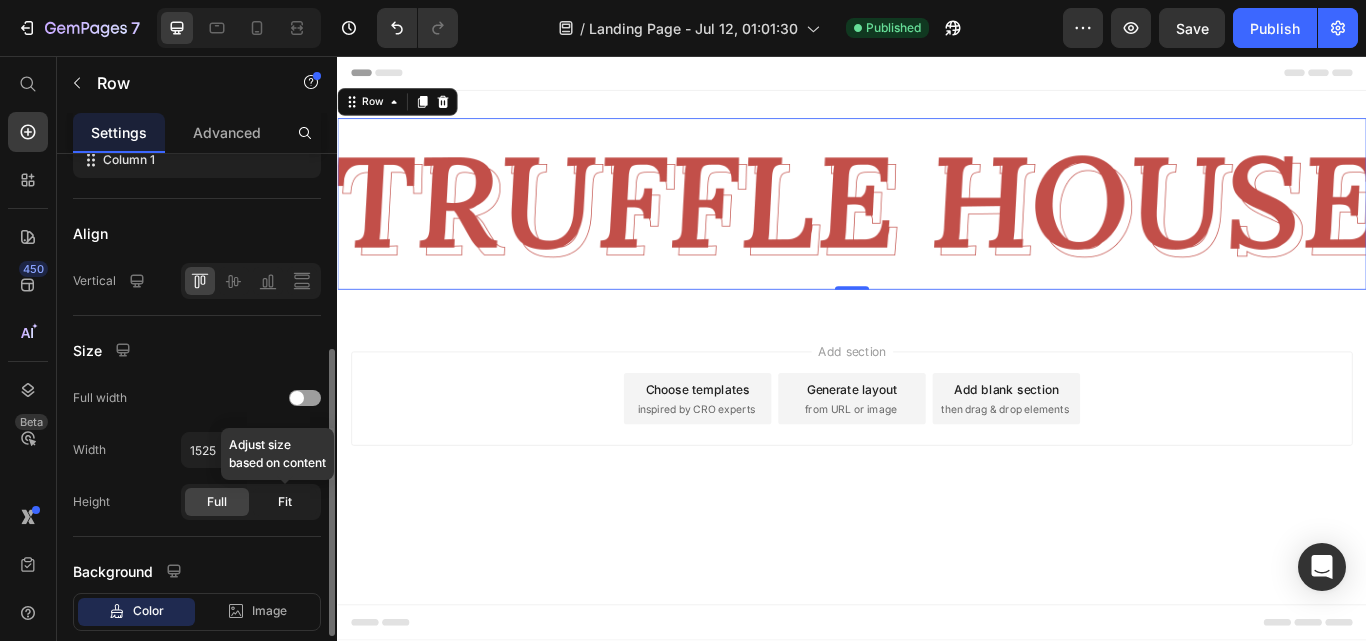 click on "Fit" 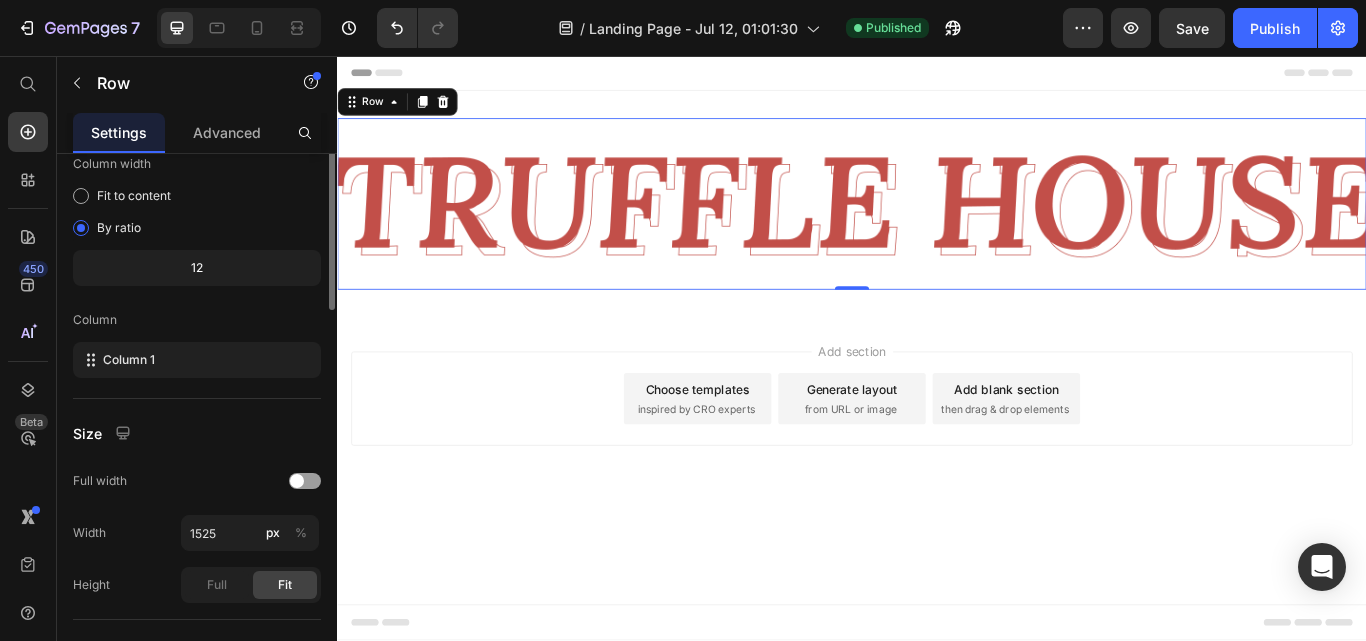 scroll, scrollTop: 0, scrollLeft: 0, axis: both 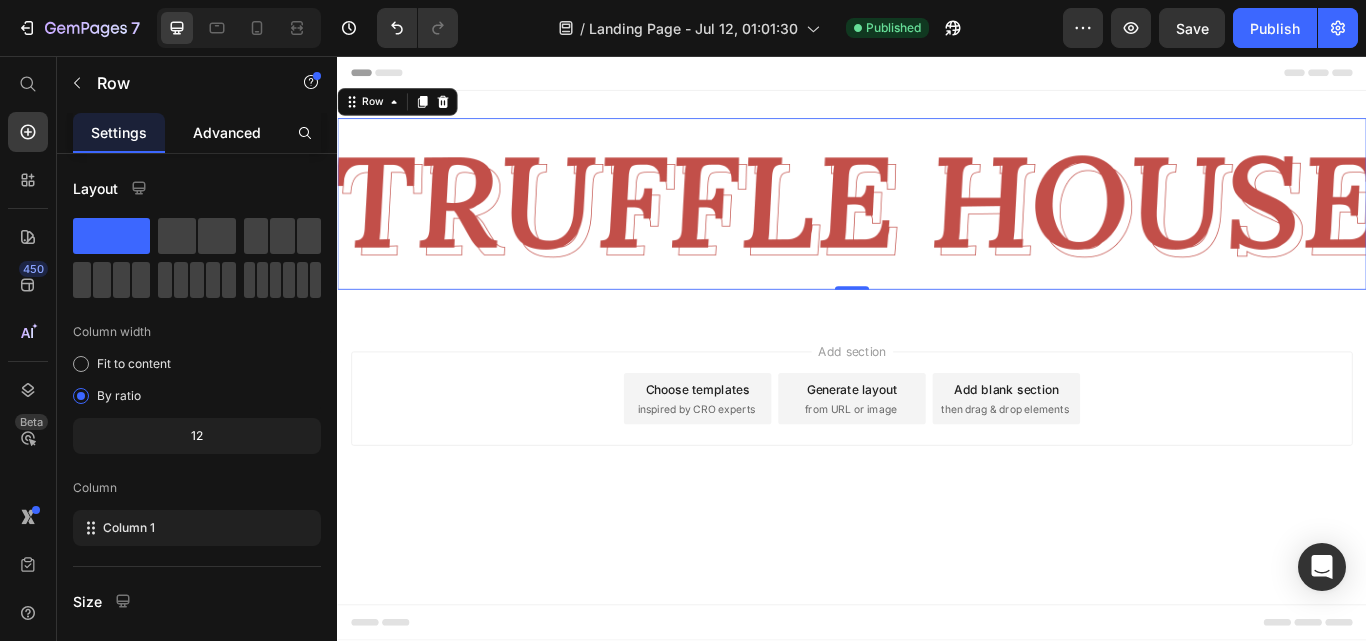 click on "Advanced" at bounding box center [227, 132] 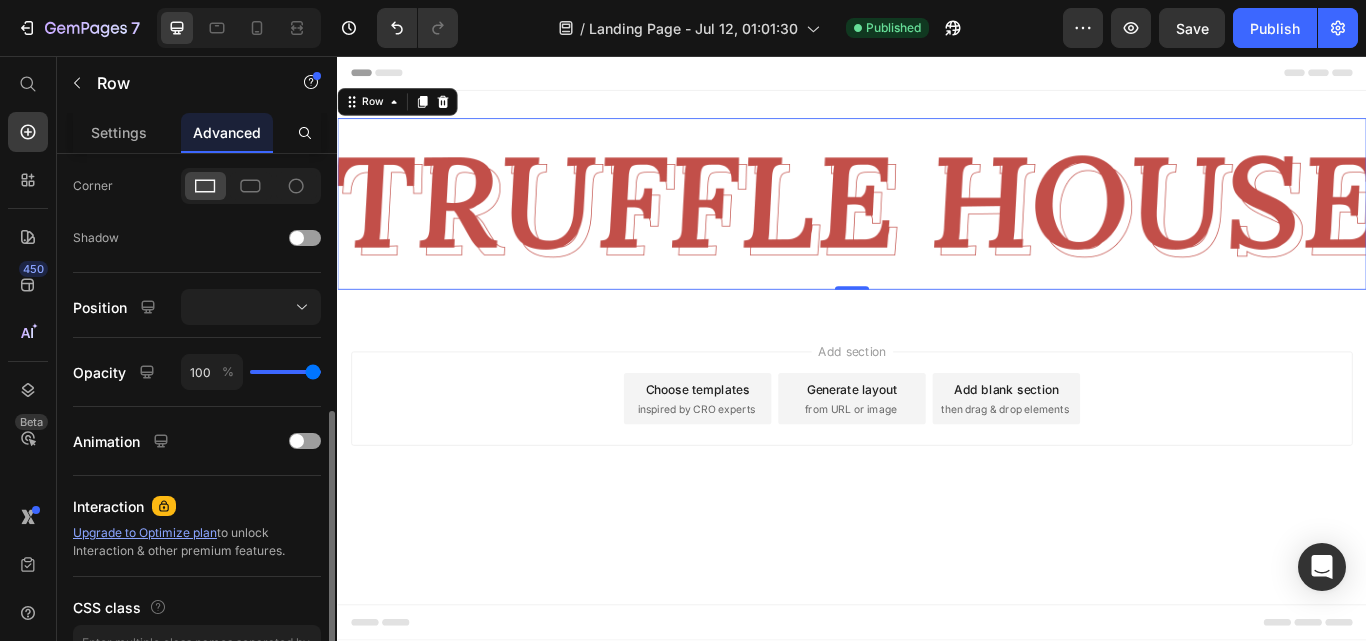 scroll, scrollTop: 725, scrollLeft: 0, axis: vertical 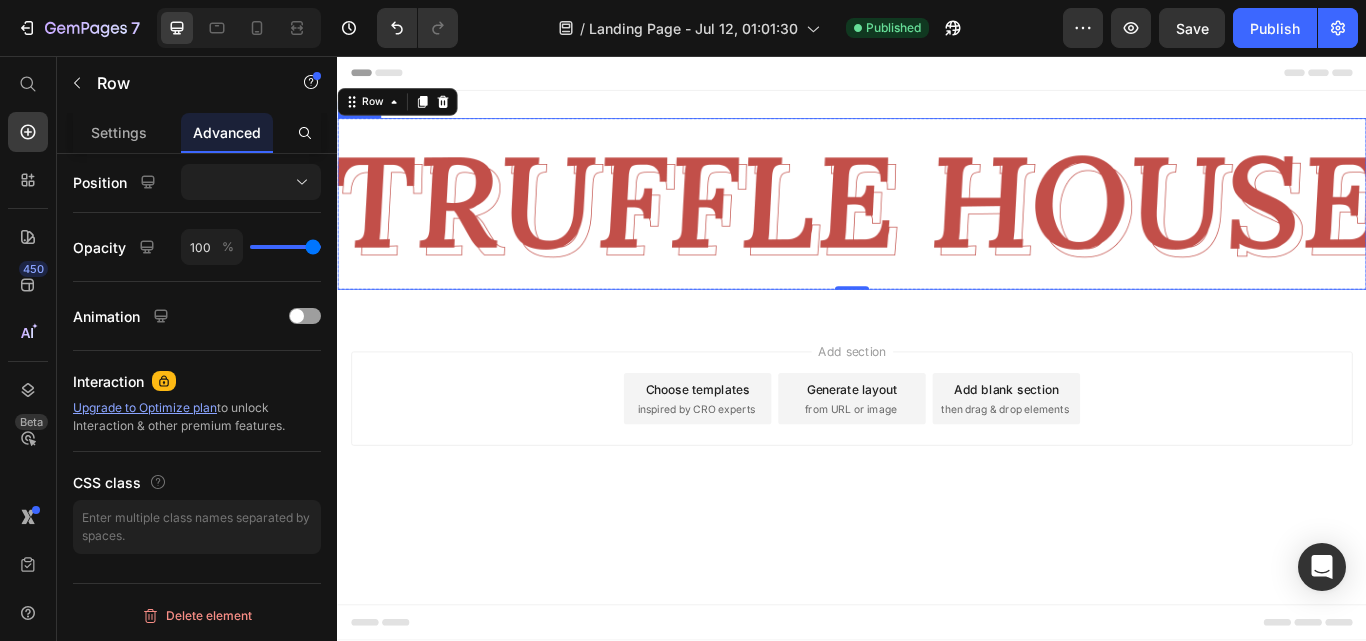 click at bounding box center [937, 229] 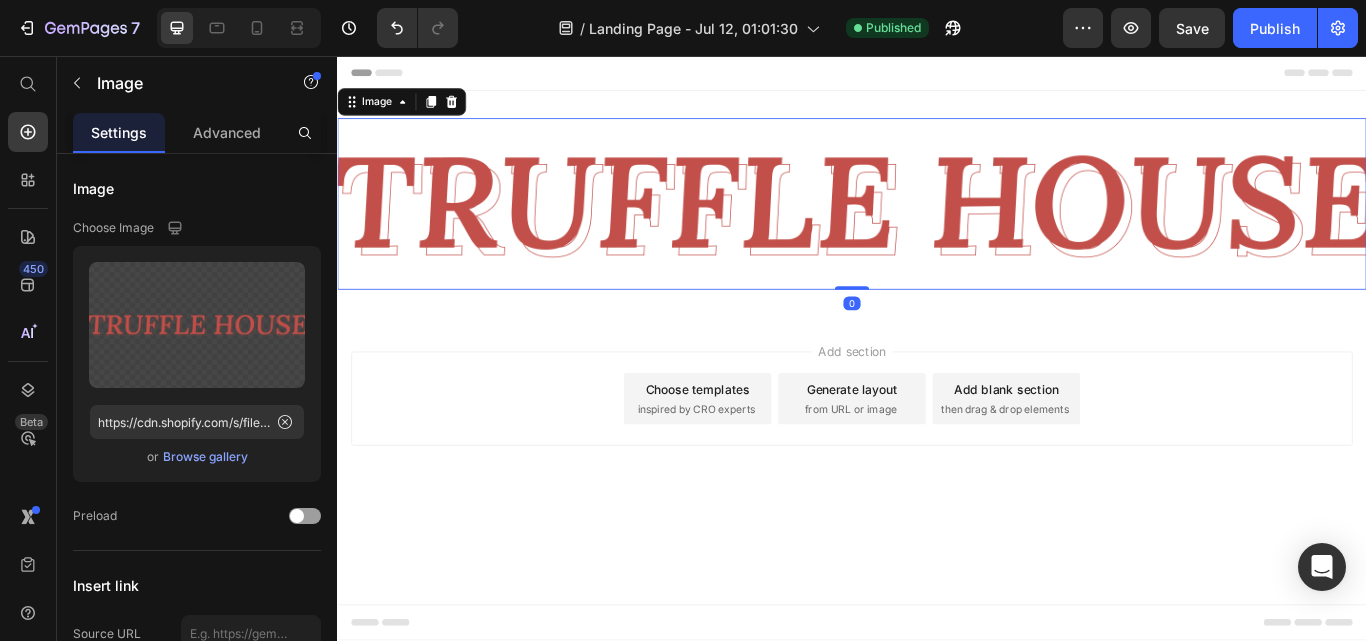 scroll, scrollTop: 400, scrollLeft: 0, axis: vertical 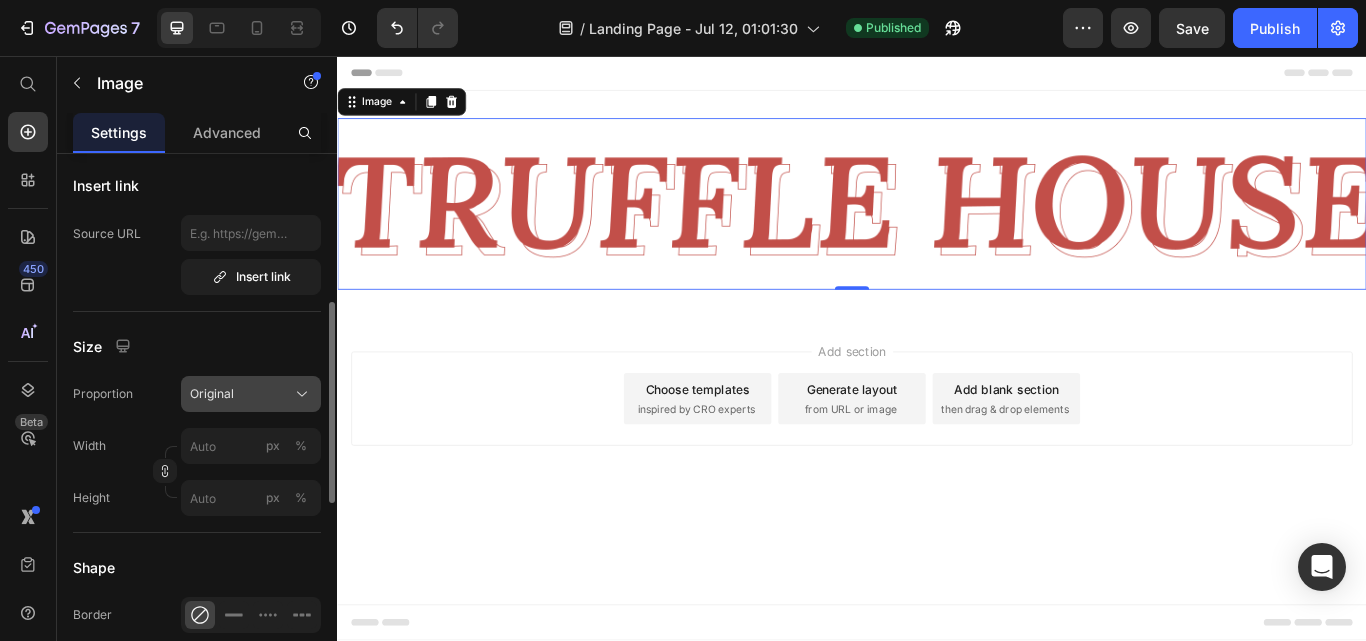 click on "Original" 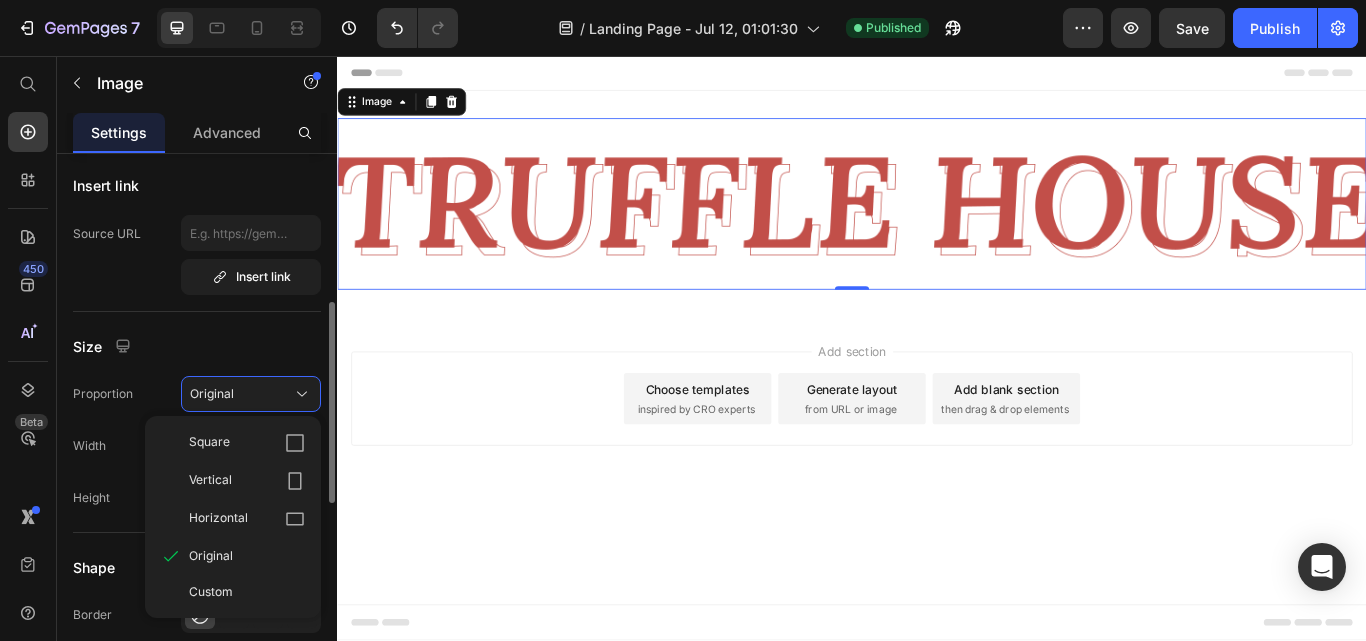 click on "Size" at bounding box center (197, 346) 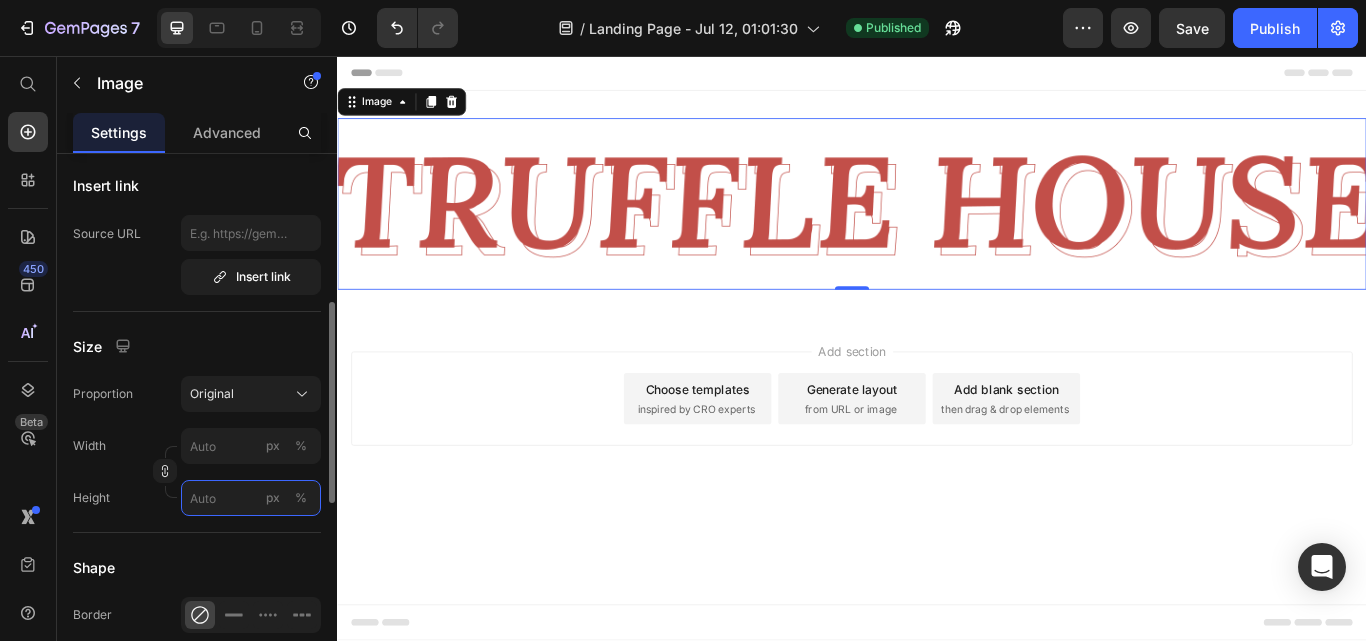click on "px %" at bounding box center [251, 498] 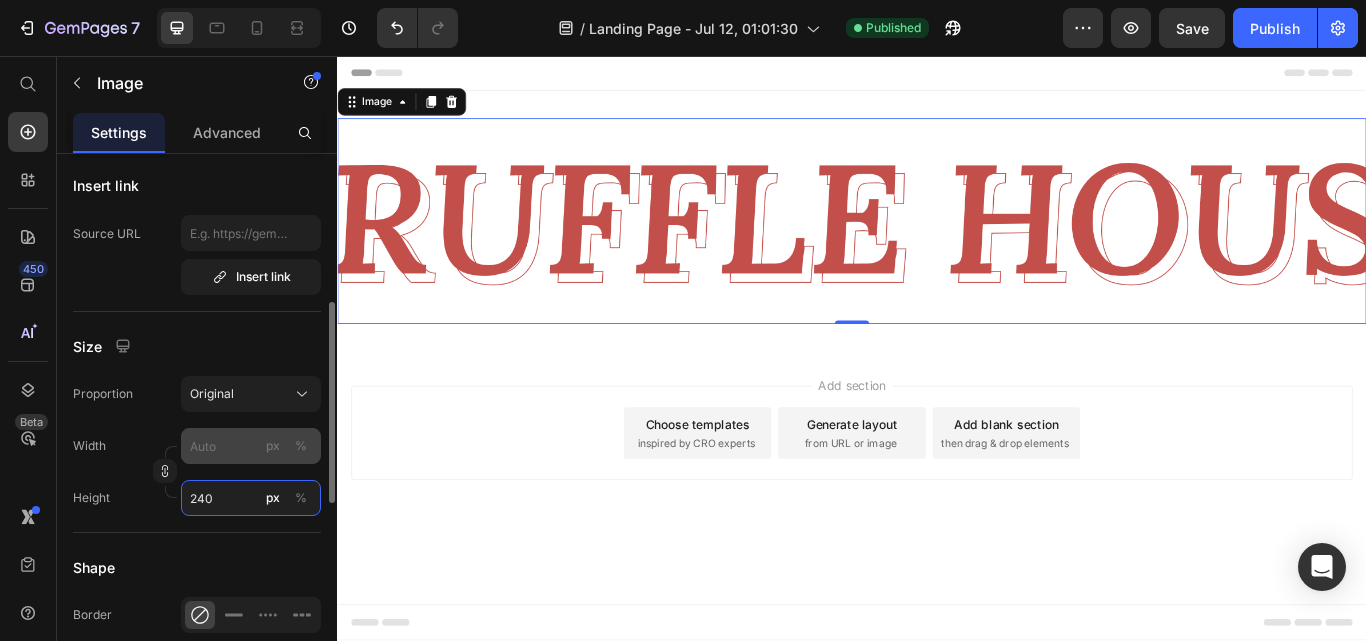 type on "240" 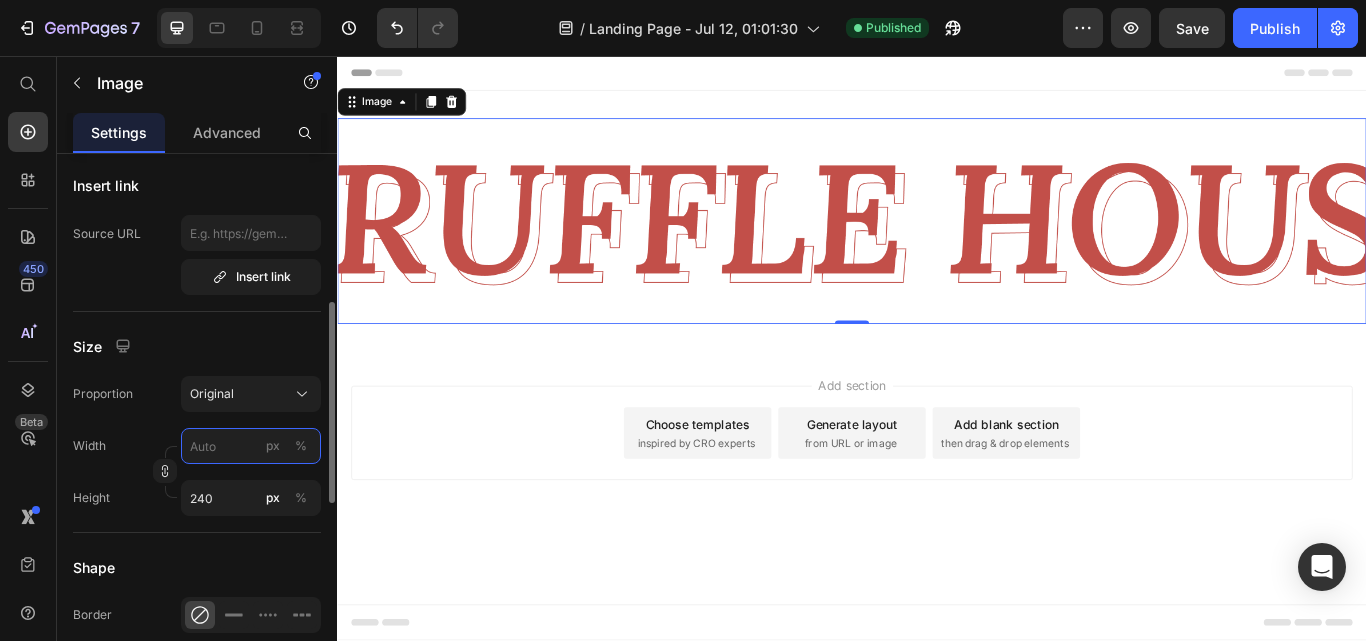click on "px %" at bounding box center [251, 446] 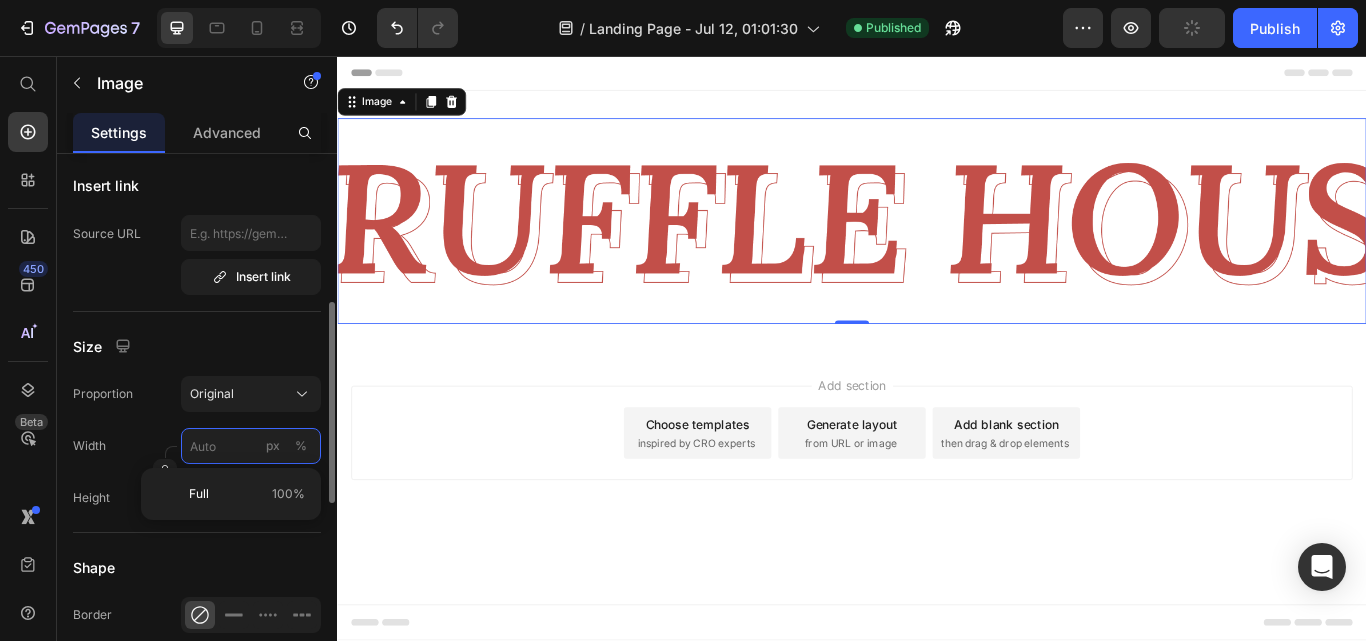 type on "1" 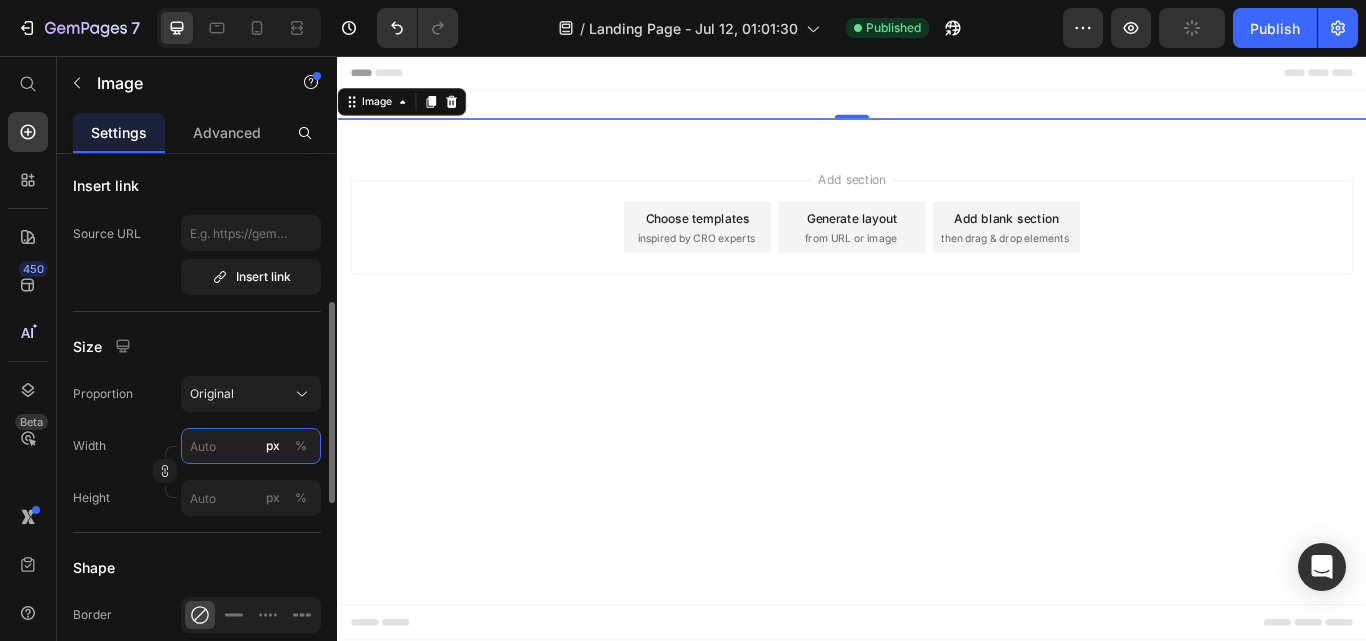 type on "3" 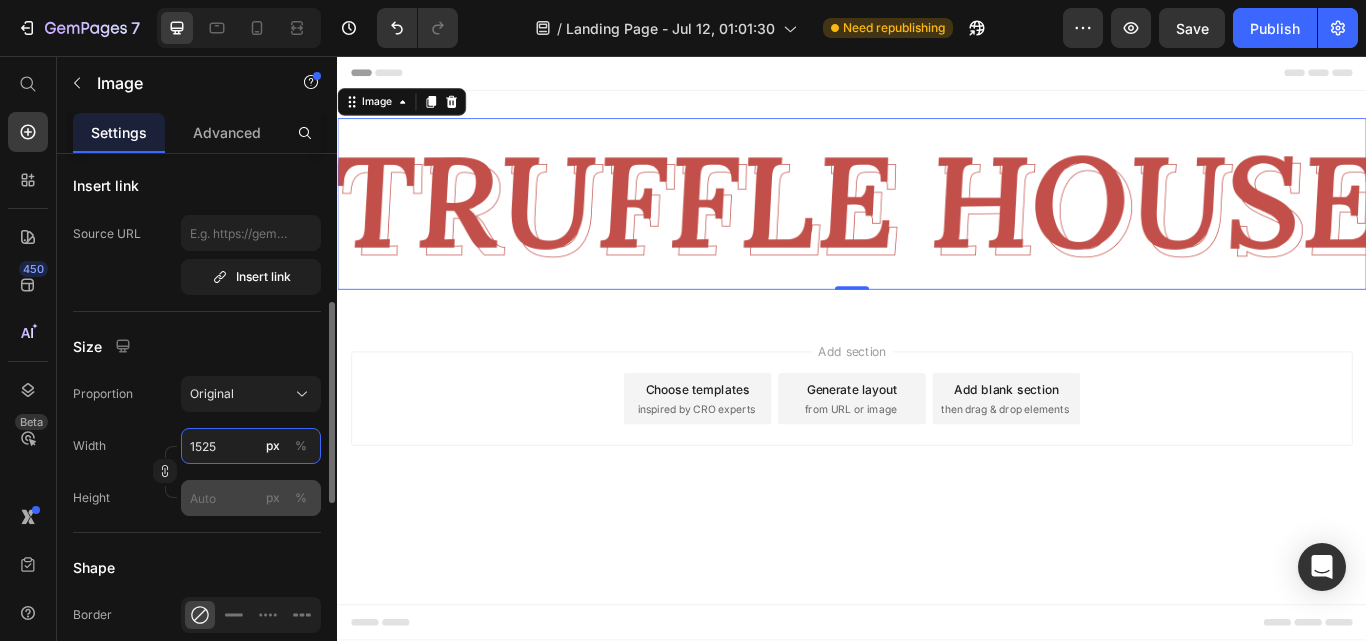 type on "1525" 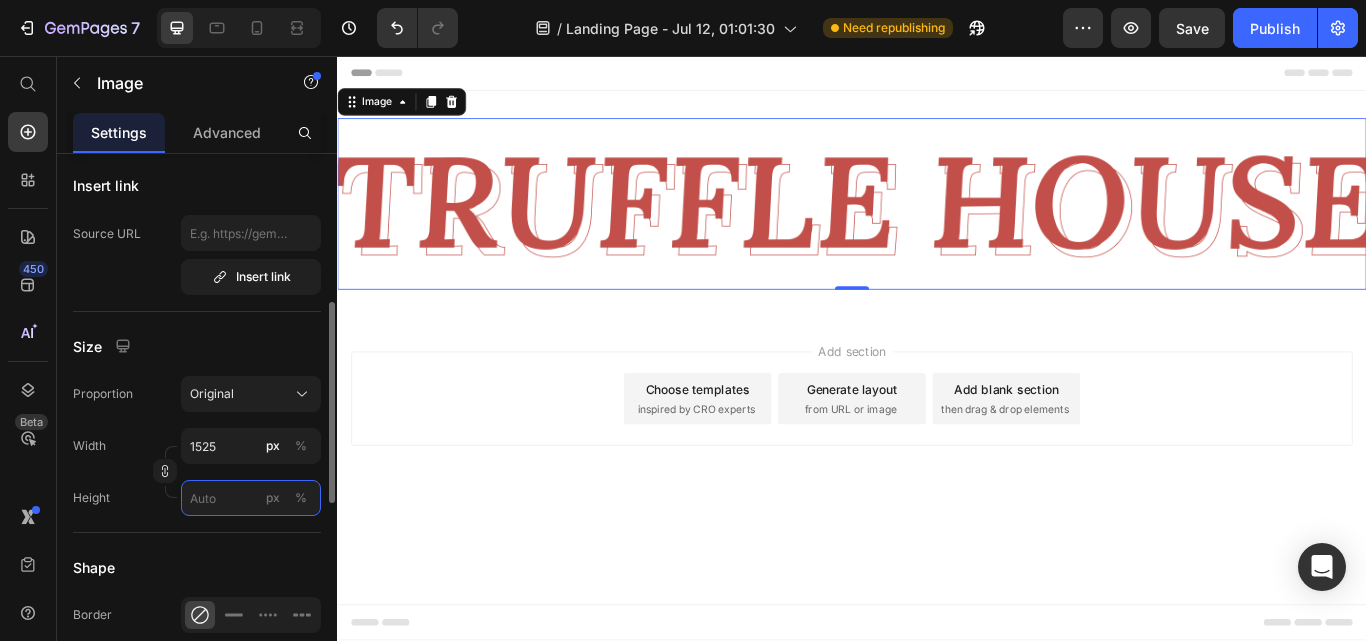 click on "px %" at bounding box center [251, 498] 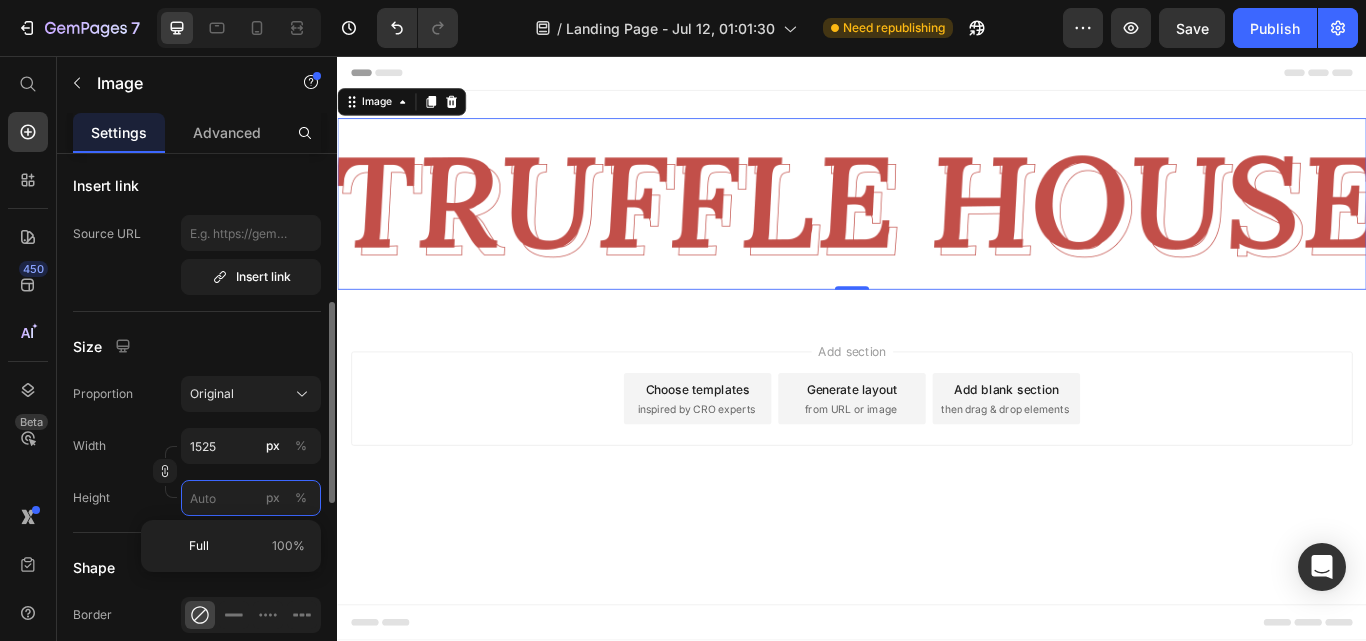 type 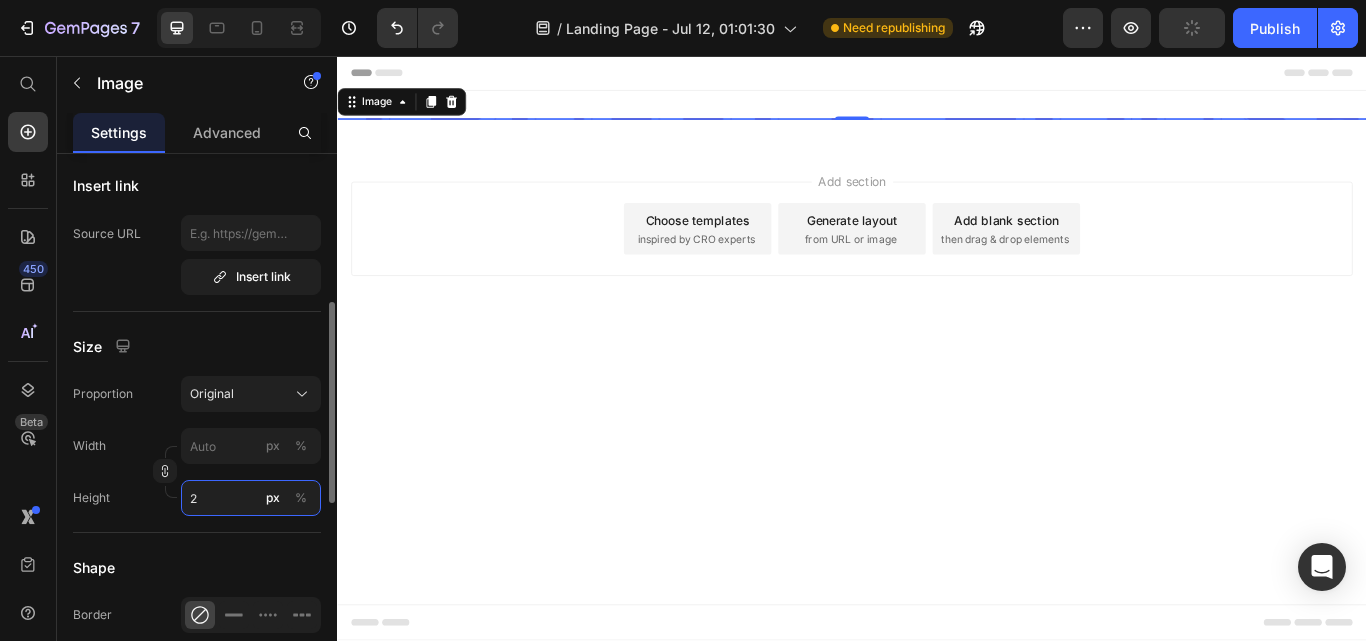 type on "1525" 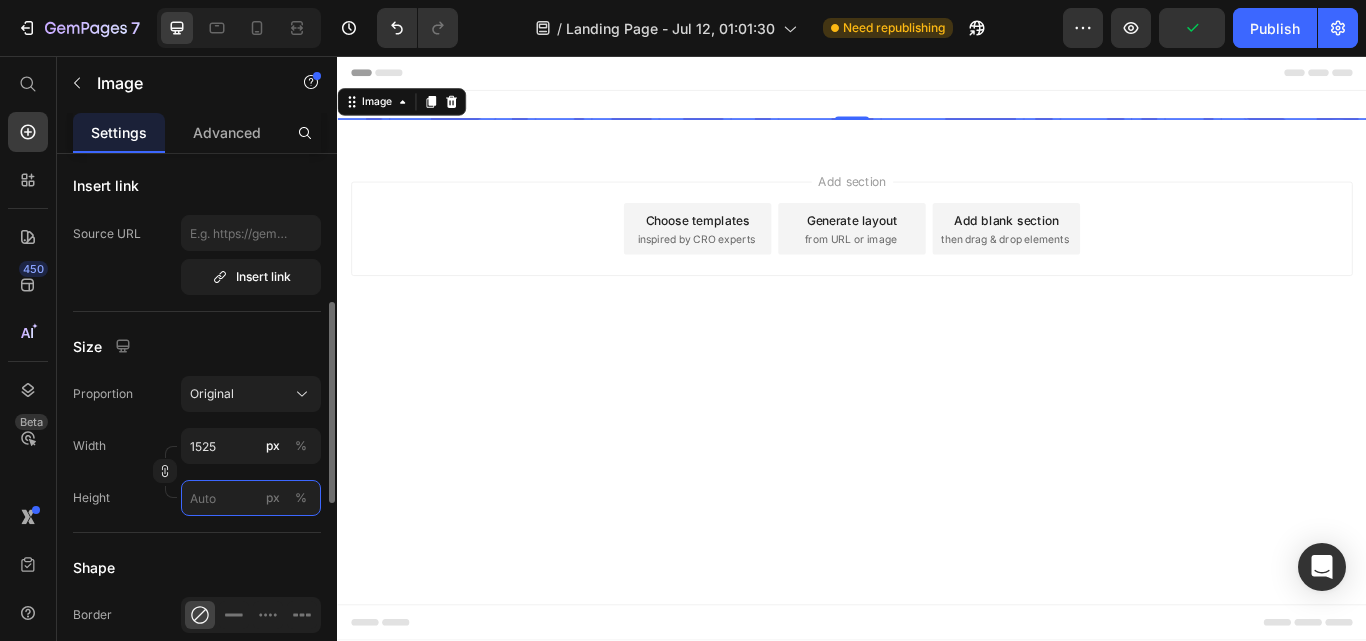 type 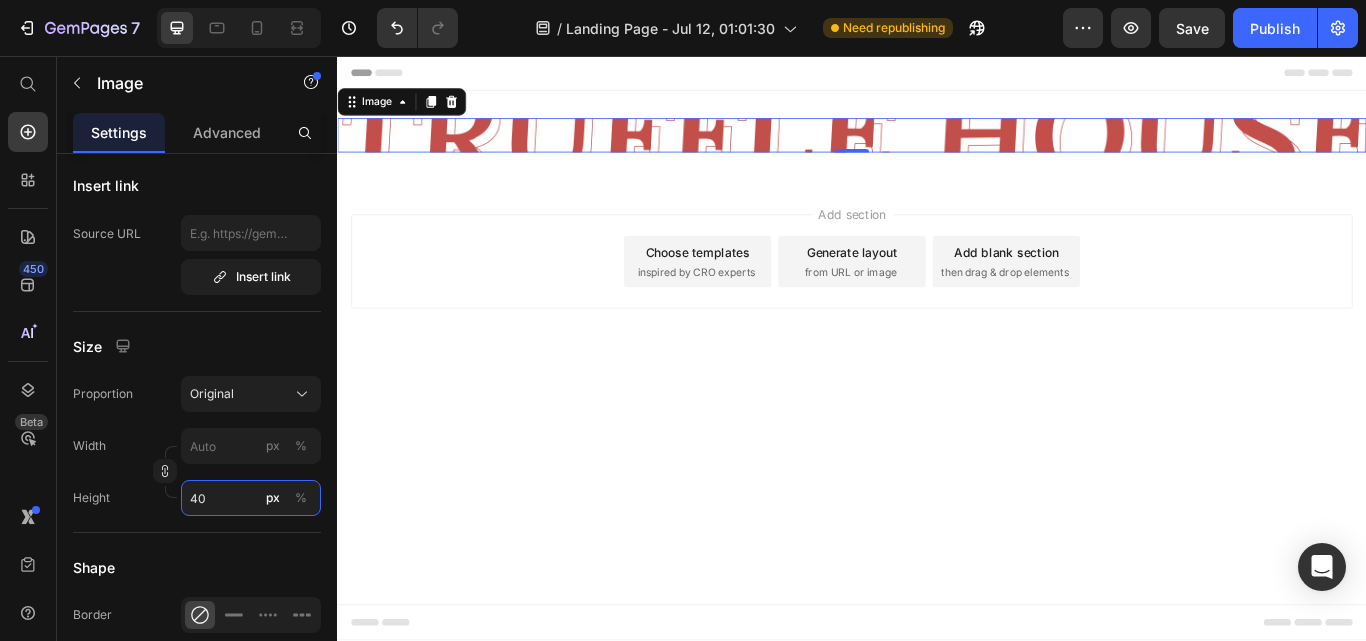 type on "40" 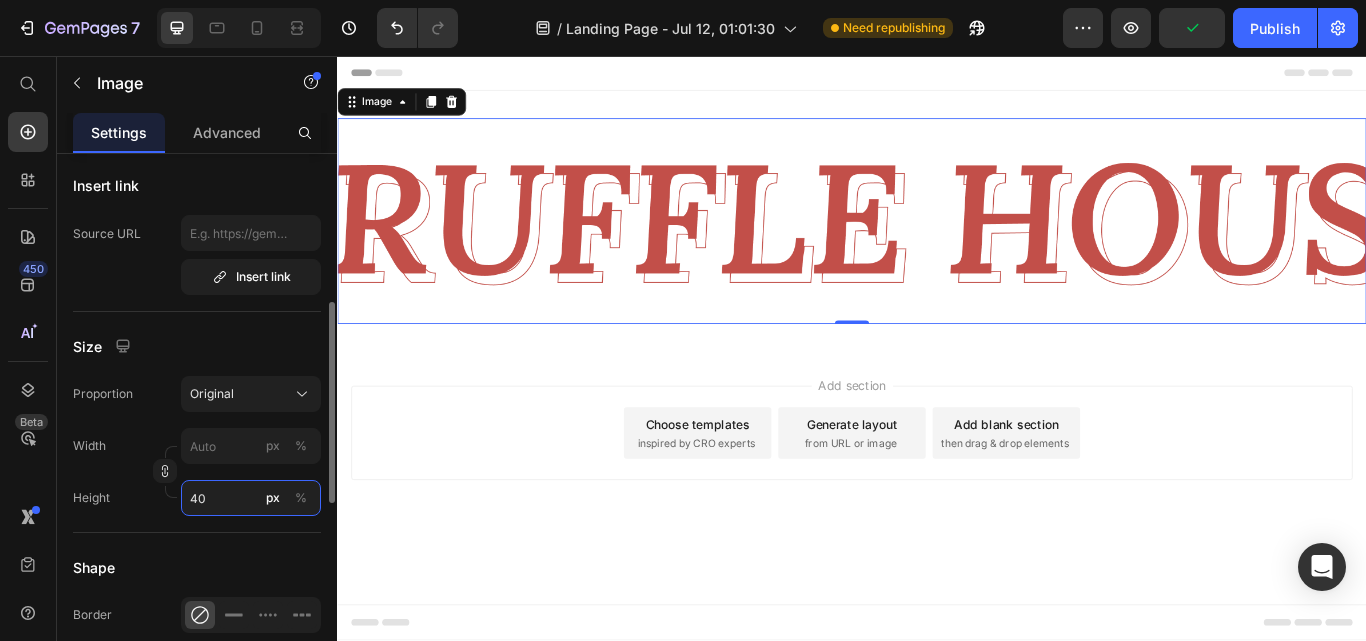 click on "40" at bounding box center [251, 498] 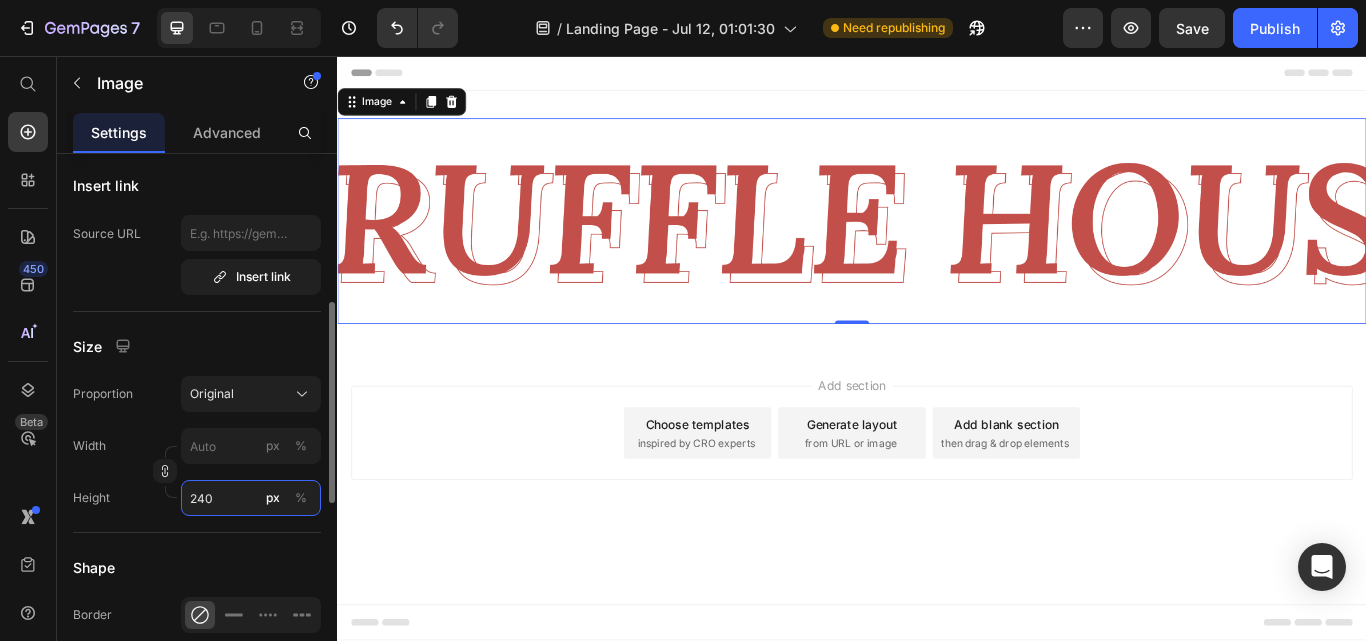 type on "240" 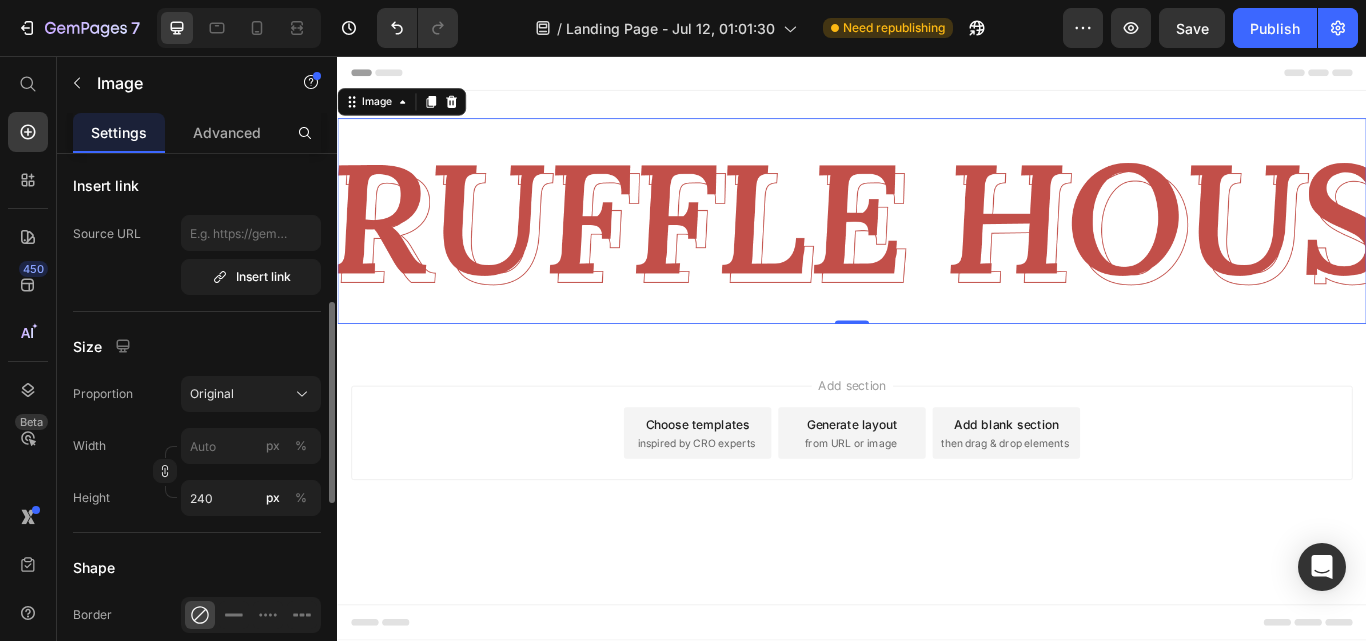 click on "Size" at bounding box center (197, 346) 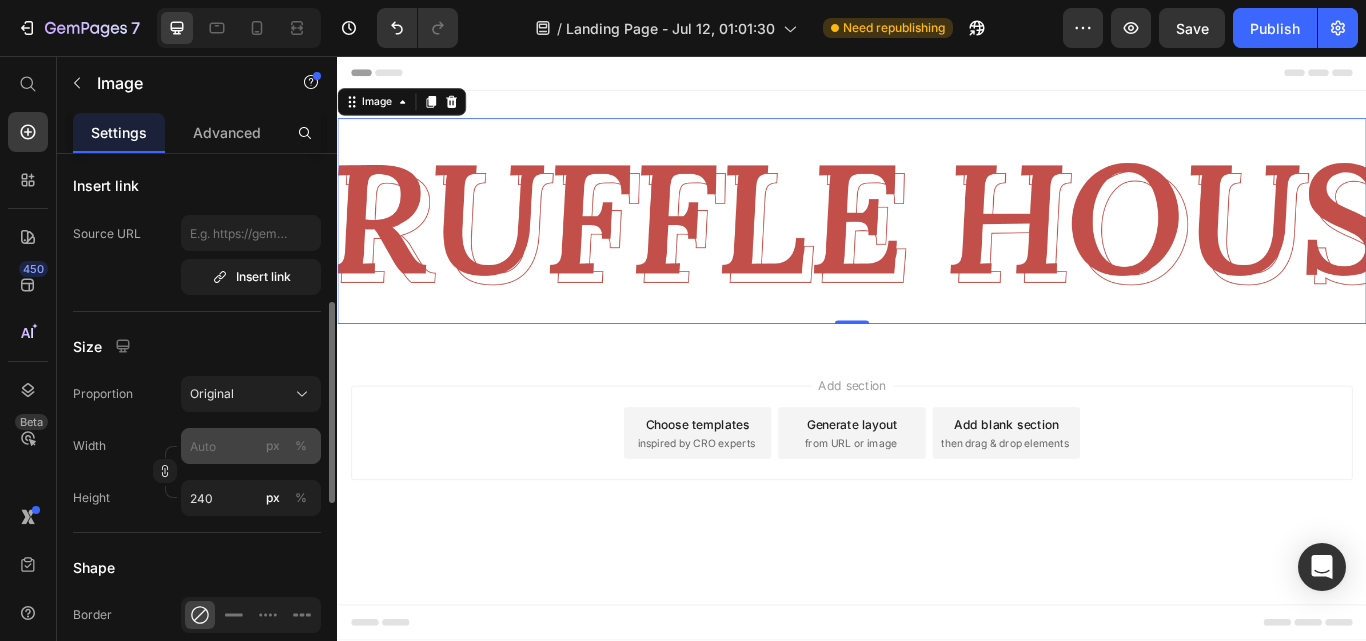 click on "px" at bounding box center [273, 446] 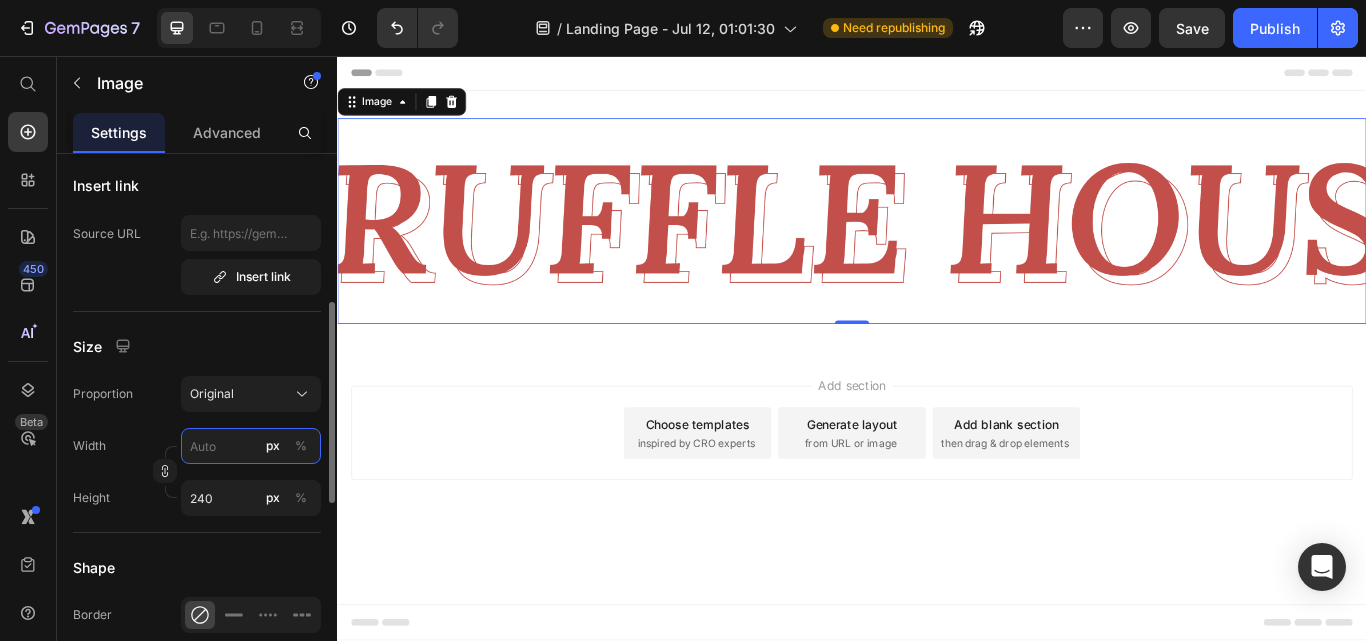 click on "px %" at bounding box center (251, 446) 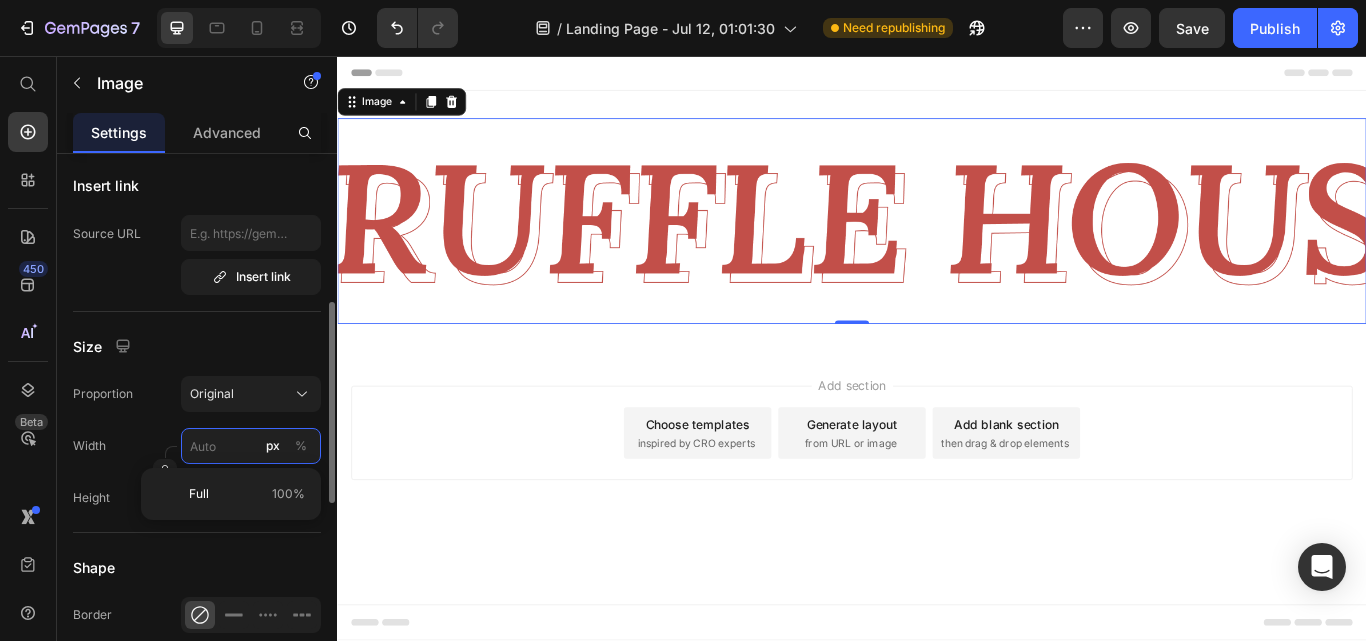 type on "1" 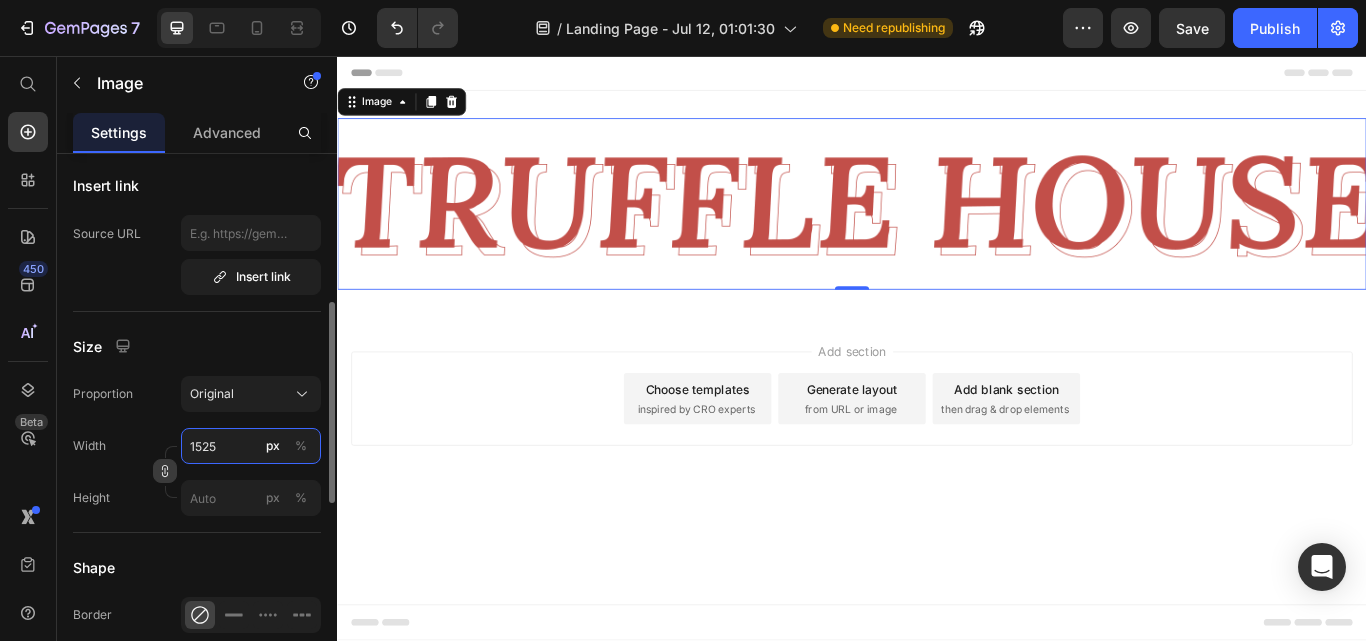 type on "1525" 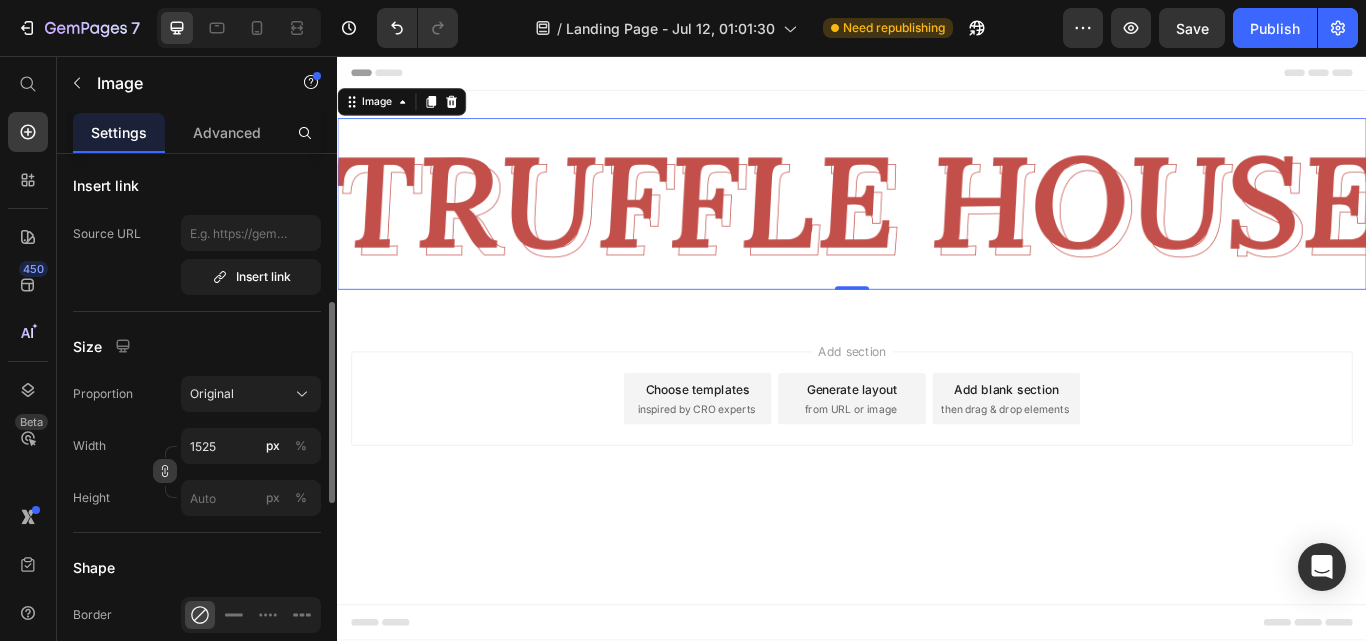 click 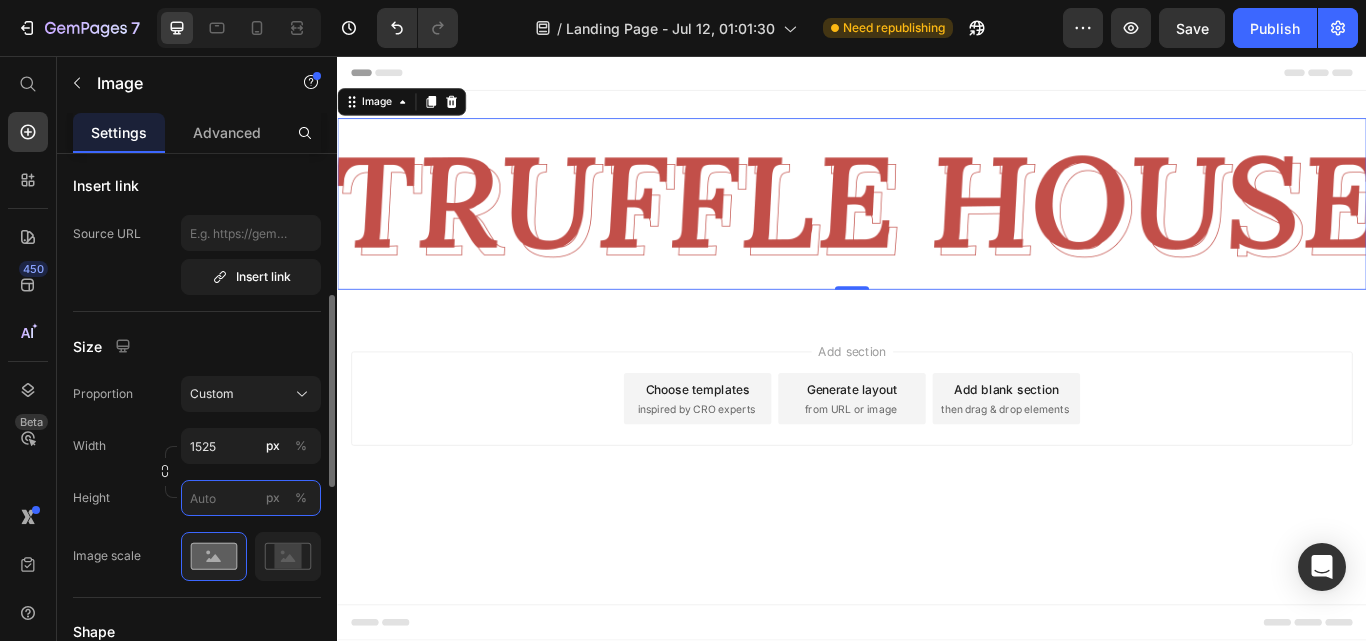 click on "px %" at bounding box center (251, 498) 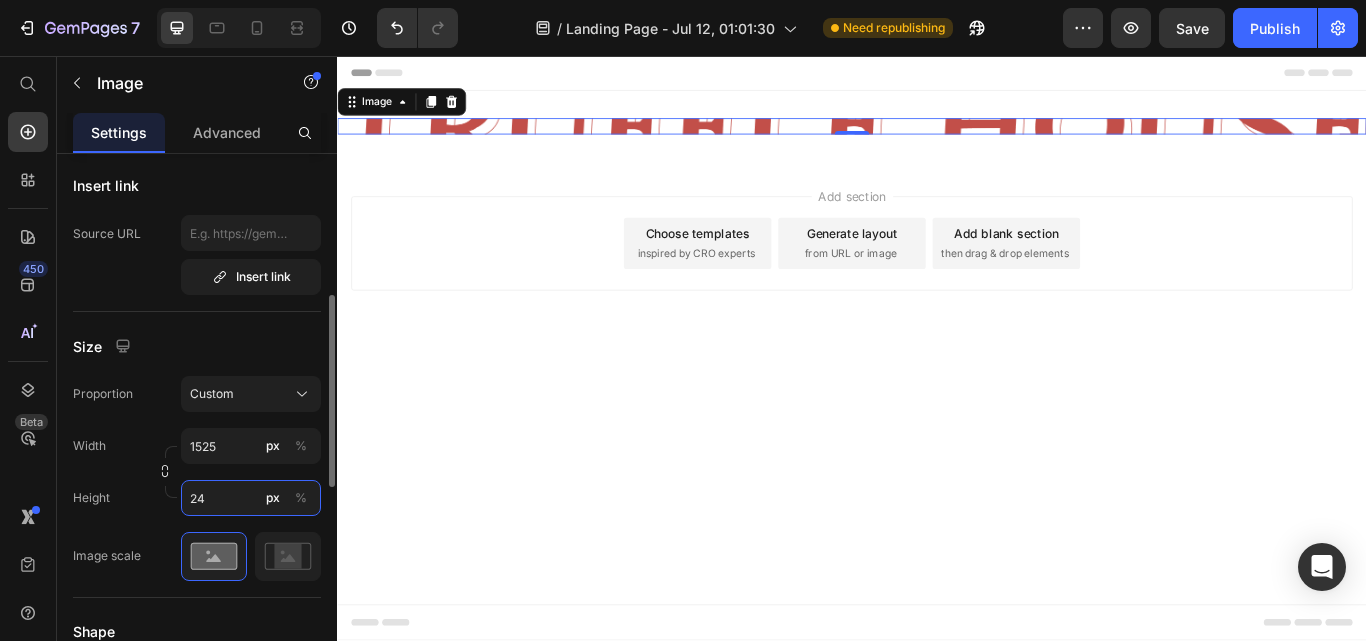 type on "240" 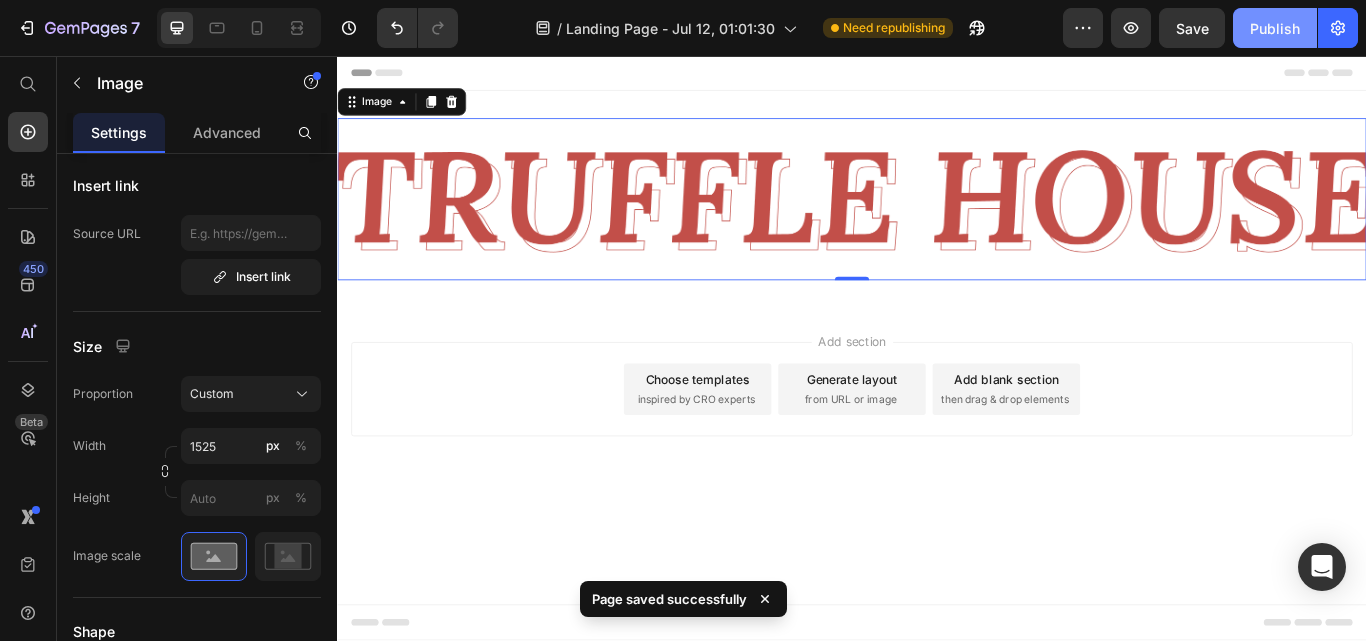 click on "Publish" at bounding box center [1275, 28] 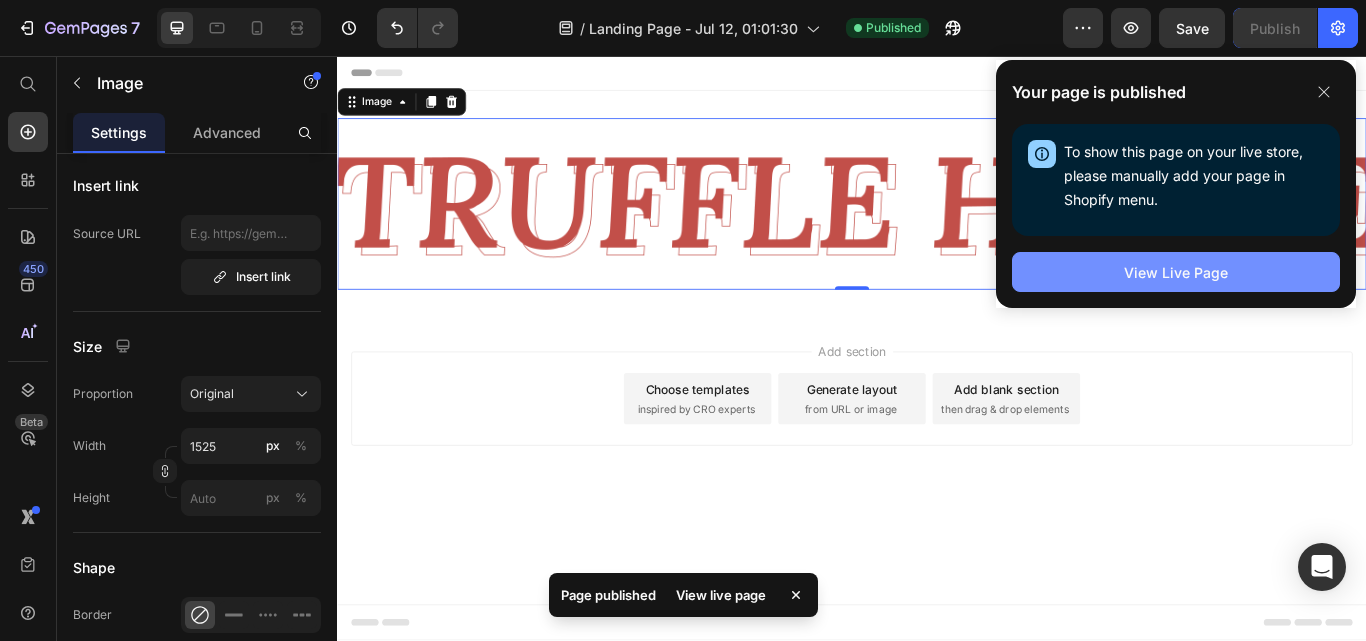 click on "View Live Page" at bounding box center [1176, 272] 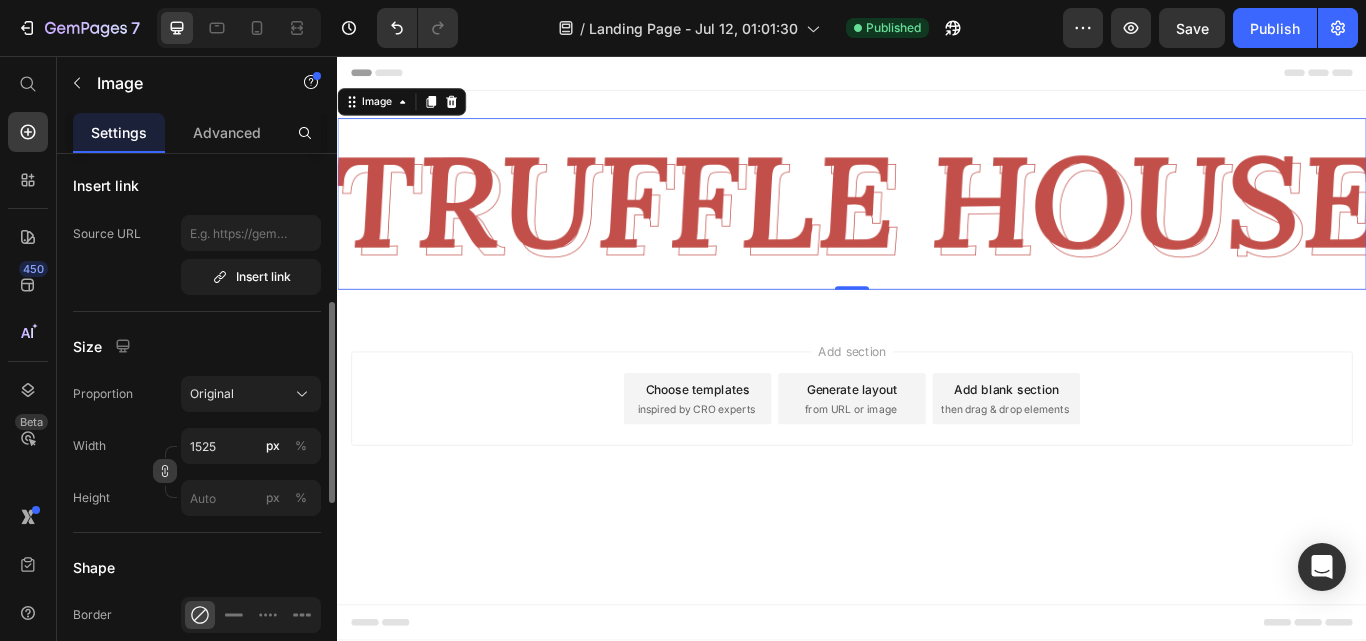 click 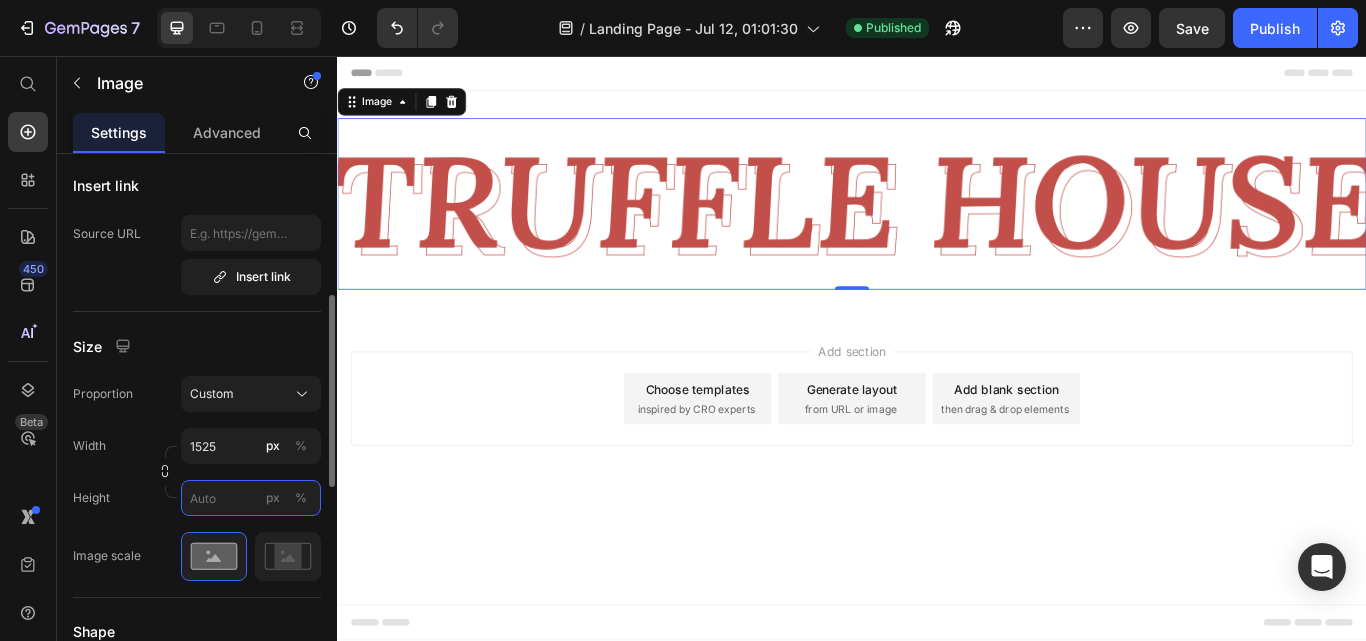 click on "px %" at bounding box center (251, 498) 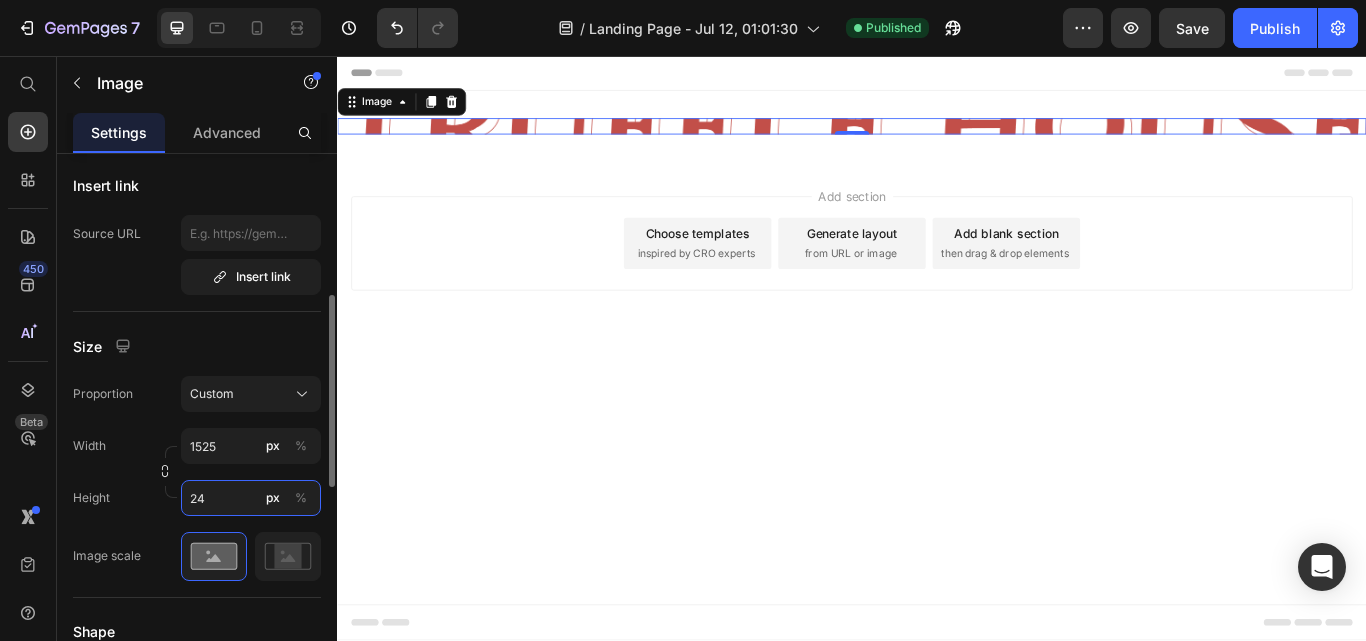 type on "240" 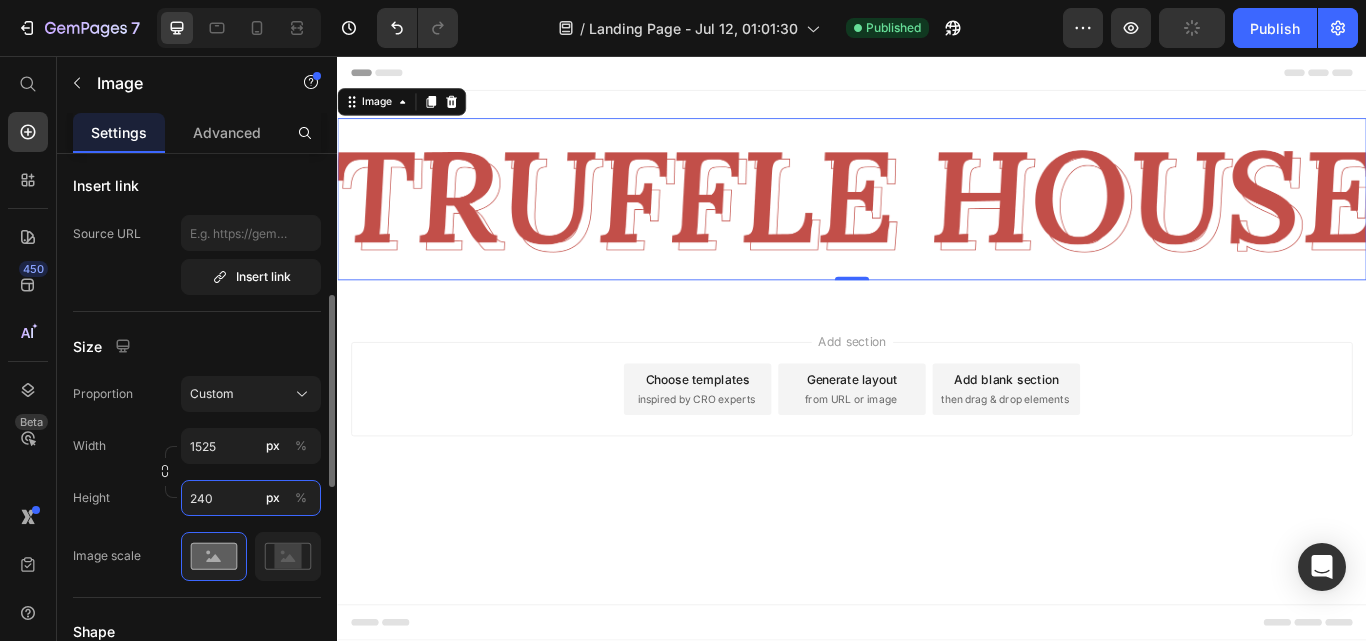 type 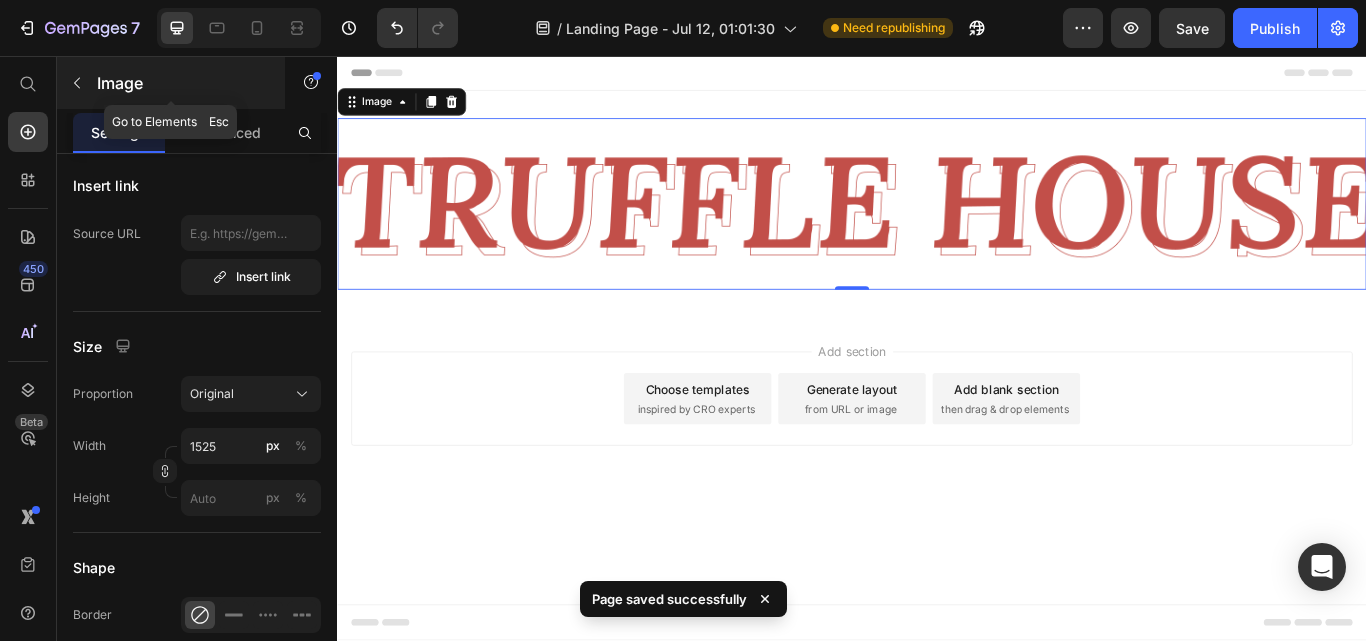 click 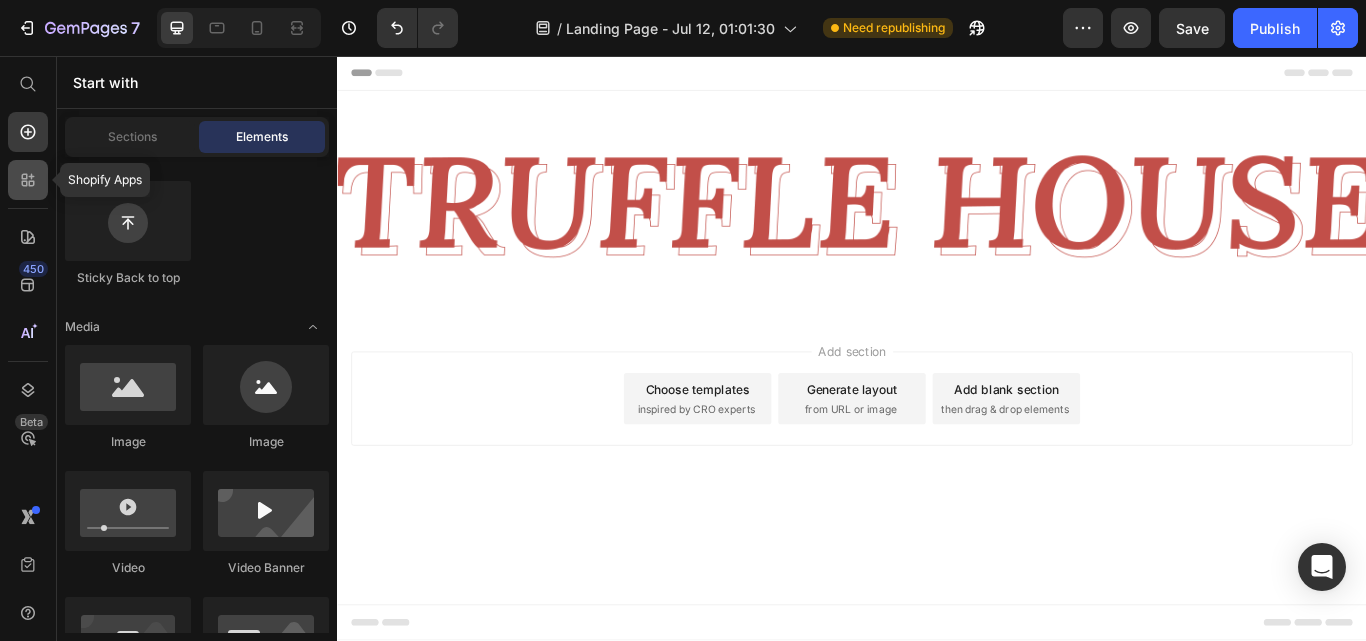 click 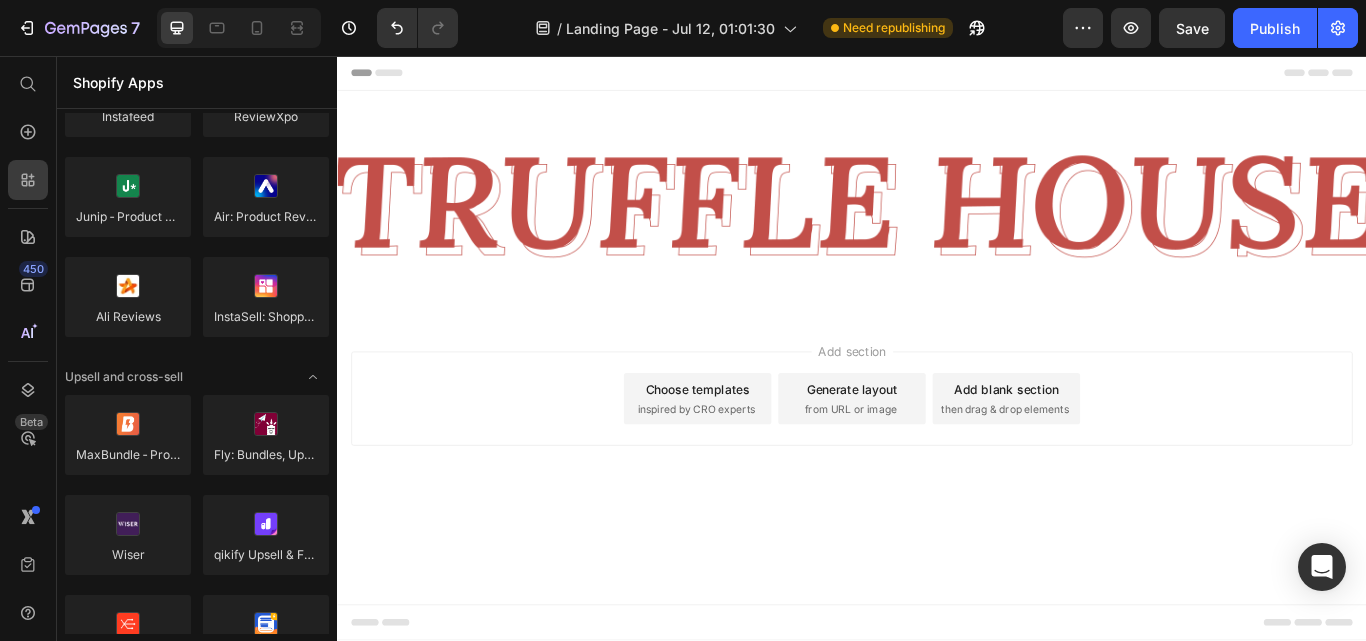 scroll, scrollTop: 200, scrollLeft: 0, axis: vertical 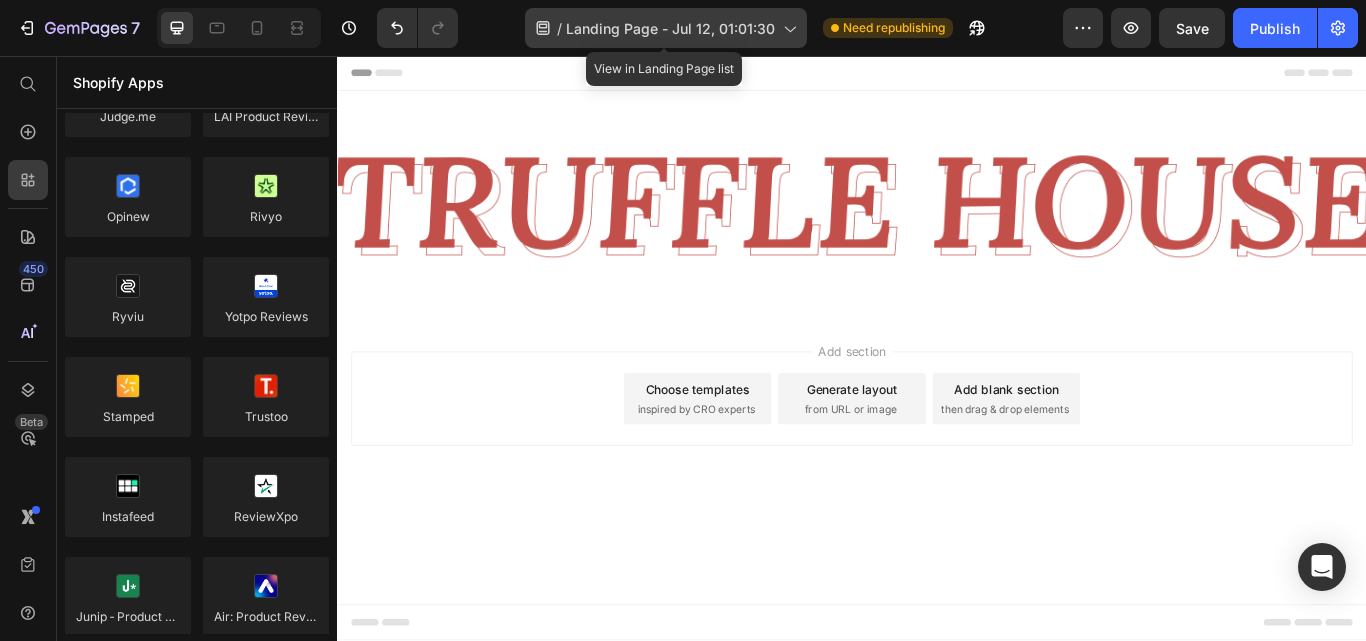 click on "Landing Page - Jul 12, 01:01:30" at bounding box center [670, 28] 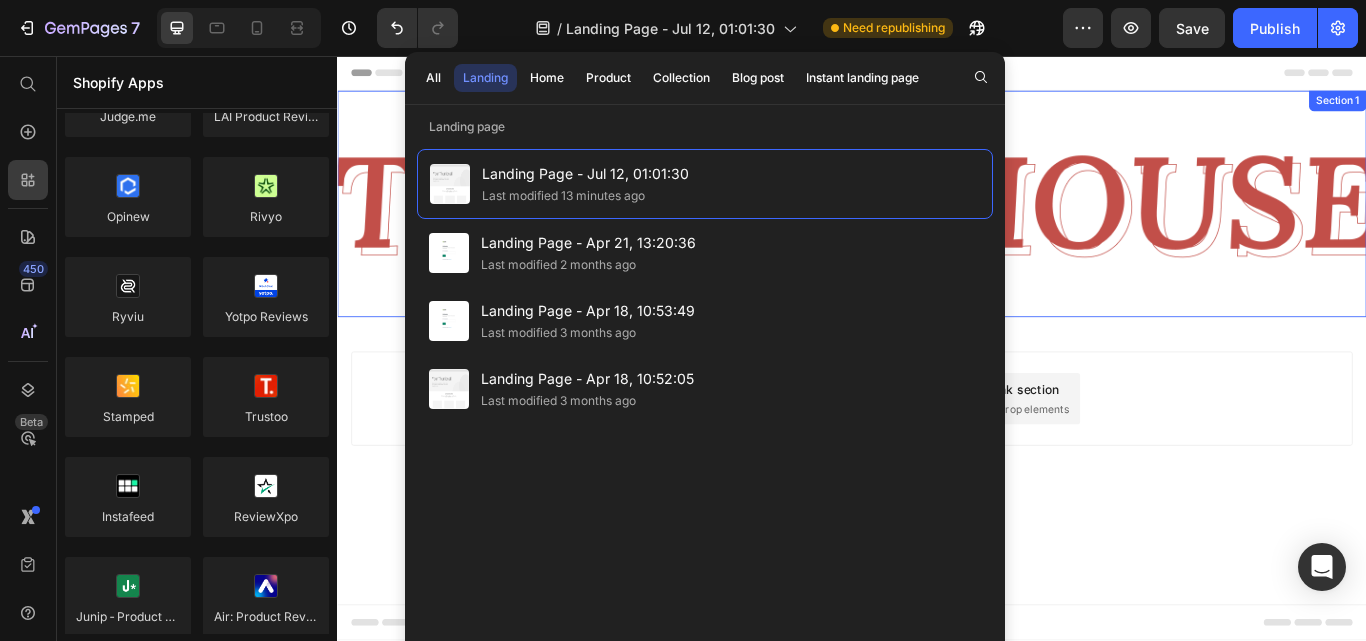 click on "Image Row Section 1" at bounding box center (937, 229) 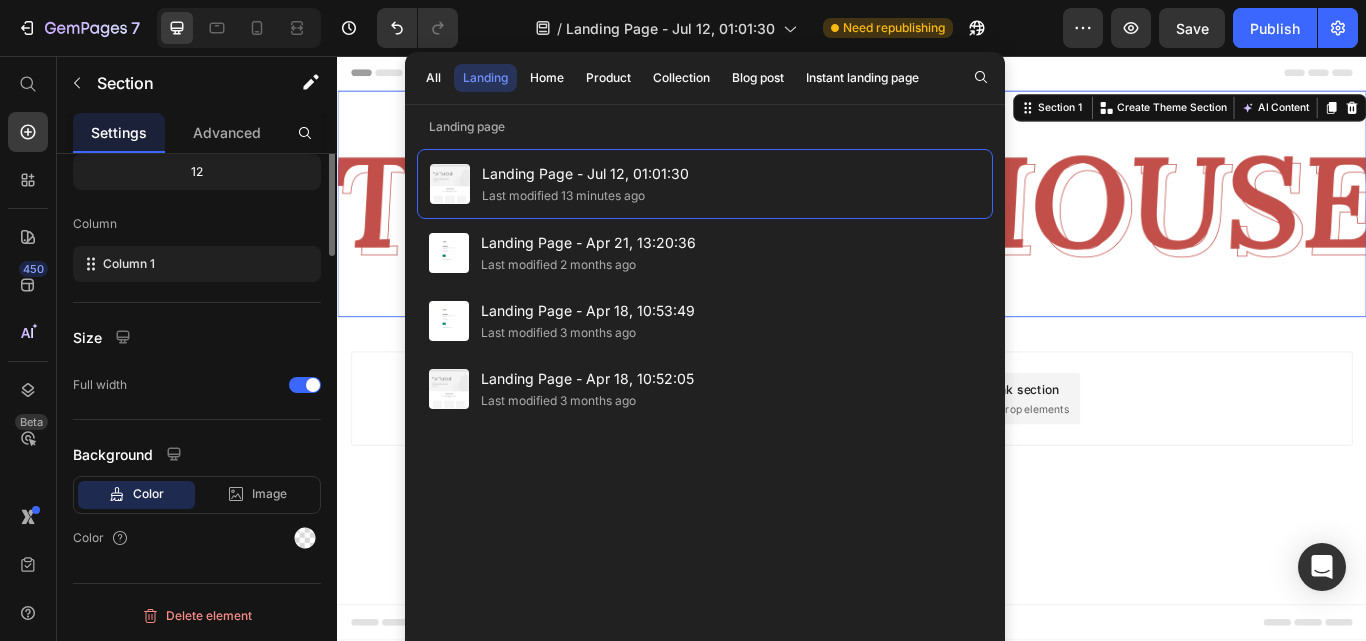 scroll, scrollTop: 0, scrollLeft: 0, axis: both 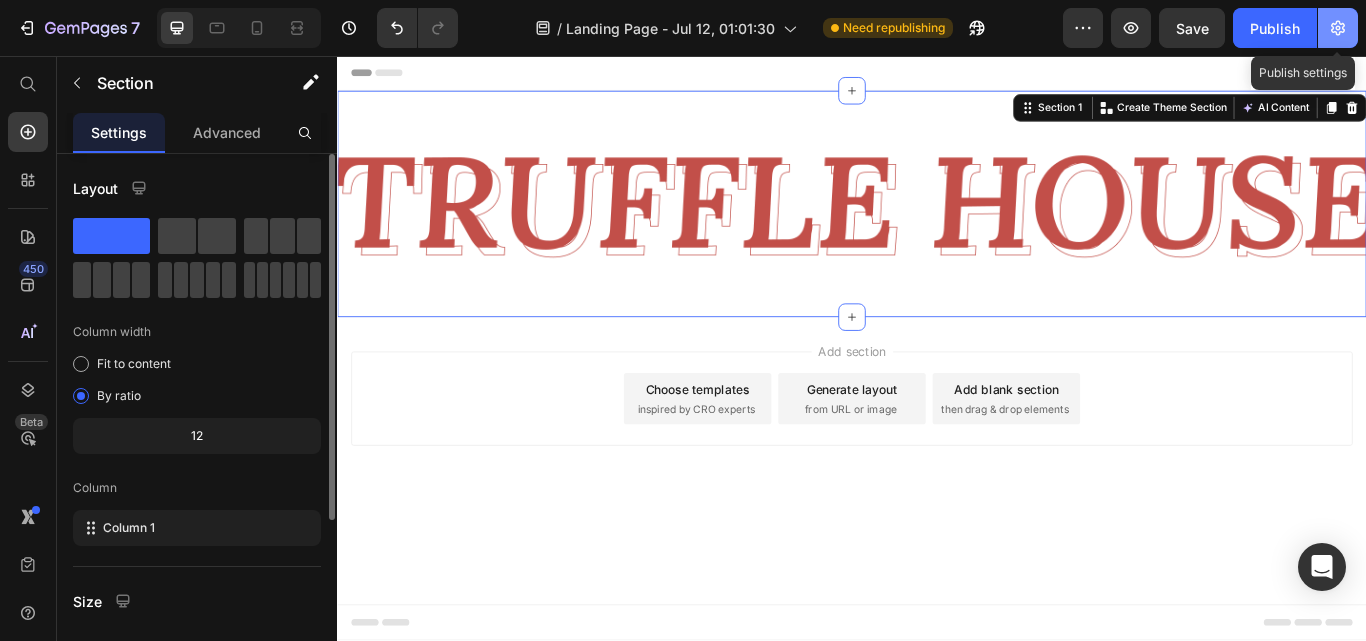 click 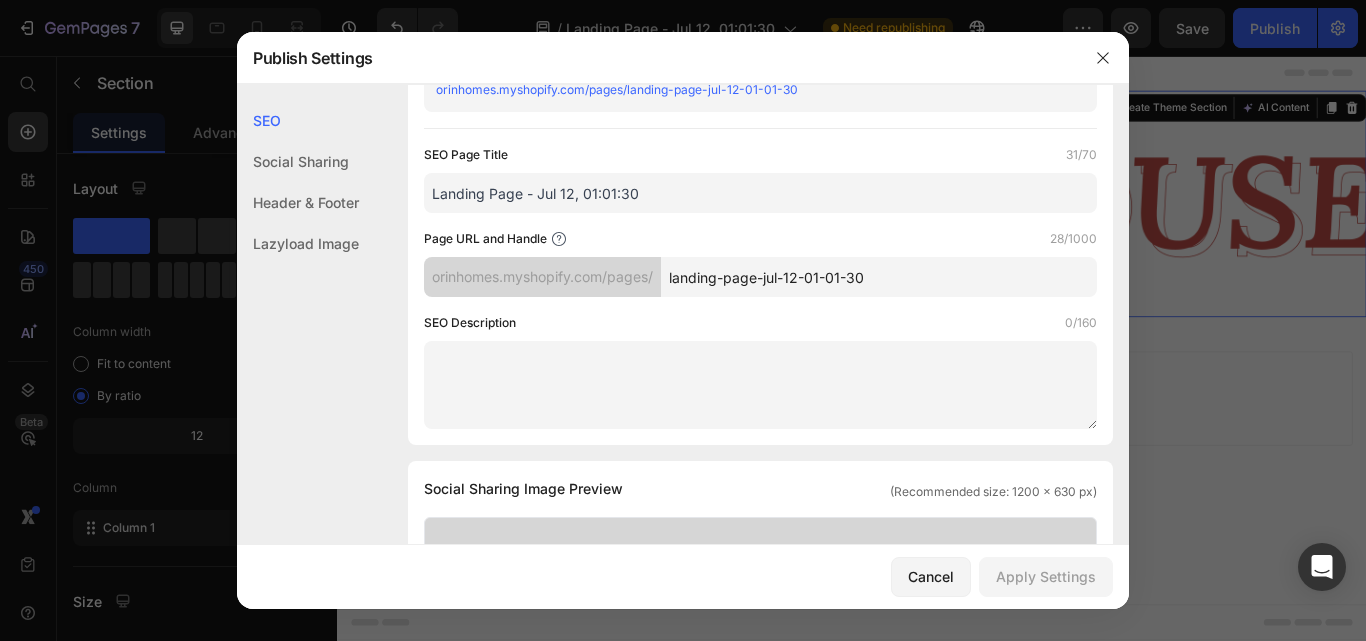 click on "Header & Footer" 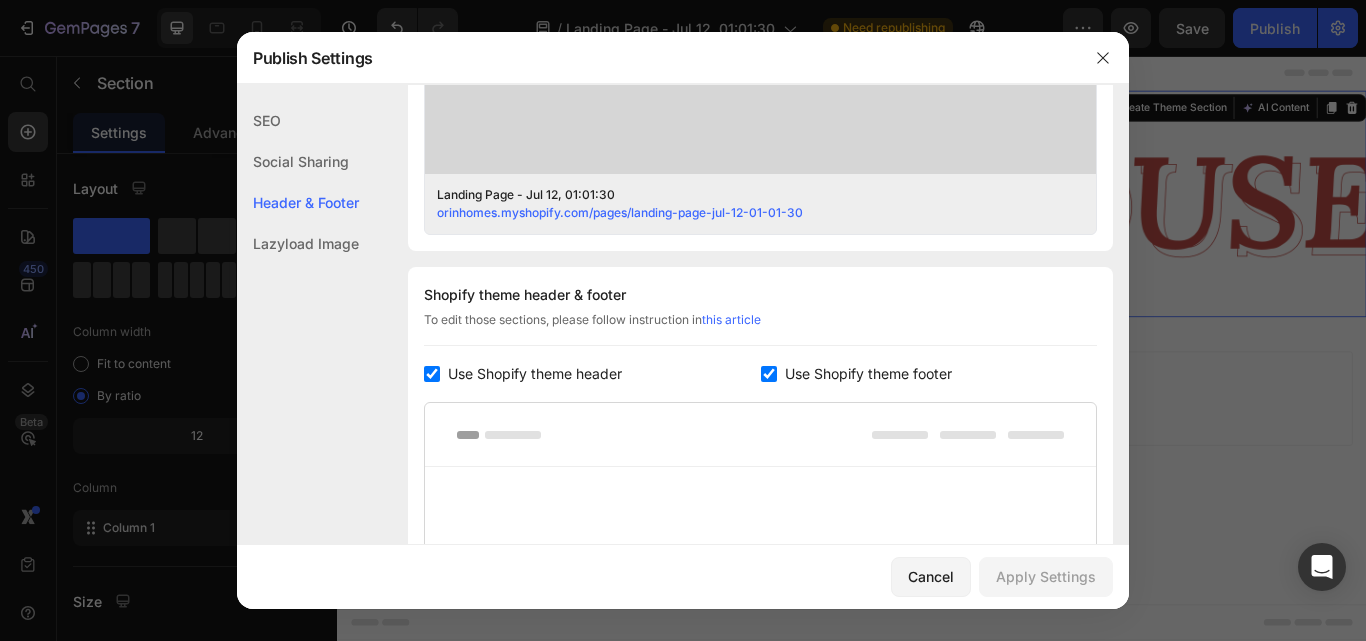 scroll, scrollTop: 937, scrollLeft: 0, axis: vertical 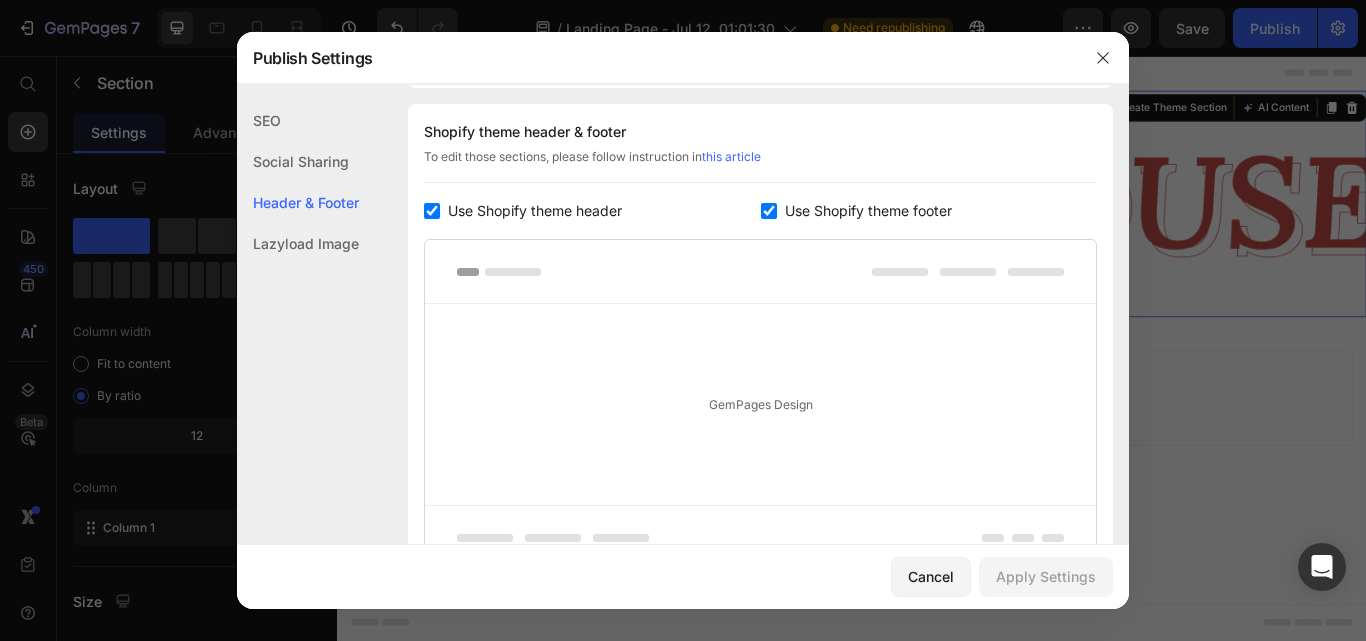 click at bounding box center [432, 211] 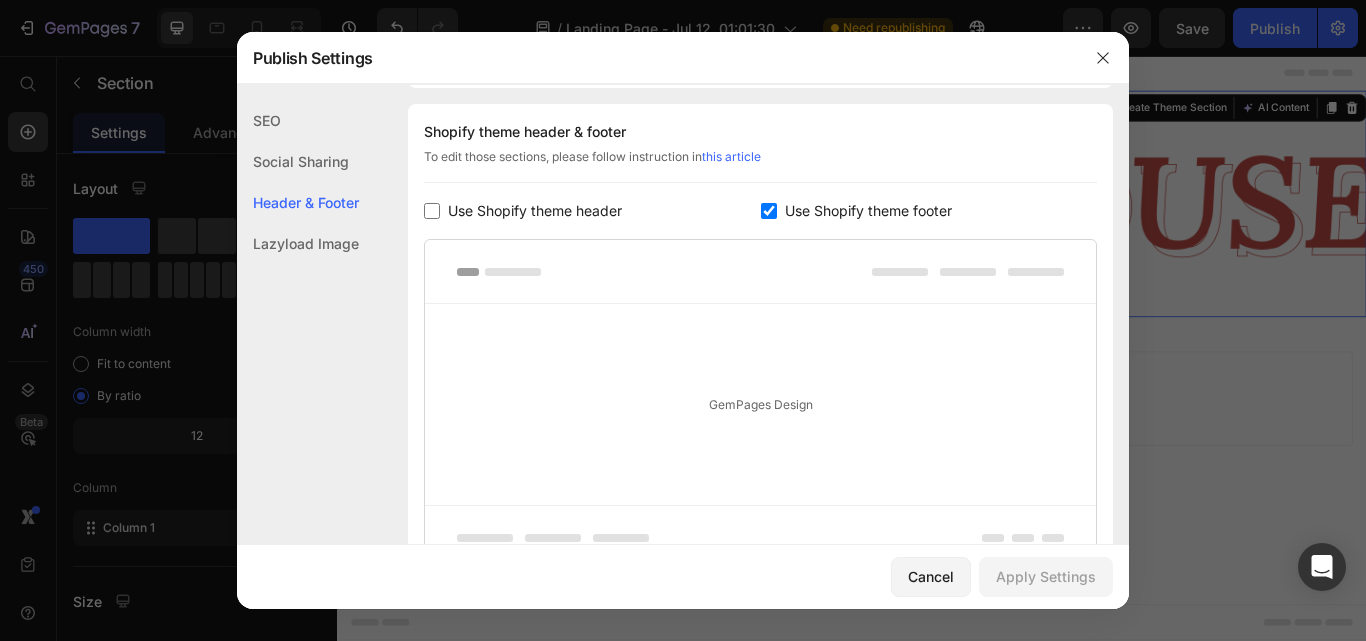 checkbox on "false" 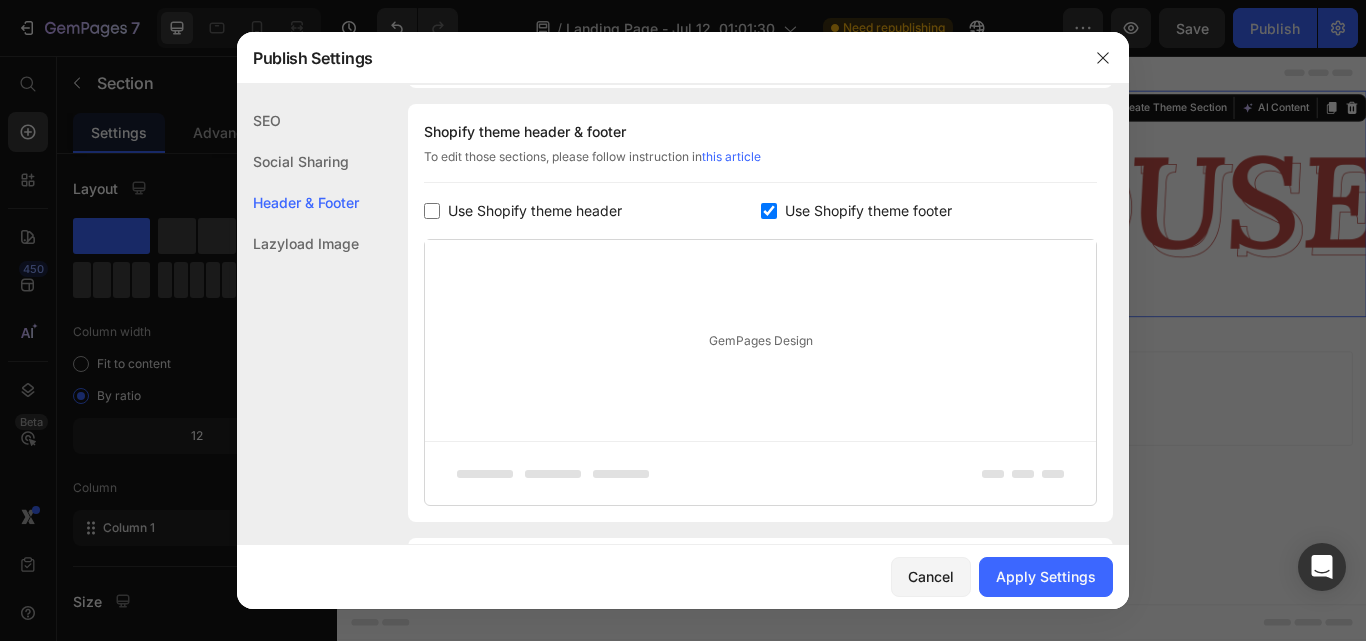 click on "Use Shopify theme footer" at bounding box center (868, 211) 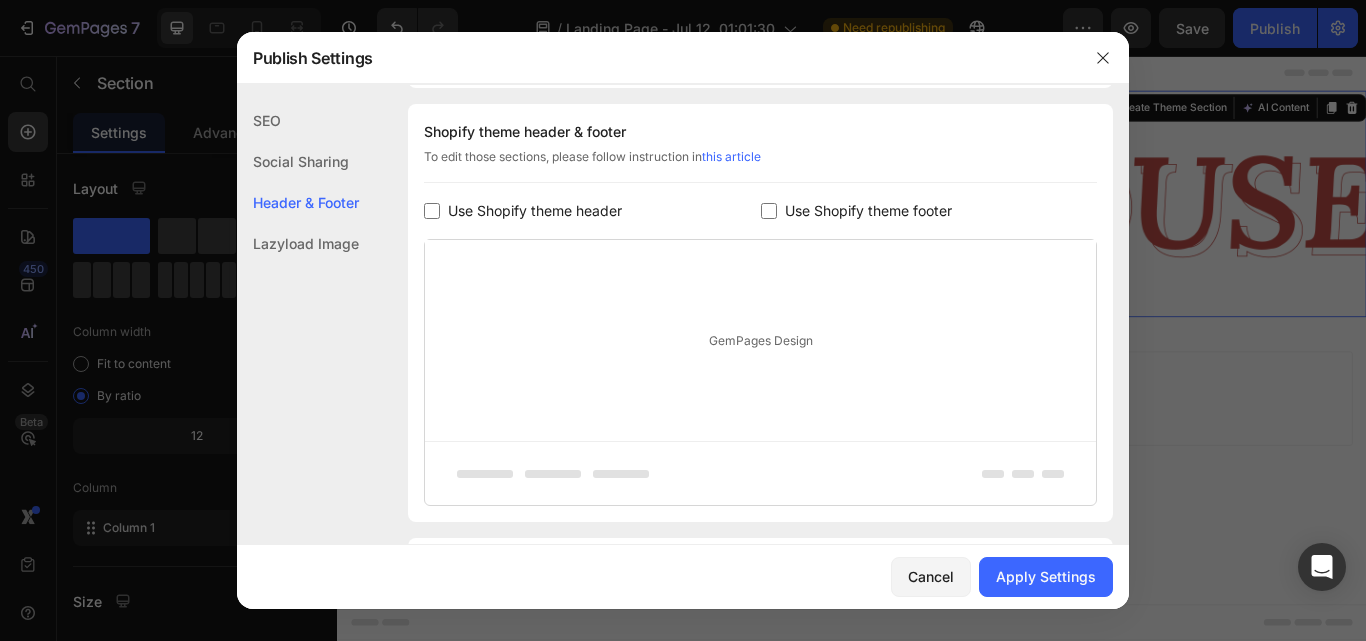 checkbox on "false" 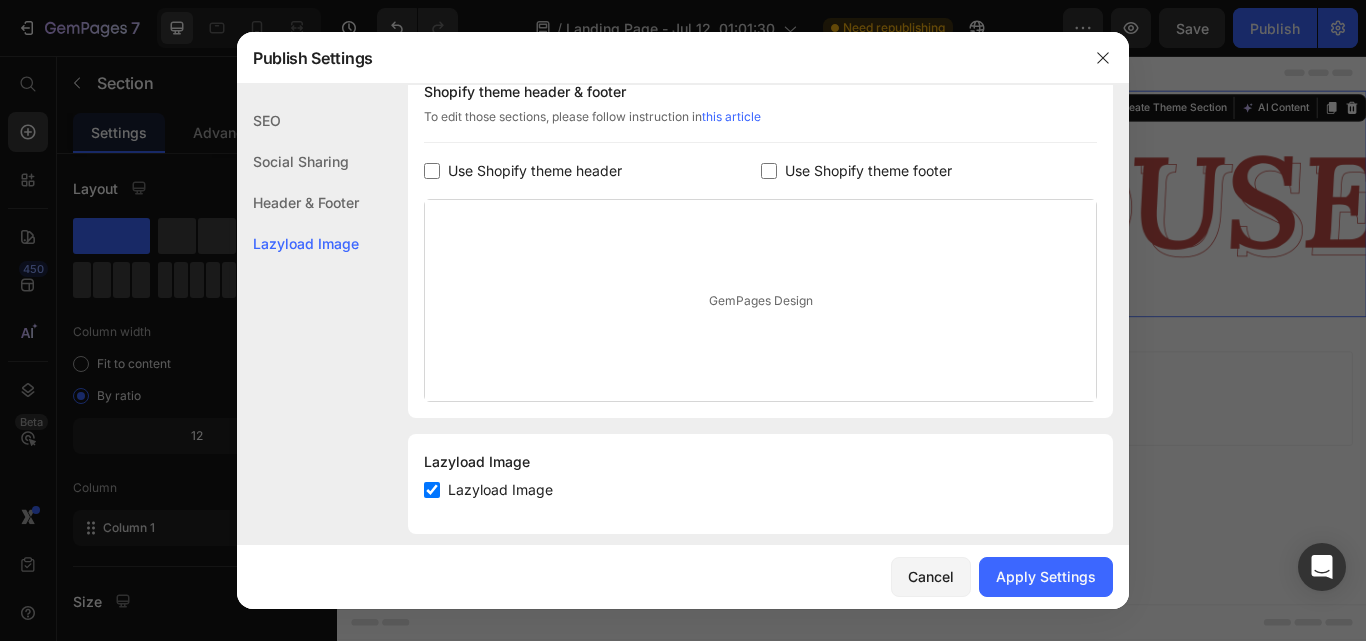 scroll, scrollTop: 998, scrollLeft: 0, axis: vertical 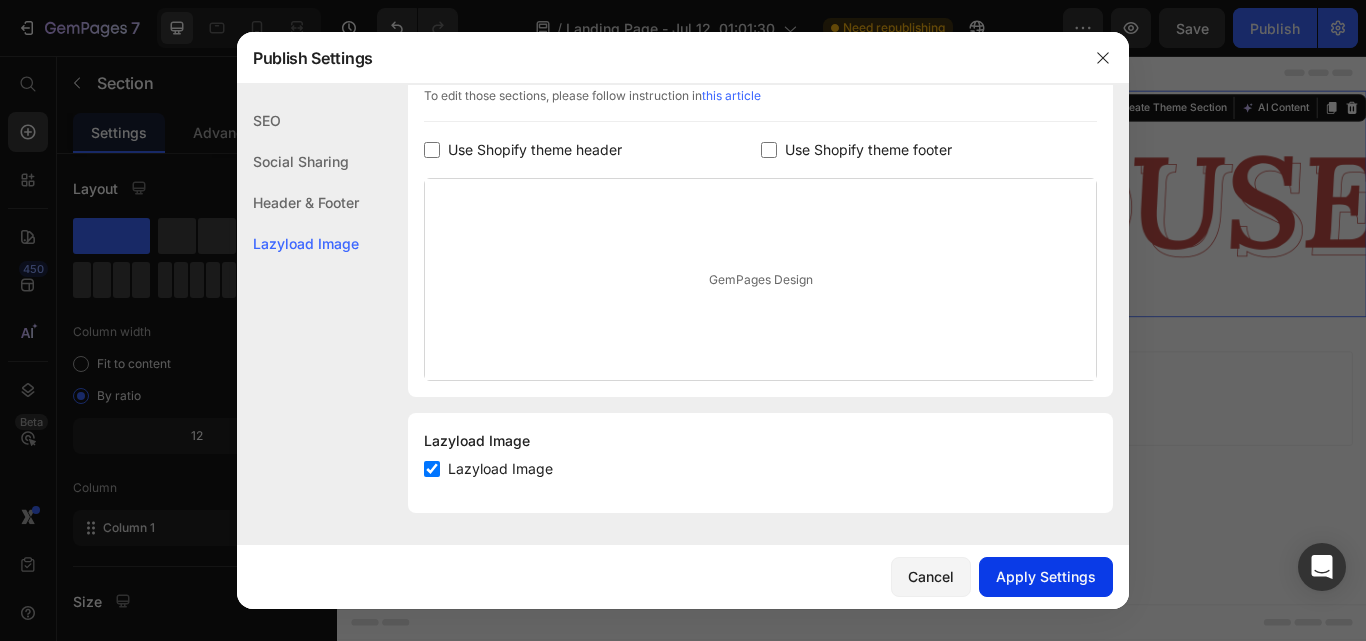 click on "Apply Settings" at bounding box center (1046, 576) 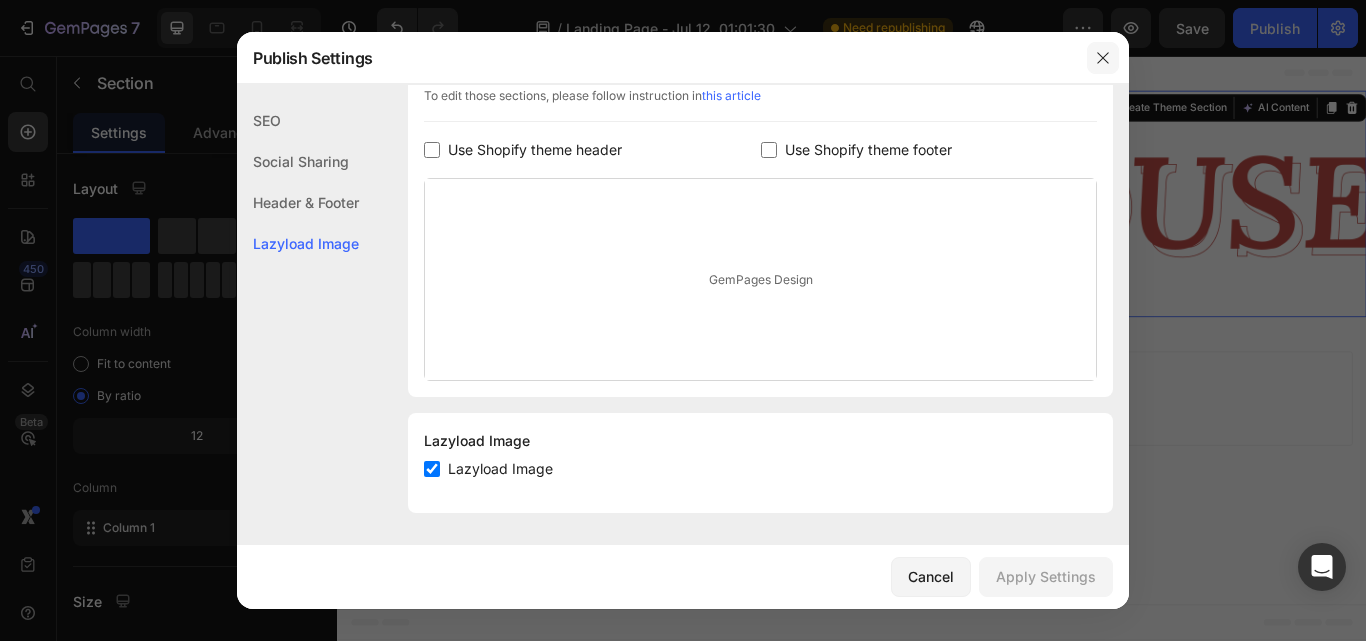 click 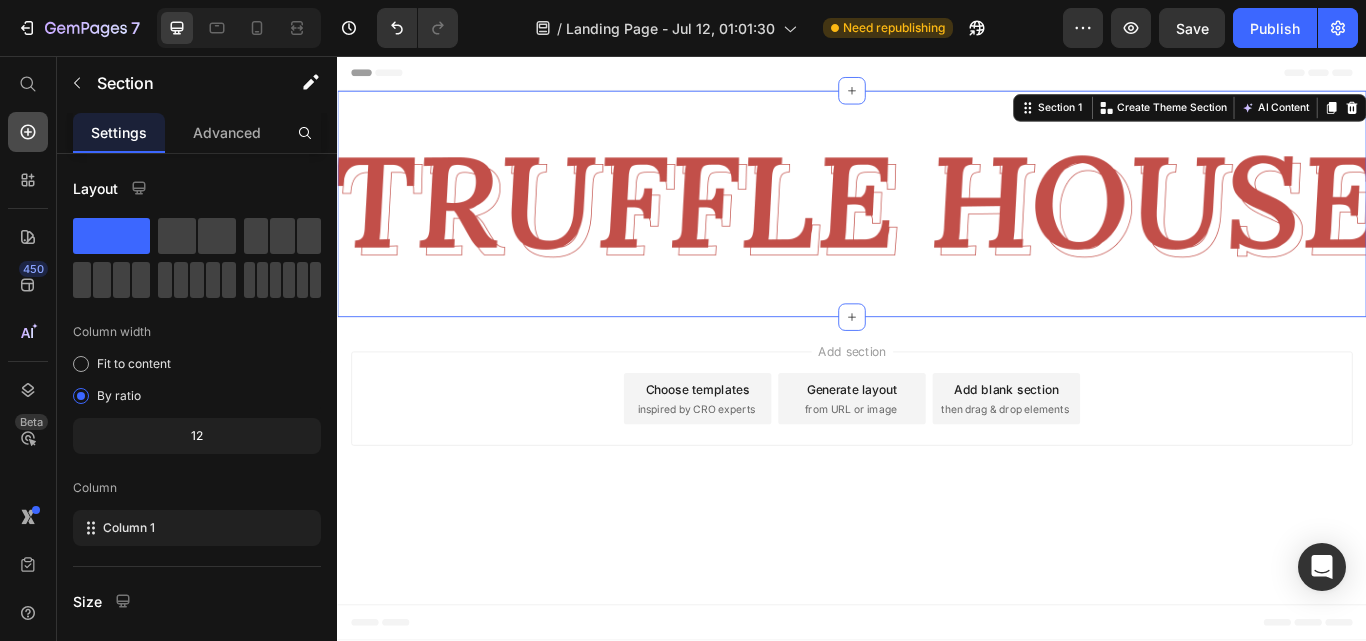 click 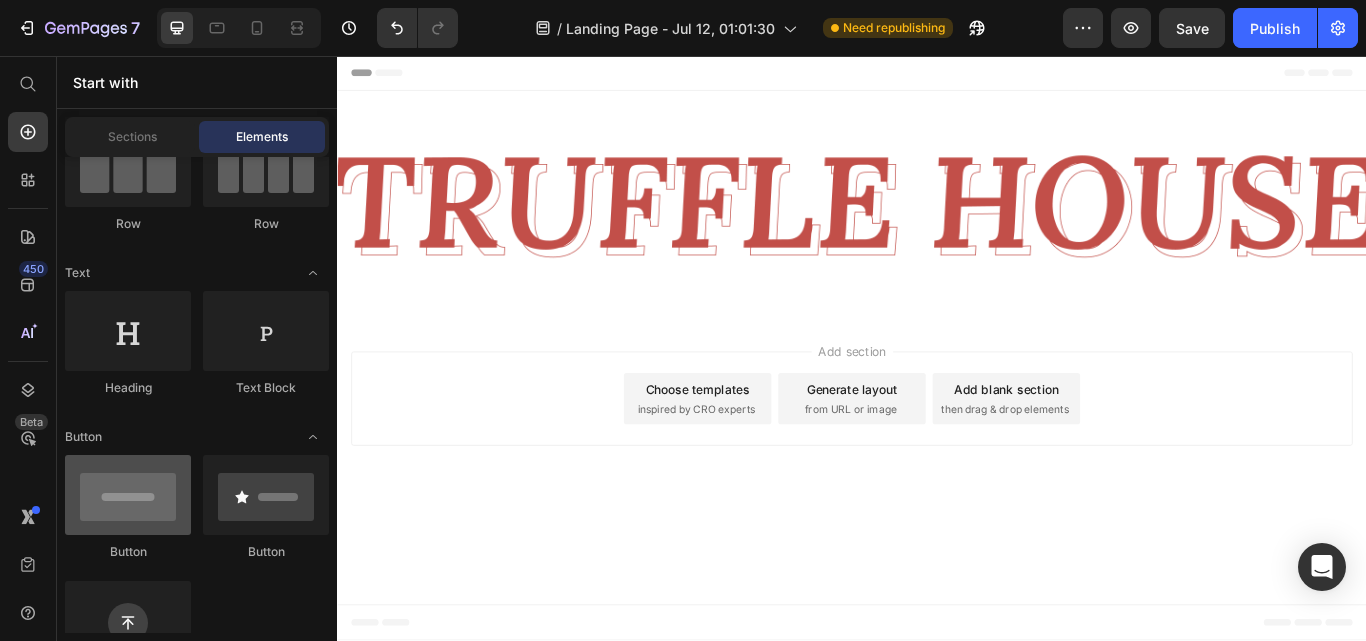 scroll, scrollTop: 0, scrollLeft: 0, axis: both 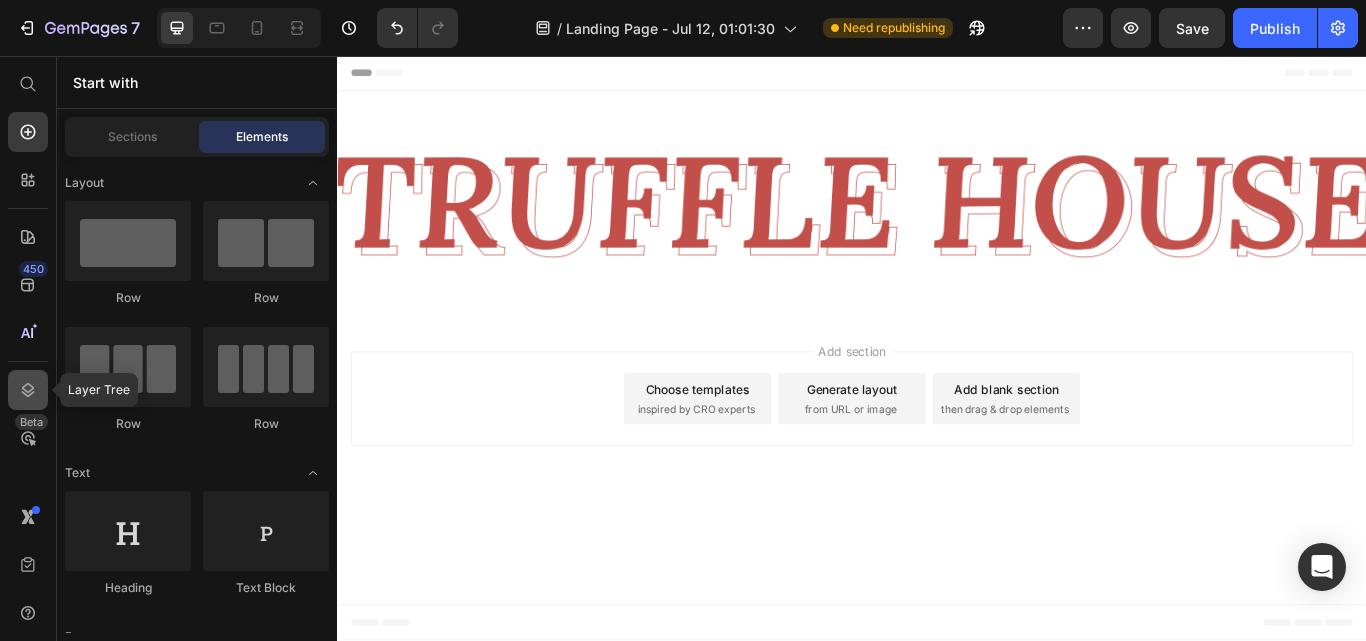 click 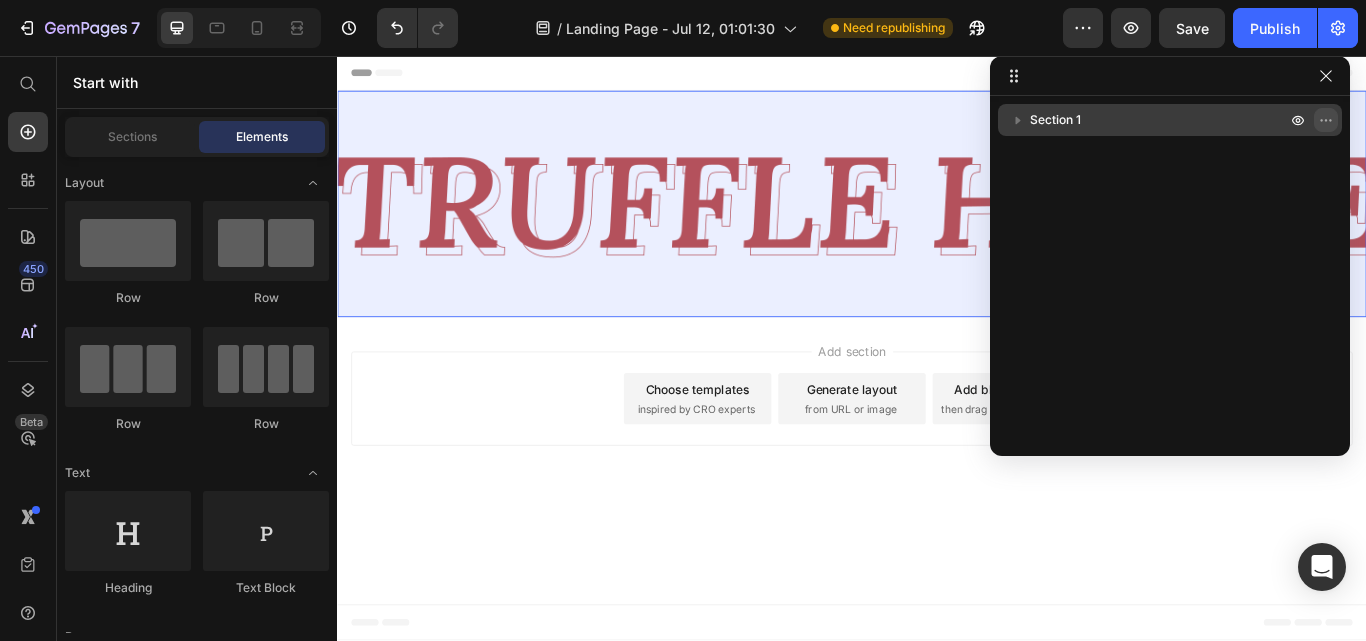 click 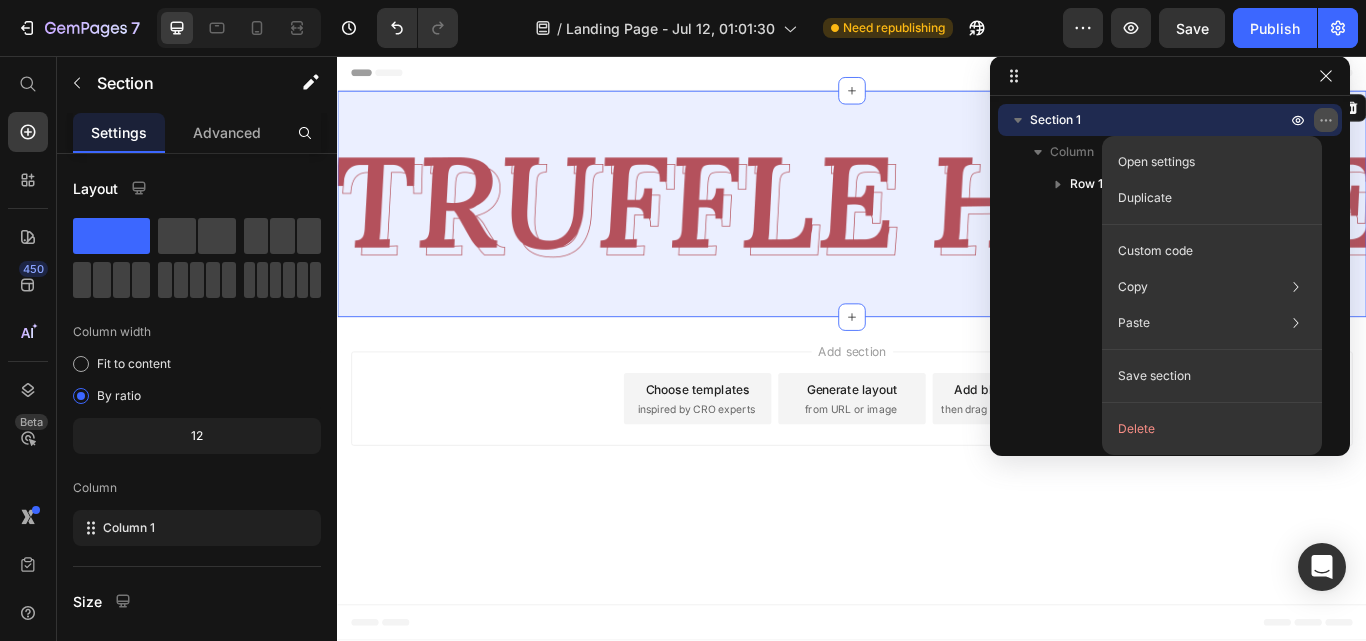 click 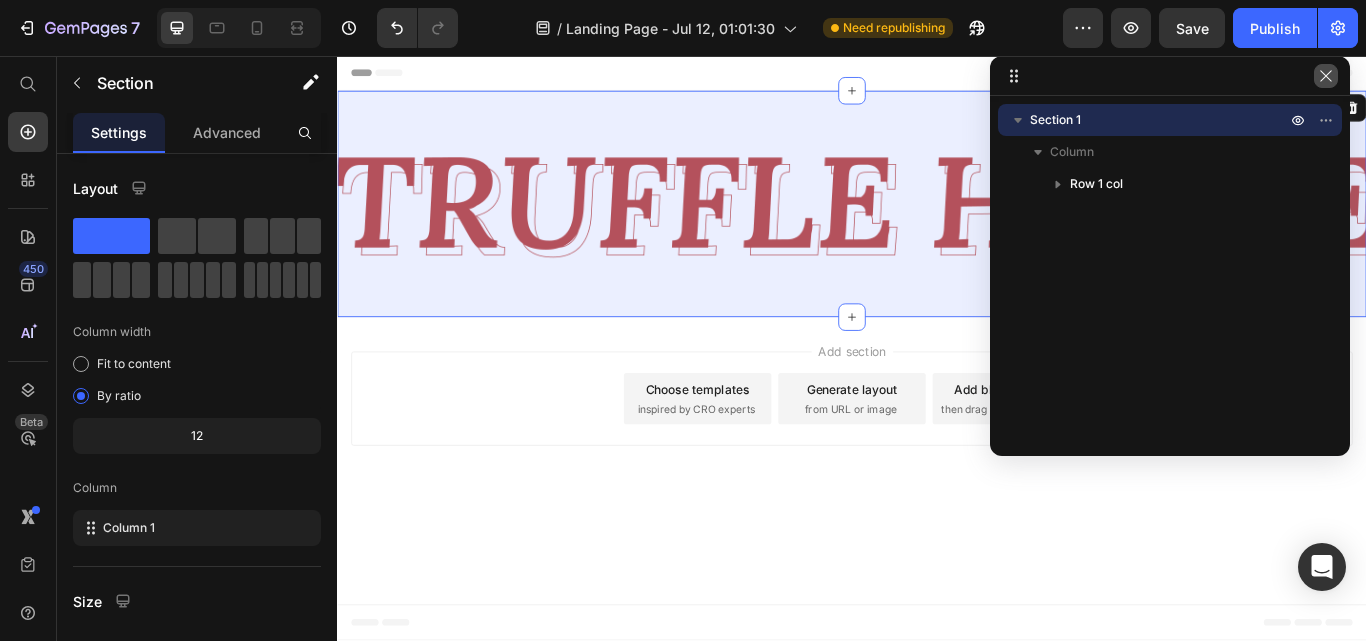 drag, startPoint x: 1323, startPoint y: 77, endPoint x: 987, endPoint y: 19, distance: 340.9692 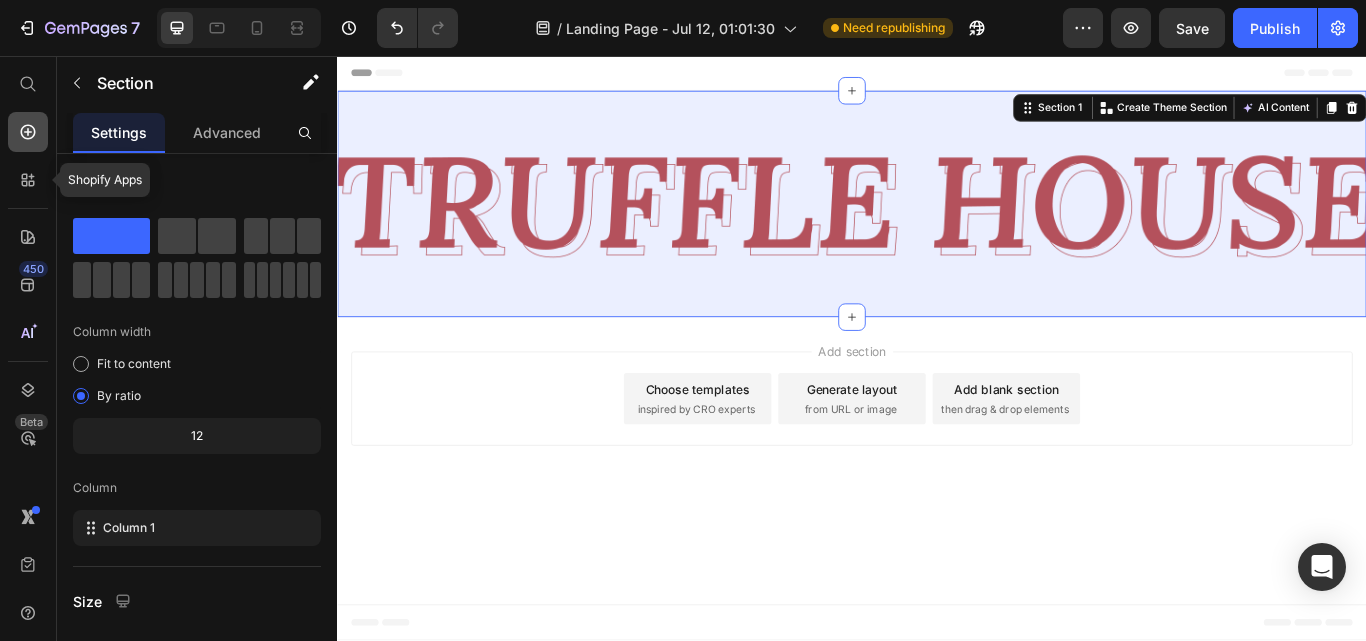 drag, startPoint x: 13, startPoint y: 185, endPoint x: 24, endPoint y: 132, distance: 54.129475 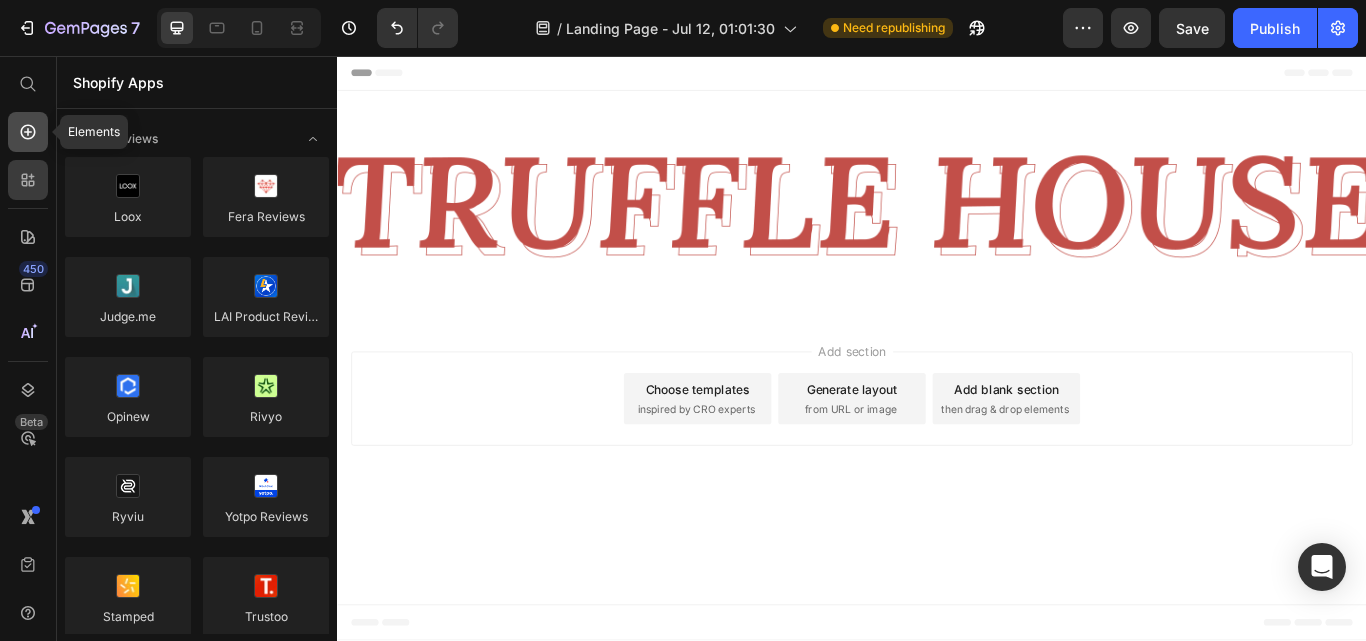 click 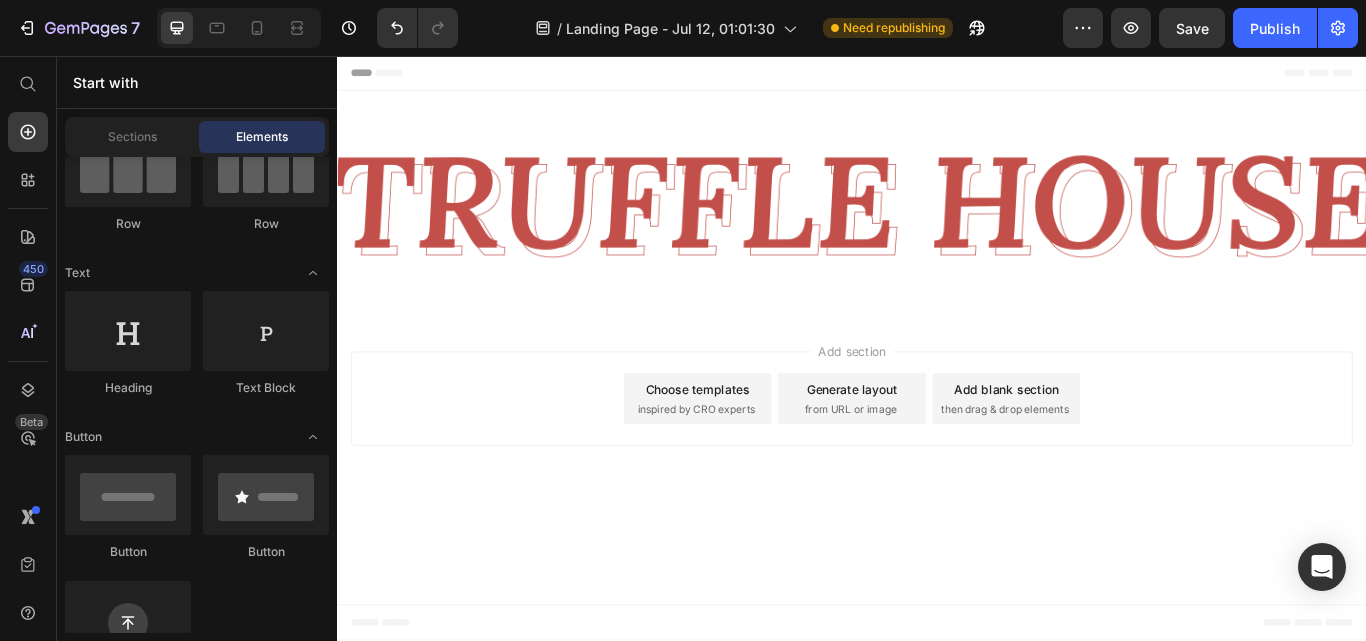 scroll, scrollTop: 0, scrollLeft: 0, axis: both 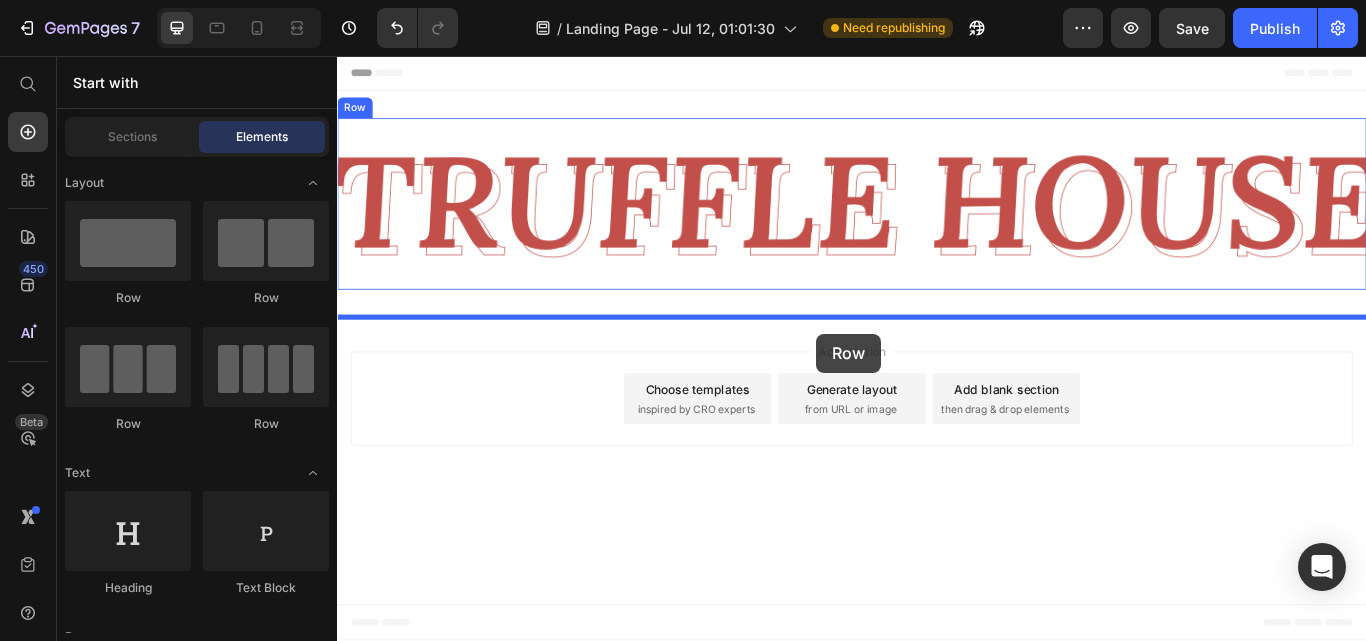 drag, startPoint x: 444, startPoint y: 308, endPoint x: 897, endPoint y: 380, distance: 458.68616 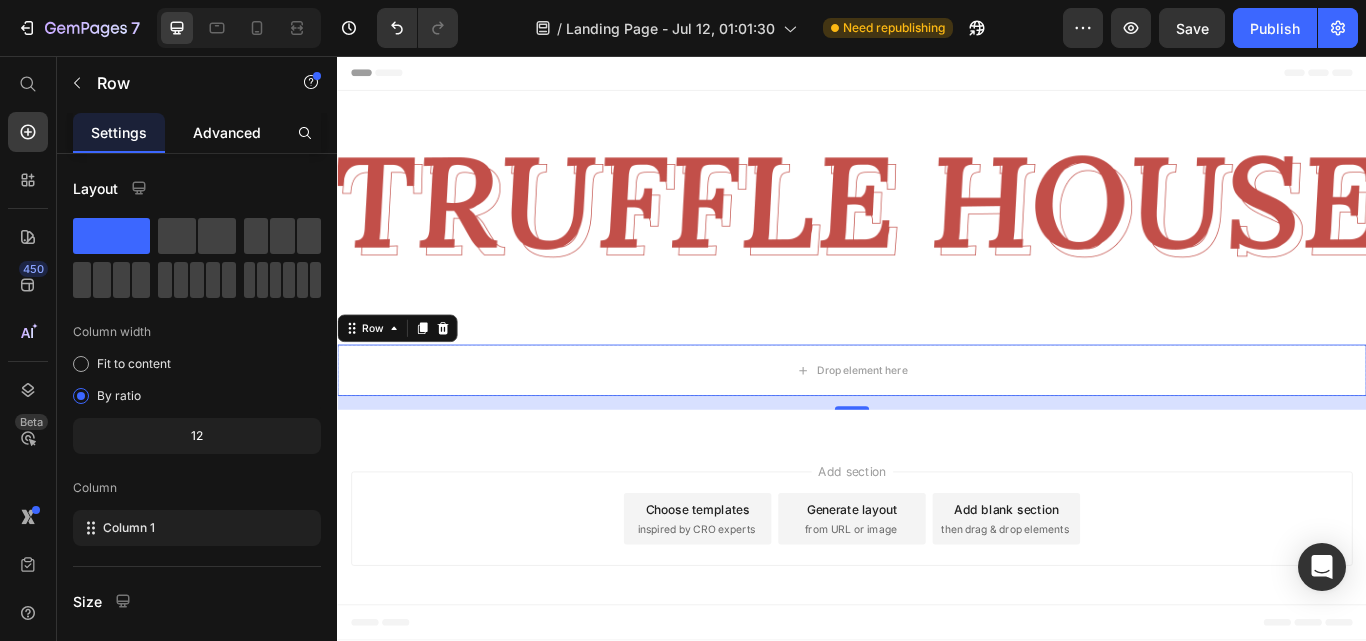 click on "Advanced" at bounding box center [227, 132] 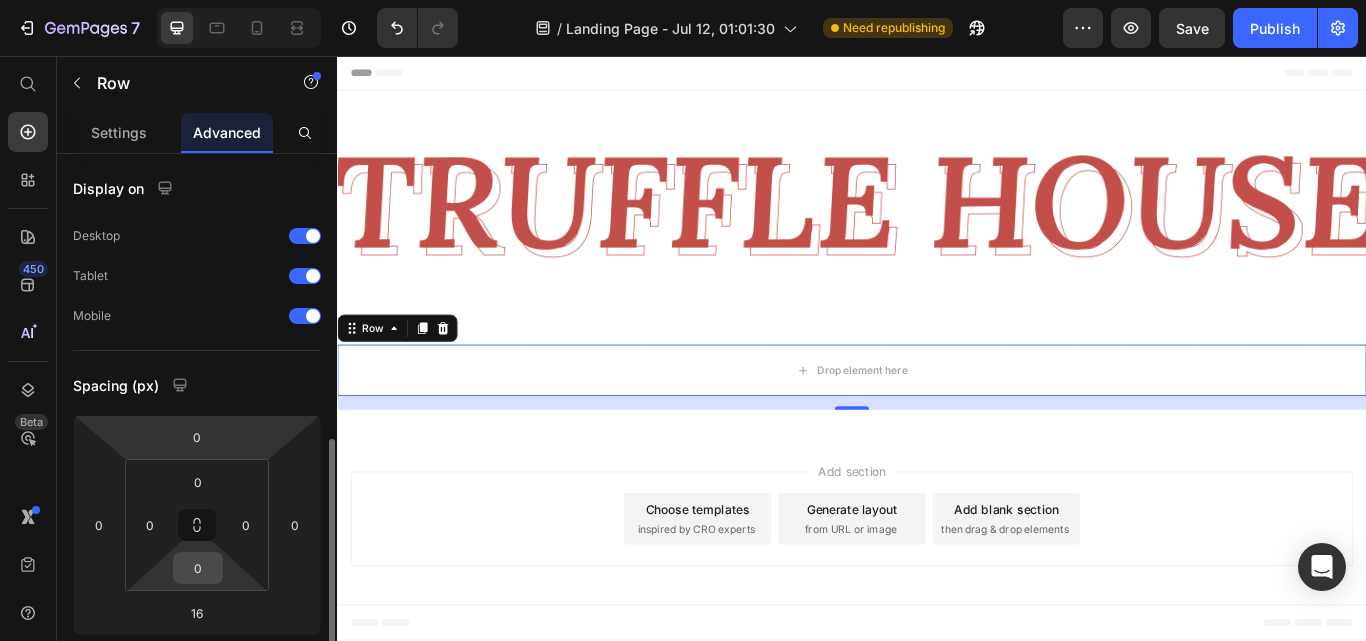scroll, scrollTop: 200, scrollLeft: 0, axis: vertical 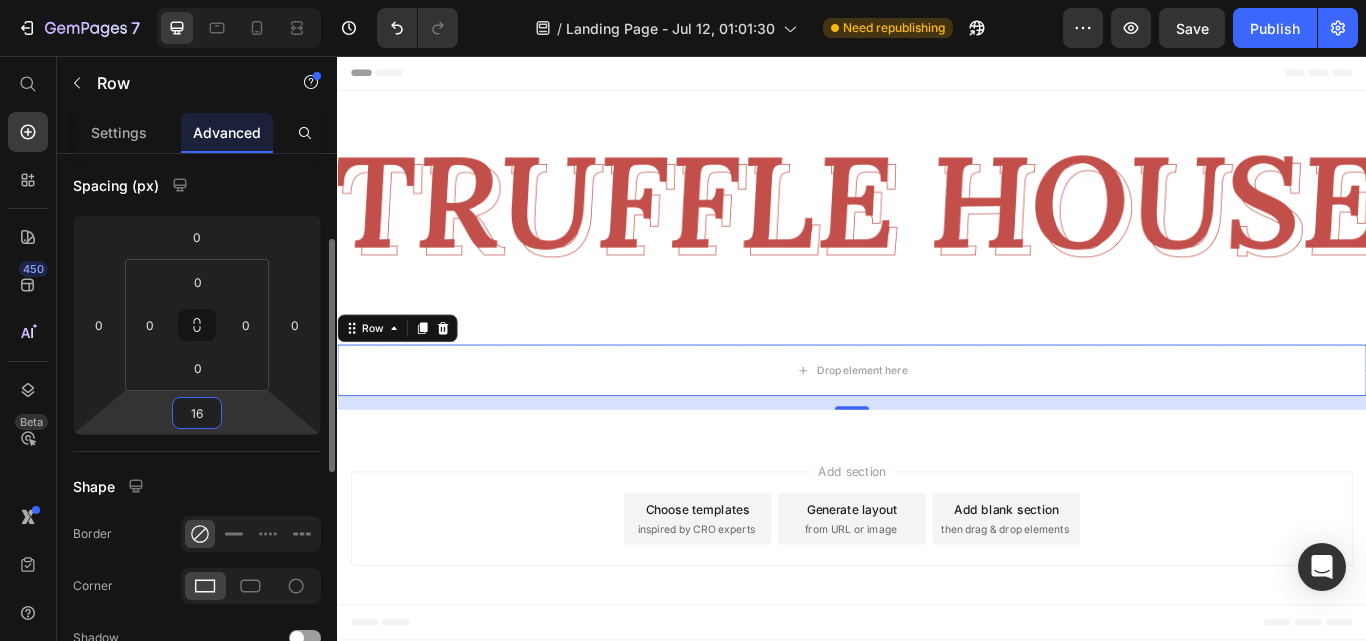 click on "16" at bounding box center (197, 413) 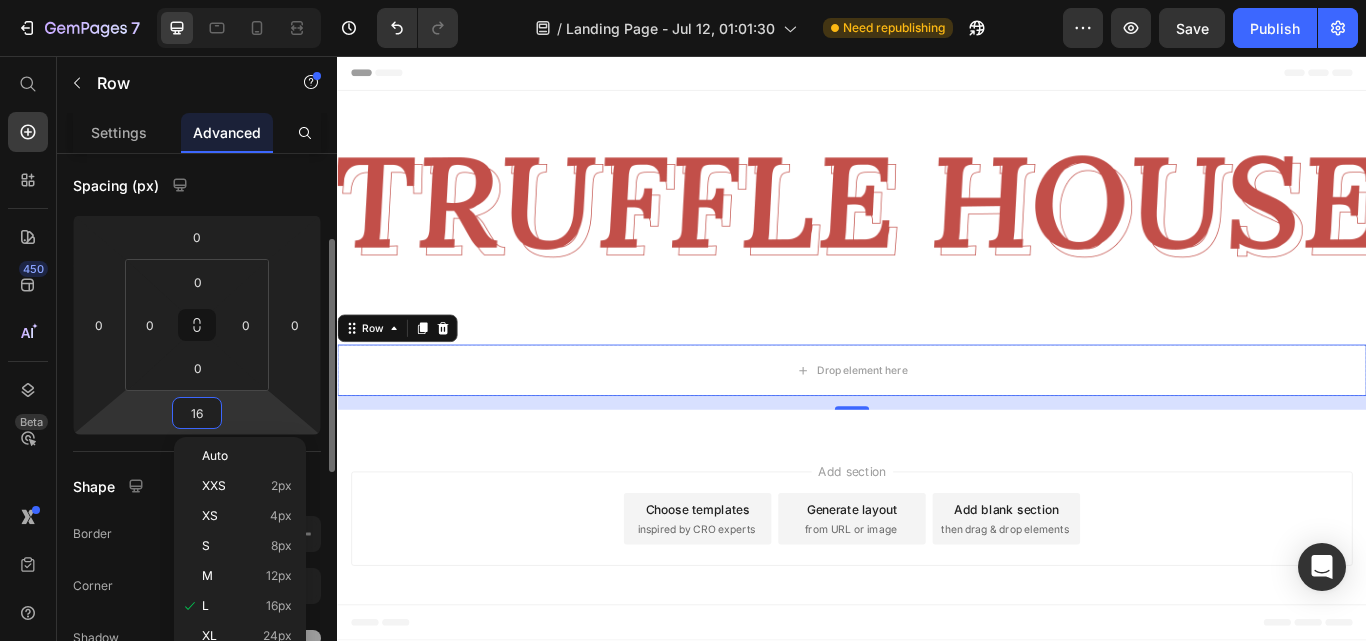 type on "0" 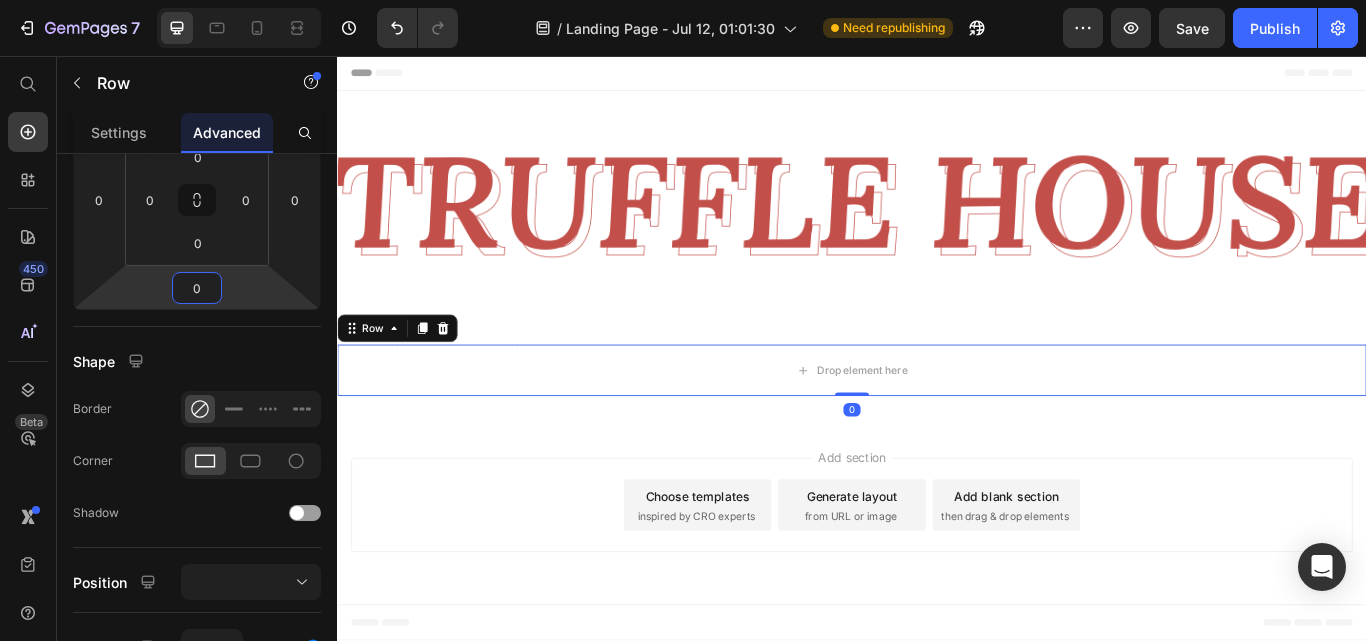 scroll, scrollTop: 0, scrollLeft: 0, axis: both 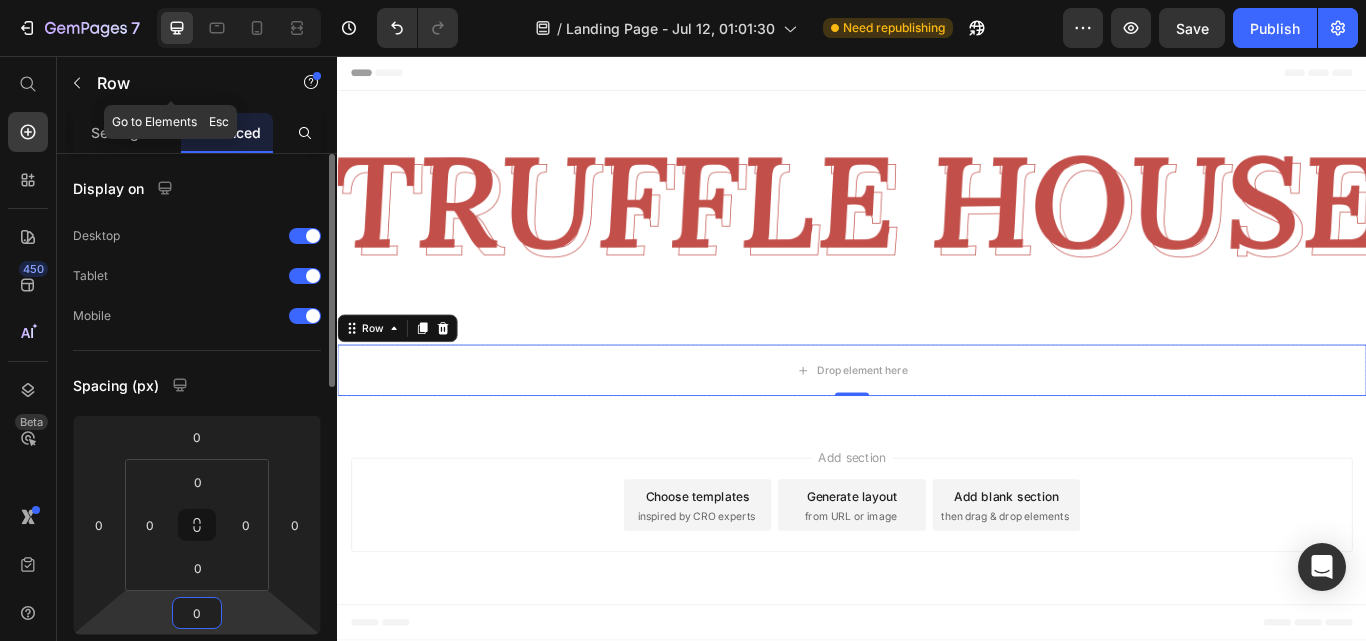 click 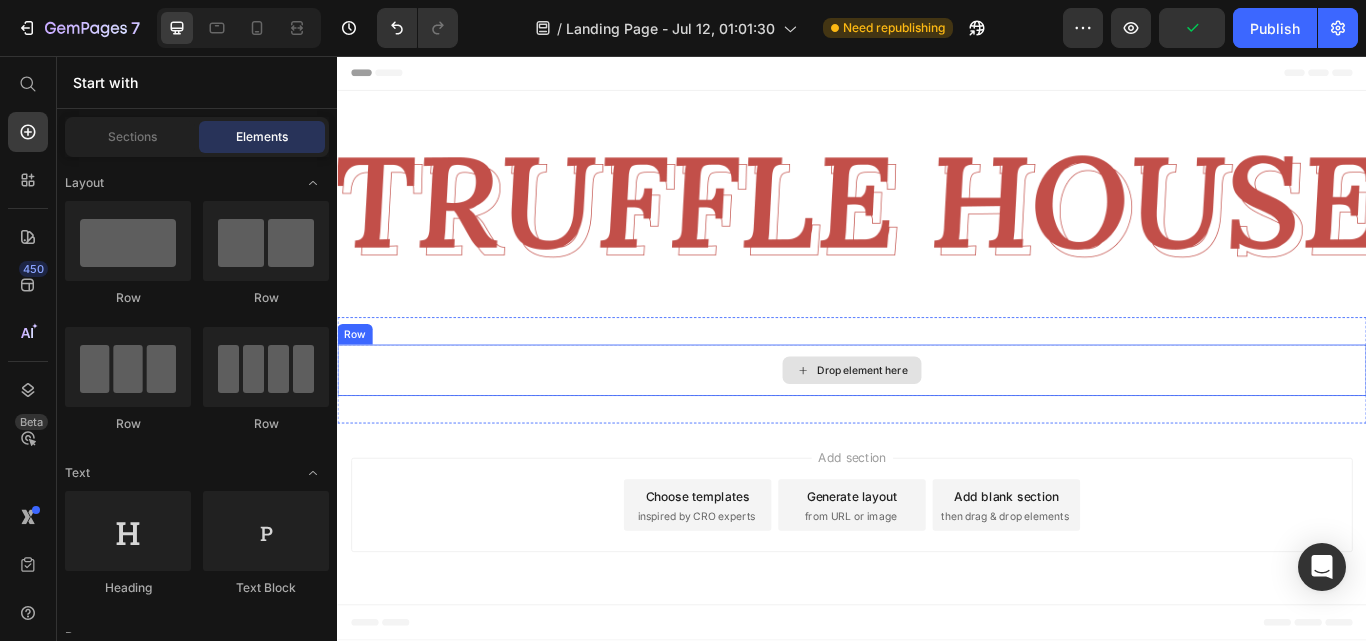 click on "Drop element here" at bounding box center (937, 423) 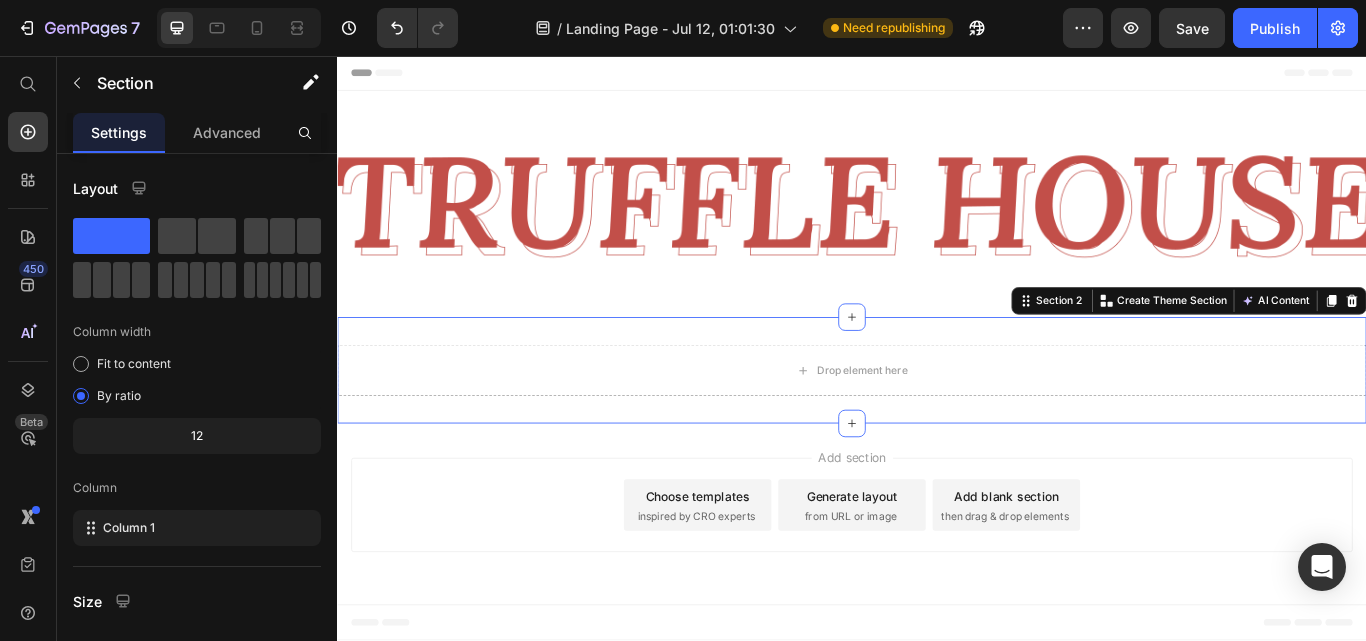 click on "Drop element here Row Section 2   You can create reusable sections Create Theme Section AI Content Write with GemAI What would you like to describe here? Tone and Voice Persuasive Product Men's Tree Runner Go Show more Generate" at bounding box center [937, 423] 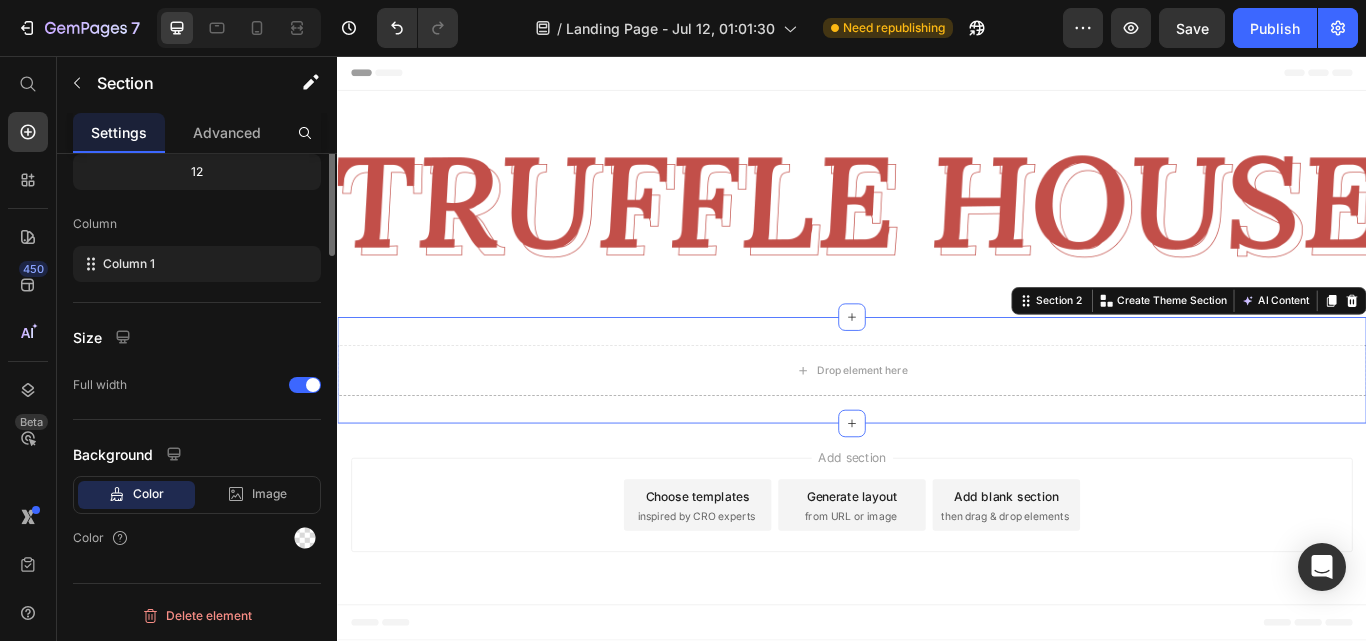 scroll, scrollTop: 0, scrollLeft: 0, axis: both 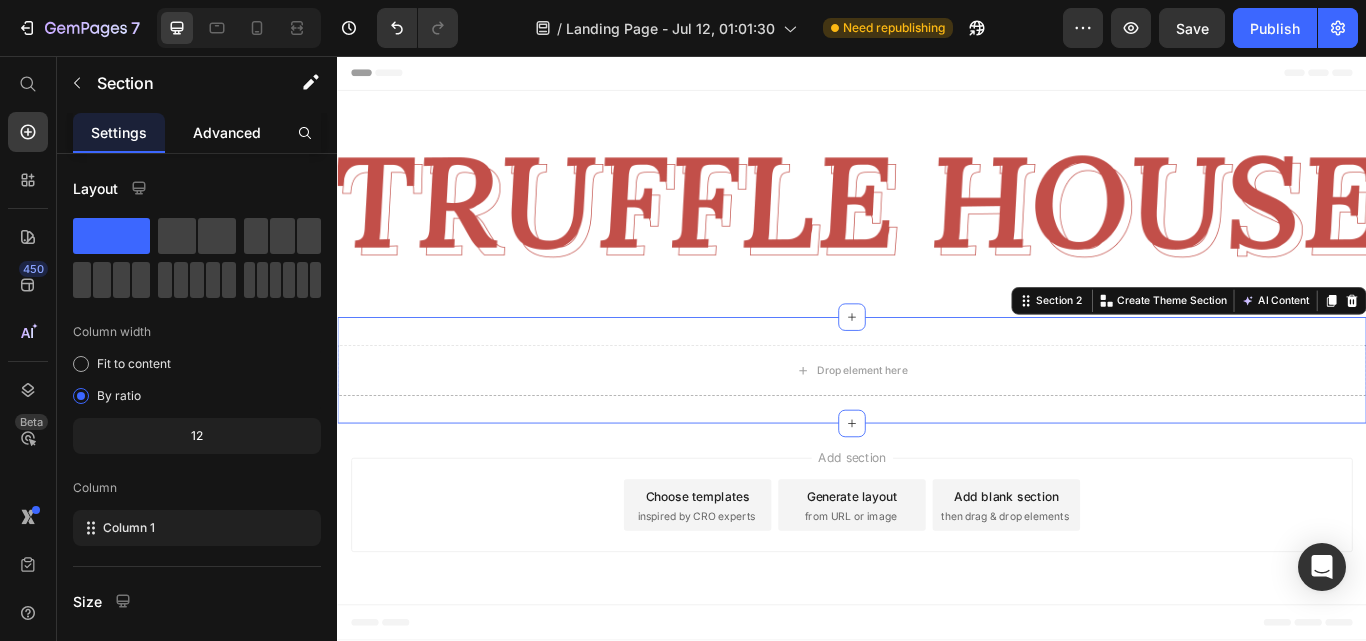 click on "Advanced" at bounding box center [227, 132] 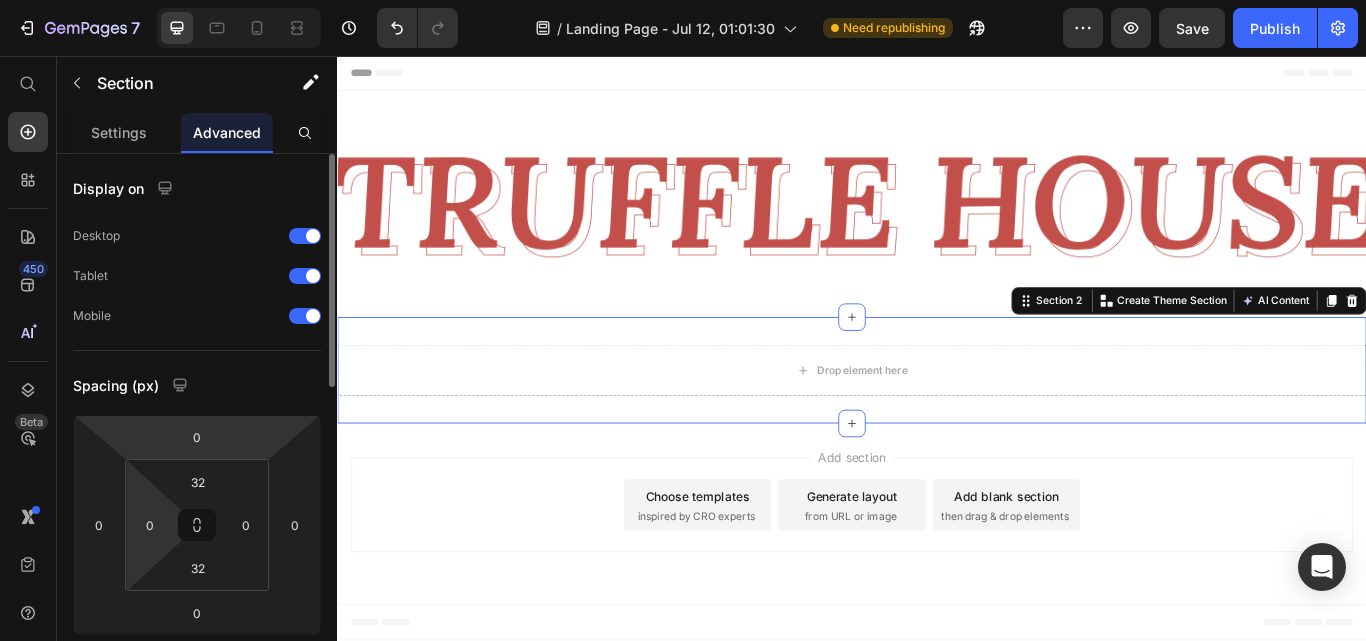 scroll, scrollTop: 200, scrollLeft: 0, axis: vertical 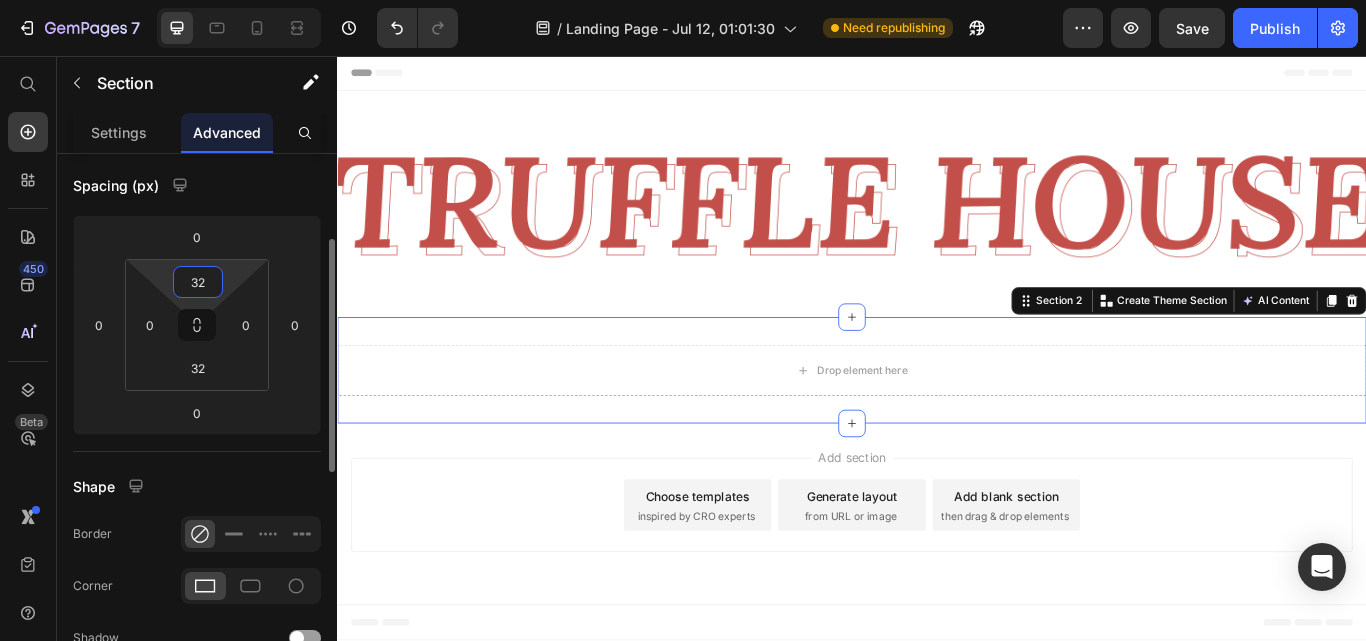 click on "32" at bounding box center [198, 282] 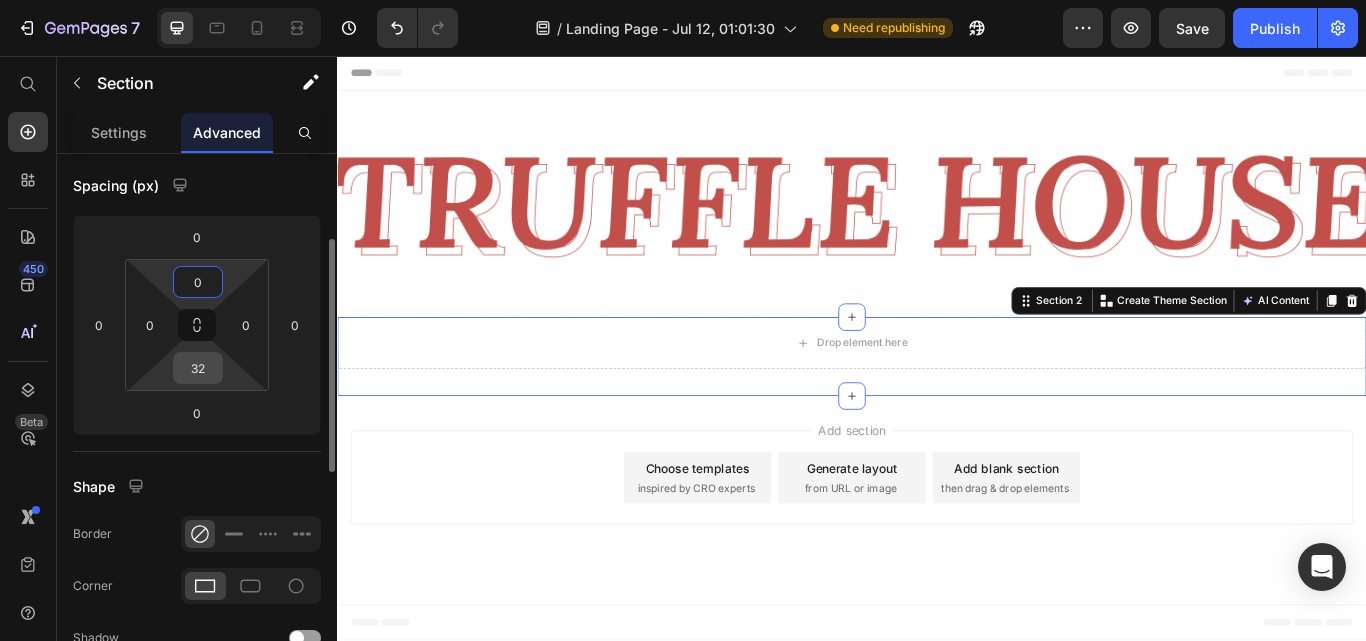 type on "0" 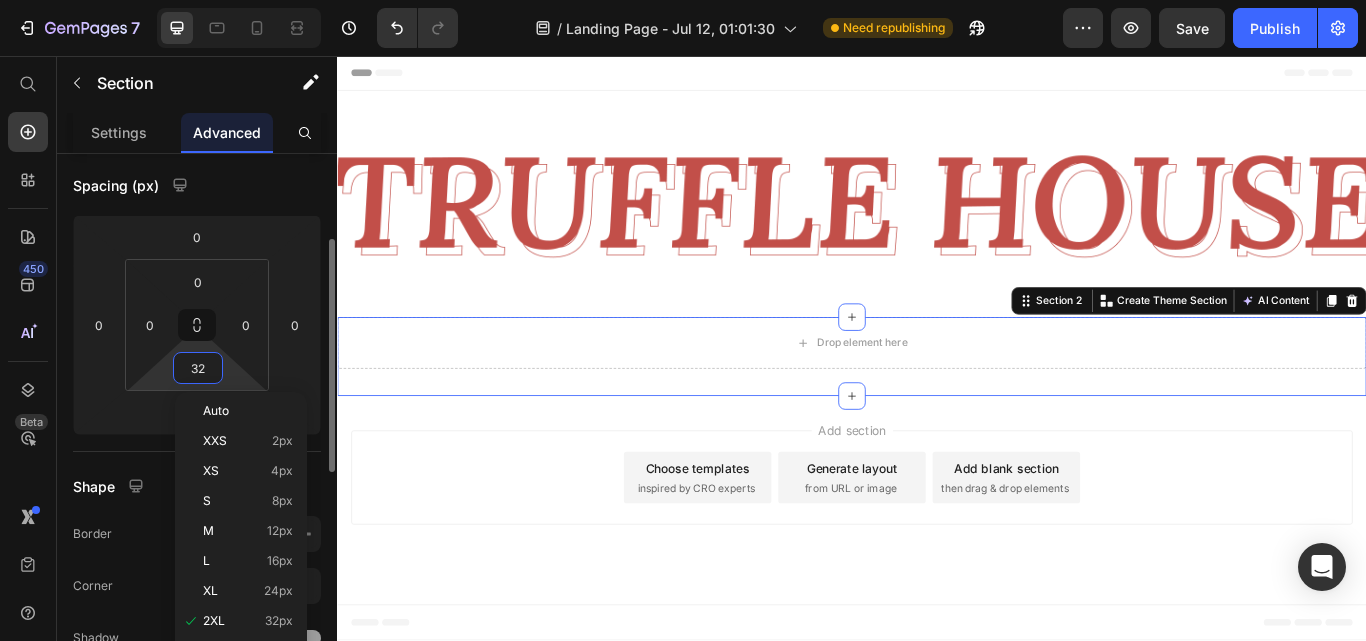 type on "0" 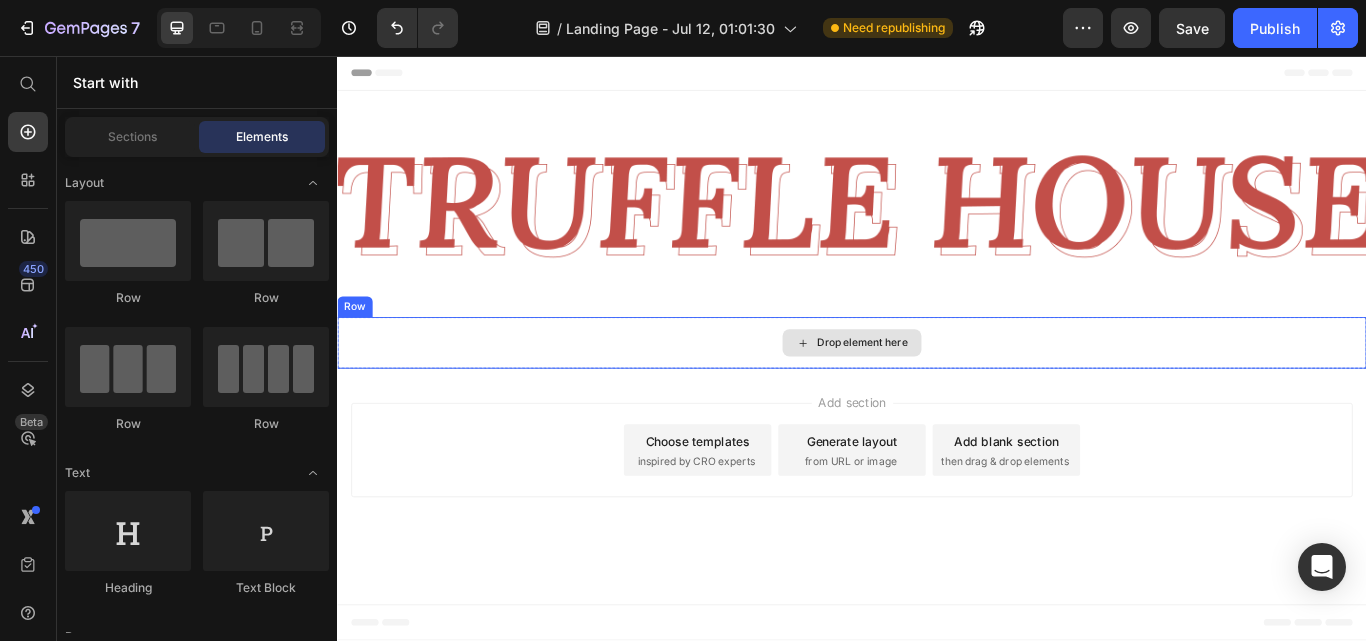 click on "Drop element here" at bounding box center [949, 391] 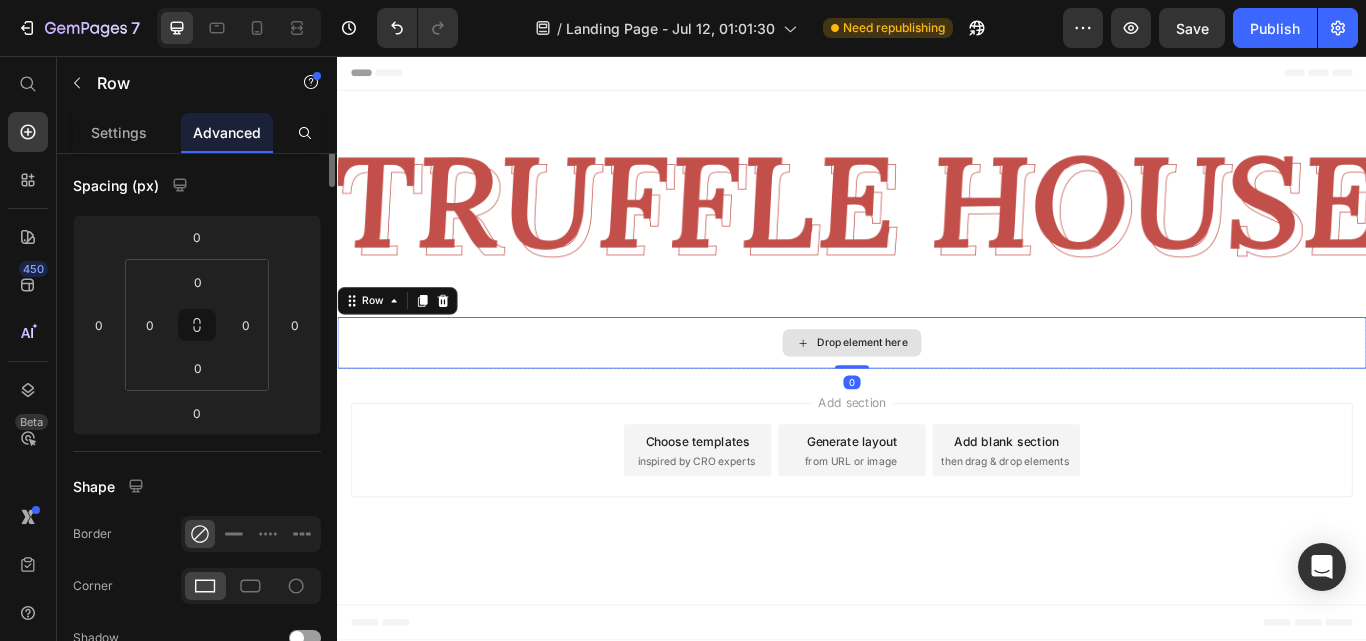 scroll, scrollTop: 0, scrollLeft: 0, axis: both 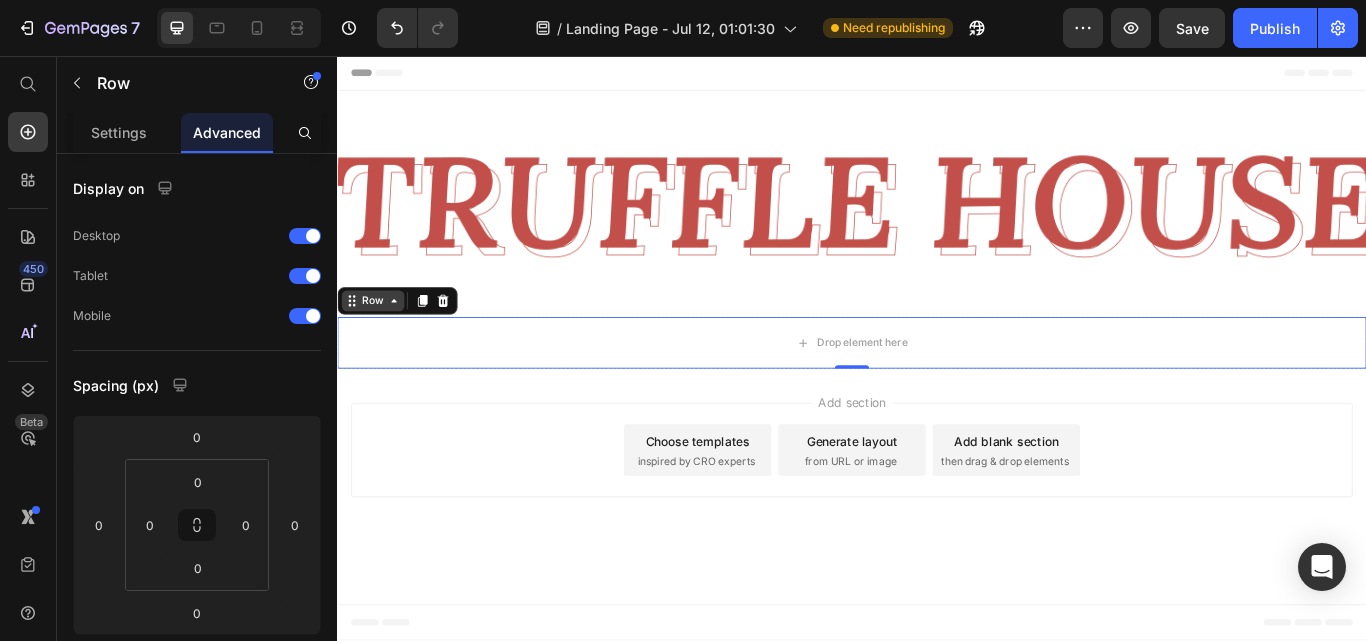click 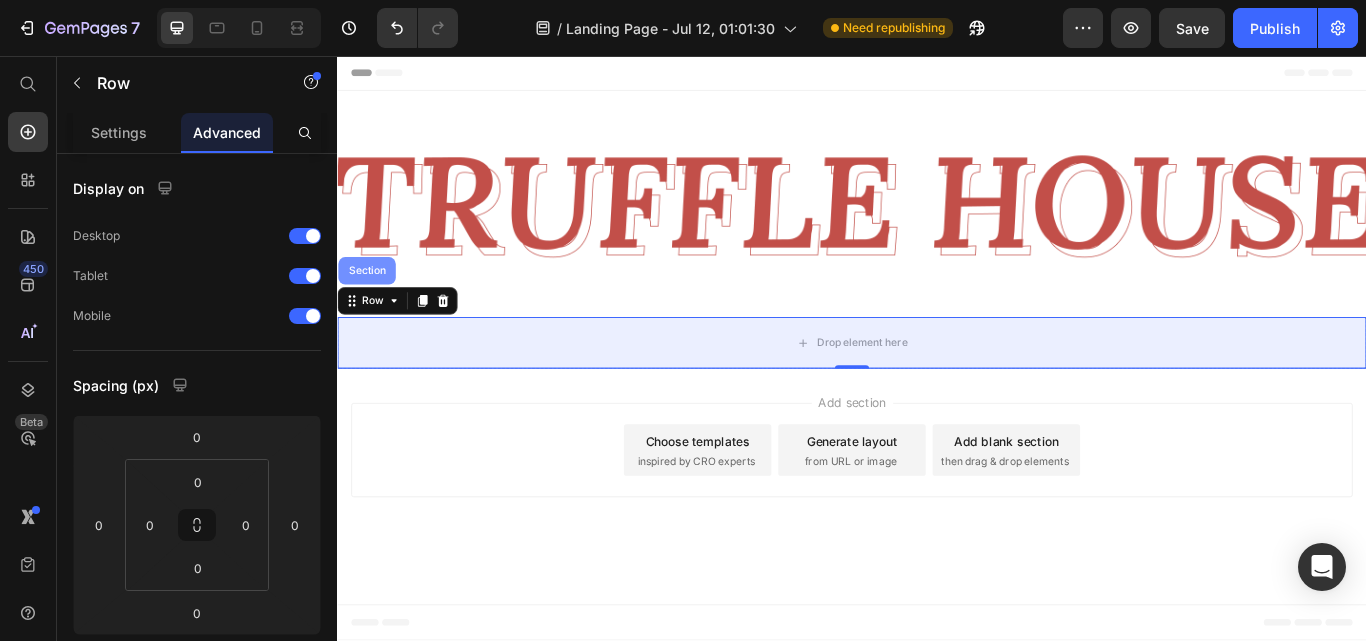 click on "Section" at bounding box center (371, 307) 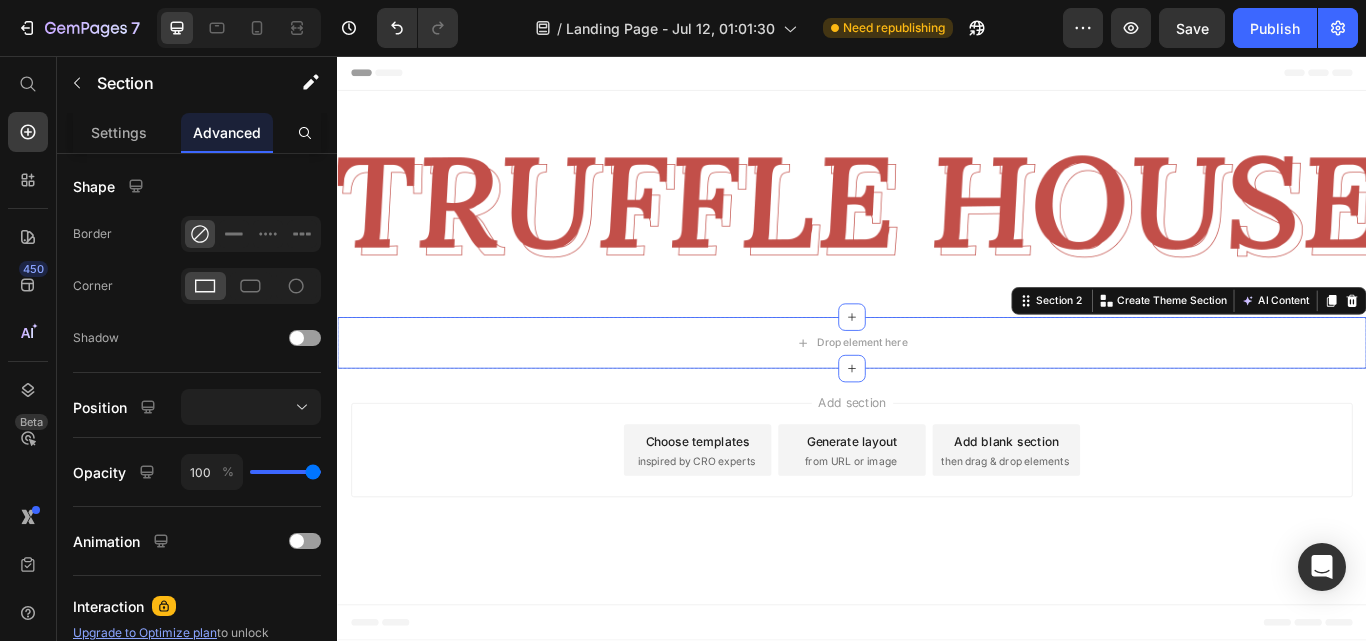 scroll, scrollTop: 0, scrollLeft: 0, axis: both 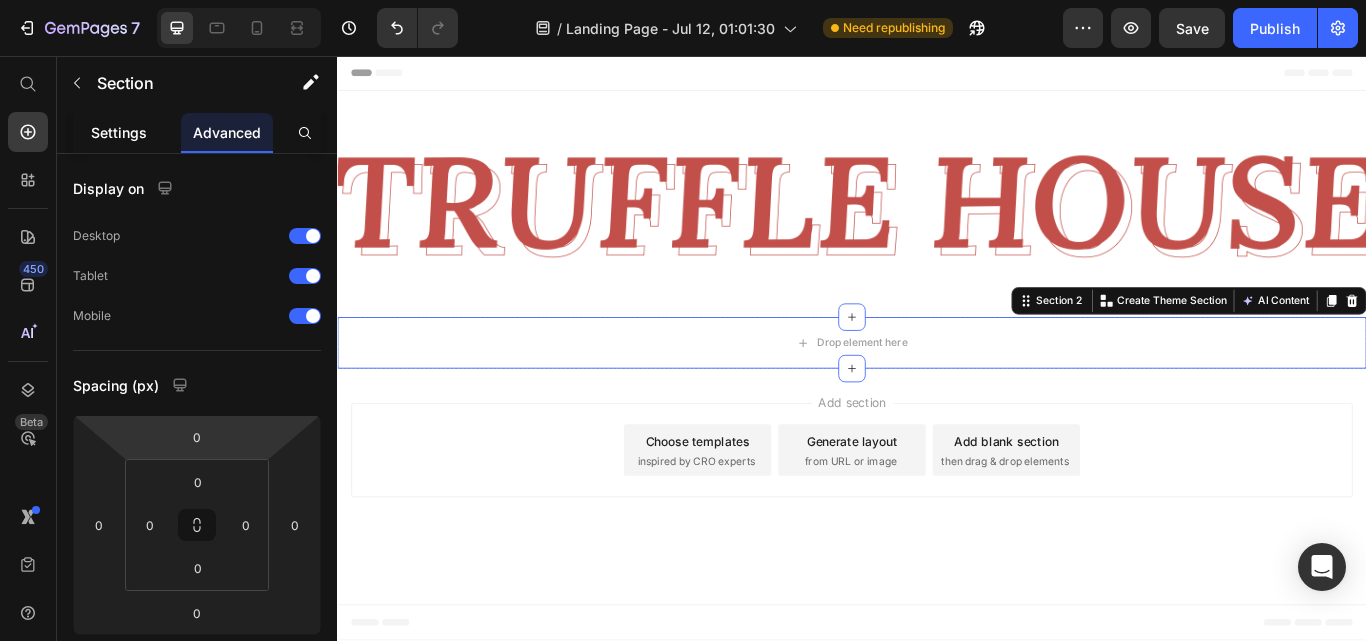 click on "Settings" at bounding box center (119, 132) 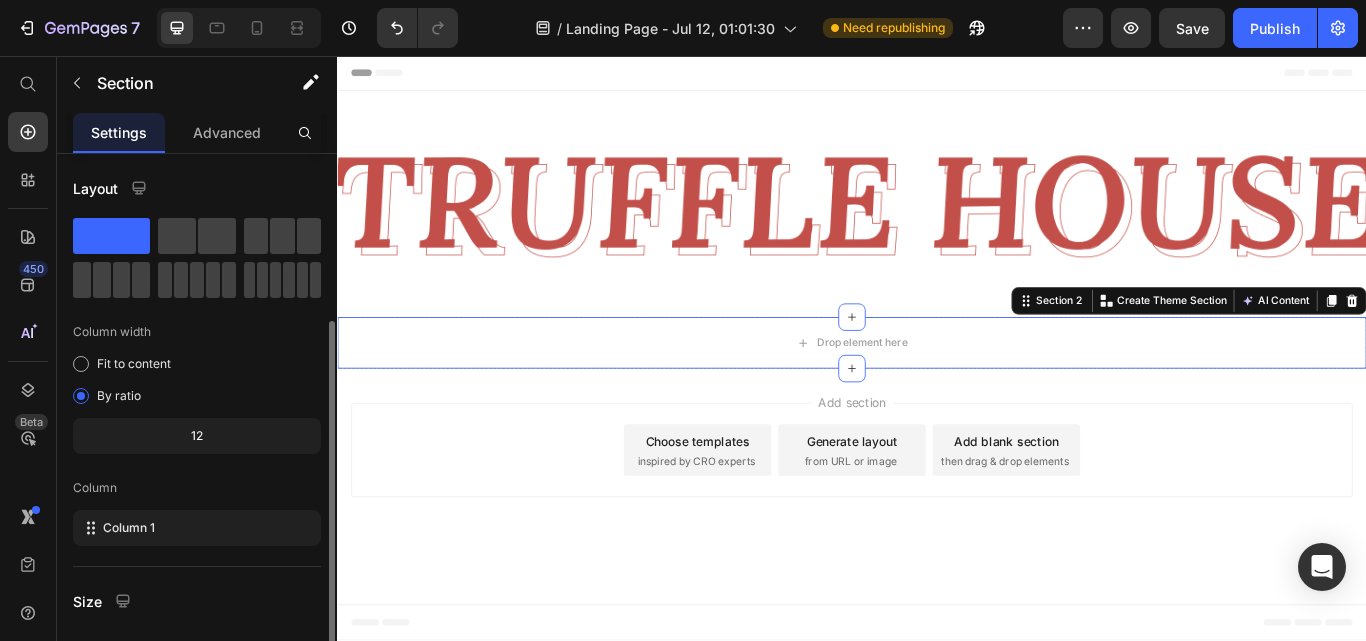 scroll, scrollTop: 264, scrollLeft: 0, axis: vertical 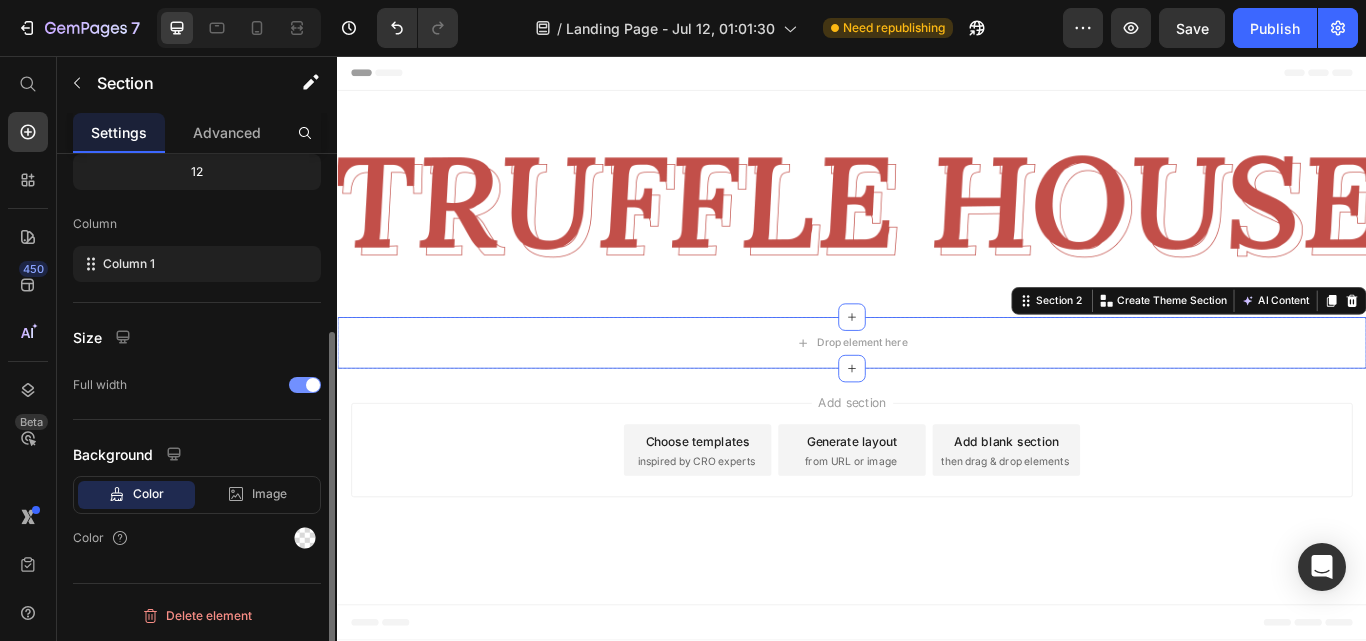 click at bounding box center (305, 385) 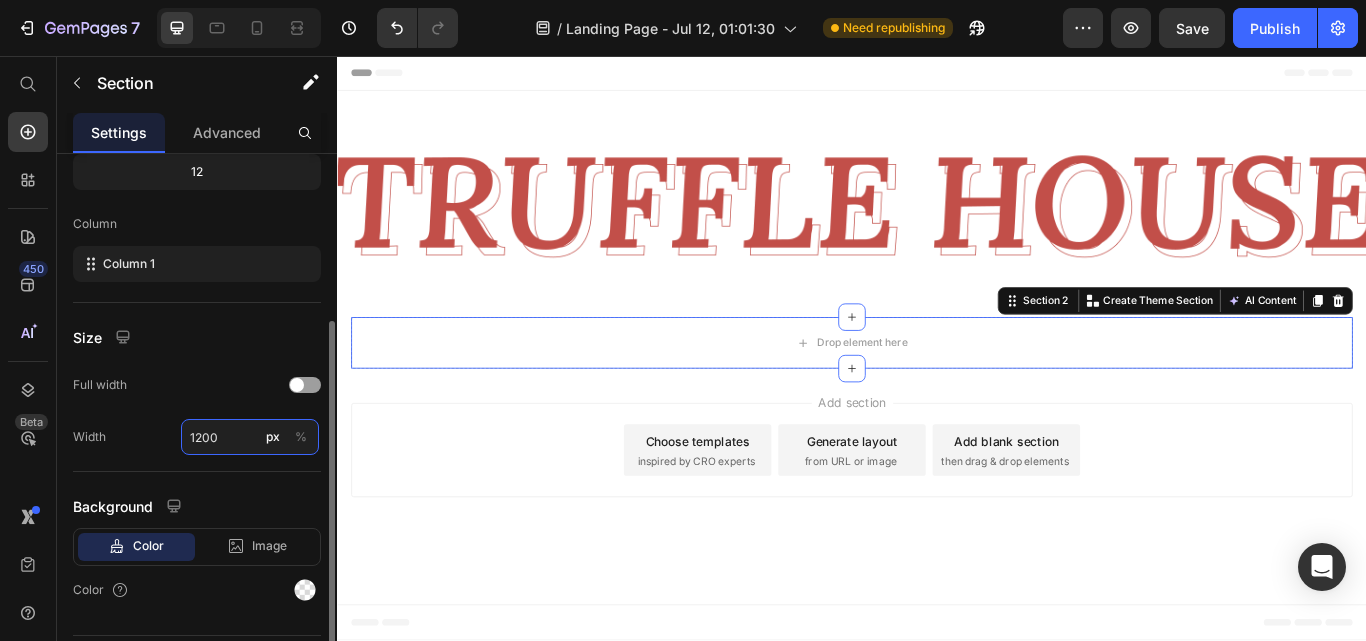 click on "1200" at bounding box center (250, 437) 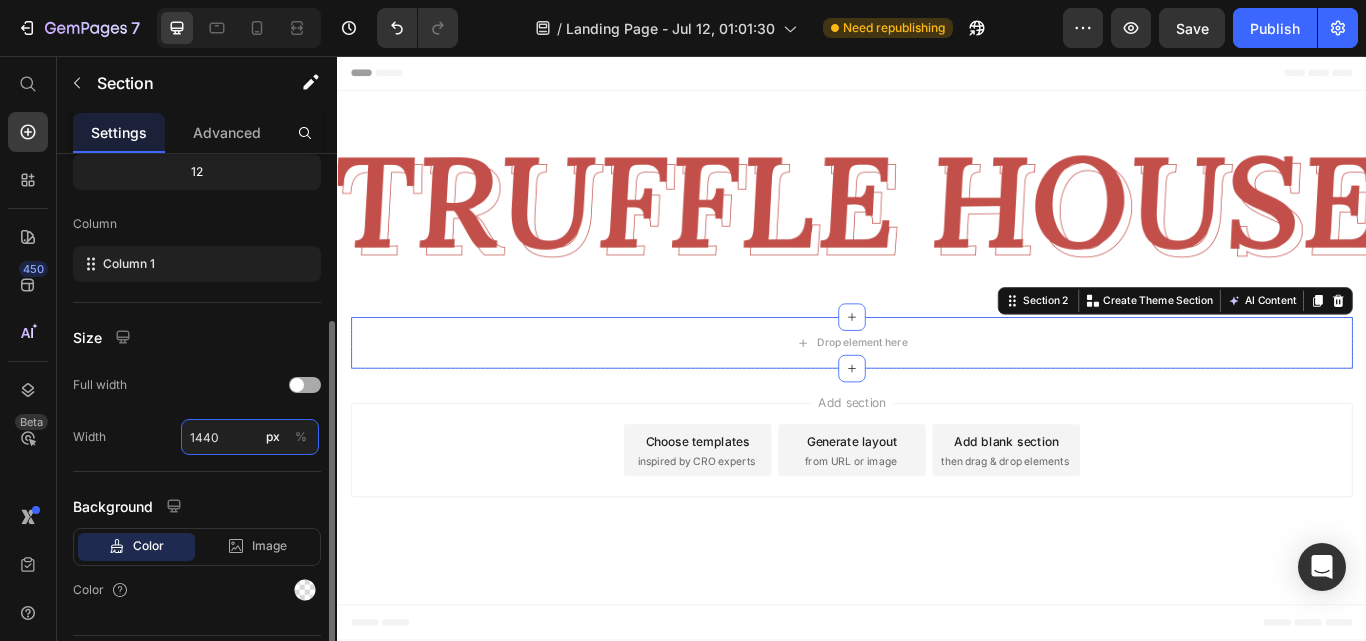 type on "1440" 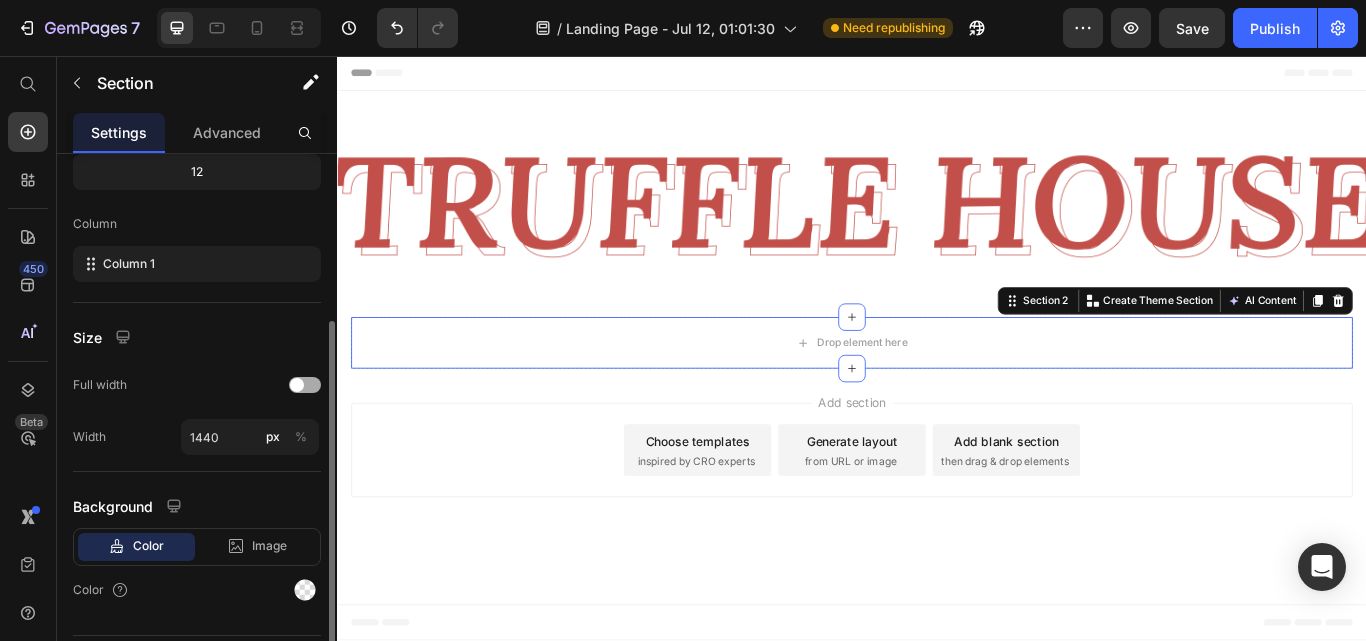 click on "Full width" 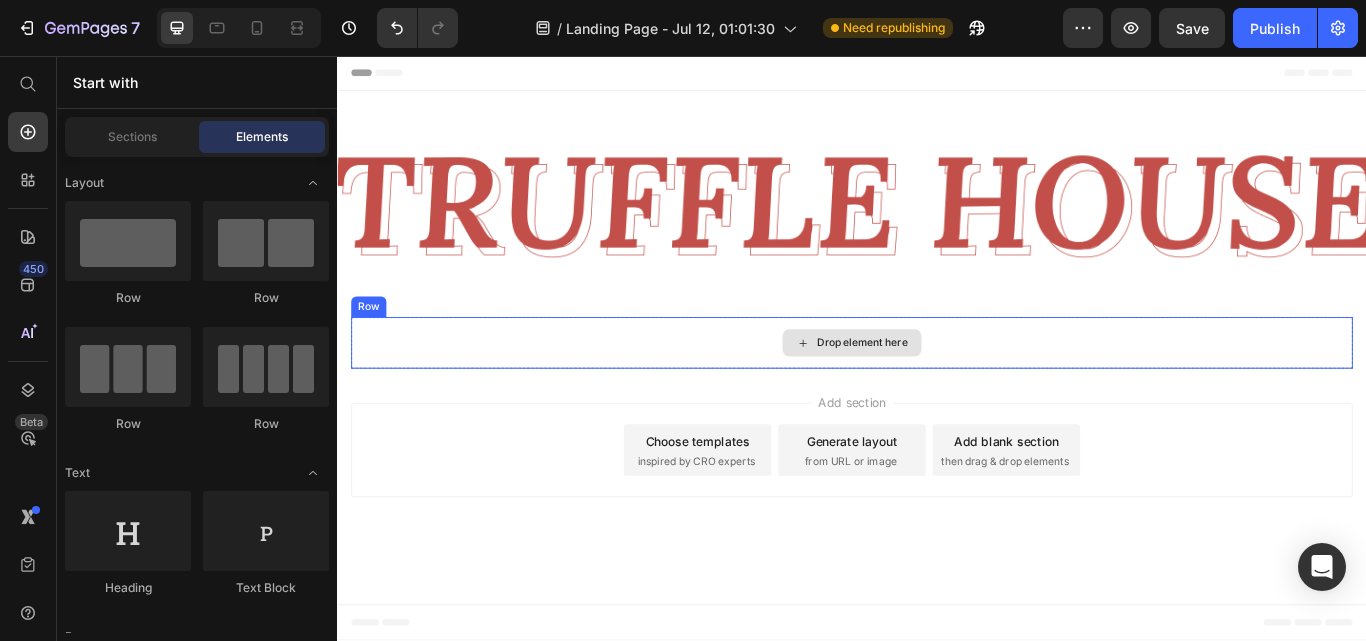 click on "Drop element here" at bounding box center [949, 391] 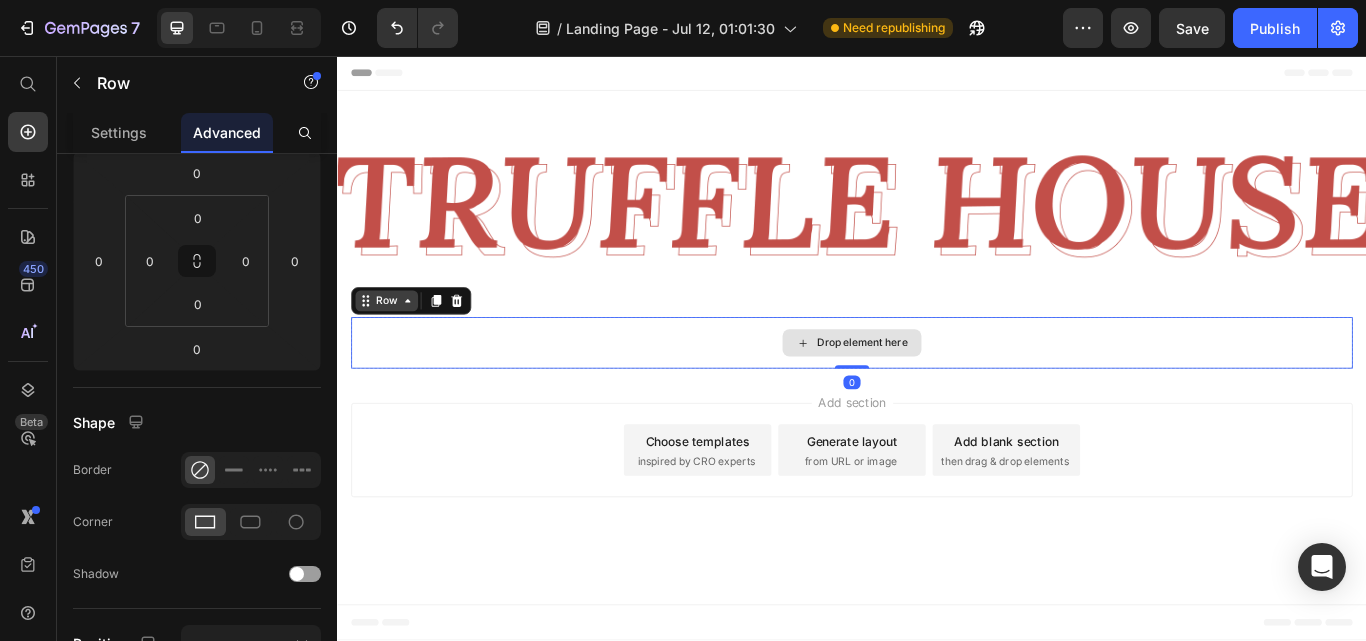 scroll, scrollTop: 0, scrollLeft: 0, axis: both 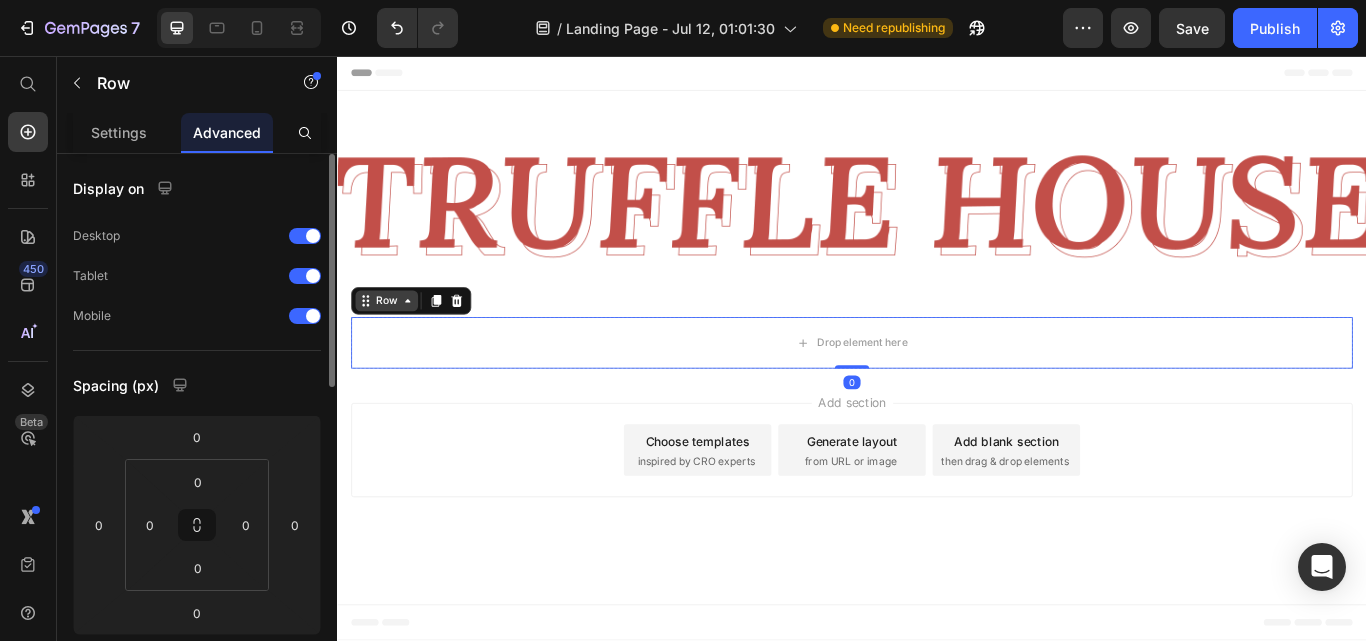 click on "Row" at bounding box center [394, 342] 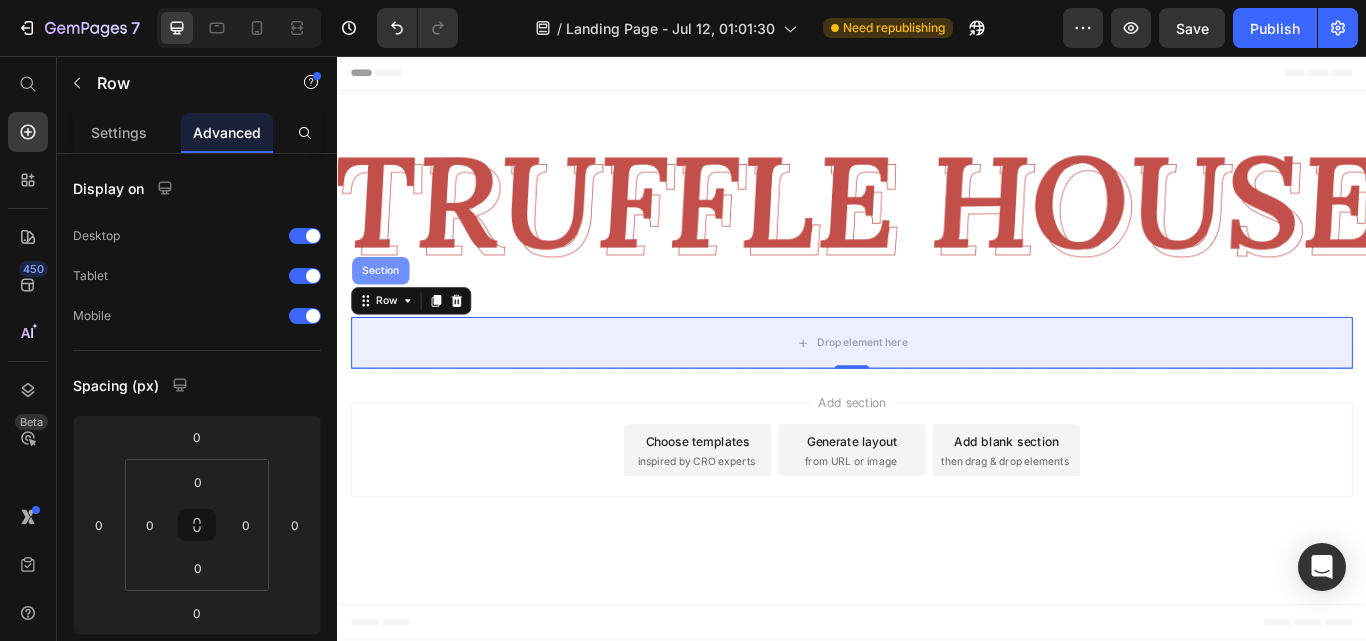 click on "Section" at bounding box center [387, 307] 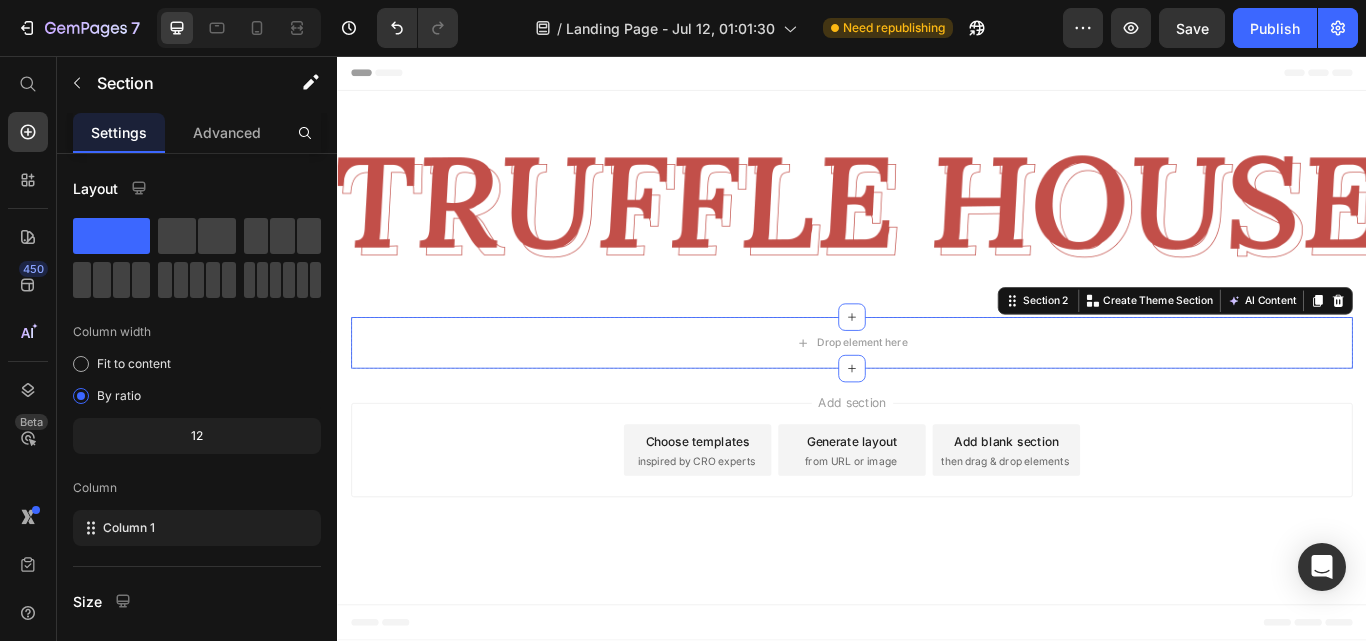scroll, scrollTop: 316, scrollLeft: 0, axis: vertical 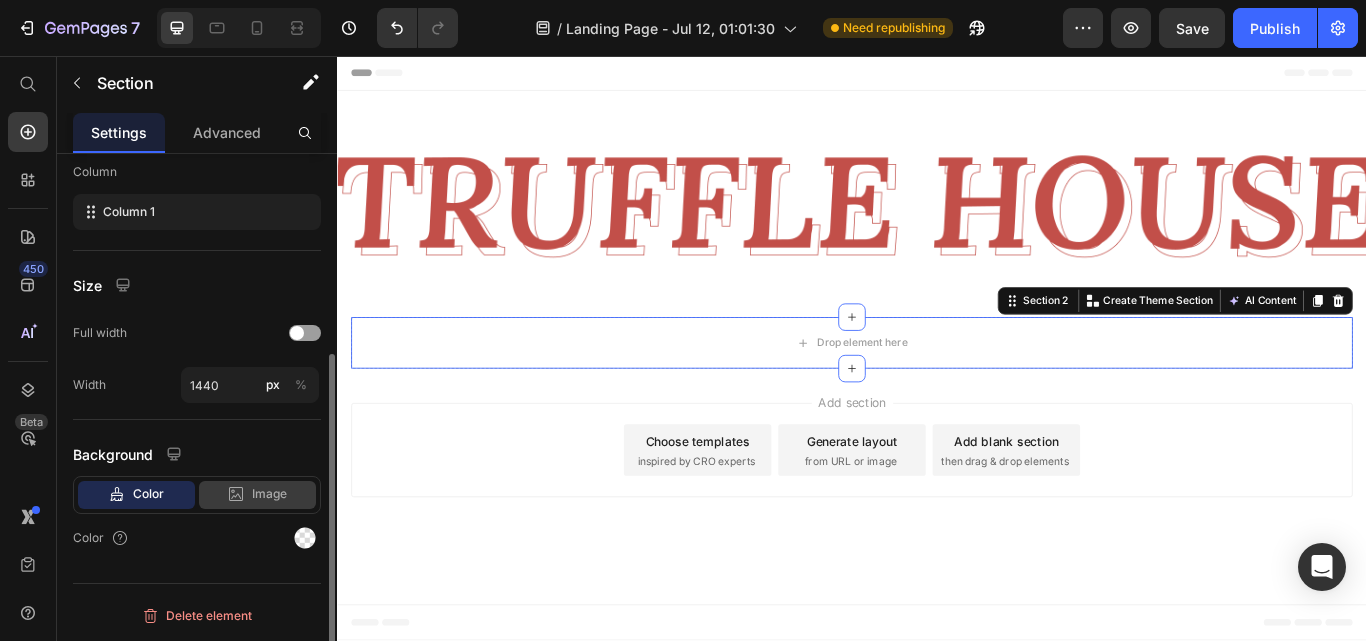 click 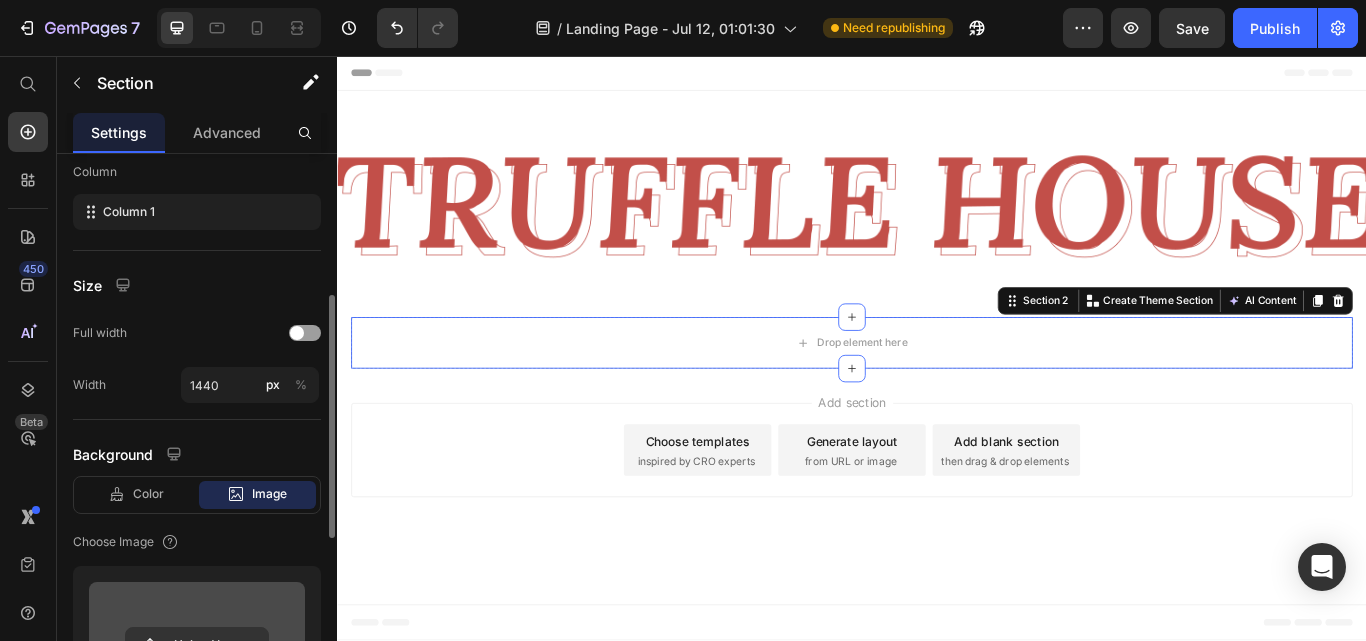 scroll, scrollTop: 672, scrollLeft: 0, axis: vertical 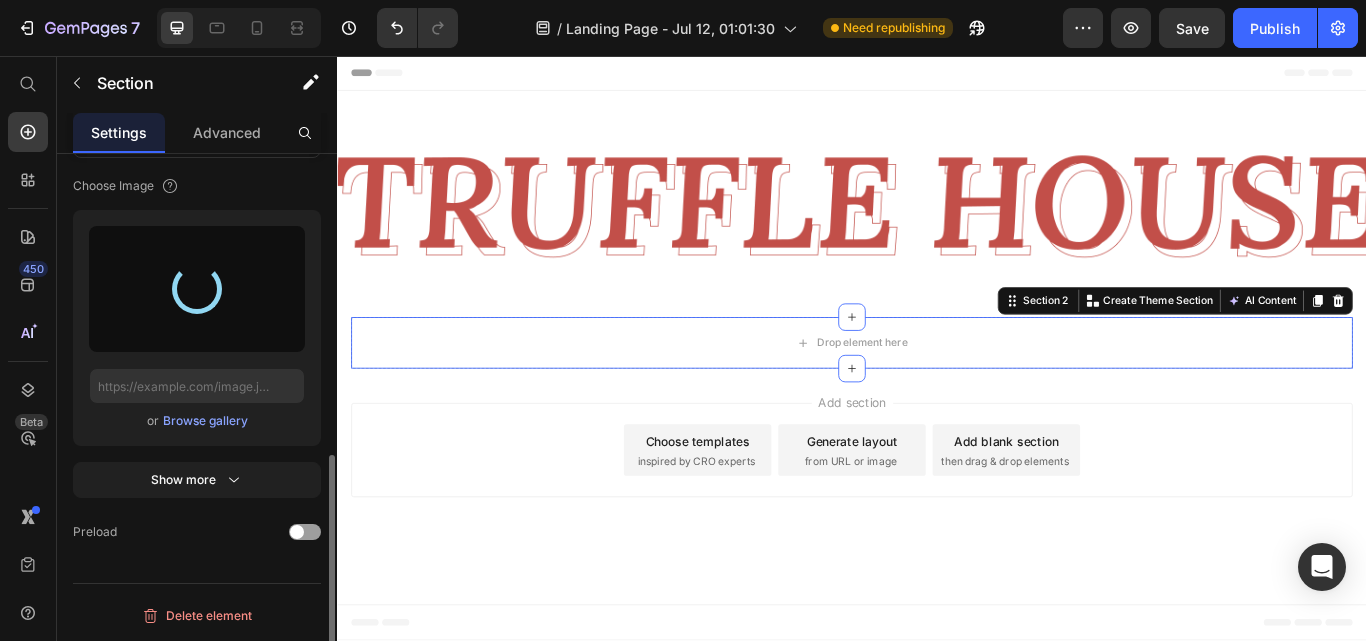 type on "https://cdn.shopify.com/s/files/1/0665/2064/5676/files/gempages_562686364399698955-f14b87ee-1842-4d09-8d02-09ad00b5fb07.png" 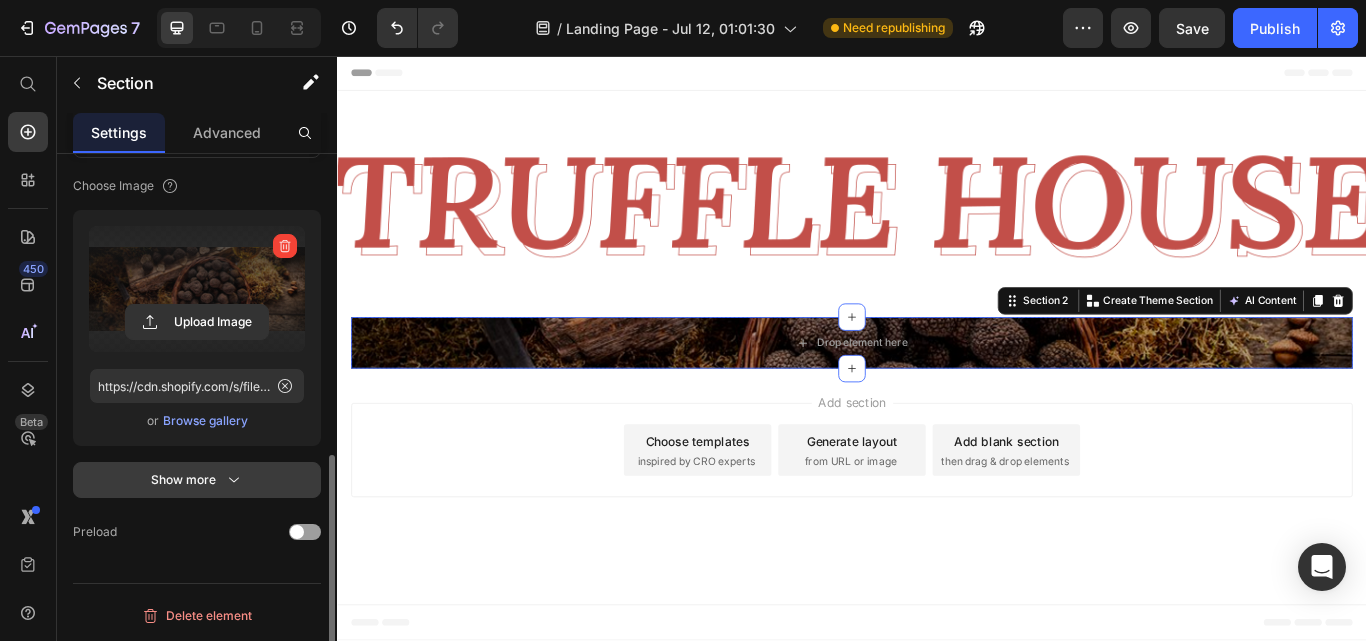 click on "Show more" at bounding box center [197, 480] 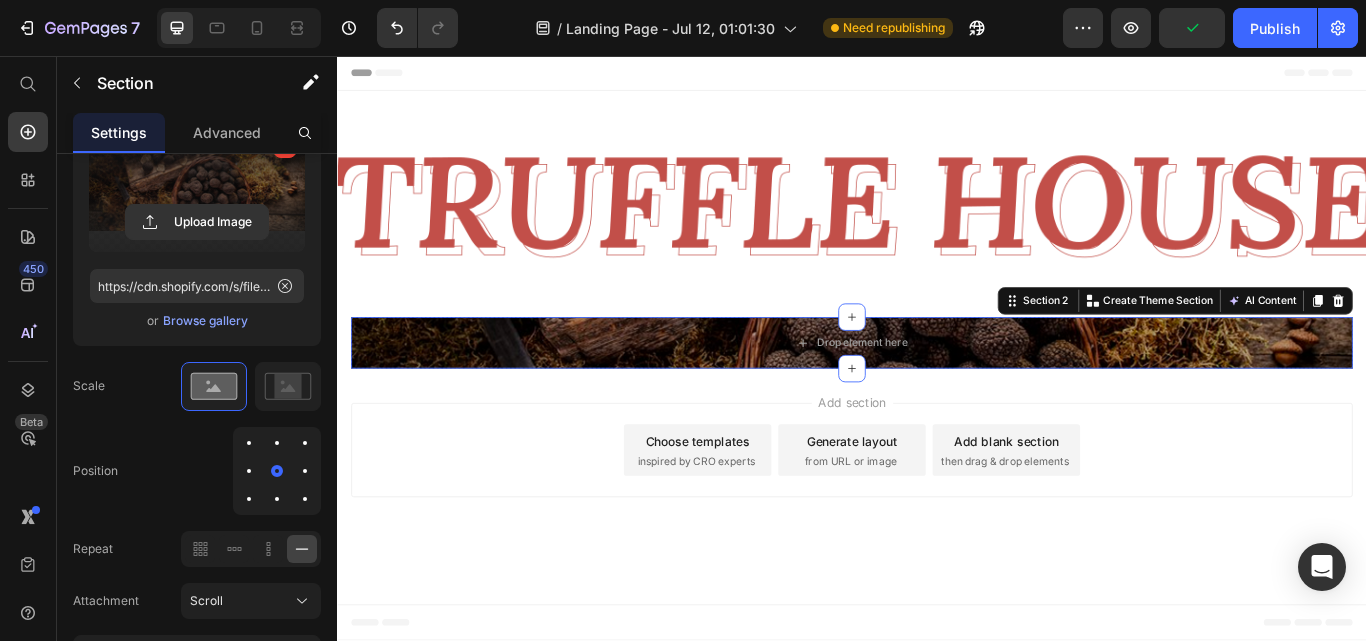 scroll, scrollTop: 945, scrollLeft: 0, axis: vertical 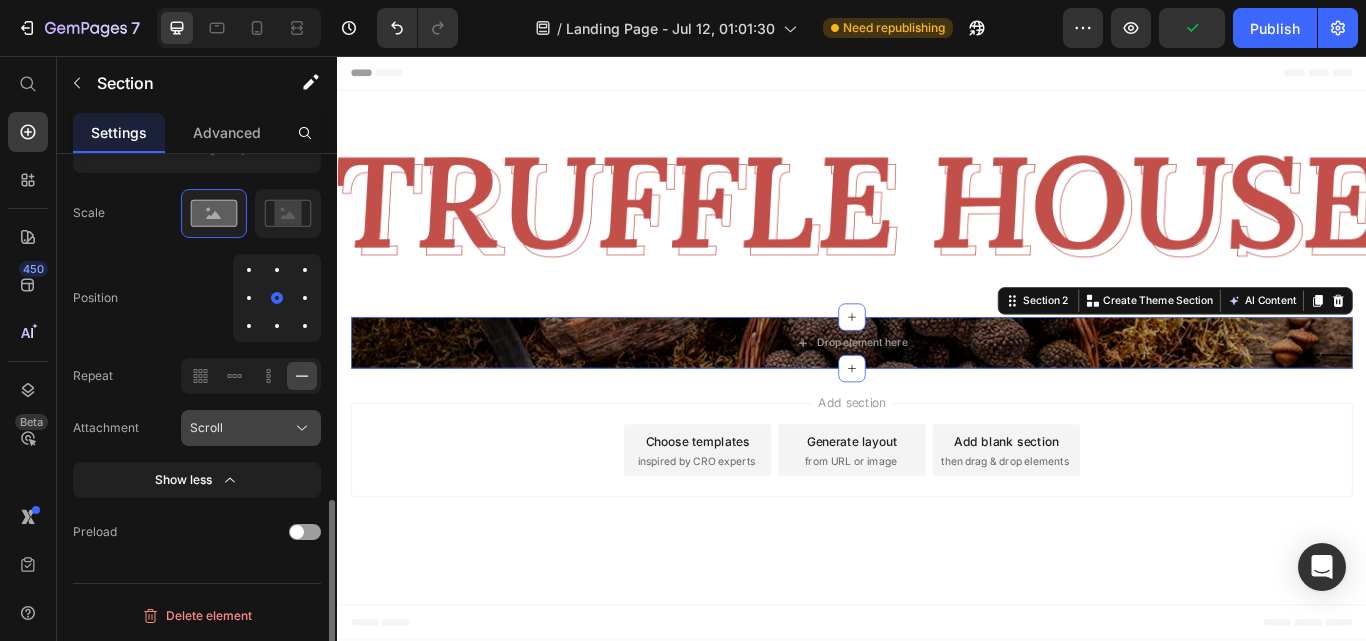 click on "Scroll" 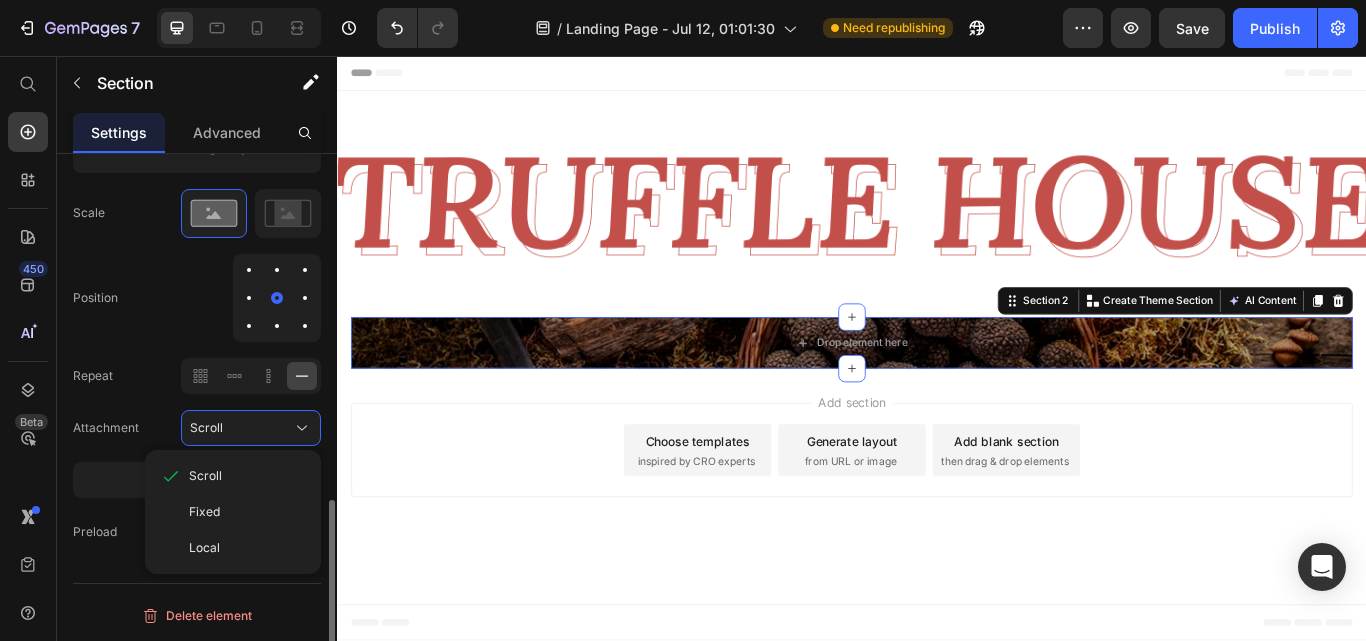 click on "Attachment  Scroll Scroll Fixed Local" at bounding box center [197, 428] 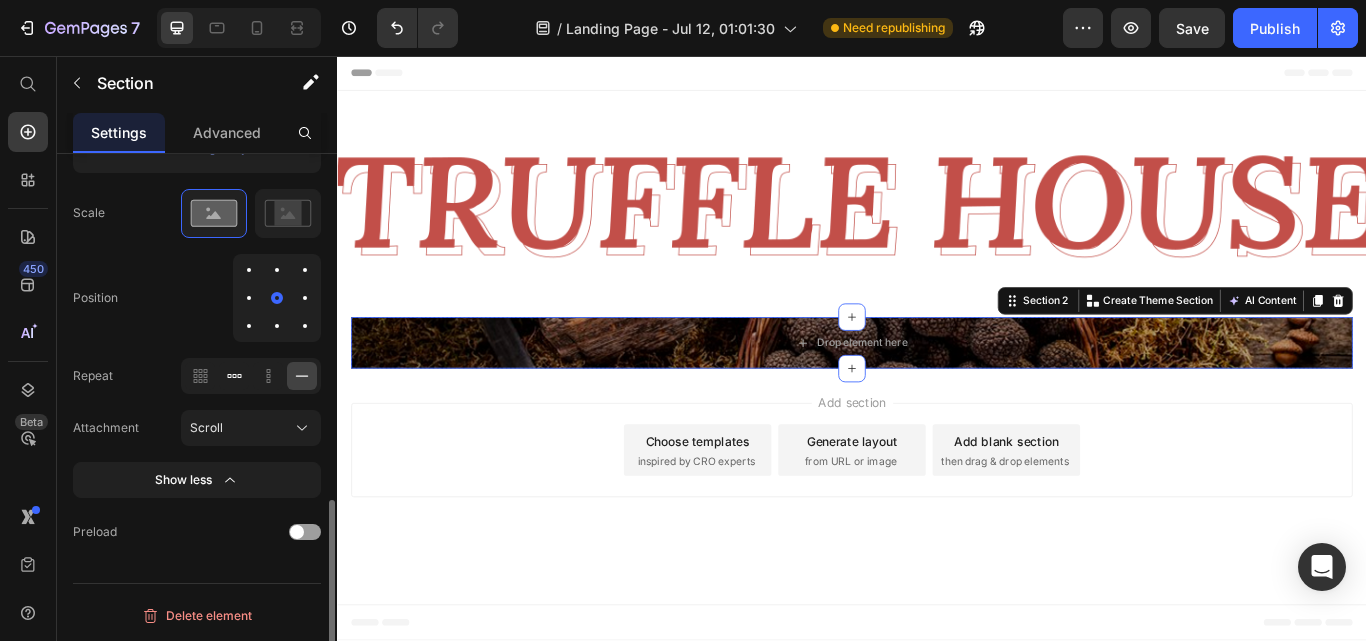 click 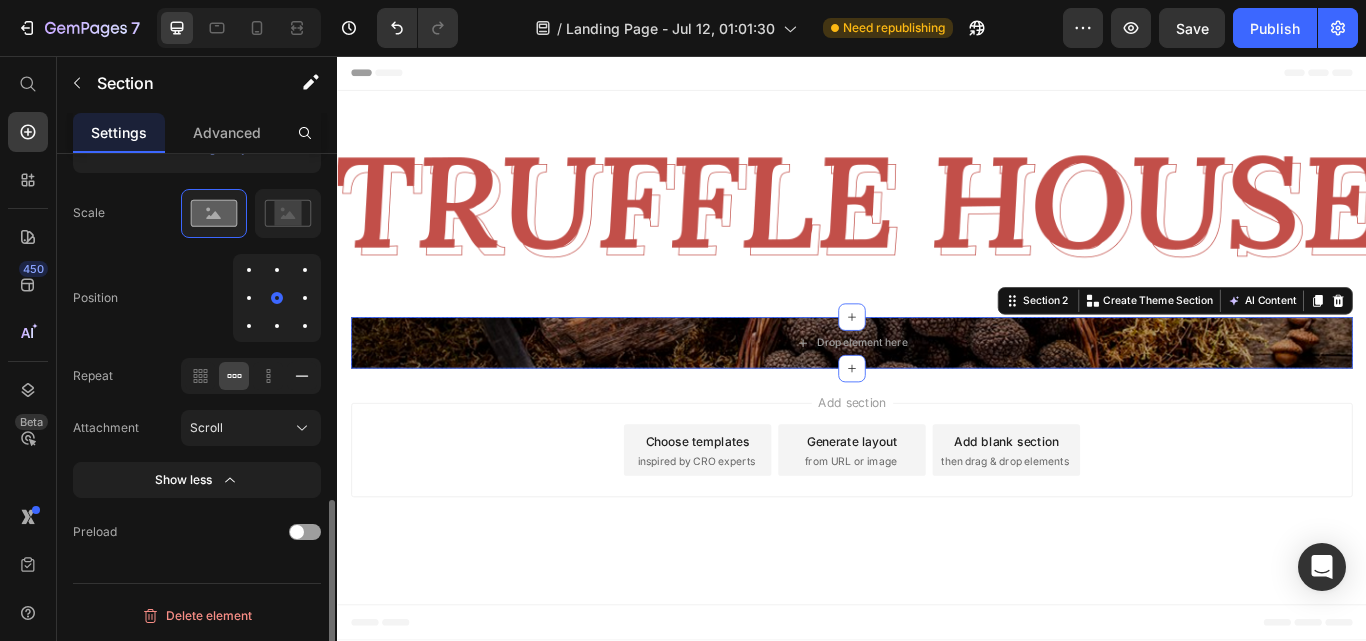 click 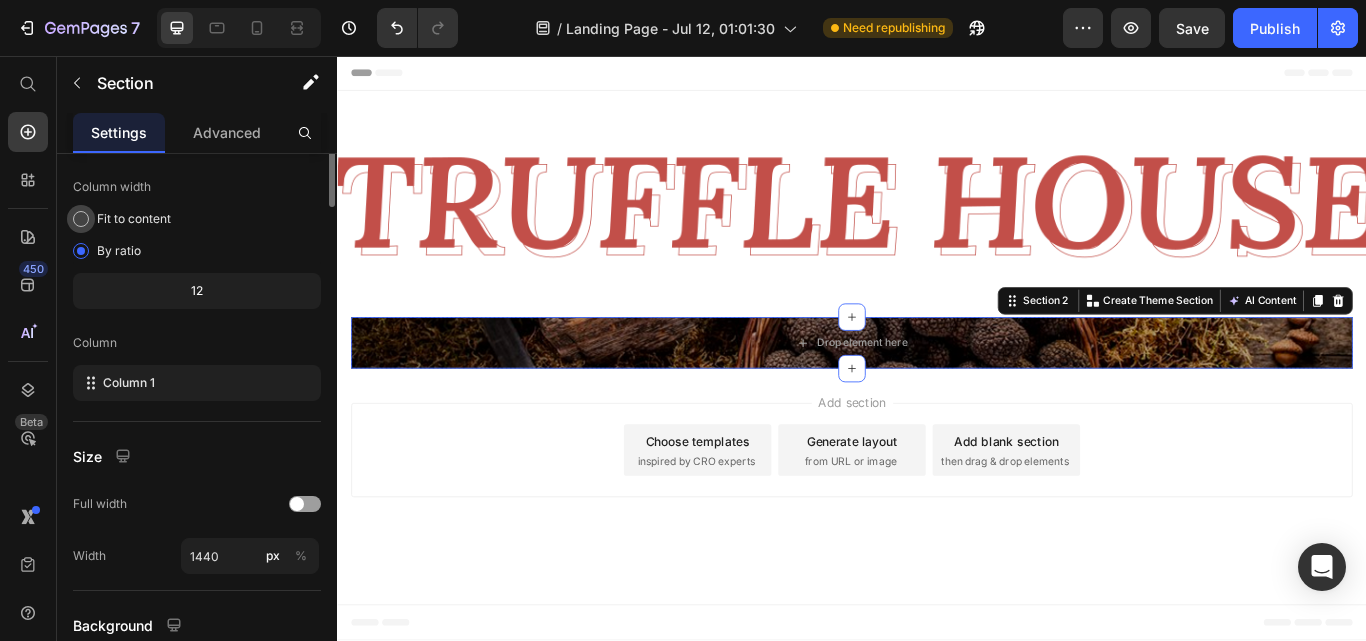 scroll, scrollTop: 0, scrollLeft: 0, axis: both 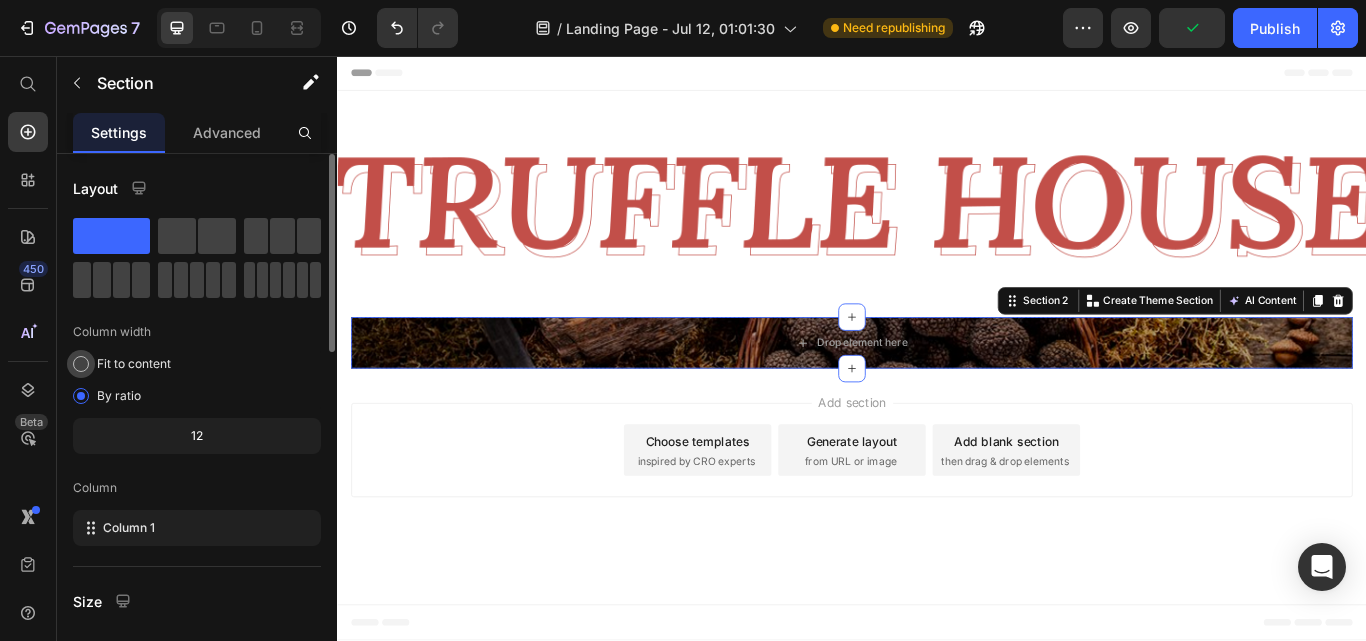 click on "Fit to content" 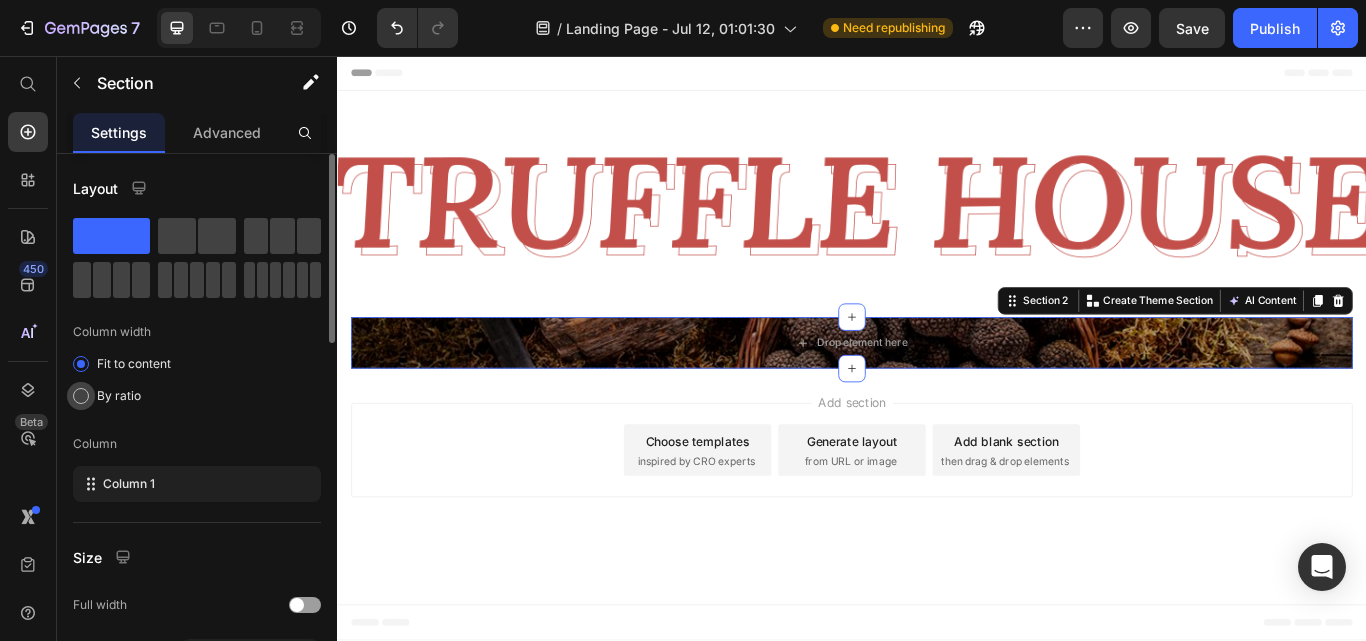 click at bounding box center [81, 396] 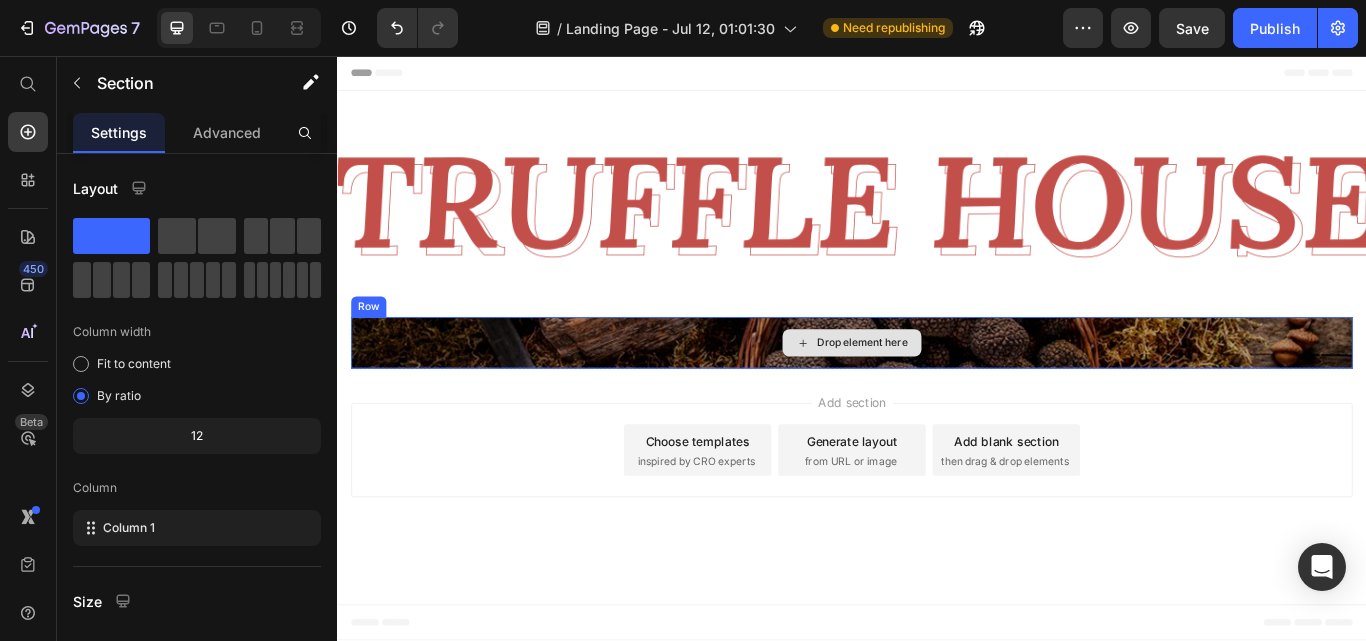 click on "Drop element here" at bounding box center [937, 391] 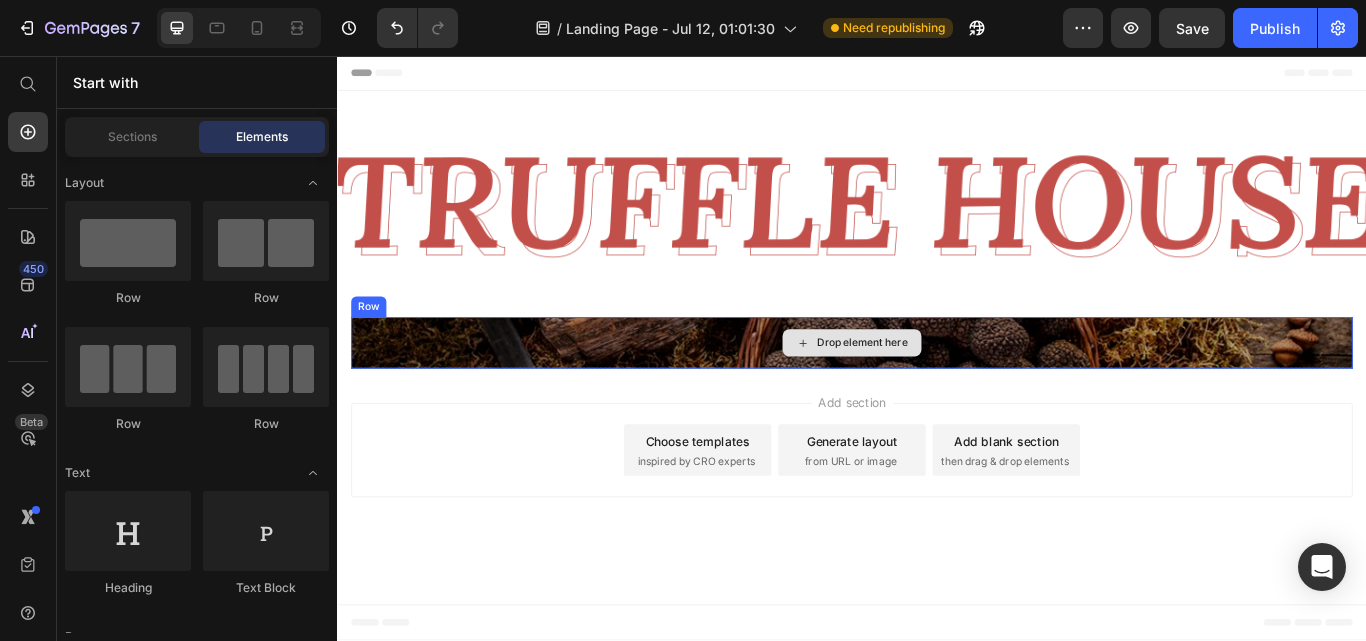 click on "Drop element here" at bounding box center [937, 391] 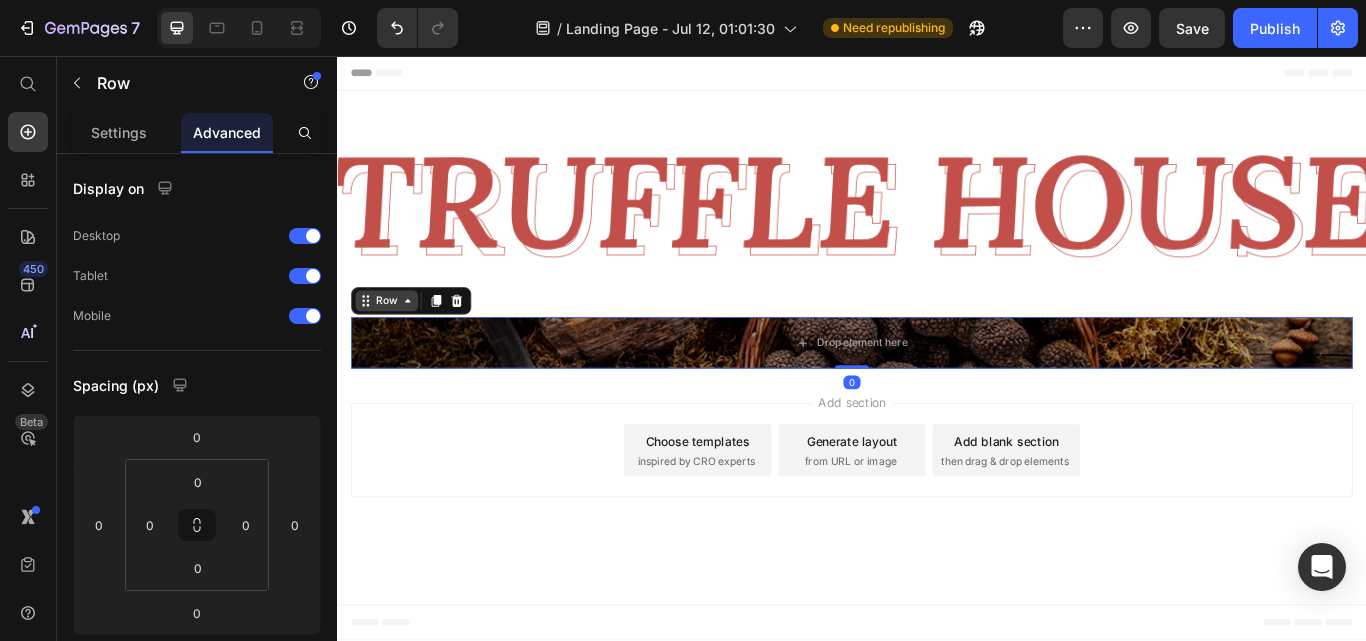 click on "Row" at bounding box center (394, 342) 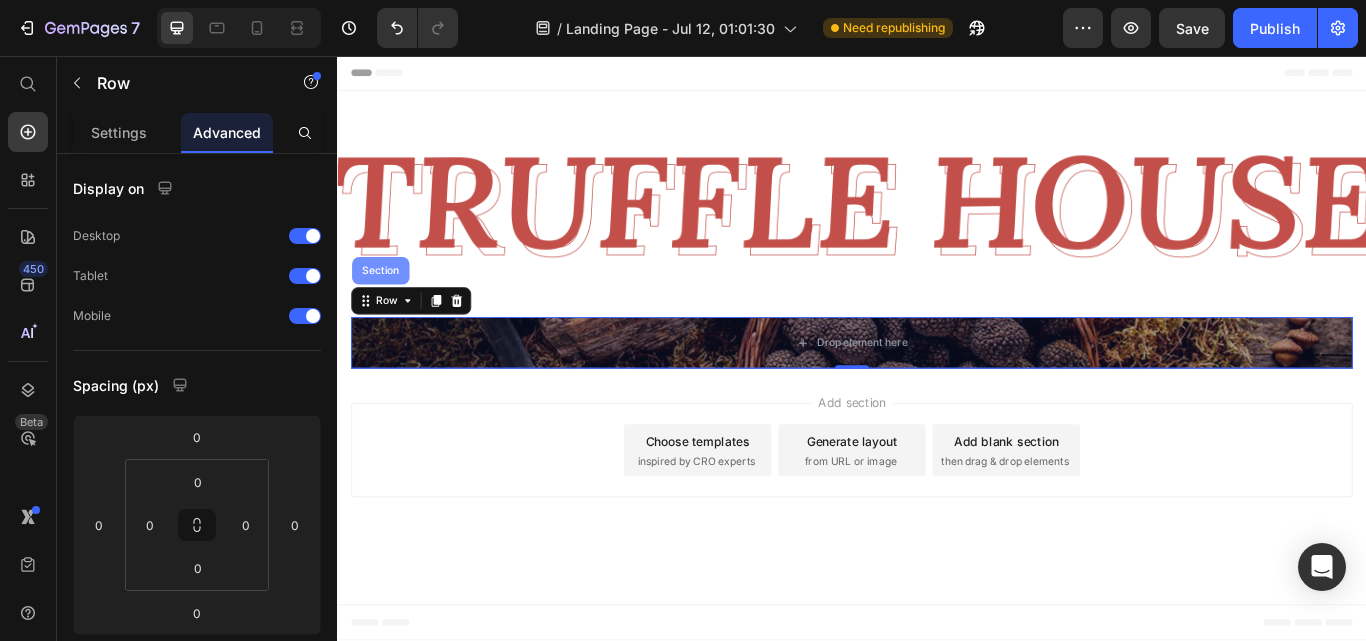 click on "Section" at bounding box center (387, 307) 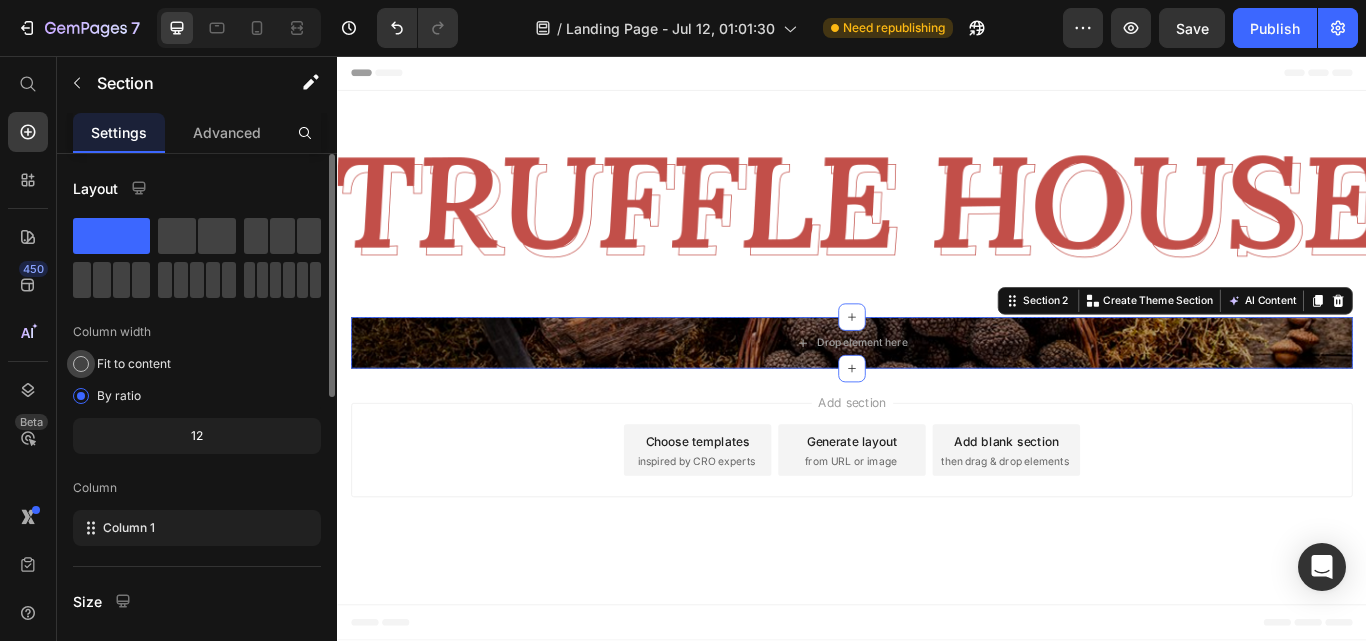 click at bounding box center [81, 364] 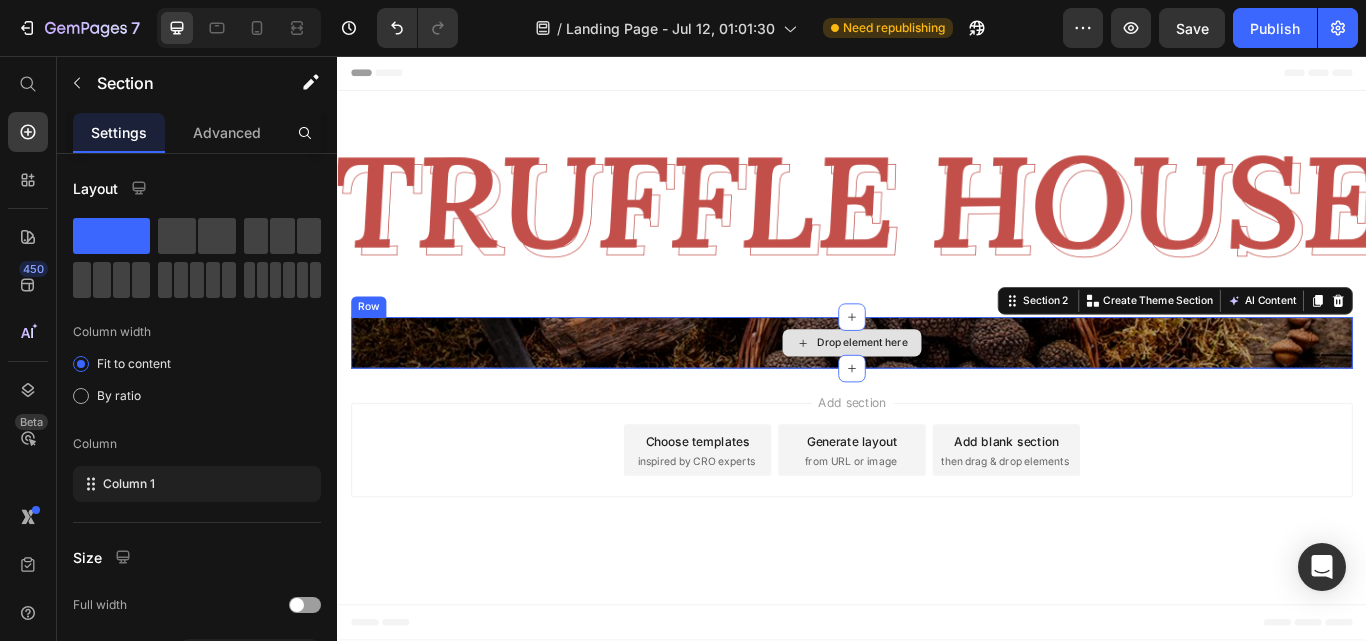 click on "Drop element here" at bounding box center (937, 391) 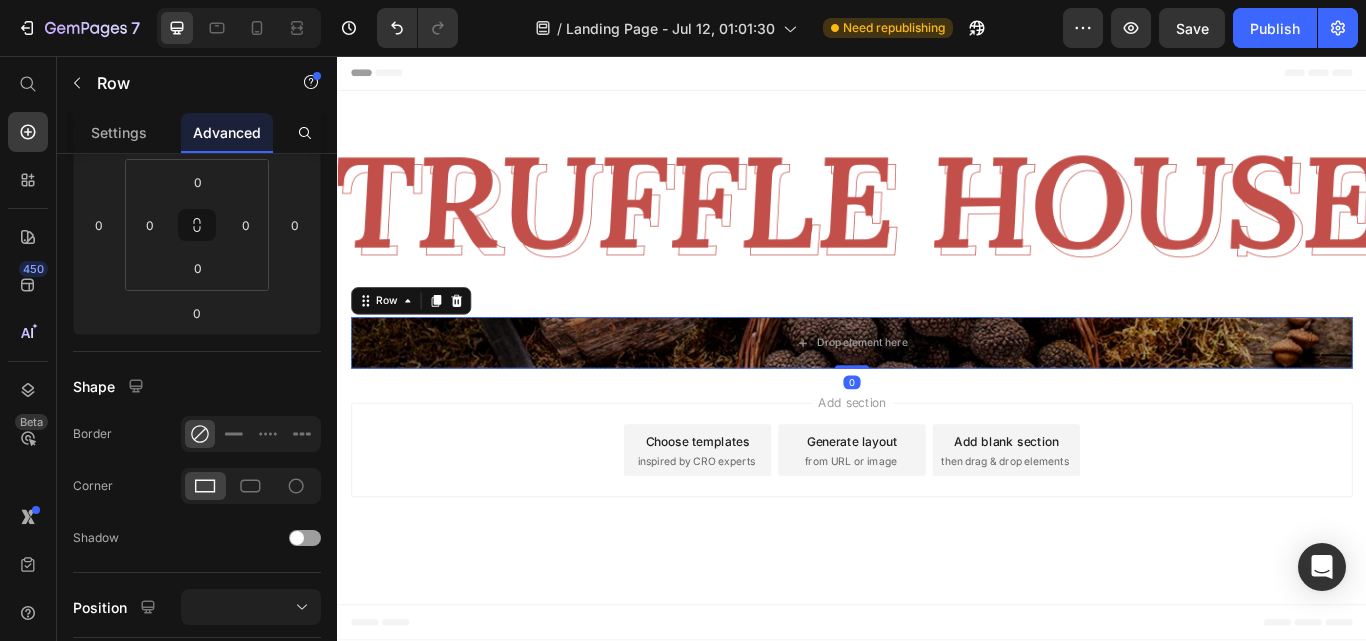 scroll, scrollTop: 0, scrollLeft: 0, axis: both 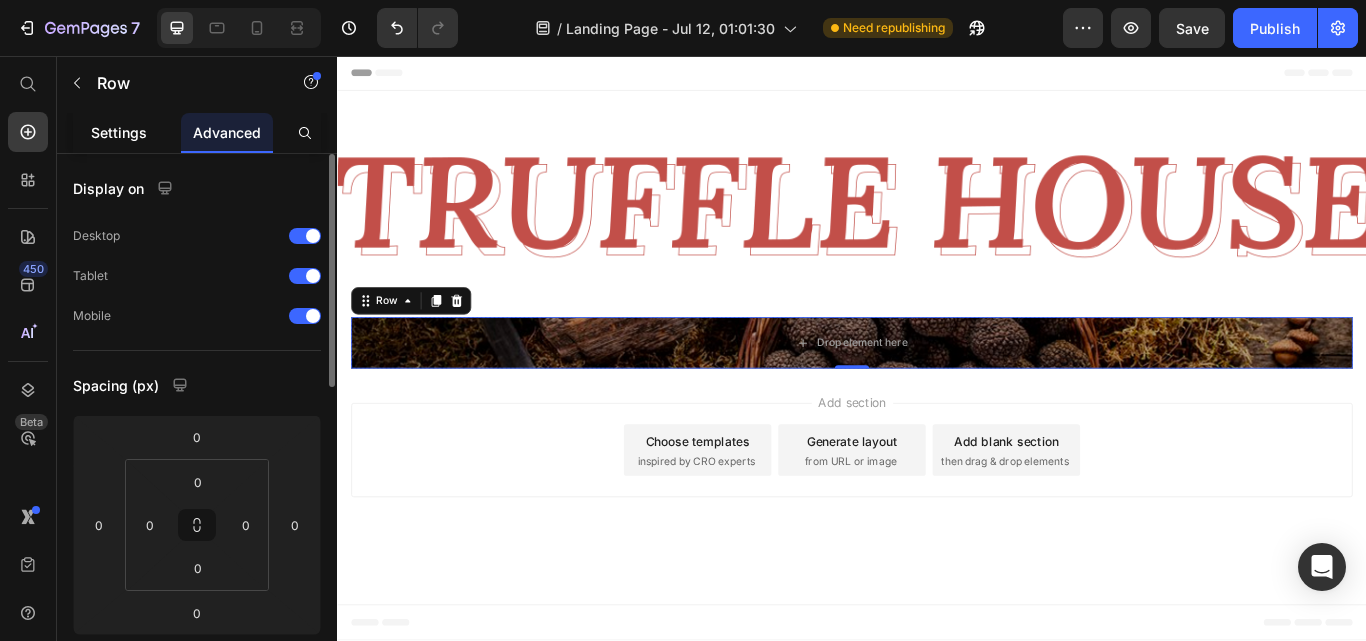 click on "Settings" at bounding box center (119, 132) 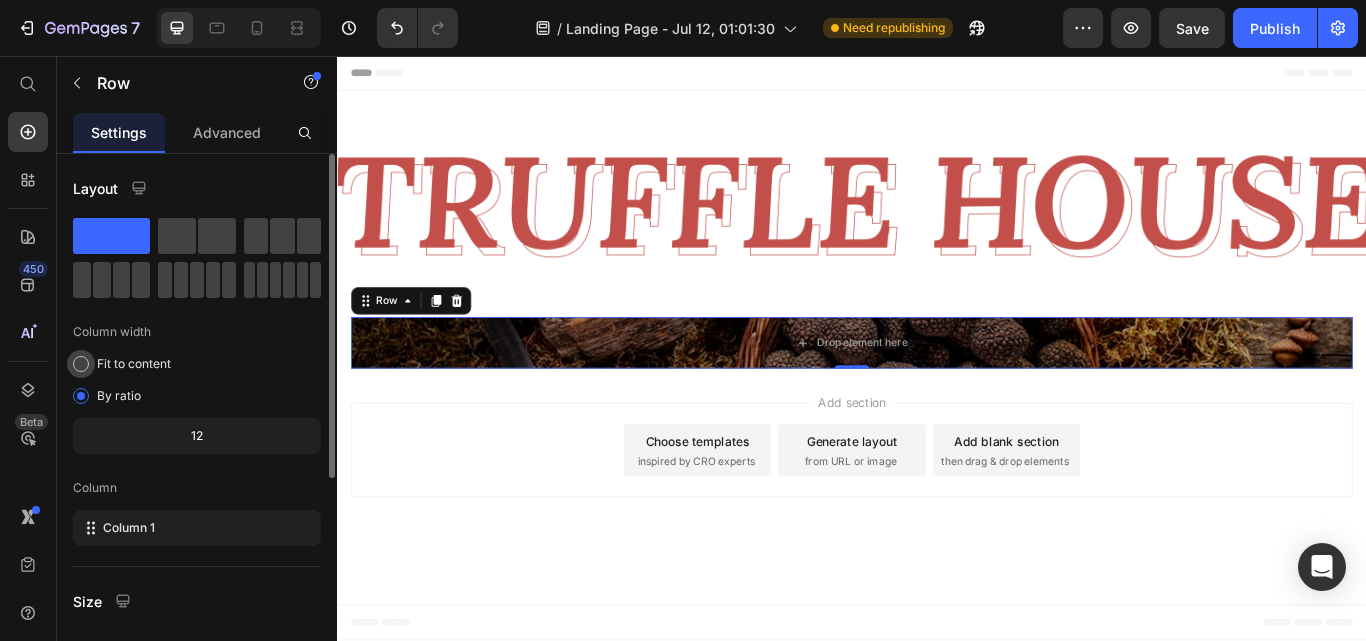 click at bounding box center (81, 364) 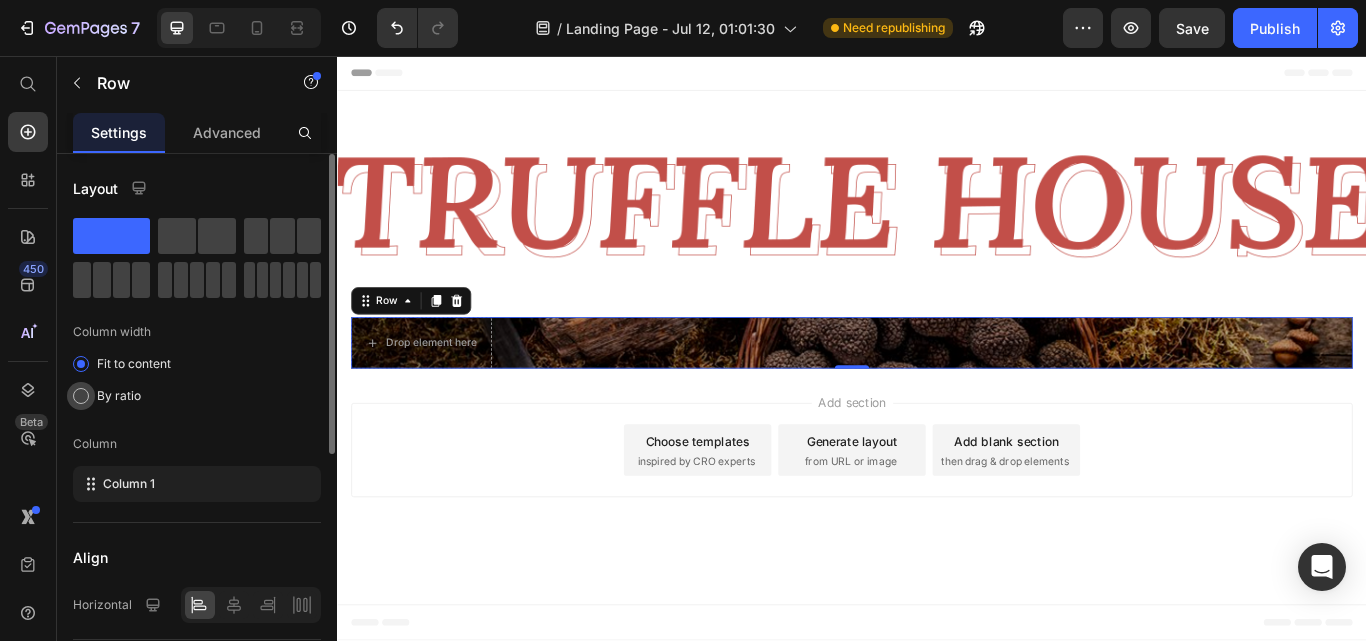 click at bounding box center (81, 396) 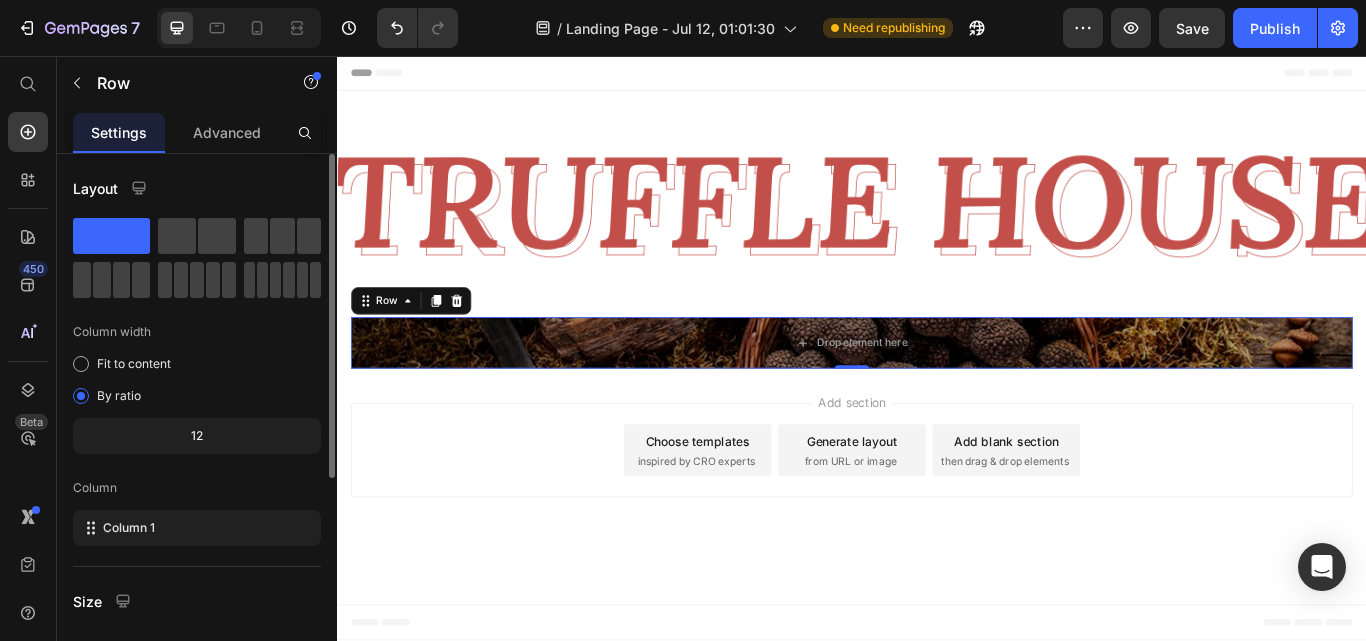 scroll, scrollTop: 368, scrollLeft: 0, axis: vertical 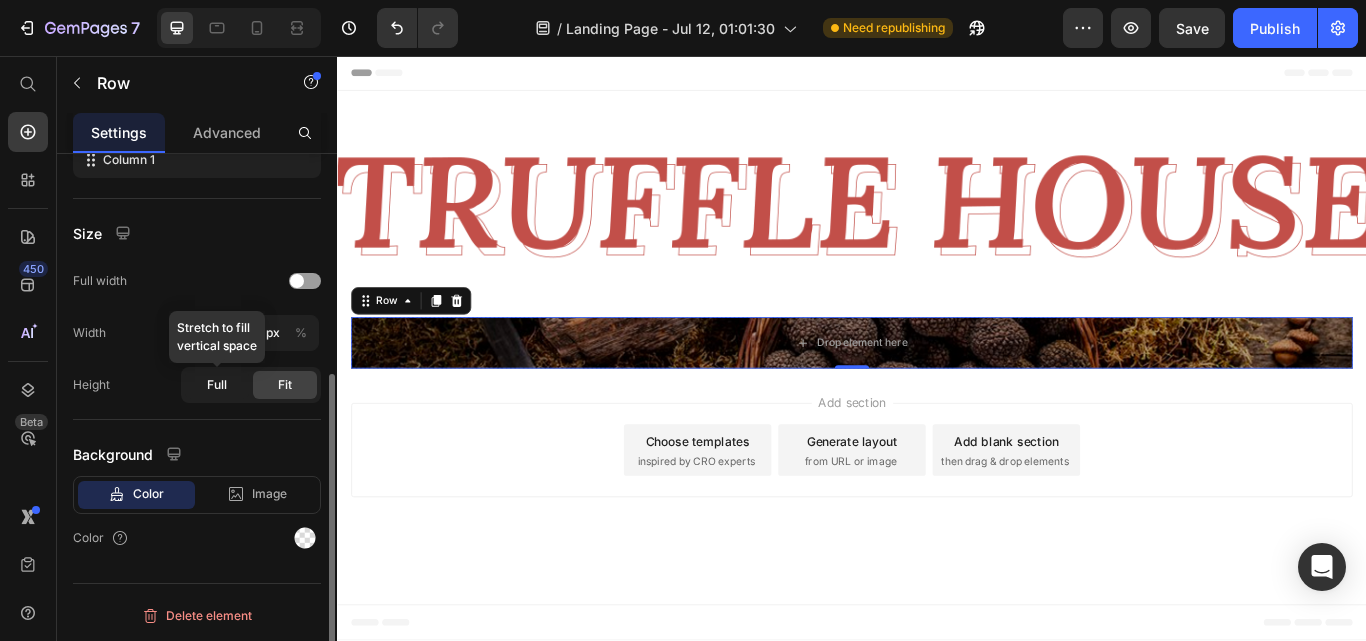 click on "Full" 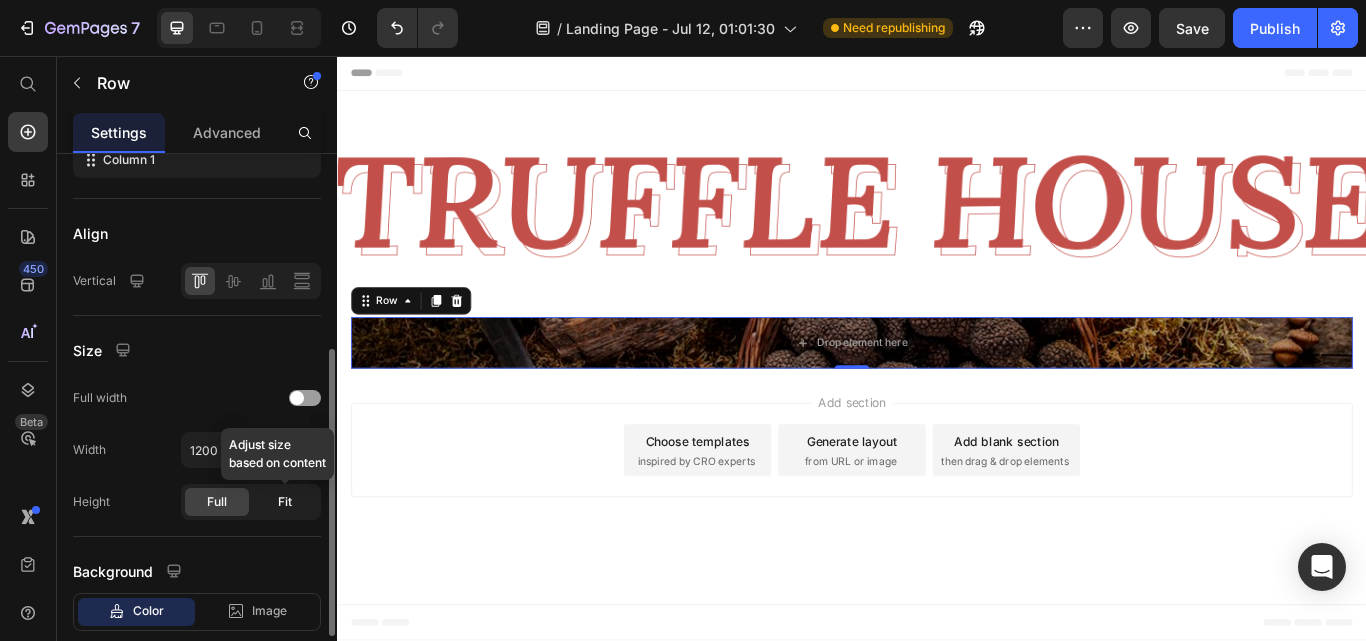 click on "Fit" 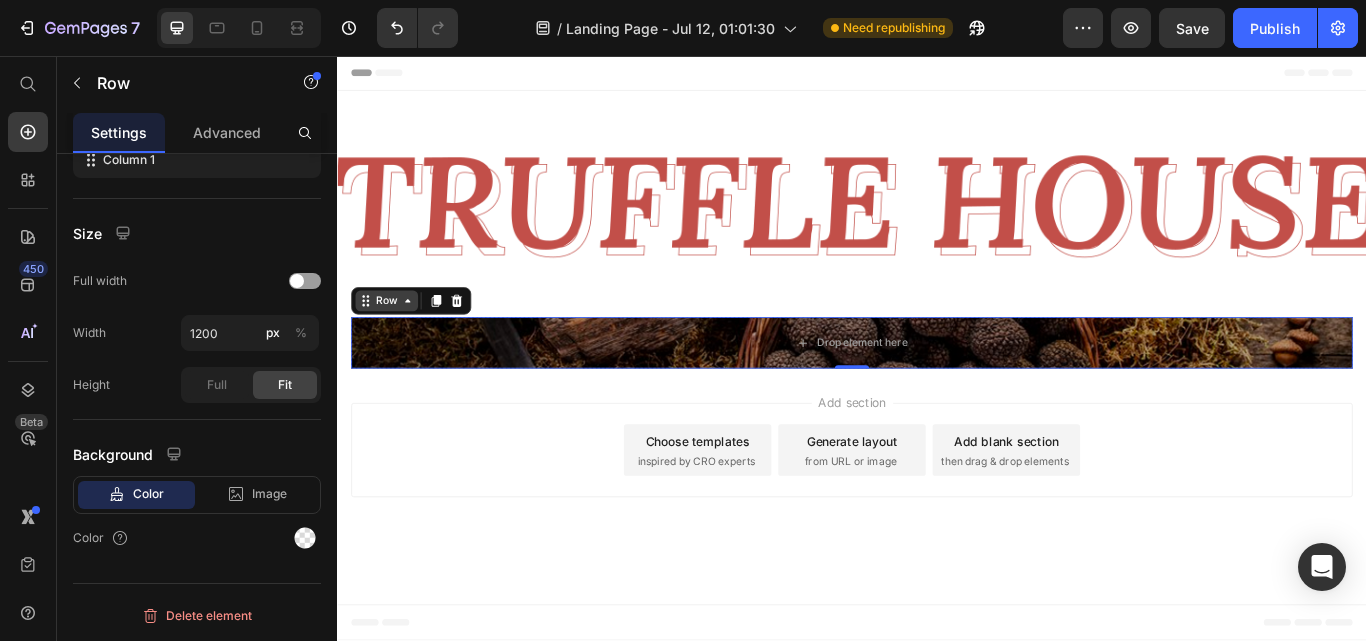 click on "Row" at bounding box center [394, 342] 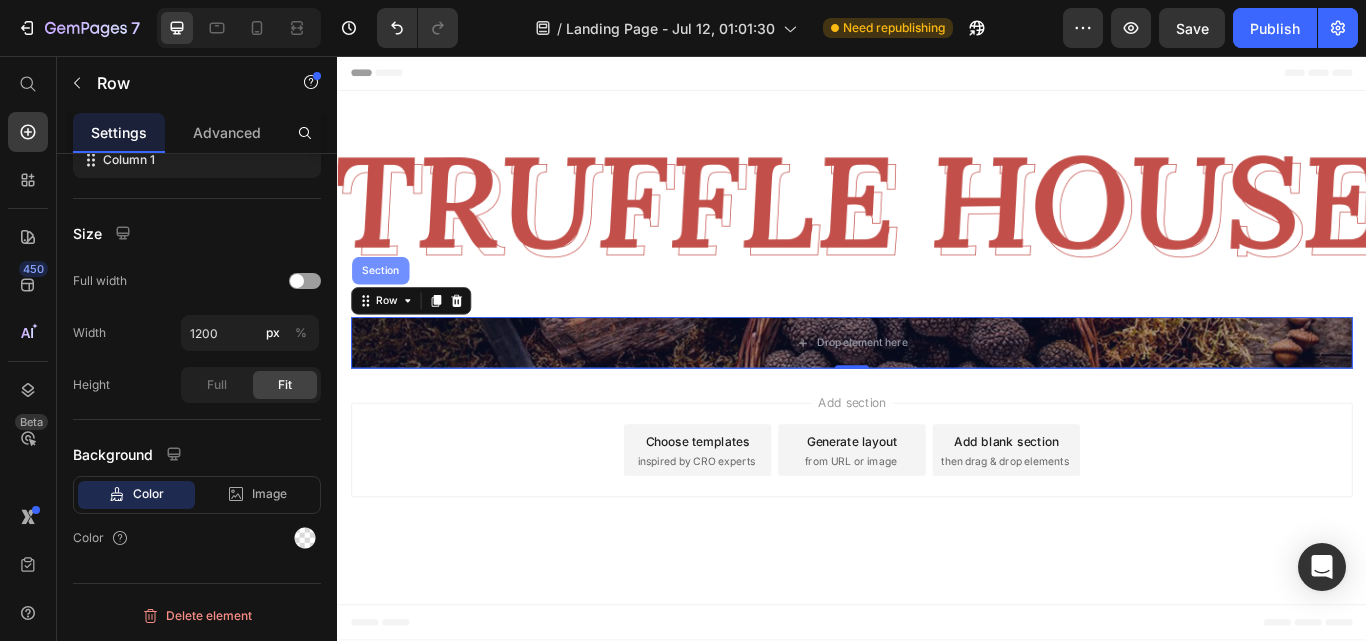 click on "Section" at bounding box center [387, 307] 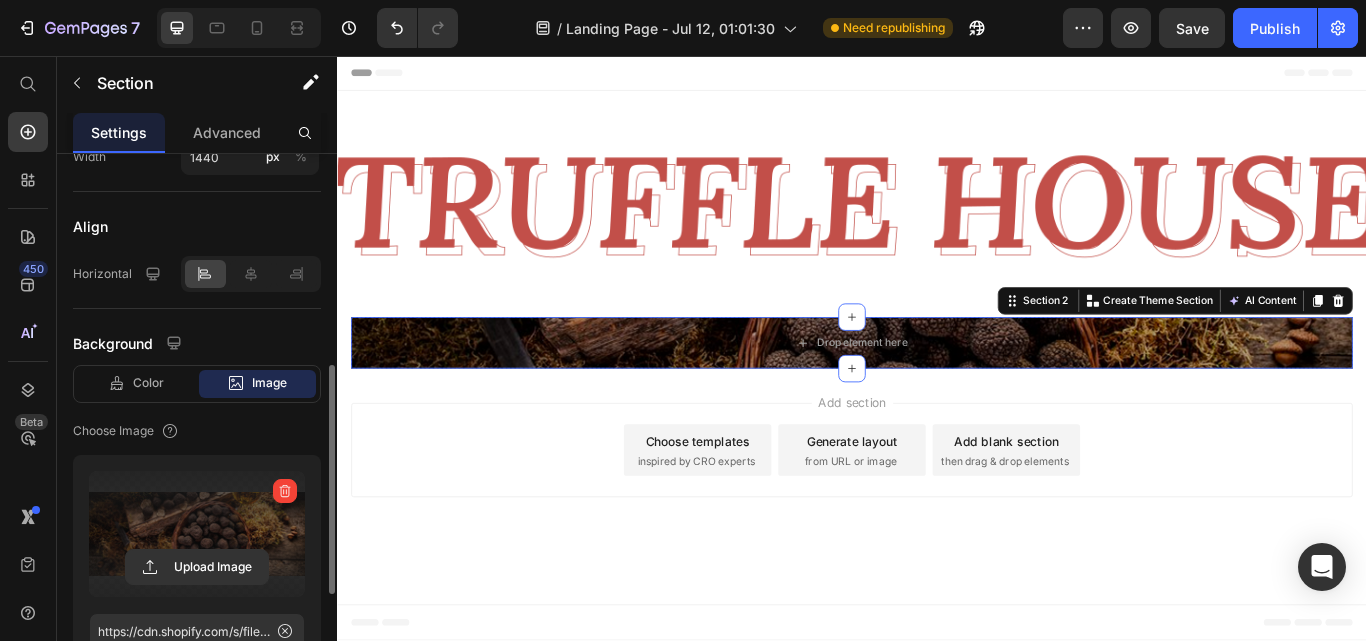 scroll, scrollTop: 0, scrollLeft: 0, axis: both 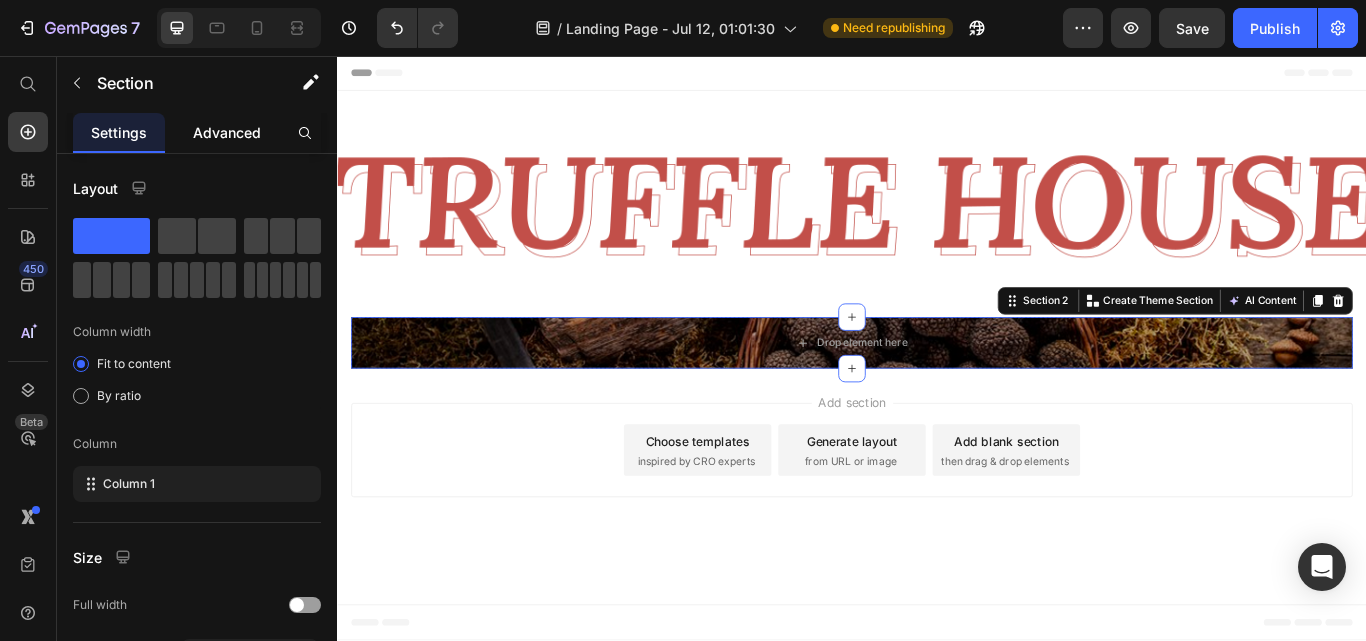 click on "Advanced" at bounding box center [227, 132] 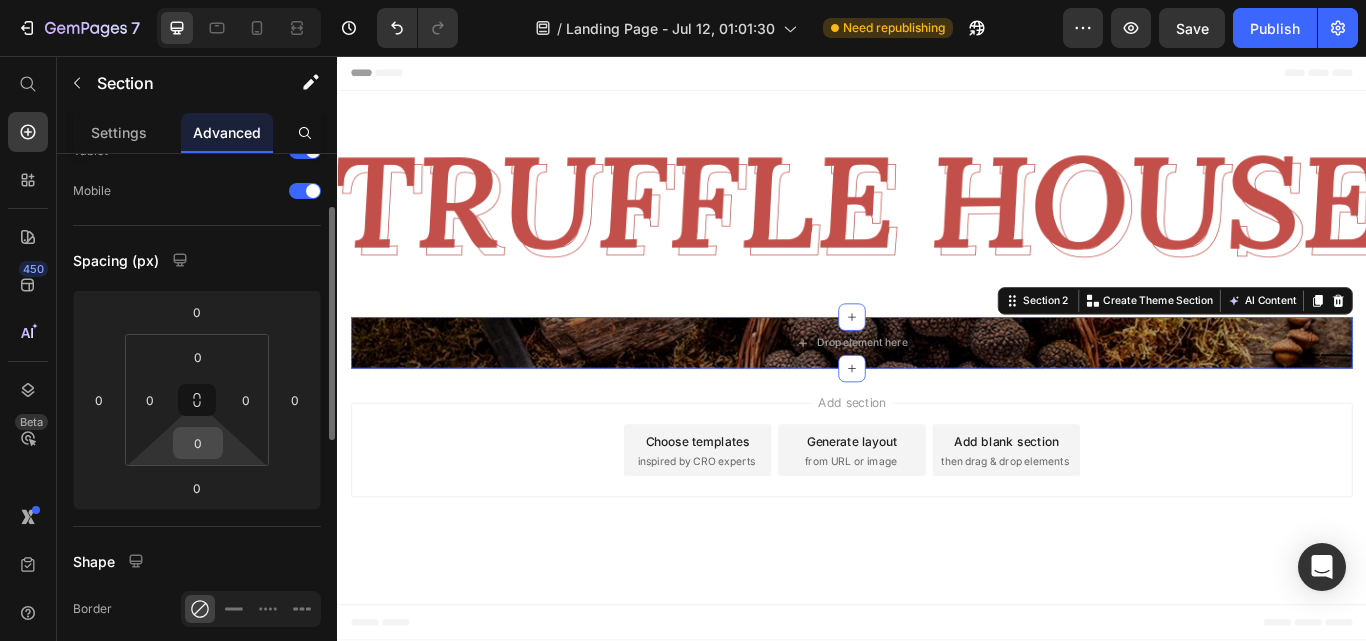 scroll, scrollTop: 0, scrollLeft: 0, axis: both 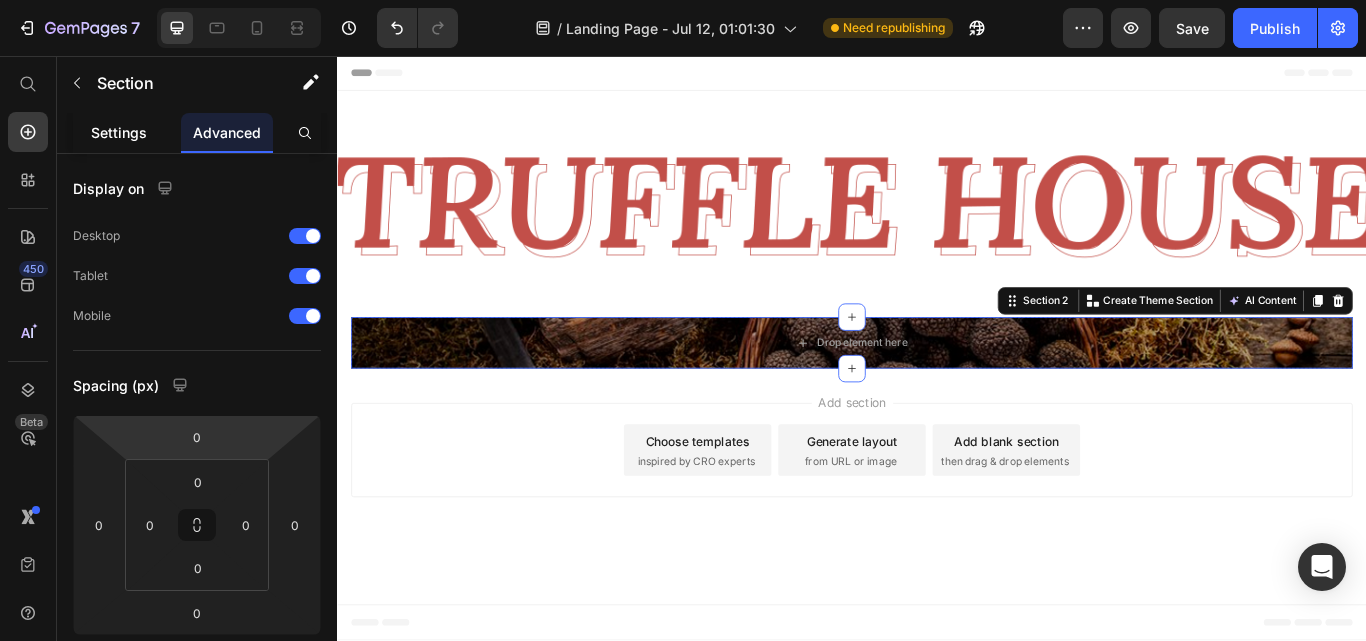 click on "Settings" 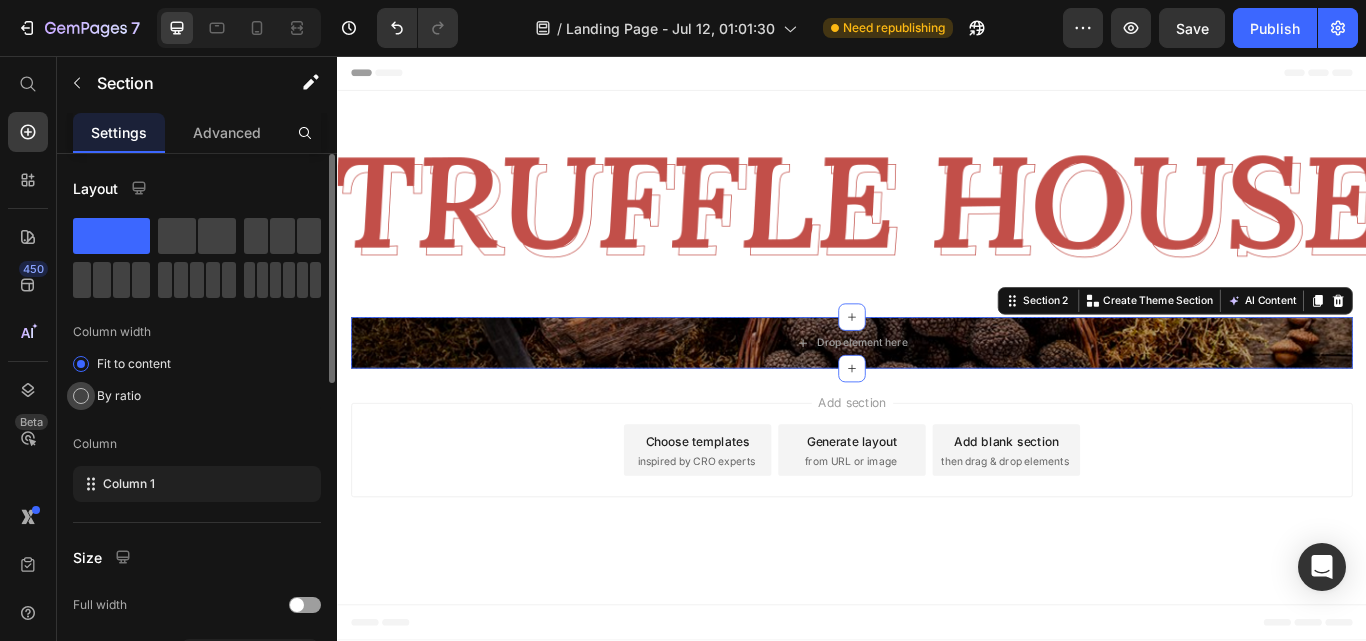 click on "By ratio" 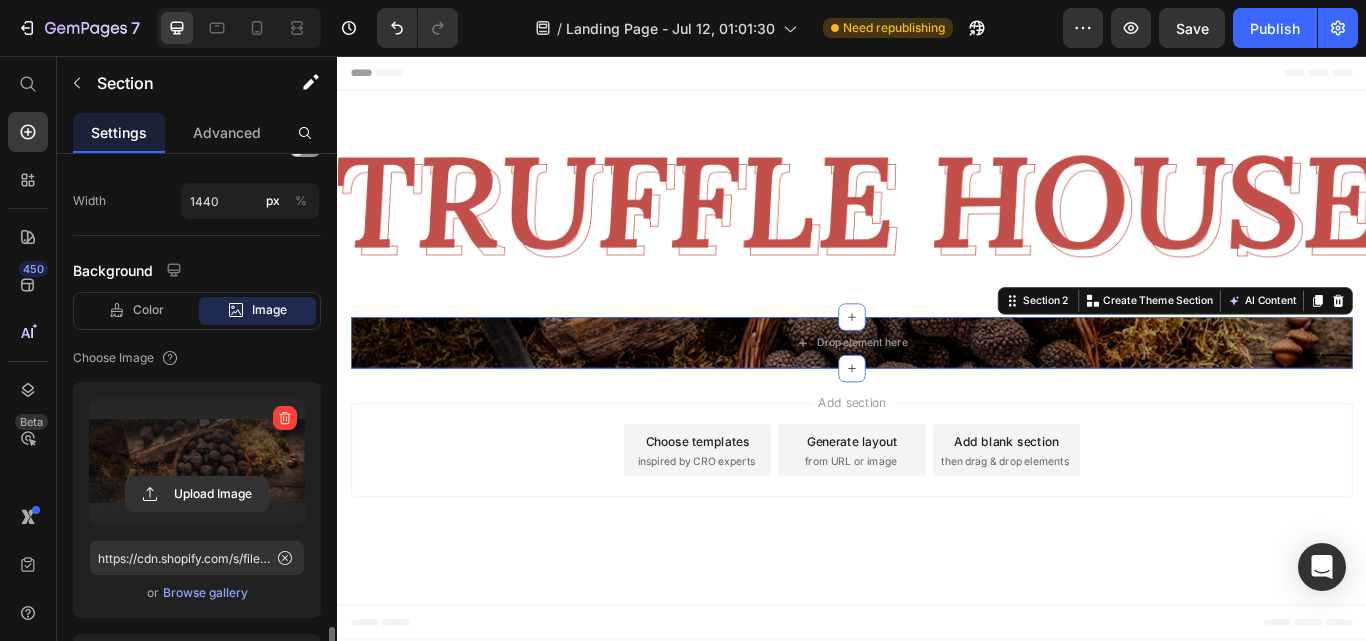 scroll, scrollTop: 672, scrollLeft: 0, axis: vertical 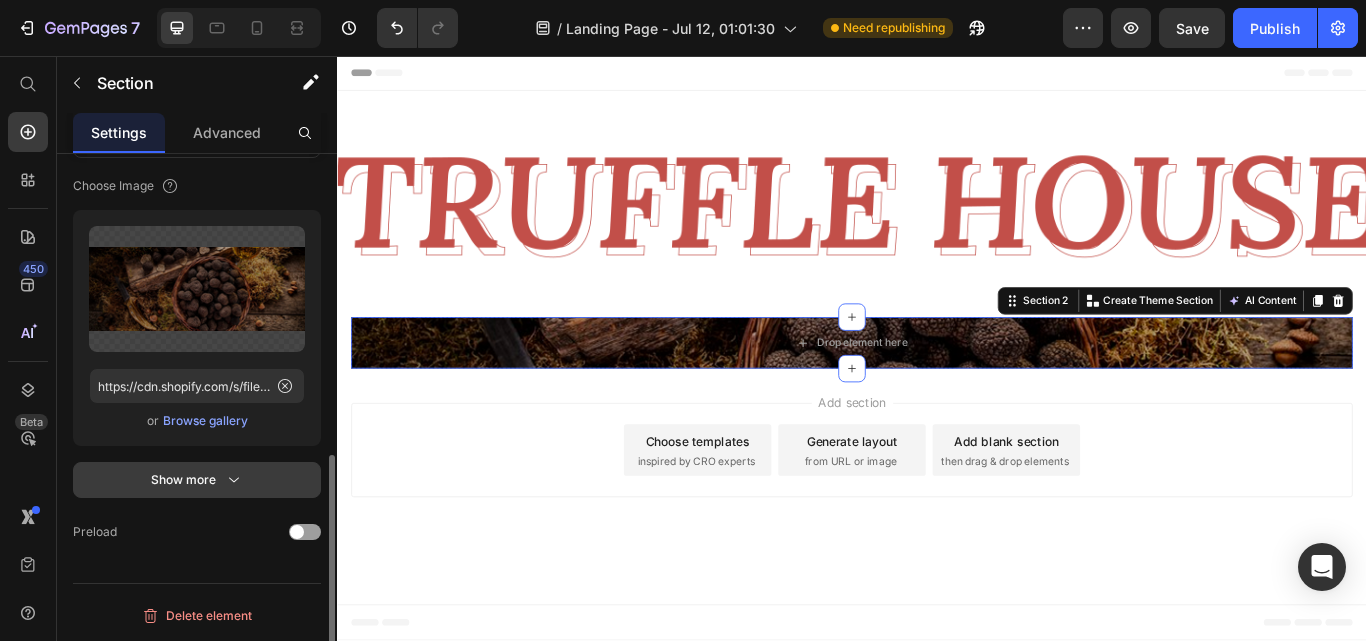 click on "Show more" at bounding box center (197, 480) 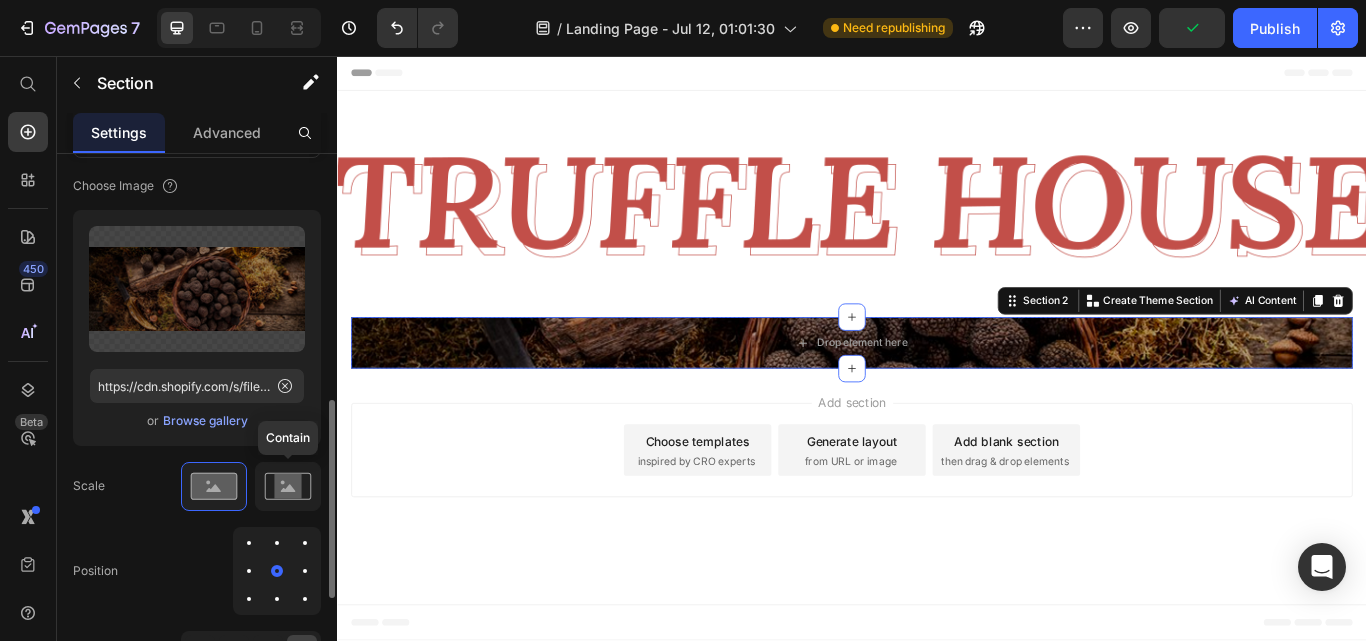 click 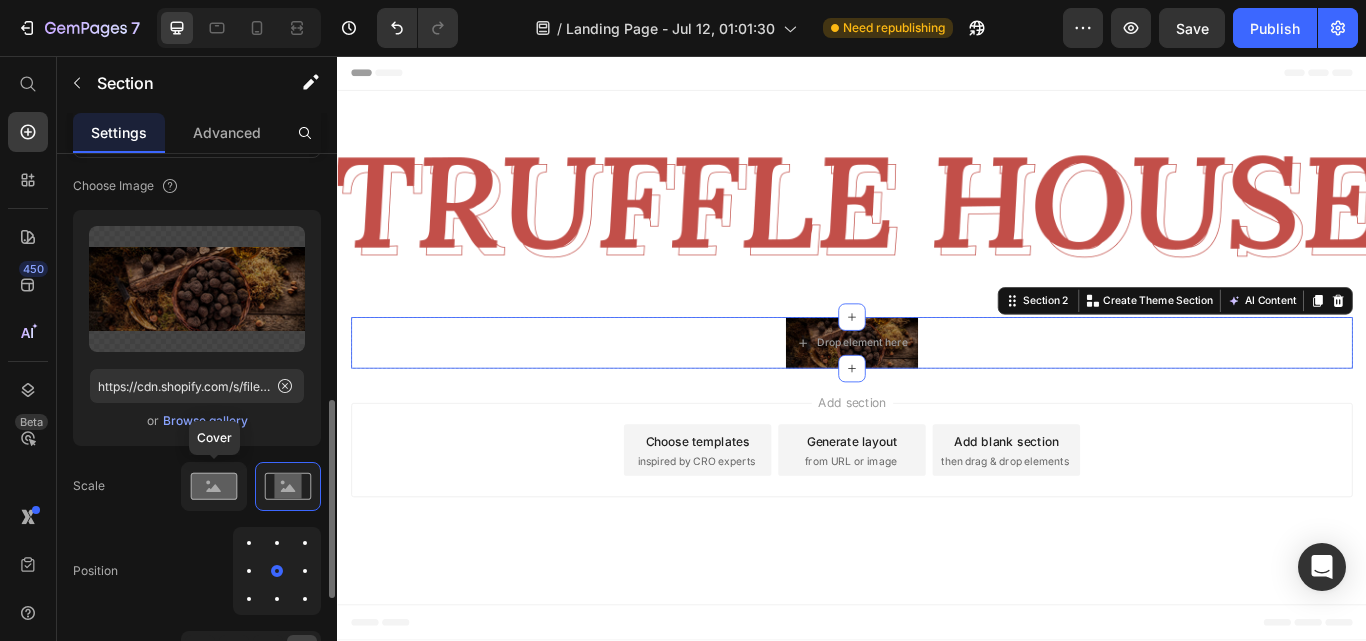 click 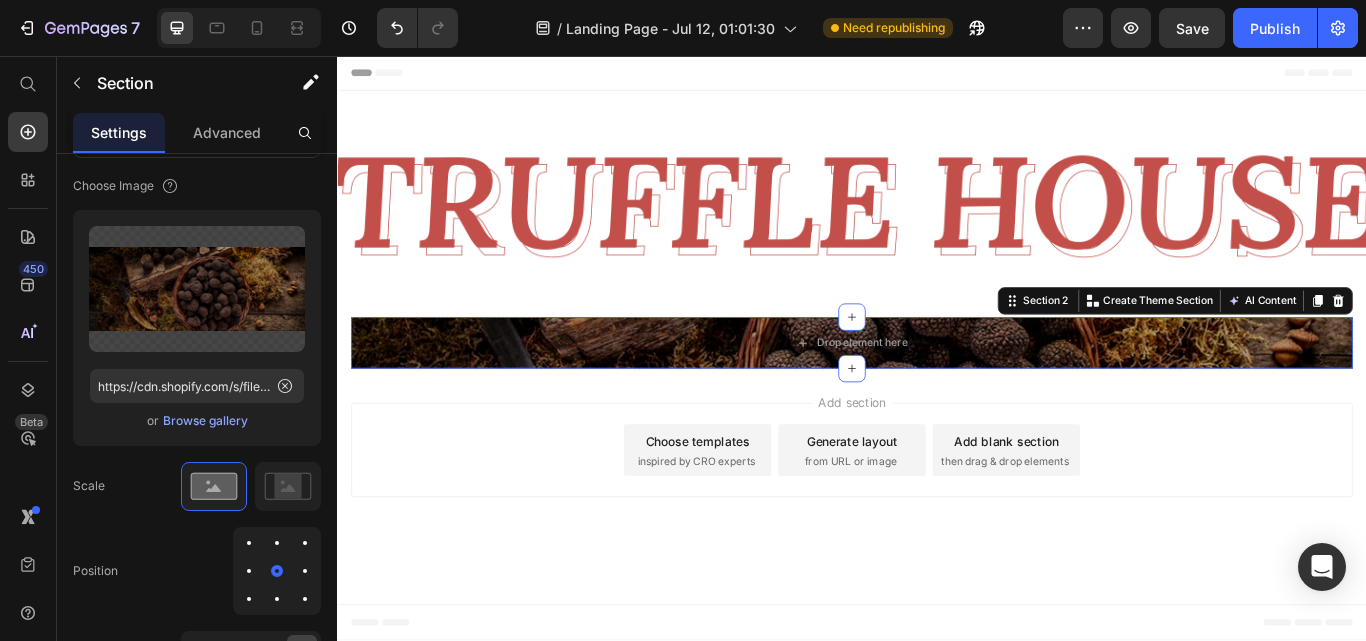 scroll, scrollTop: 872, scrollLeft: 0, axis: vertical 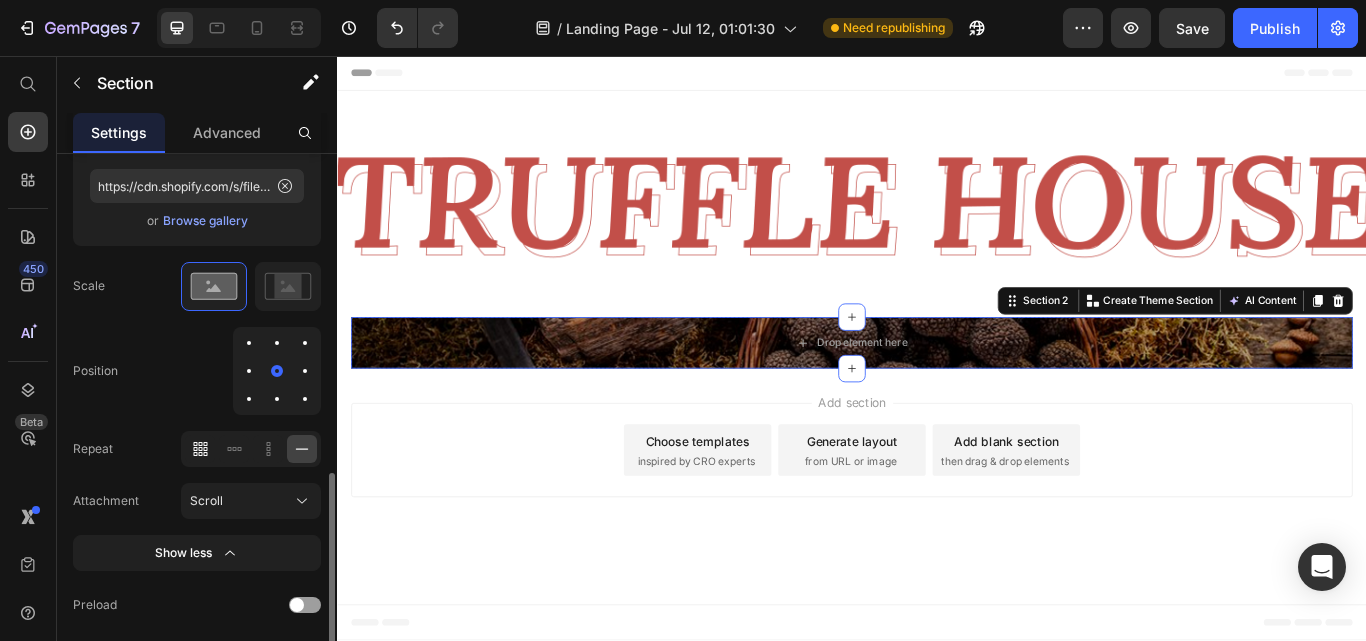 click 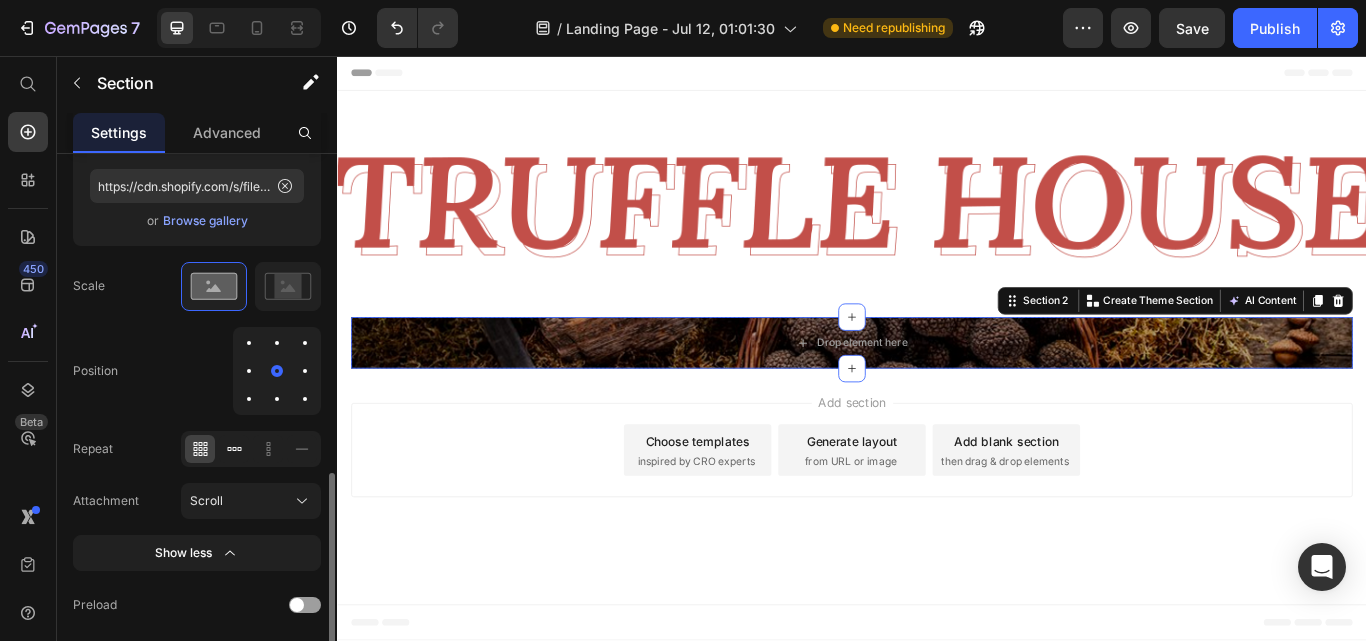 click 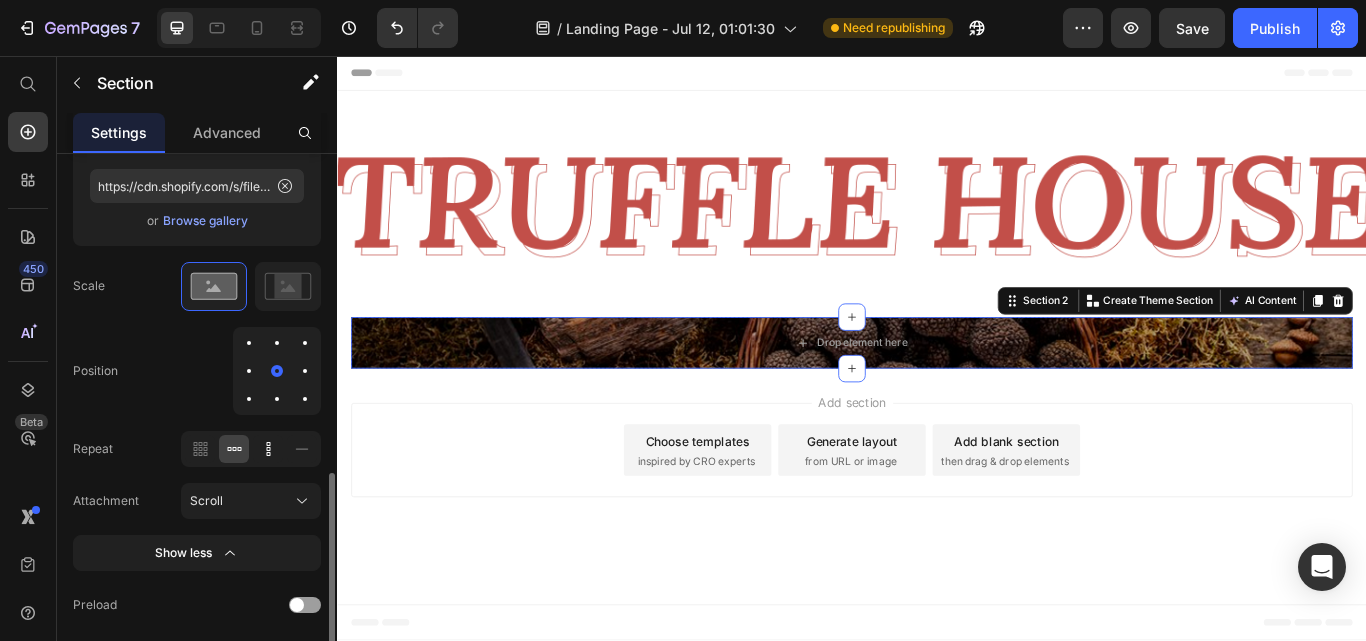 click 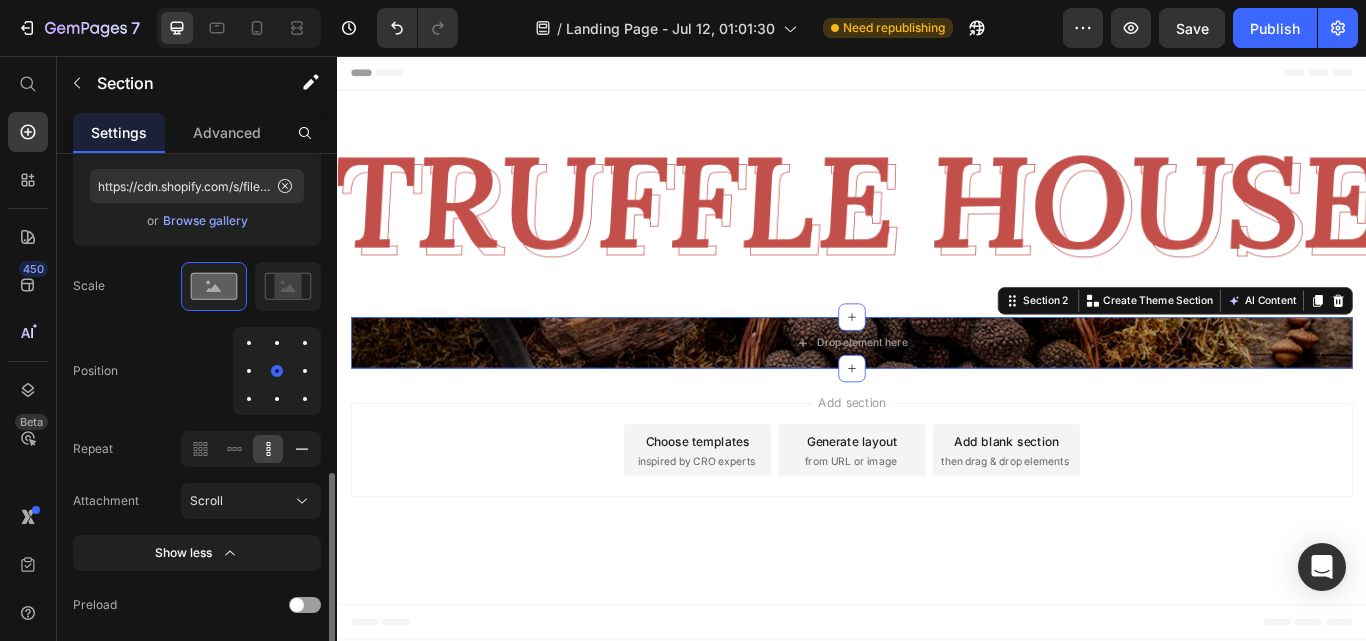 click 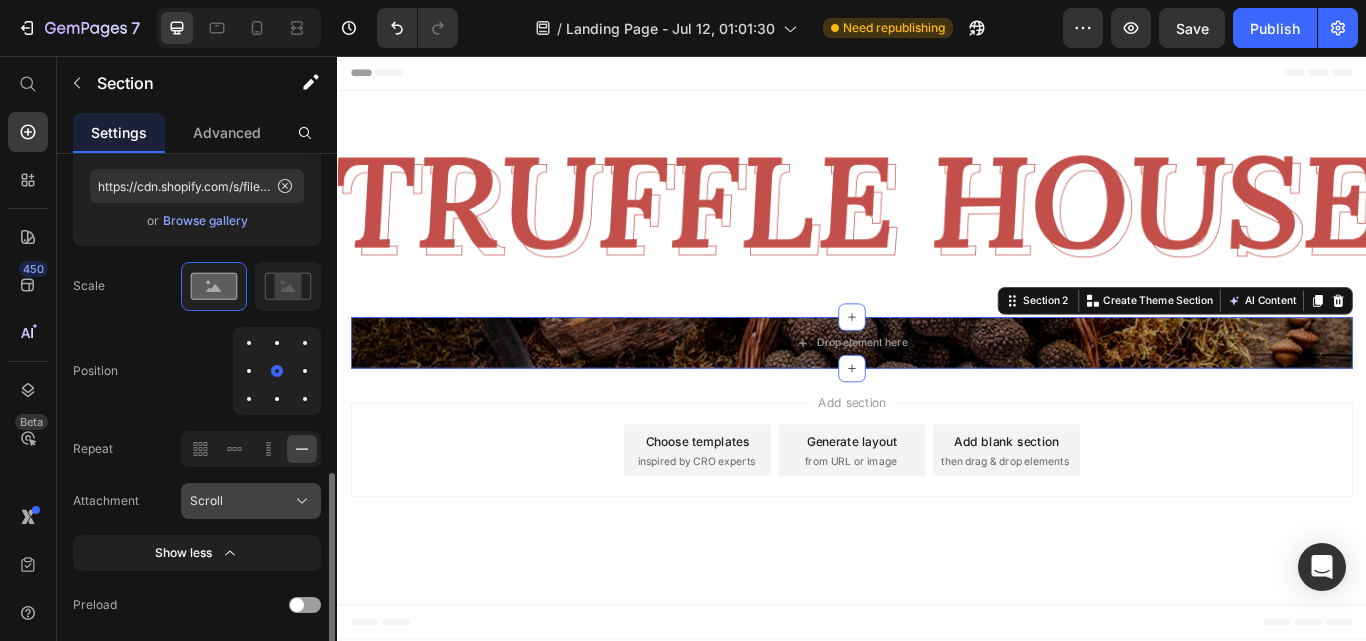 click 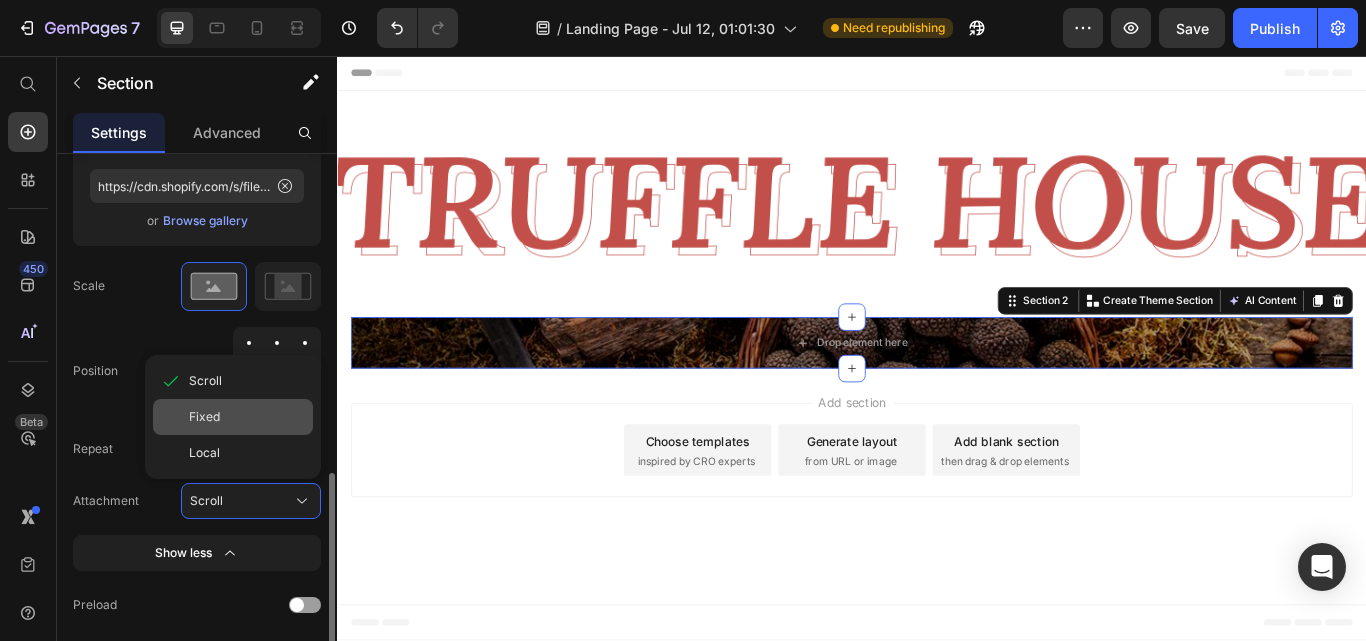 click on "Fixed" 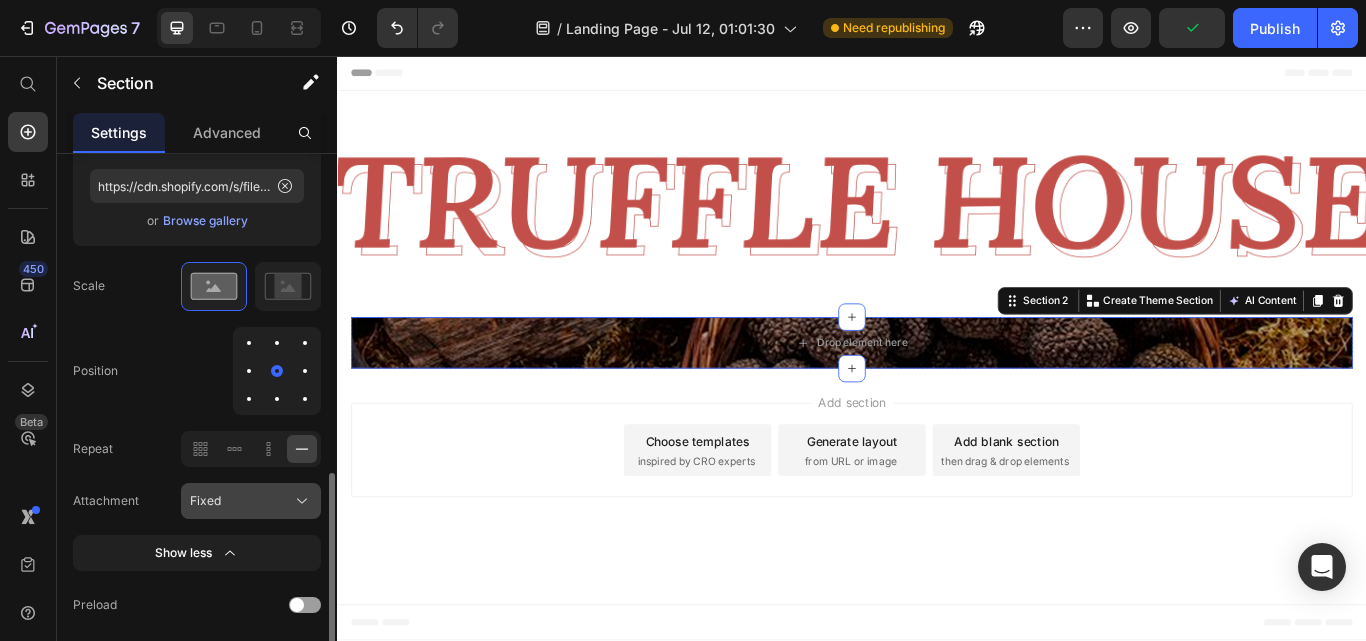 click on "Fixed" 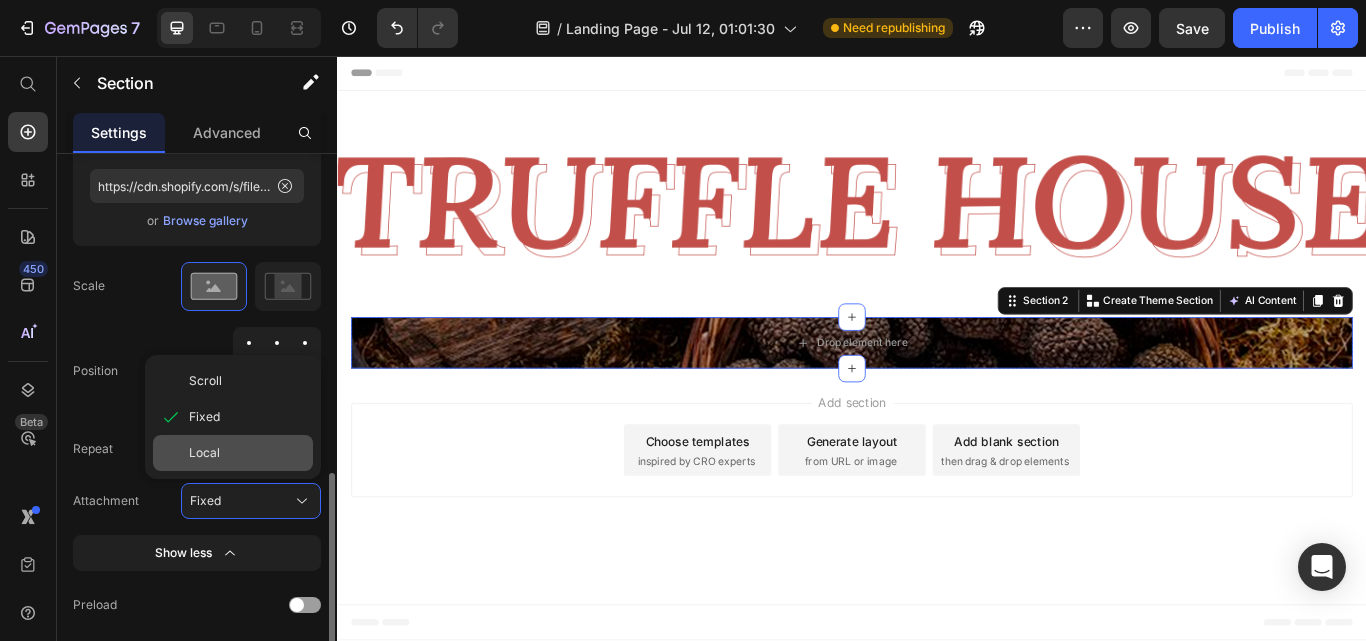 click on "Local" at bounding box center [204, 453] 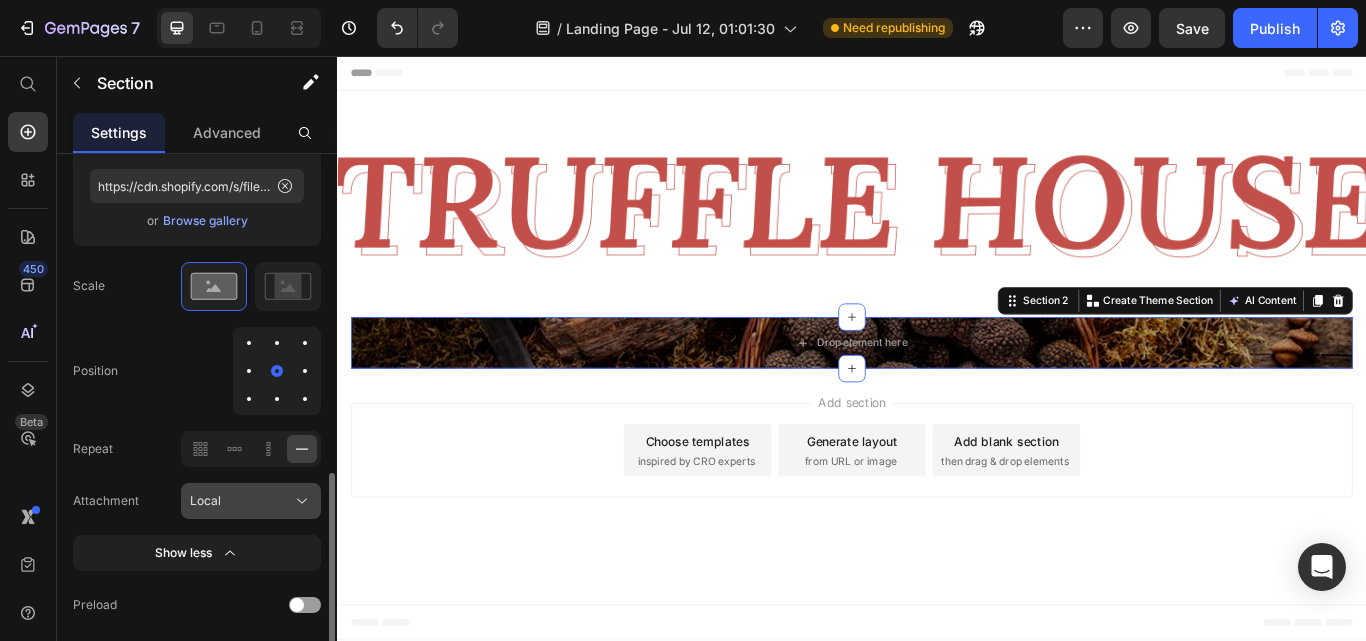click on "Local" 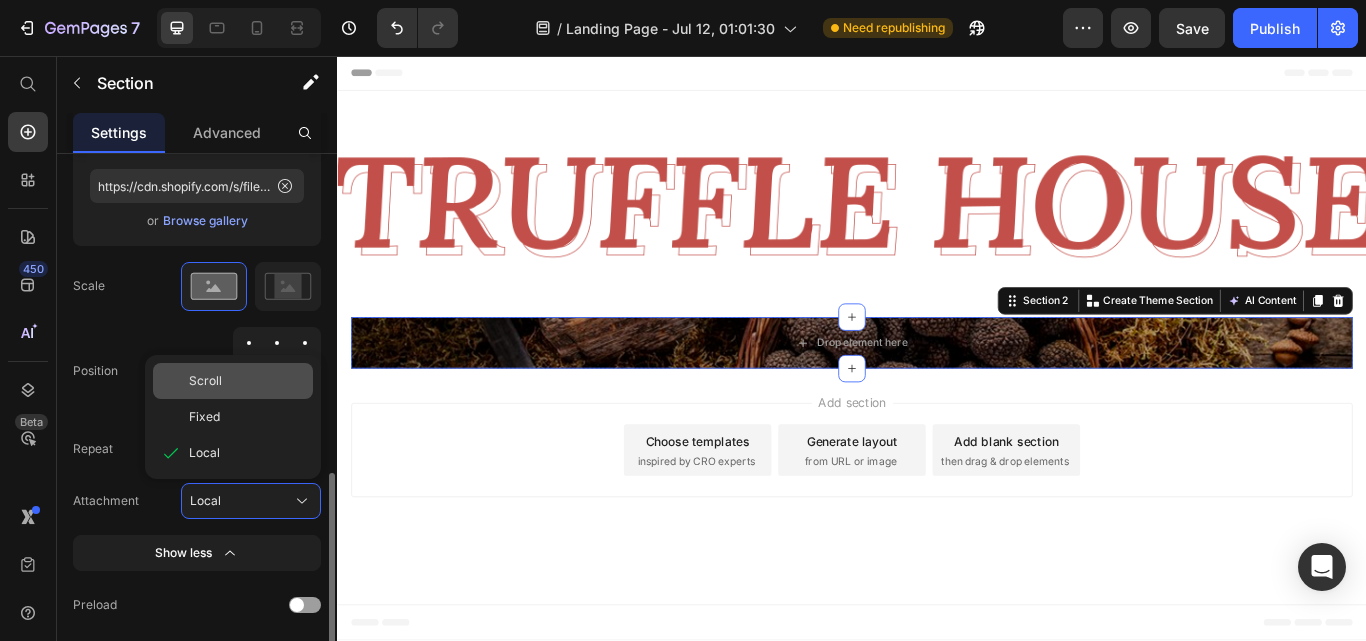 click on "Scroll" at bounding box center (205, 381) 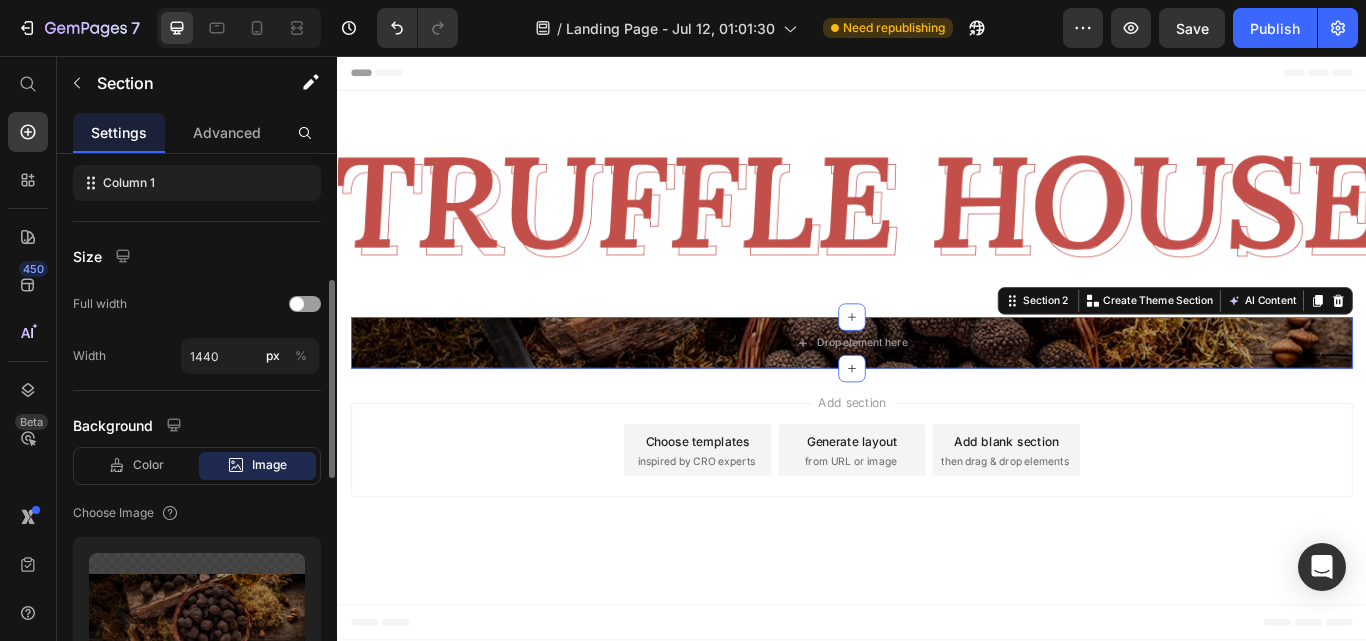 scroll, scrollTop: 0, scrollLeft: 0, axis: both 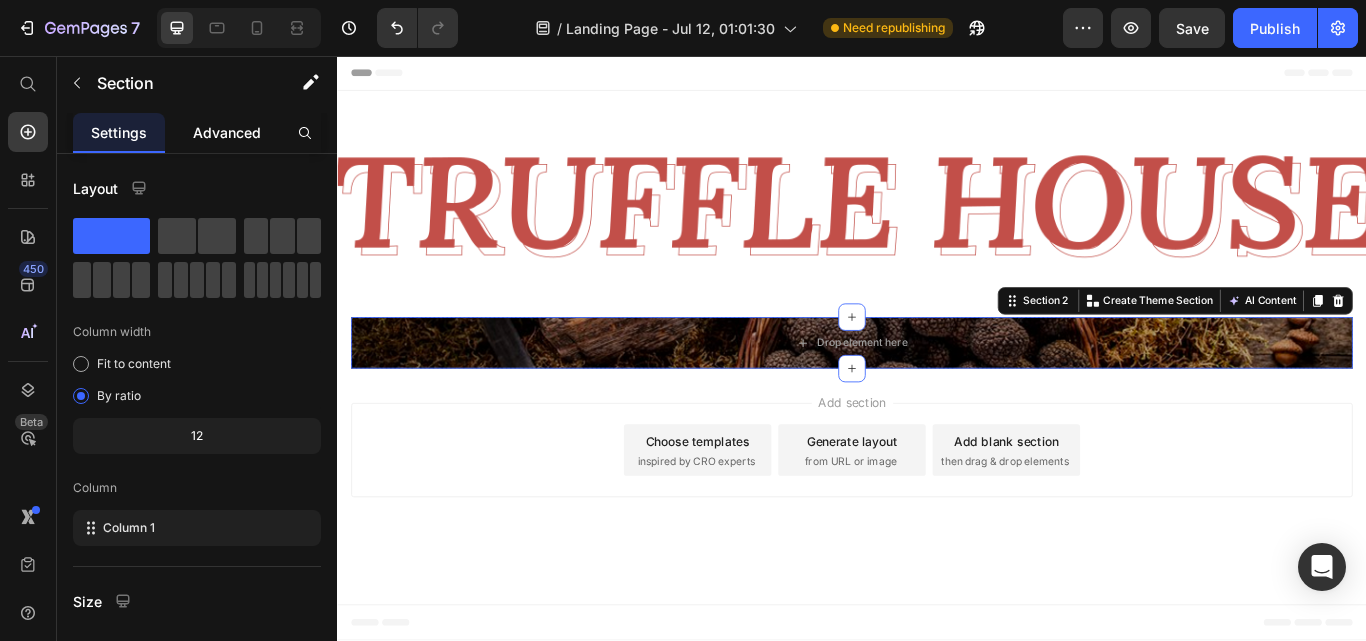 click on "Advanced" at bounding box center (227, 132) 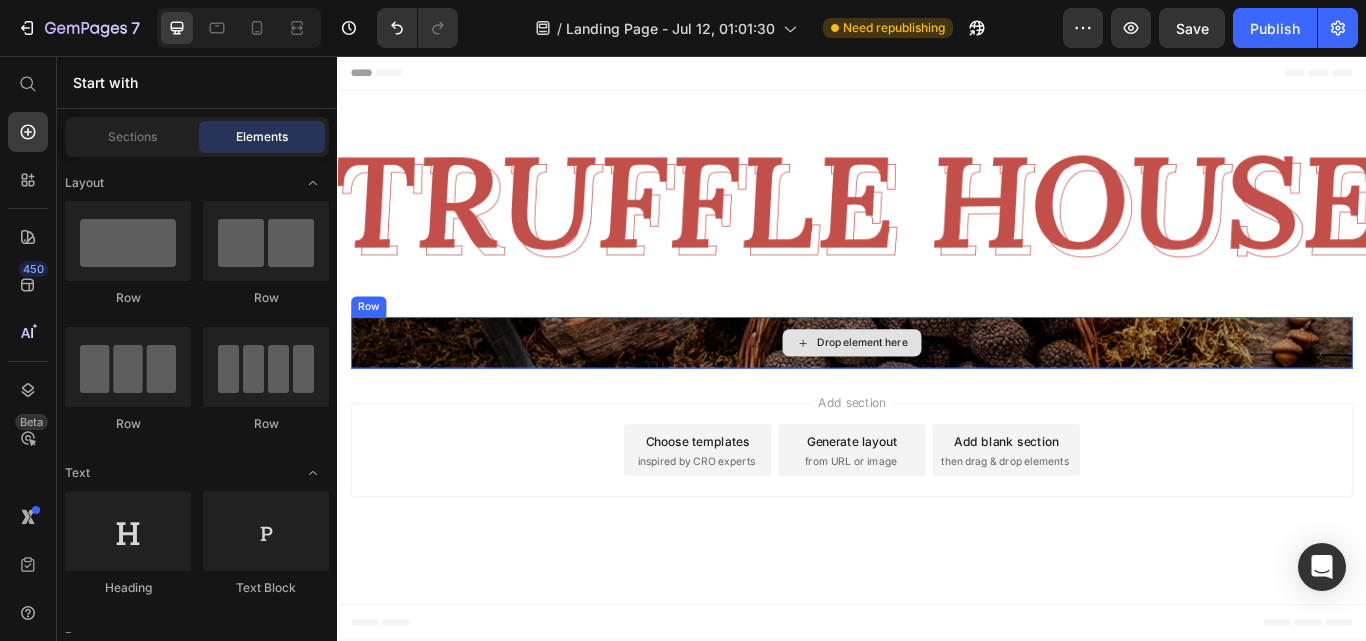 click on "Drop element here" at bounding box center [937, 391] 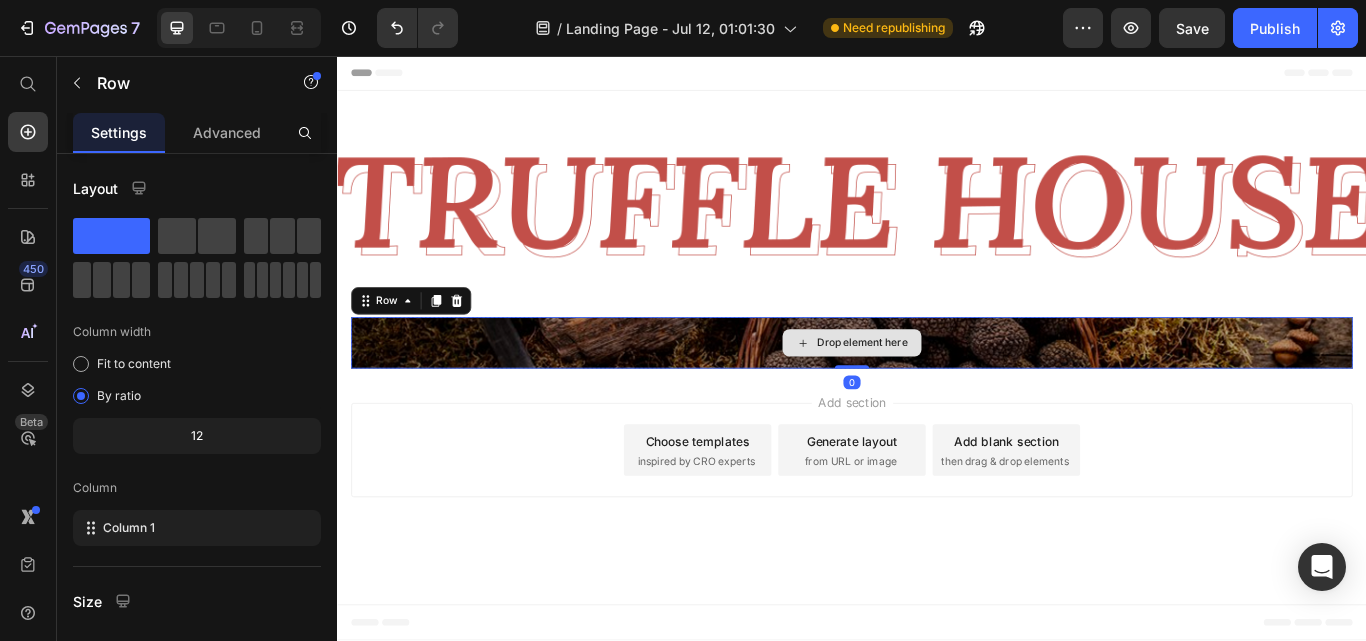 click on "Drop element here" at bounding box center [937, 391] 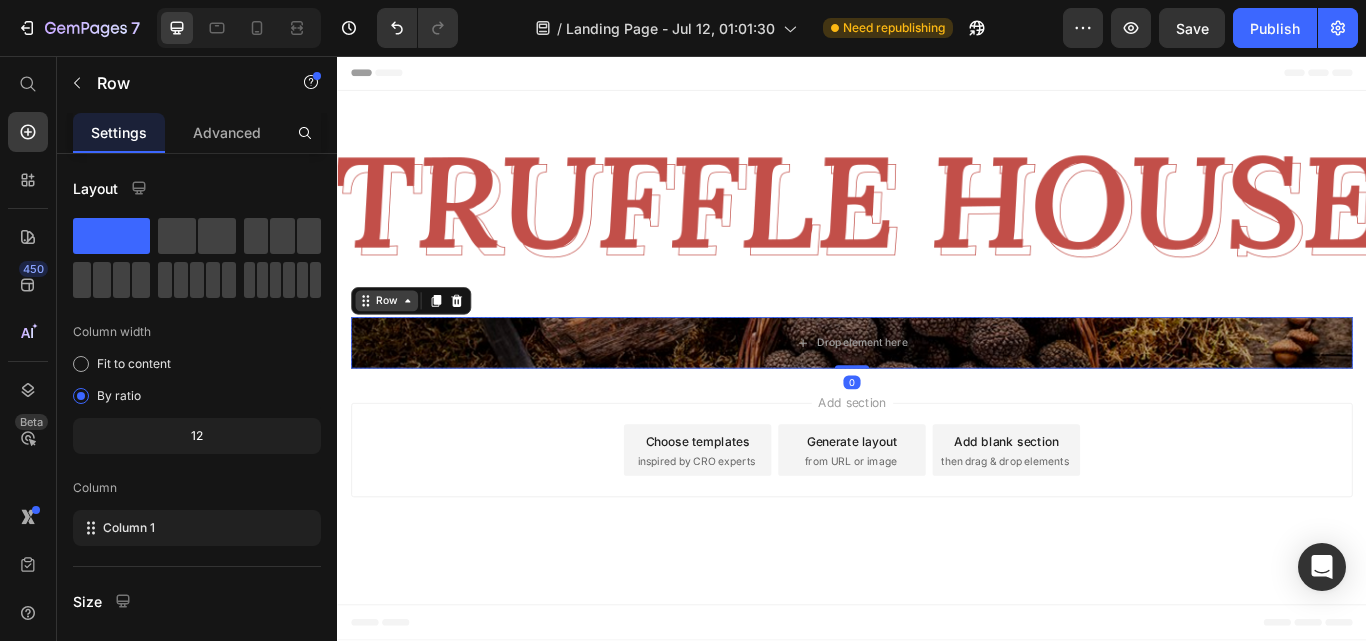 click on "Row" at bounding box center (394, 342) 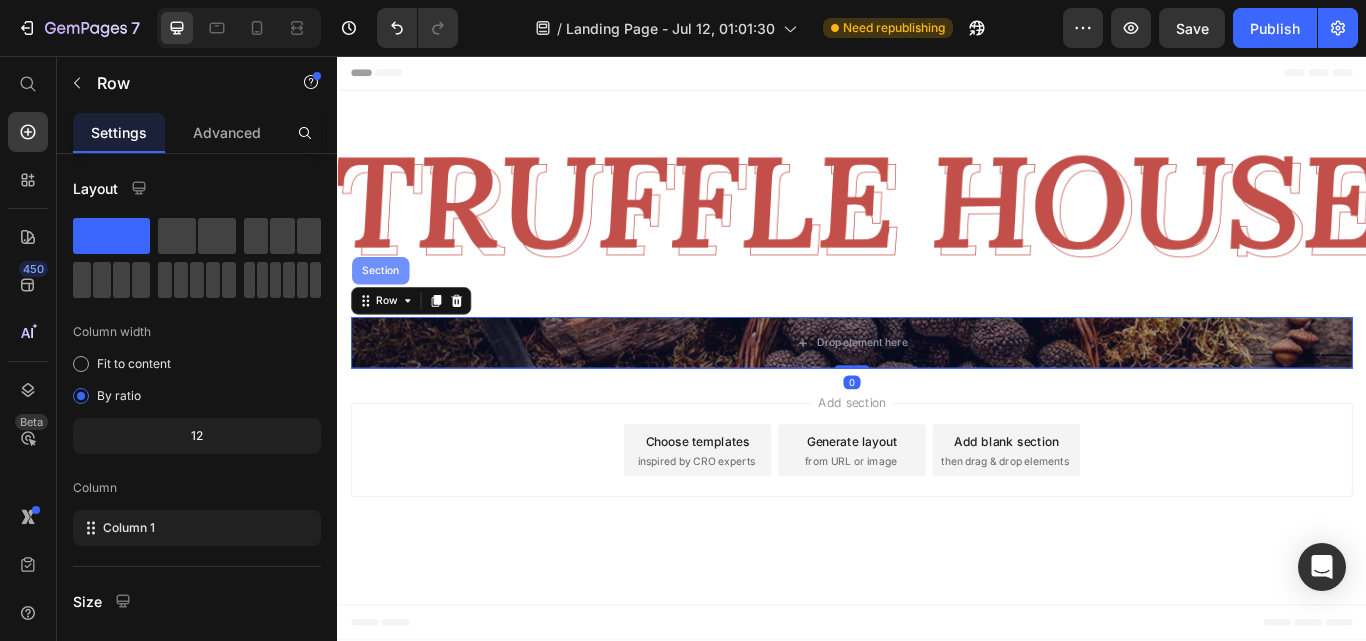 click on "Section" at bounding box center [387, 307] 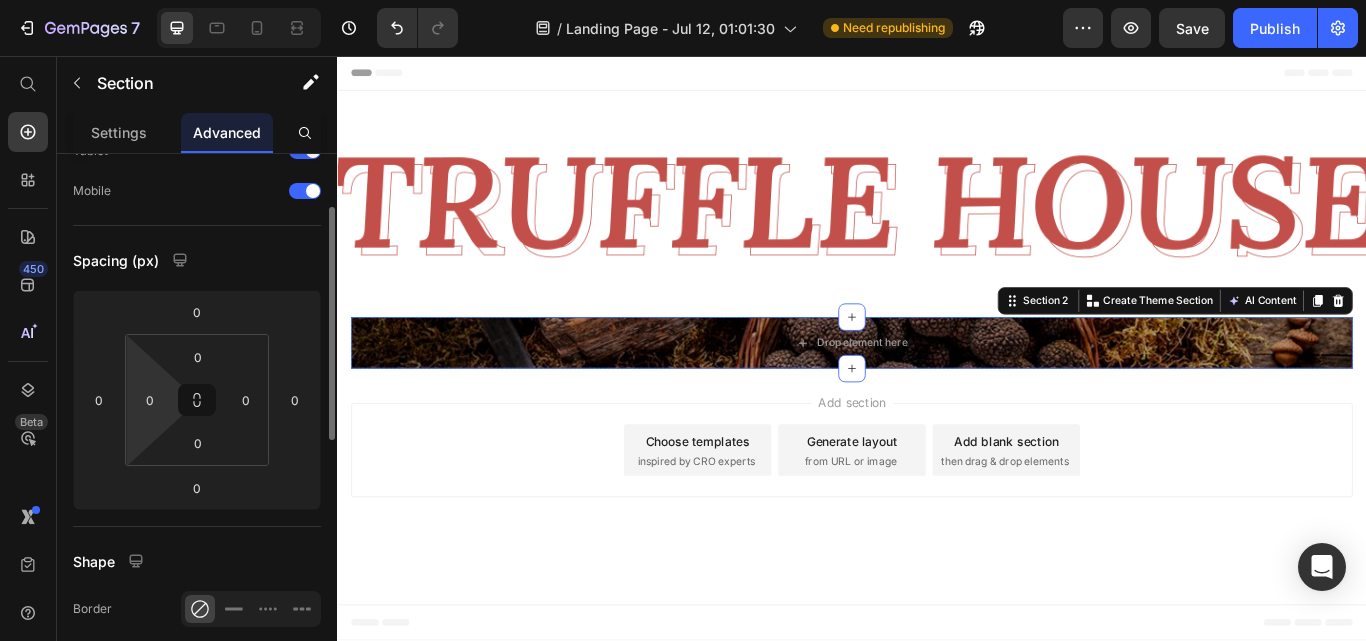 scroll, scrollTop: 0, scrollLeft: 0, axis: both 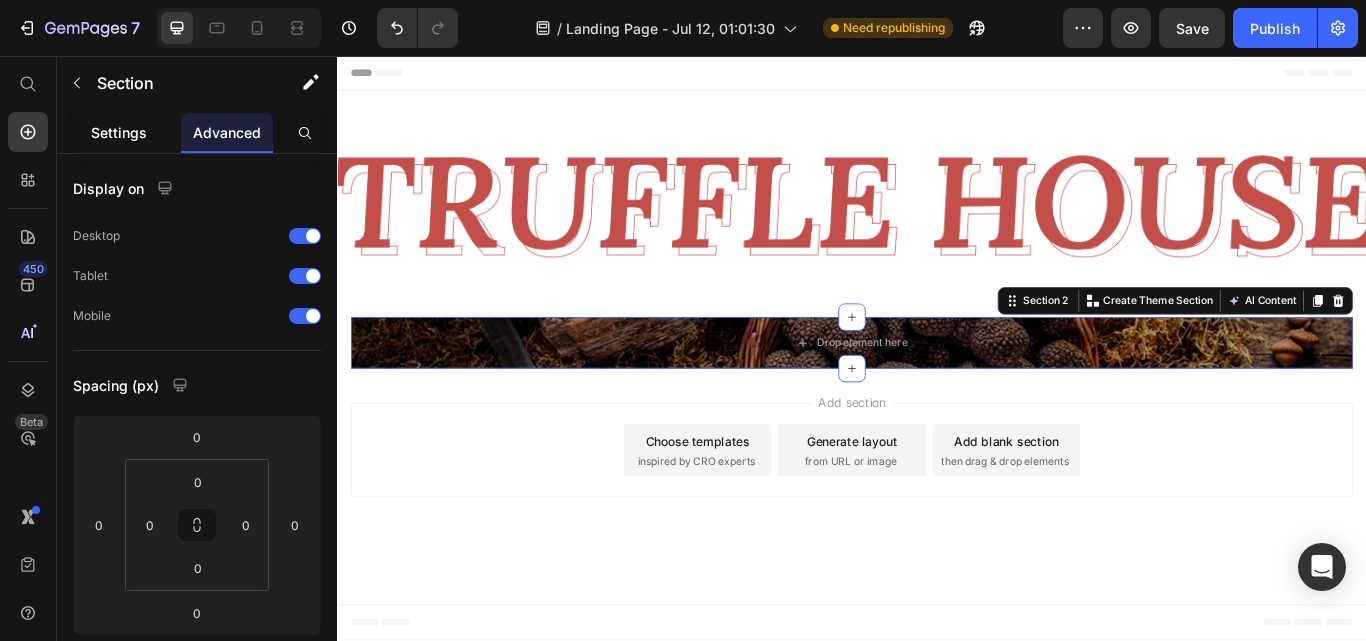 click on "Settings" 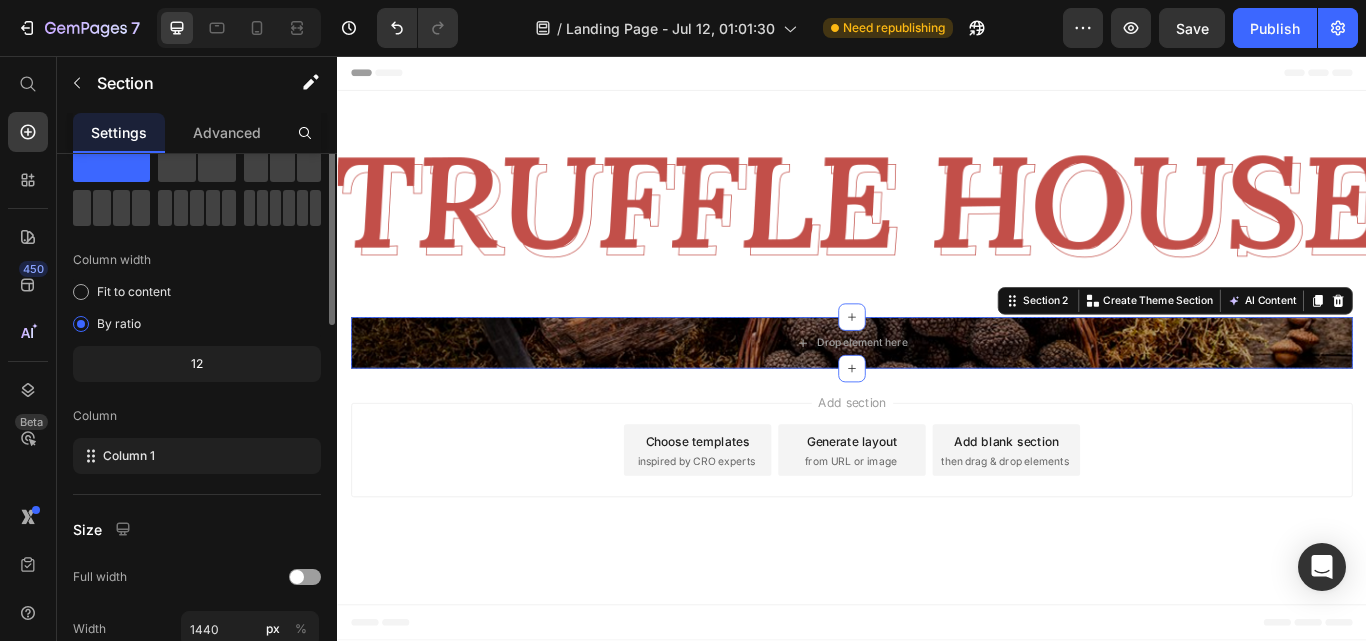 scroll, scrollTop: 0, scrollLeft: 0, axis: both 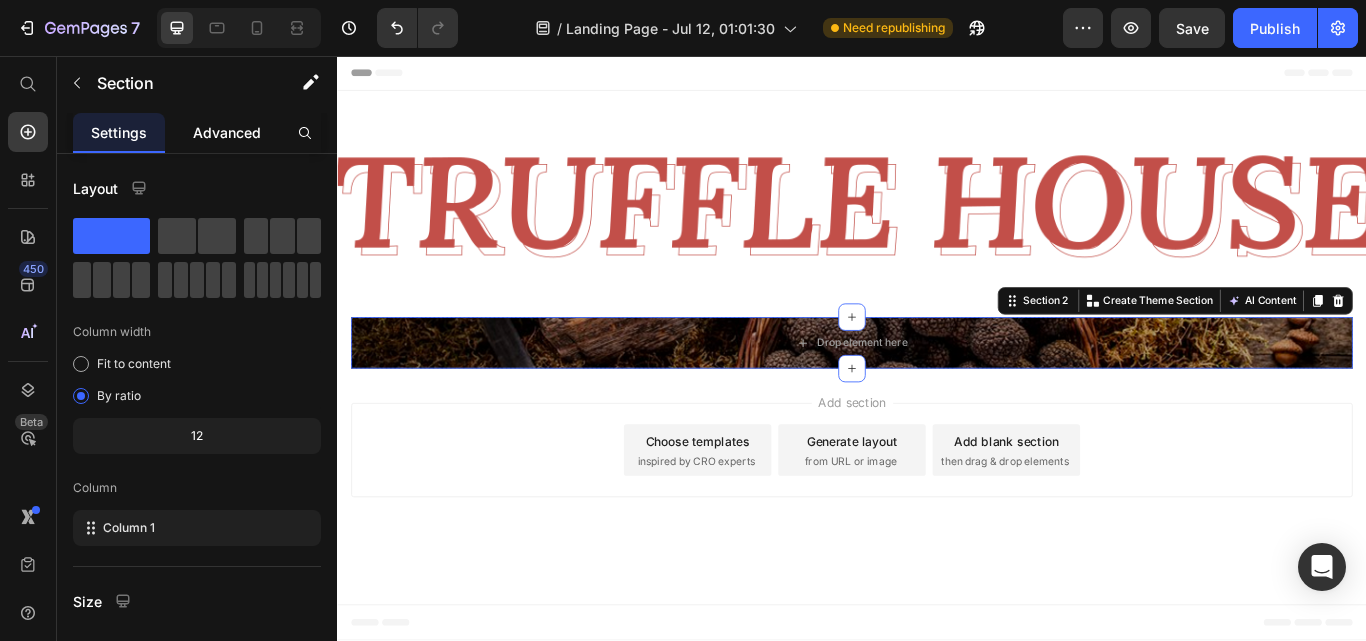 click on "Advanced" at bounding box center (227, 132) 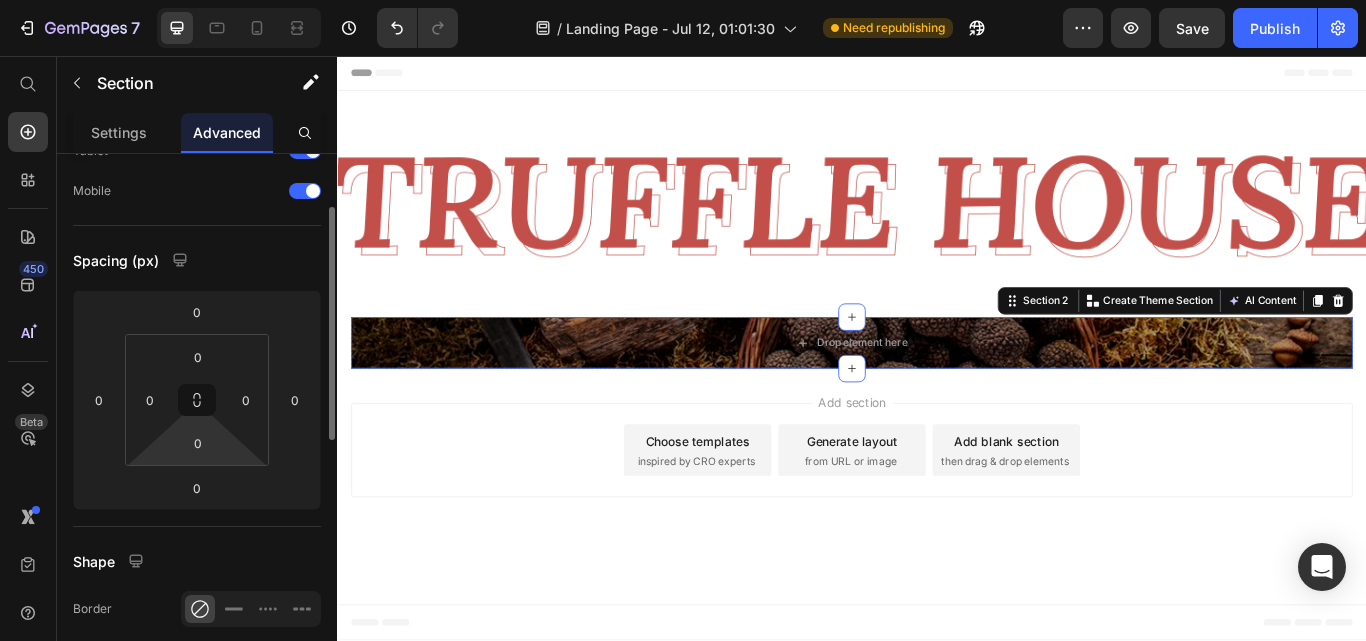 scroll, scrollTop: 0, scrollLeft: 0, axis: both 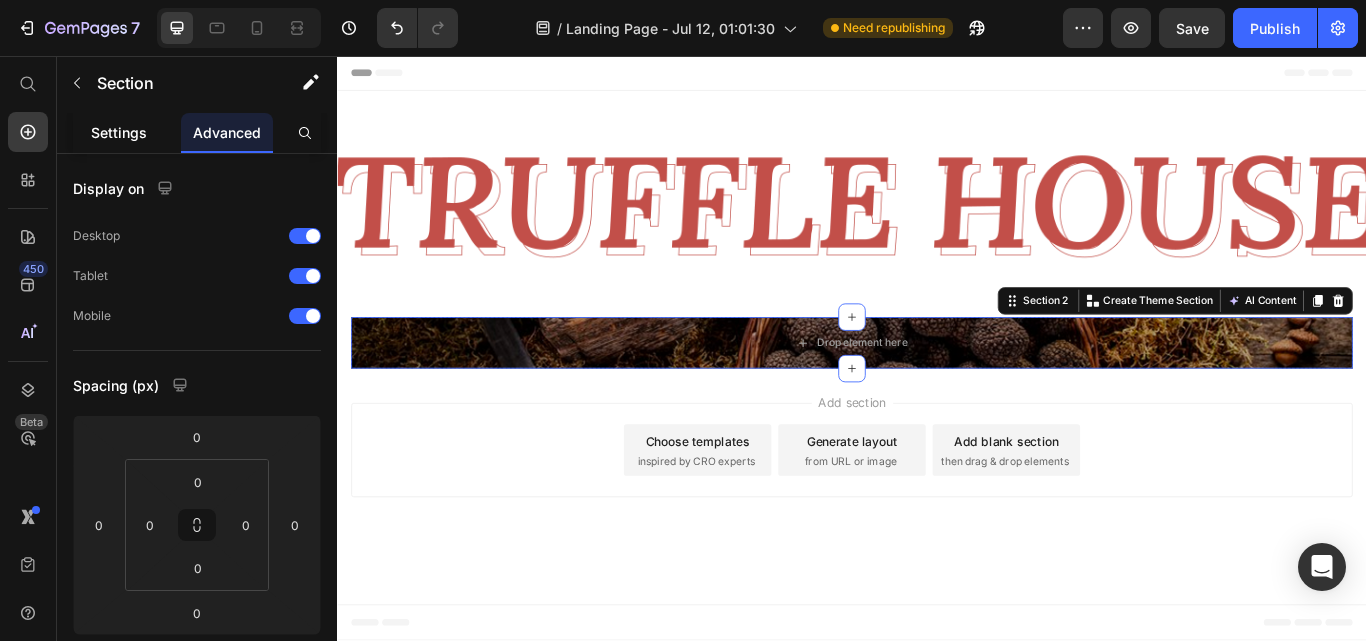 click on "Settings" at bounding box center (119, 132) 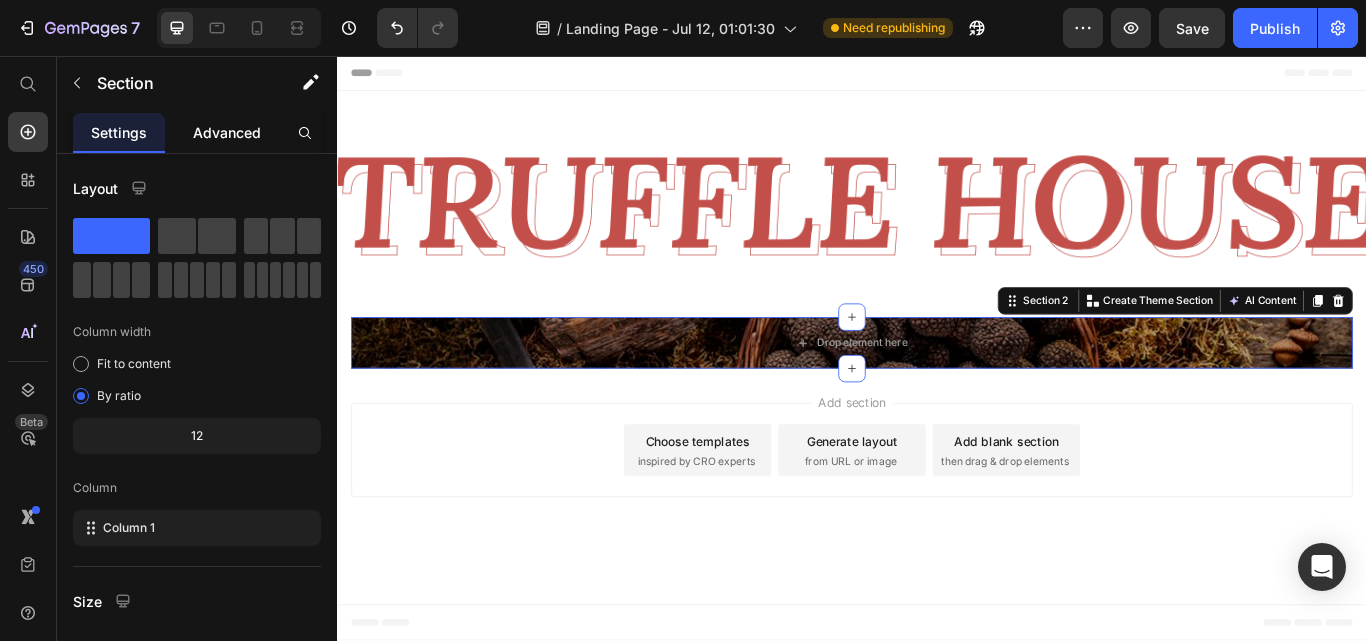 click on "Advanced" at bounding box center (227, 132) 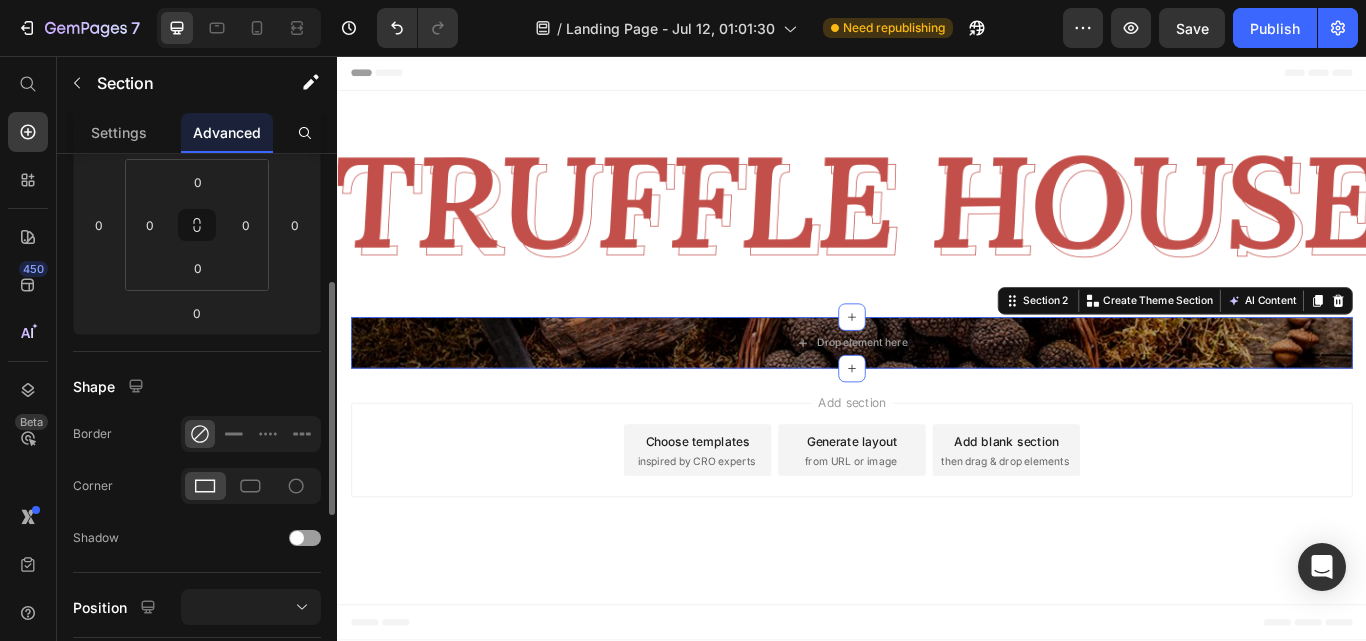 scroll, scrollTop: 600, scrollLeft: 0, axis: vertical 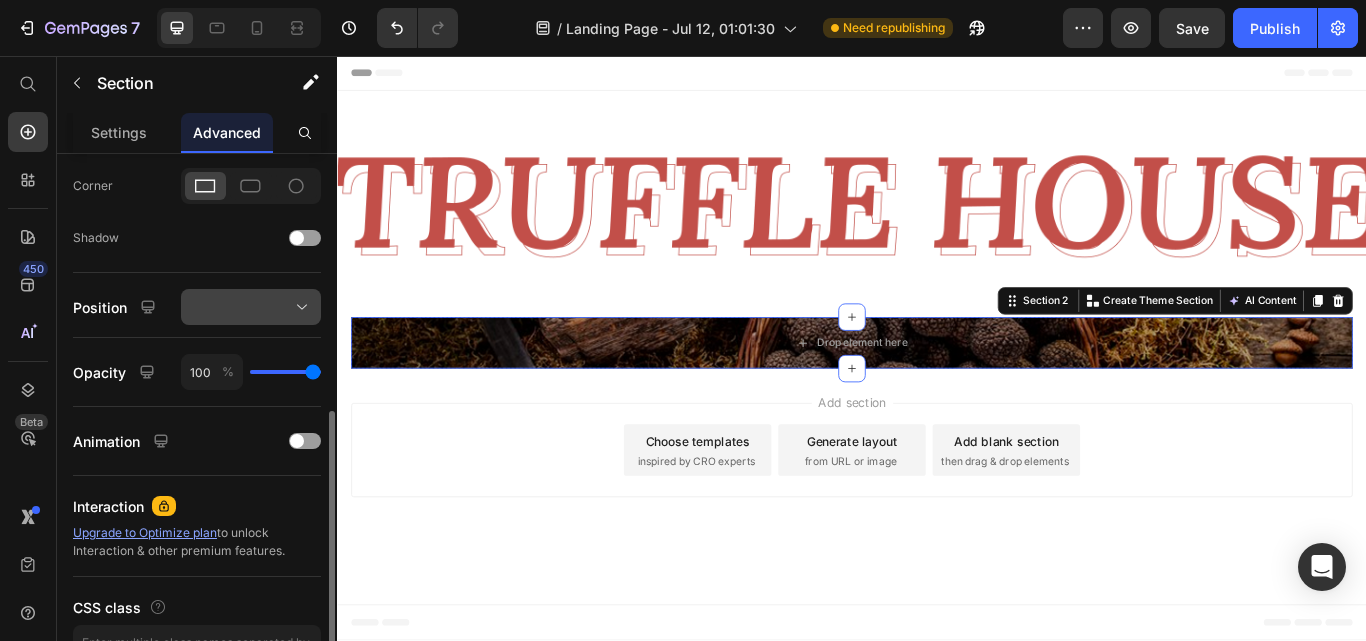 click at bounding box center (251, 307) 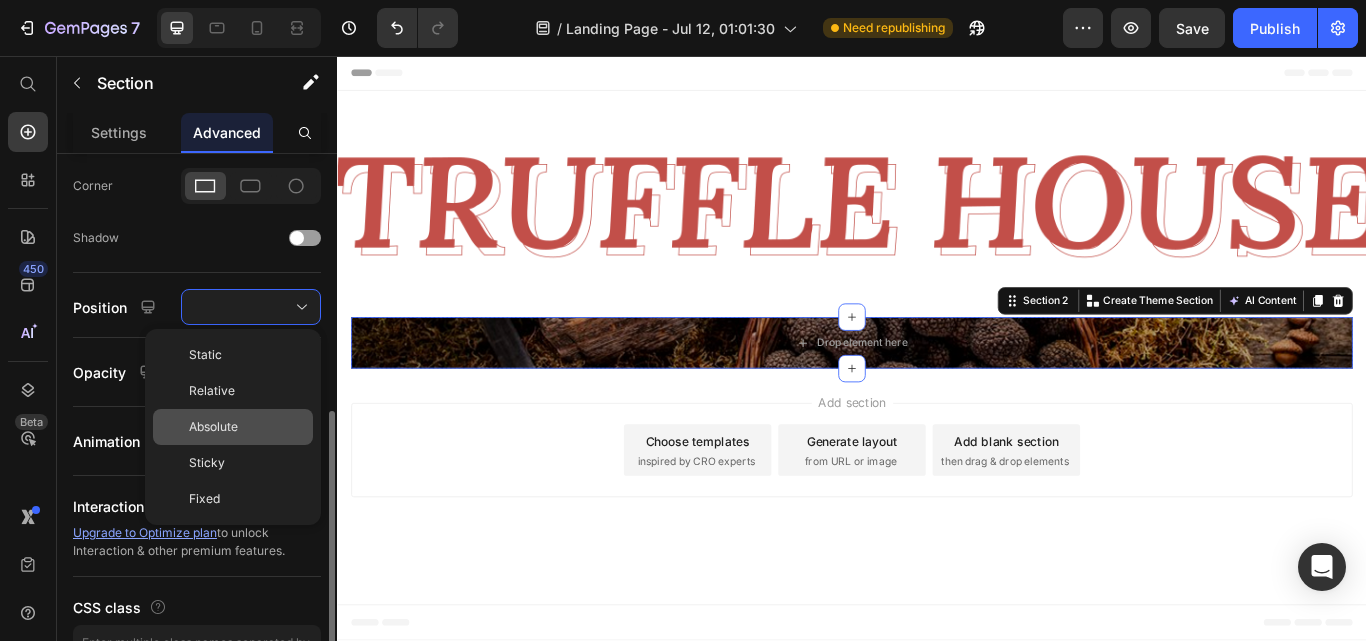 click on "Absolute" at bounding box center [213, 427] 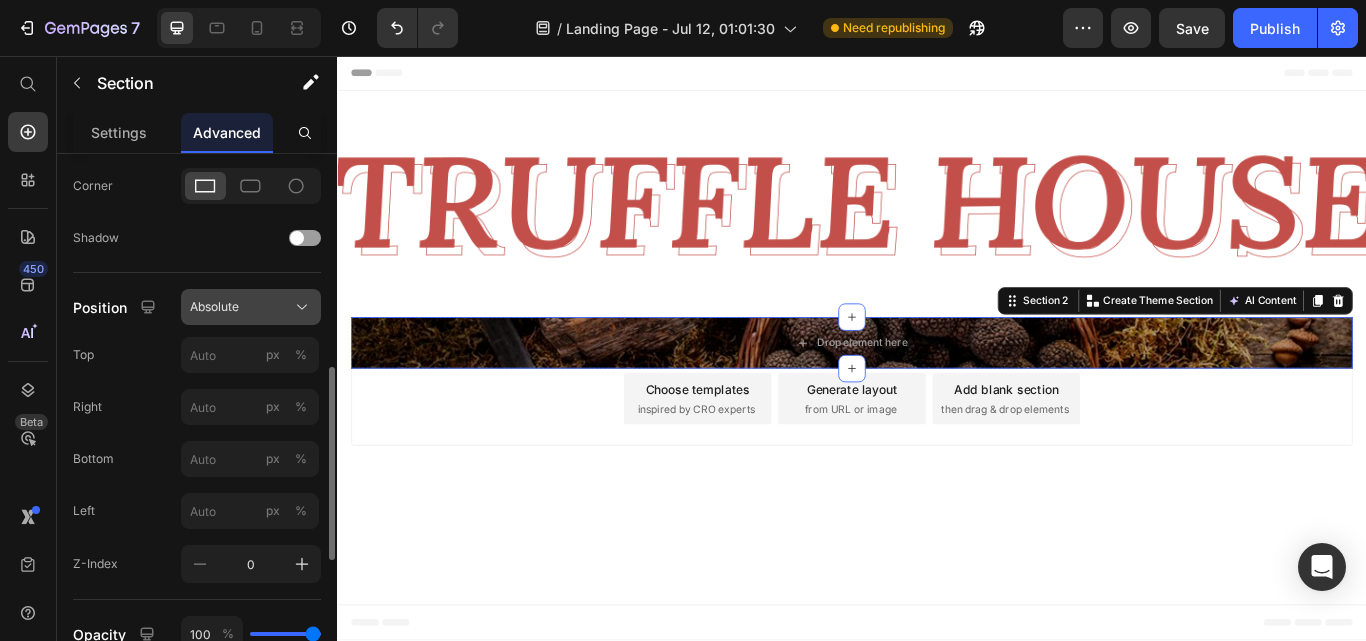click on "Absolute" 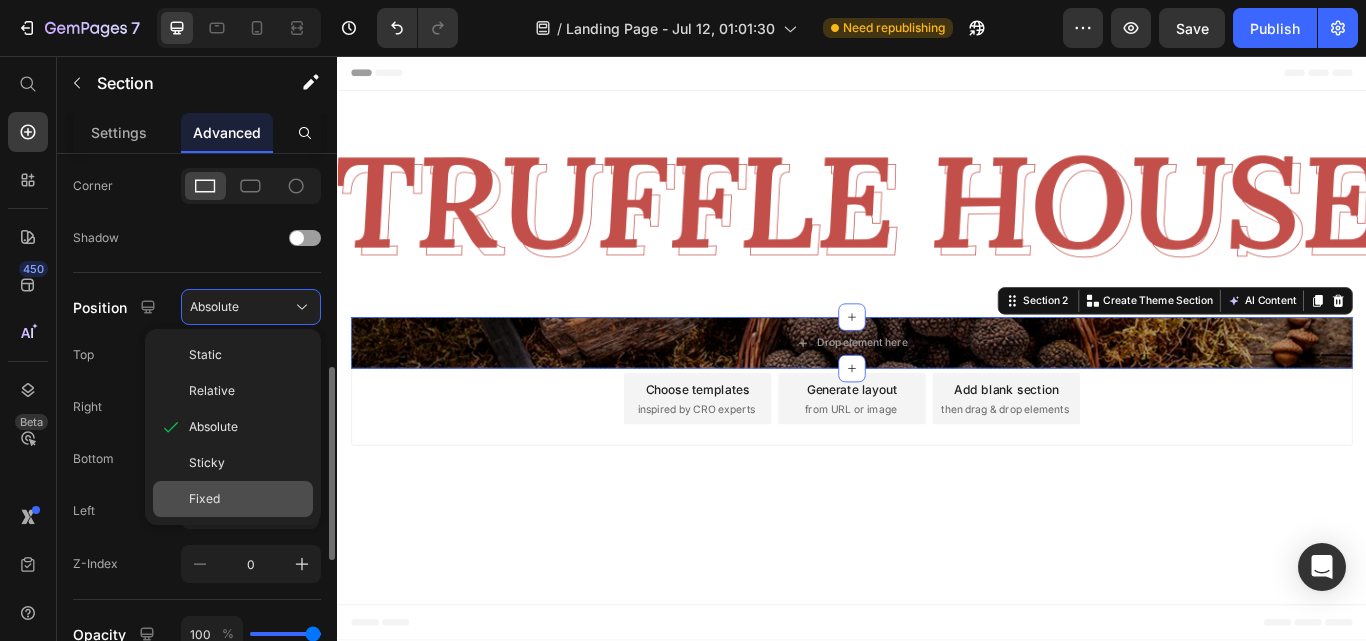 click on "Fixed" at bounding box center (247, 499) 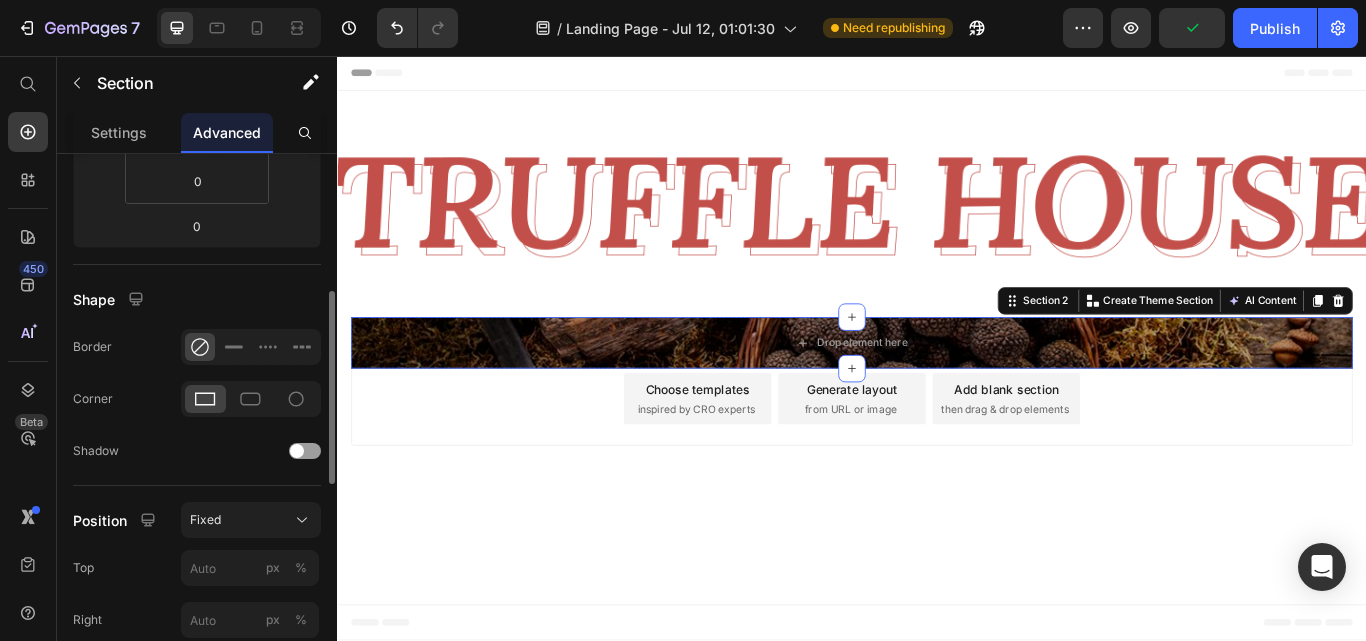 scroll, scrollTop: 687, scrollLeft: 0, axis: vertical 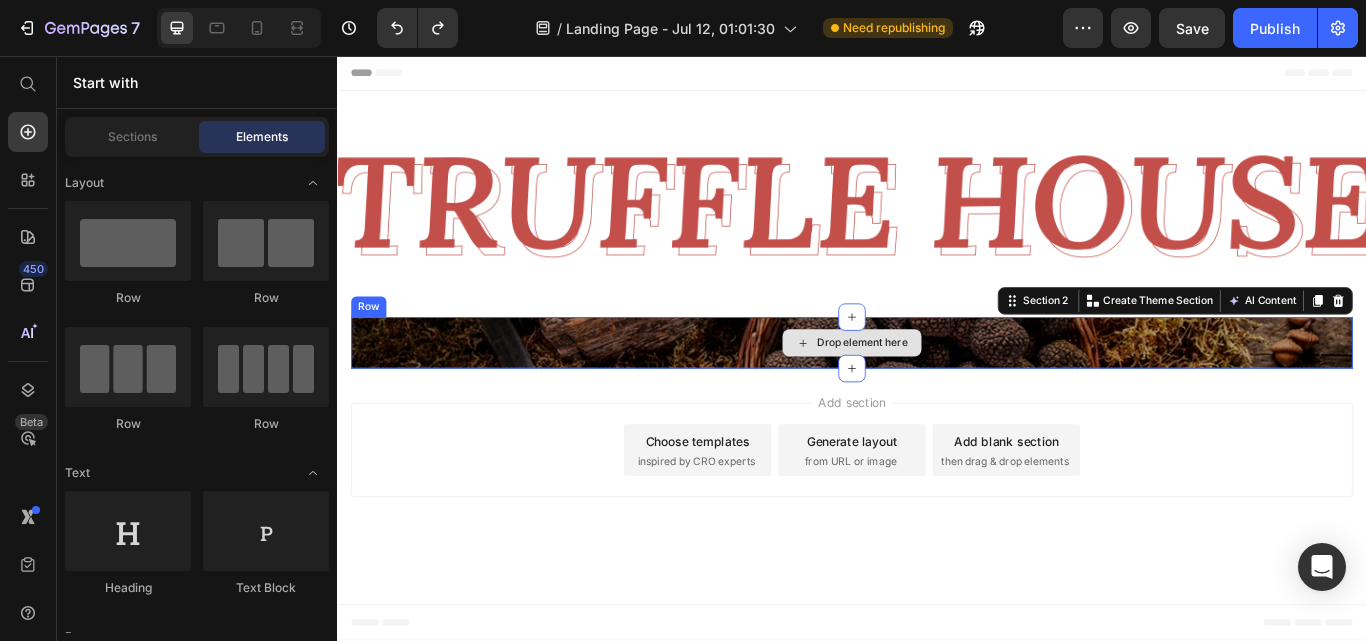 click on "Drop element here" at bounding box center (949, 391) 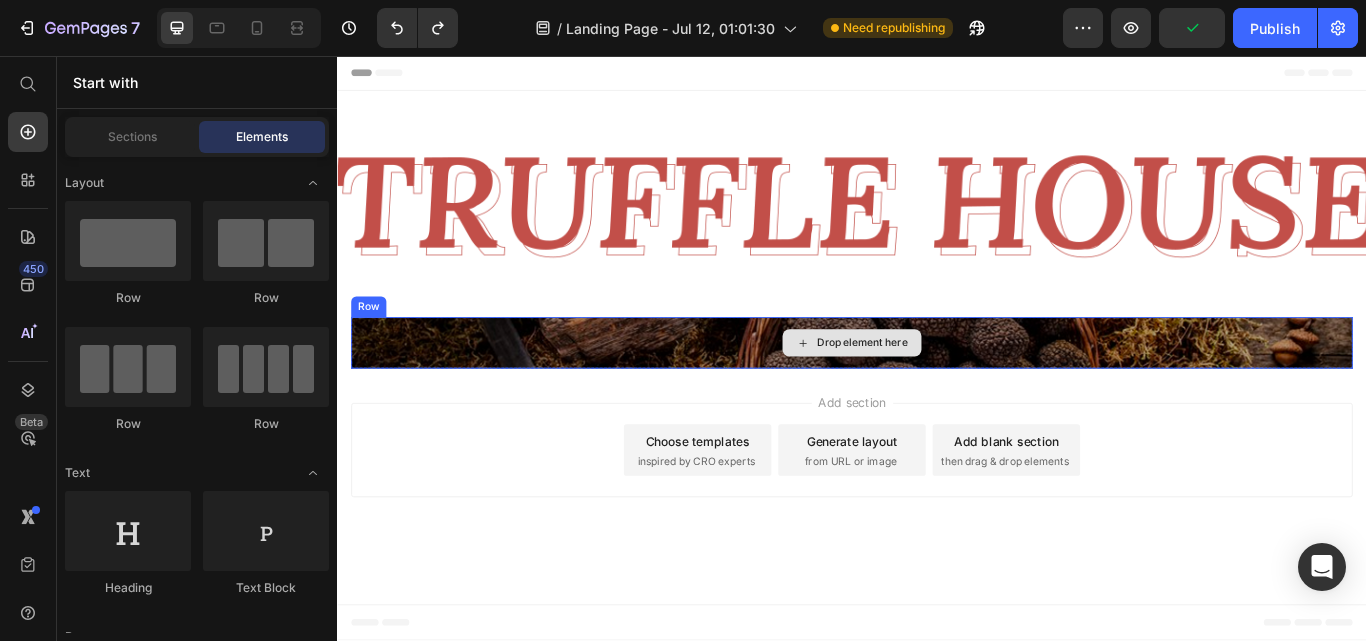 click 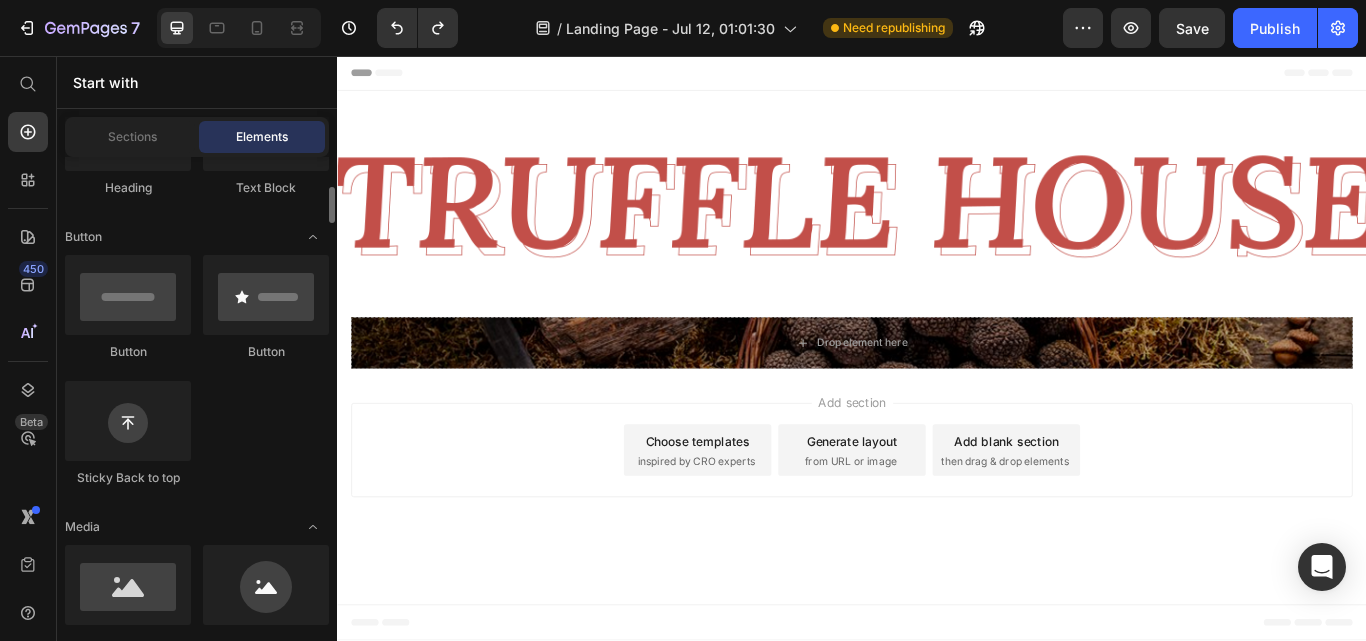 scroll, scrollTop: 0, scrollLeft: 0, axis: both 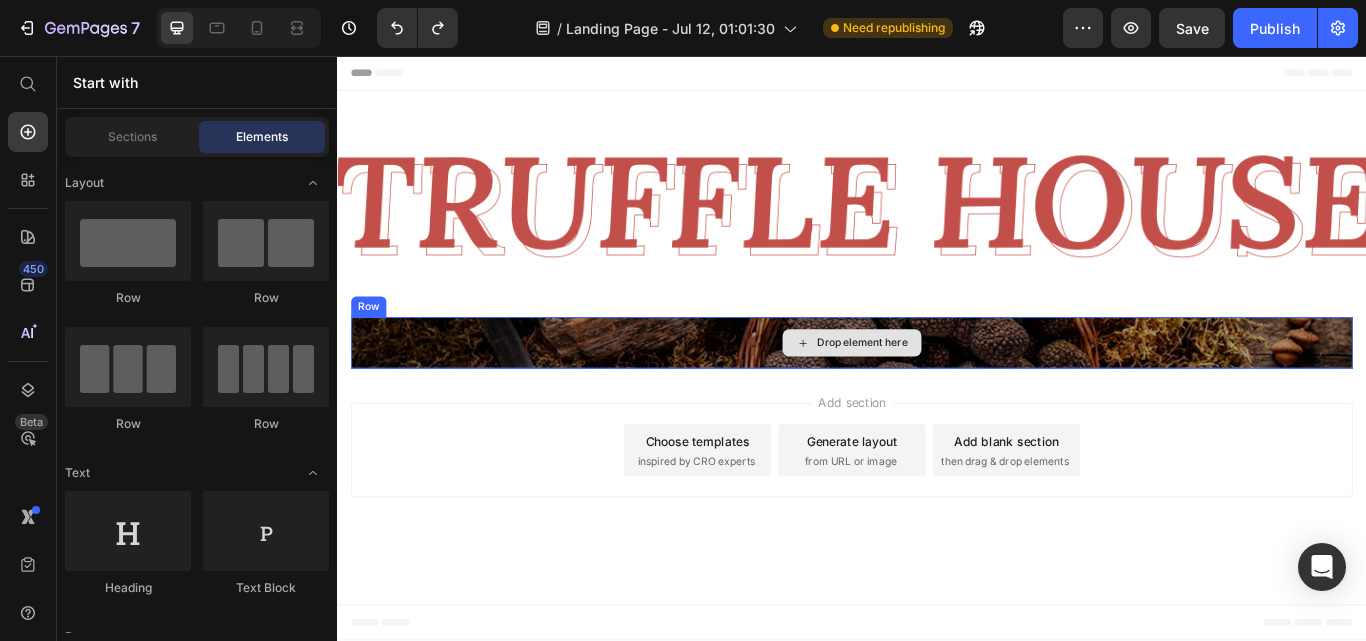 click on "Drop element here" at bounding box center [937, 391] 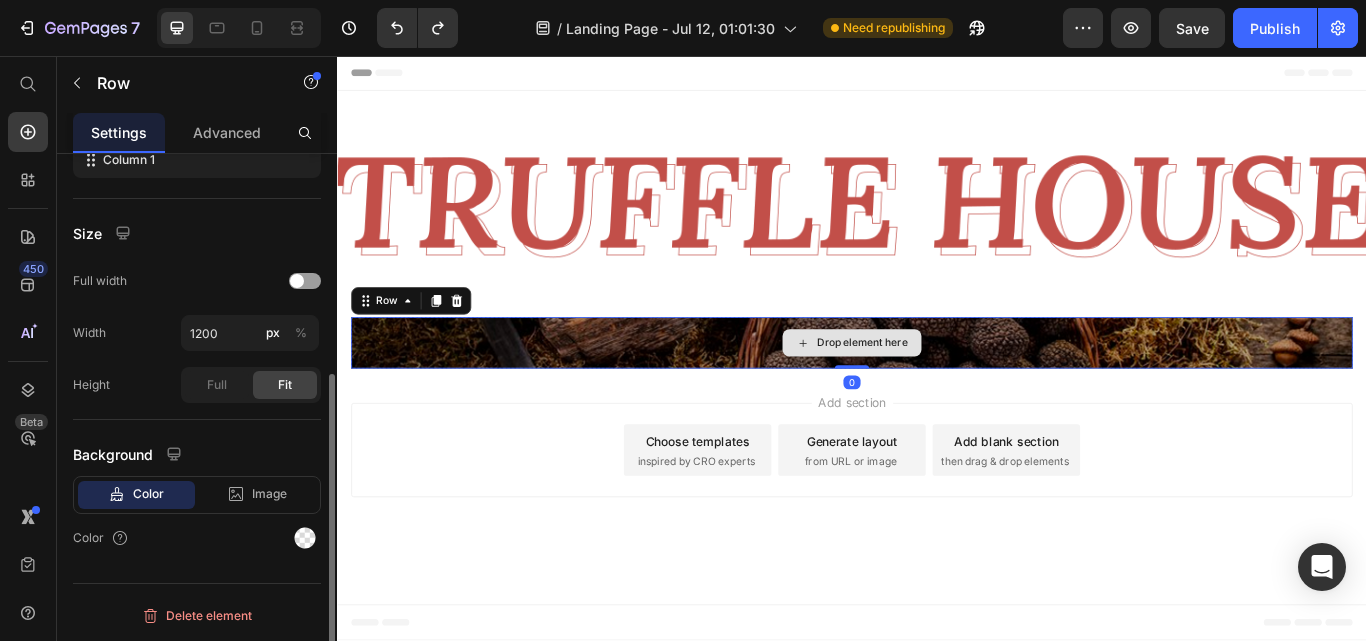 scroll, scrollTop: 0, scrollLeft: 0, axis: both 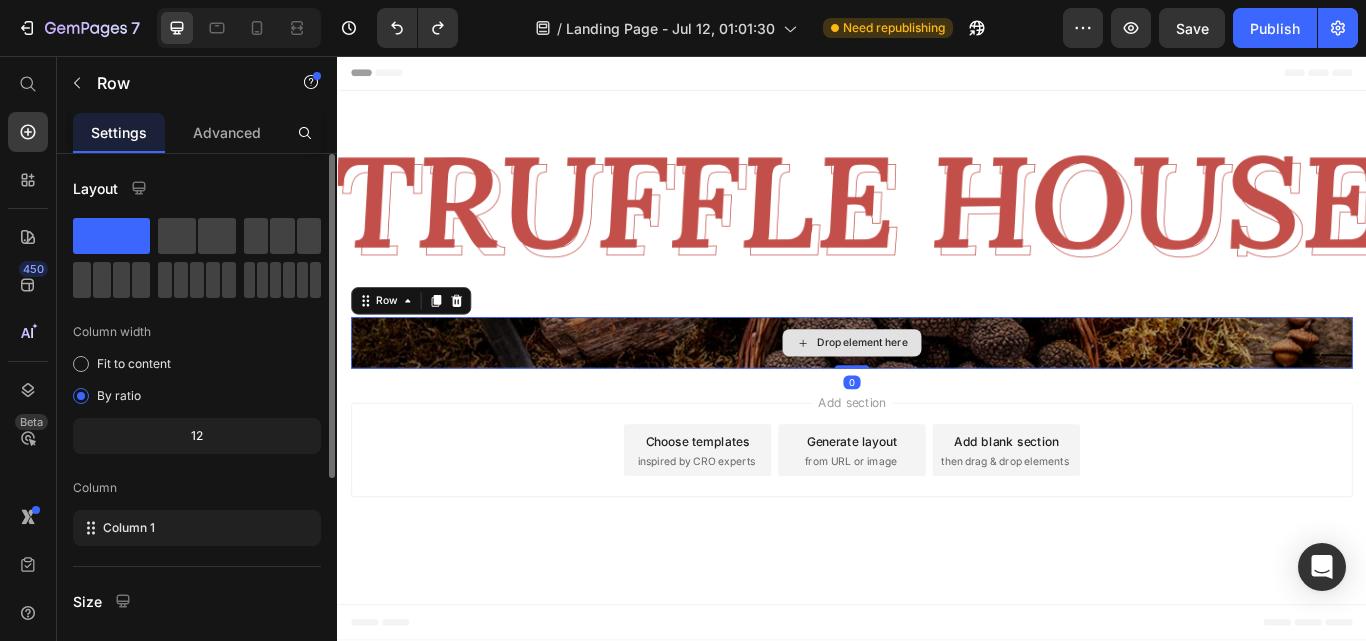 click on "Drop element here" at bounding box center [937, 391] 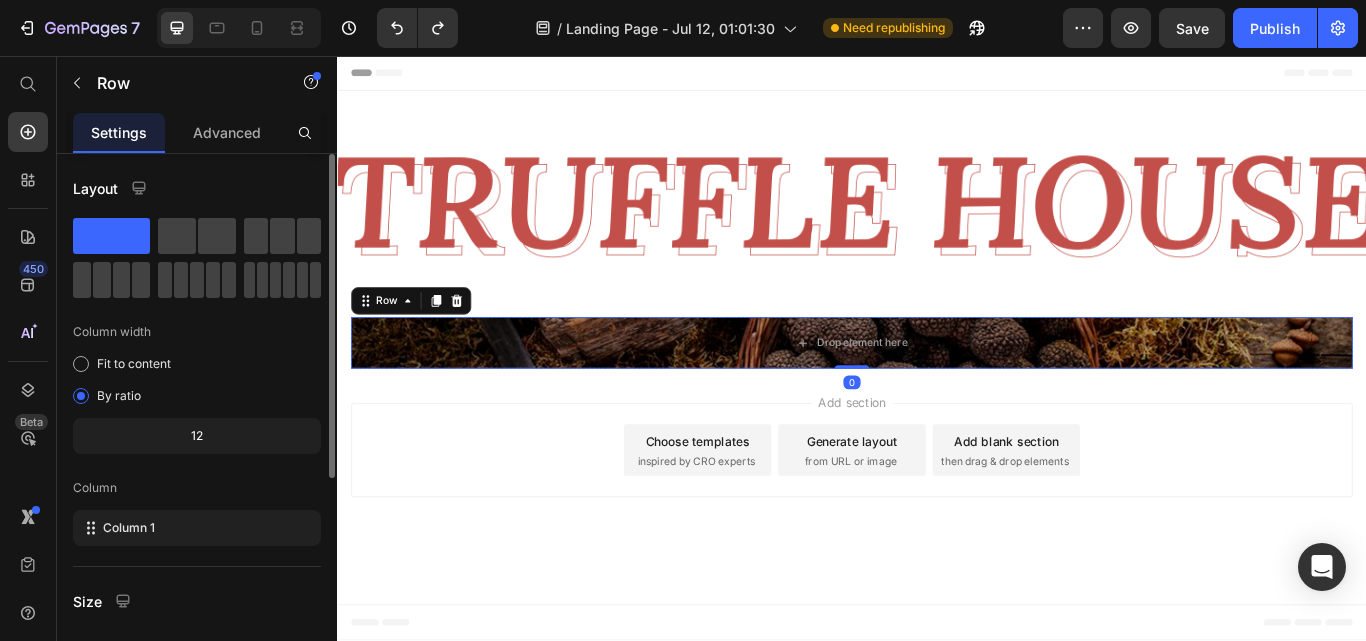 scroll, scrollTop: 300, scrollLeft: 0, axis: vertical 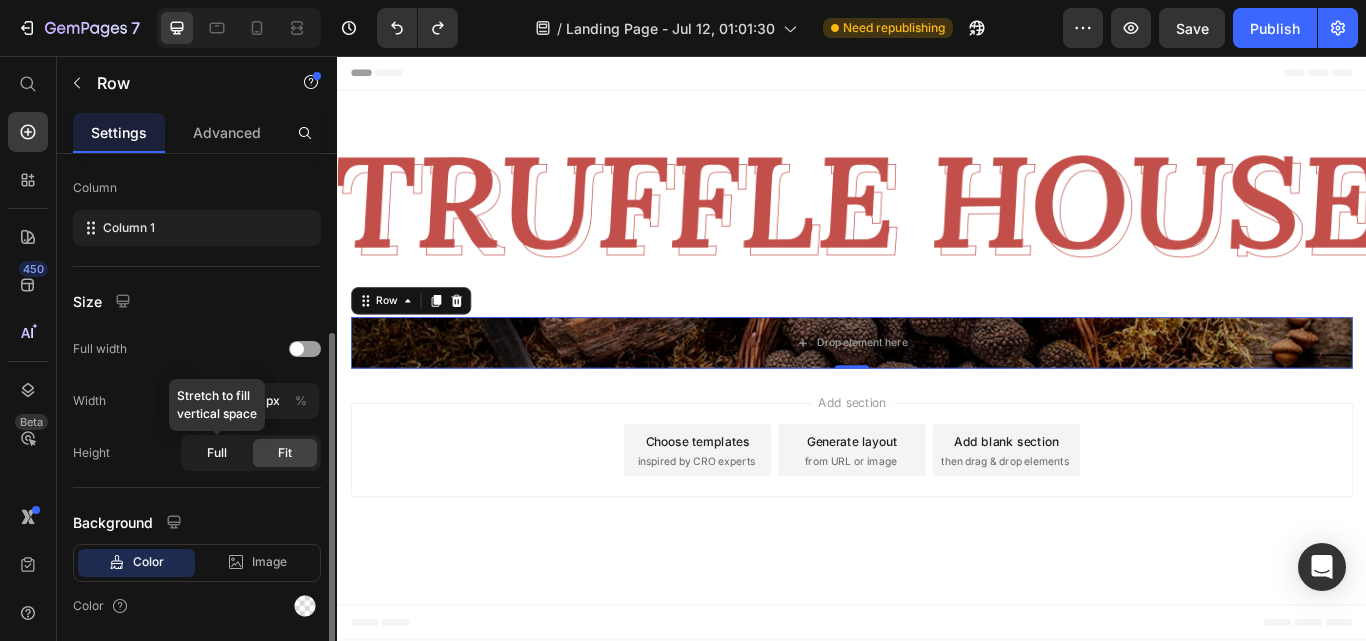 click on "Full" 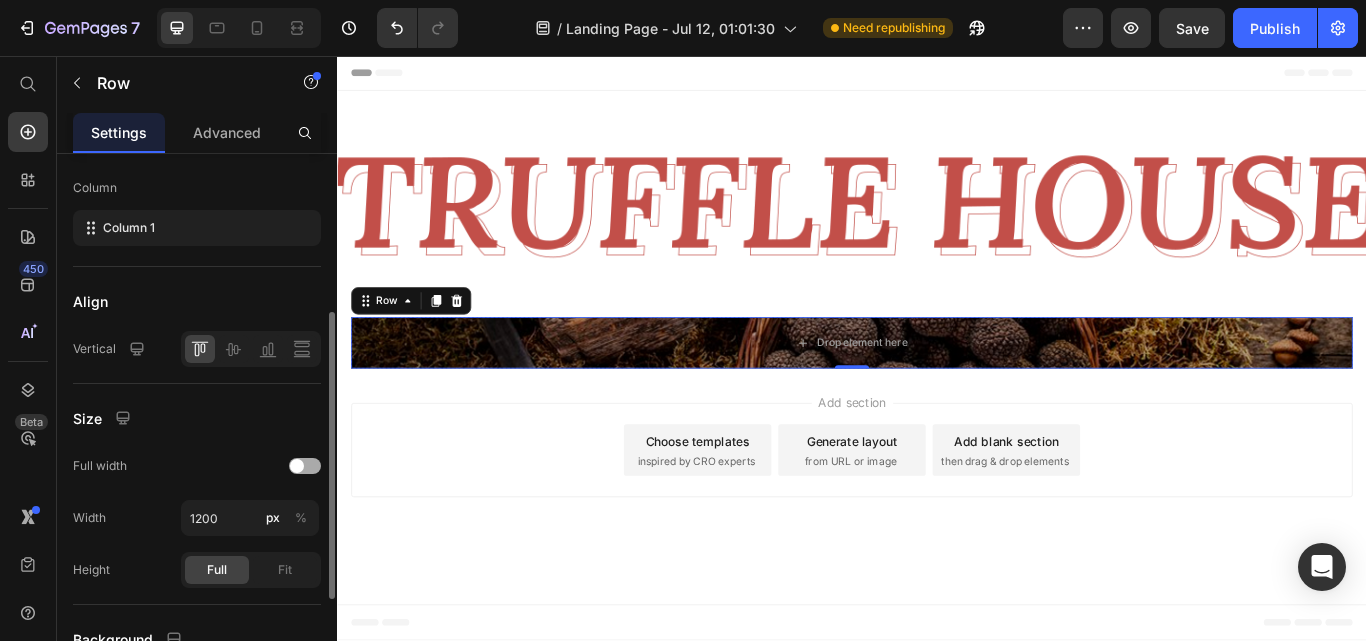 scroll, scrollTop: 485, scrollLeft: 0, axis: vertical 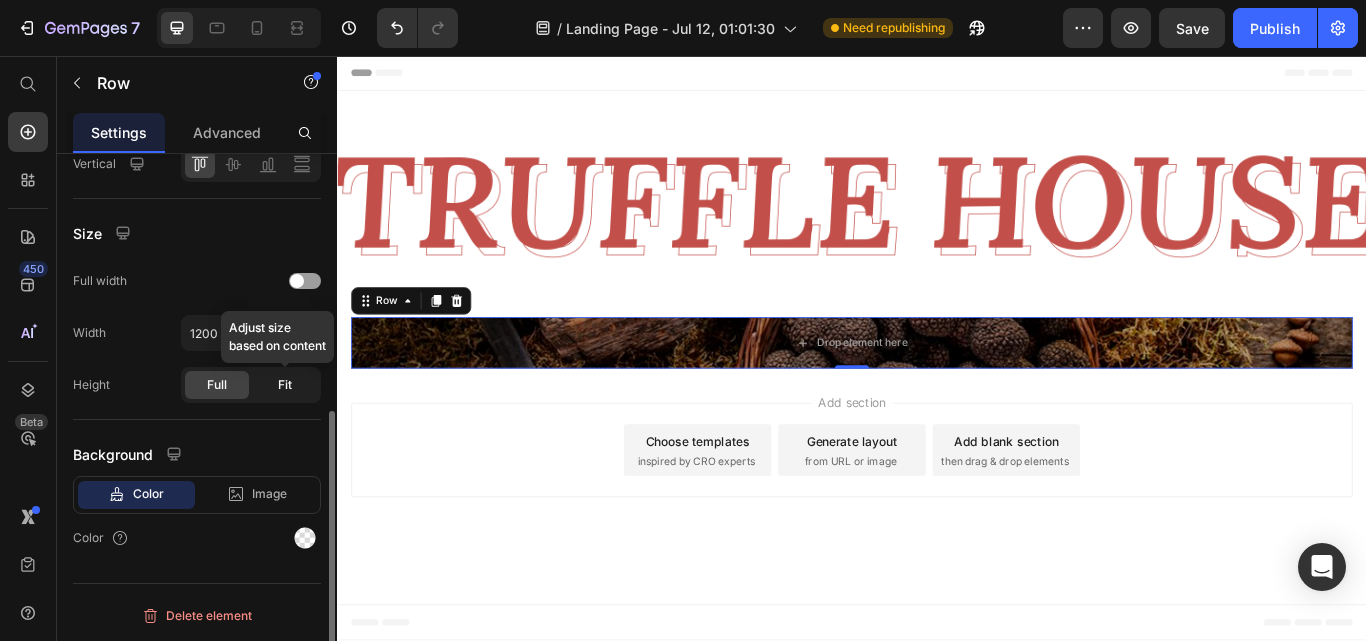 click on "Fit" 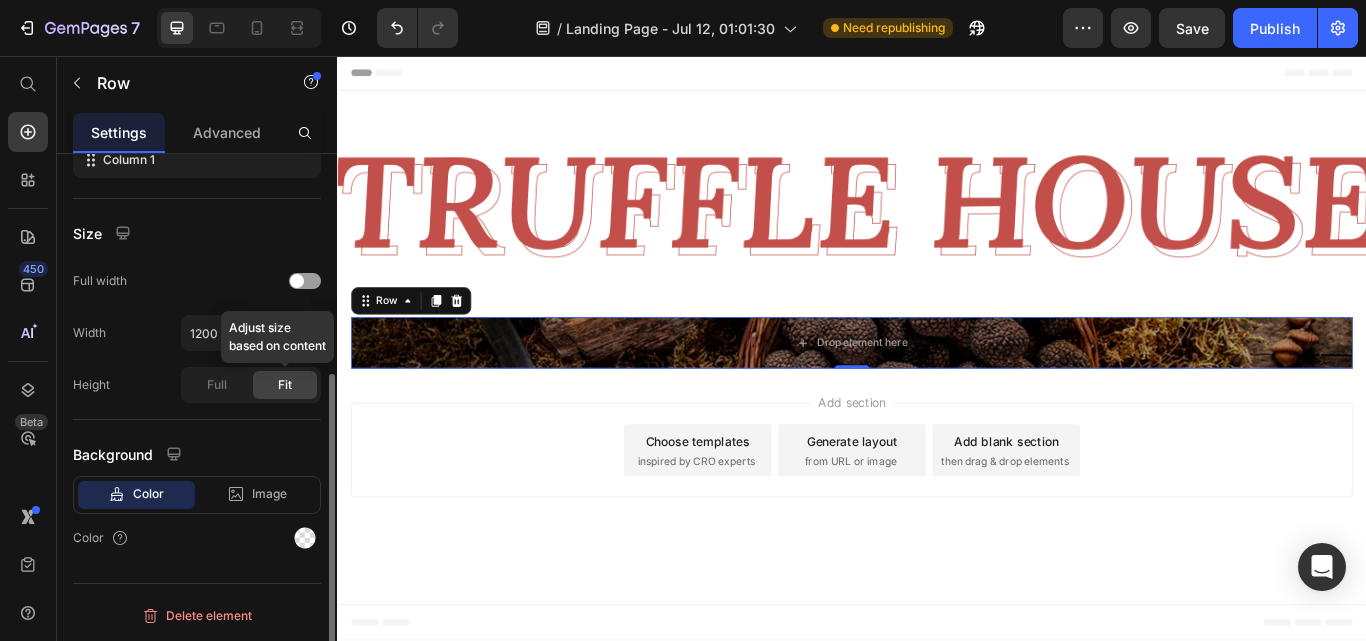scroll, scrollTop: 368, scrollLeft: 0, axis: vertical 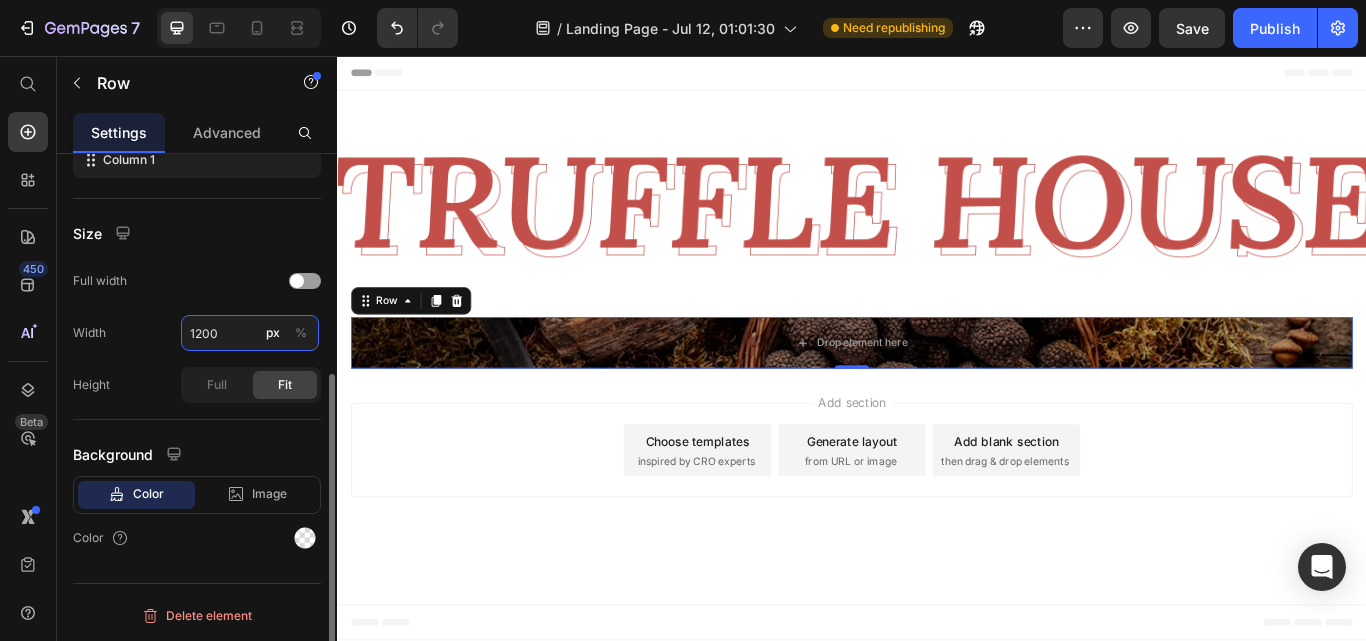 click on "1200" at bounding box center (250, 333) 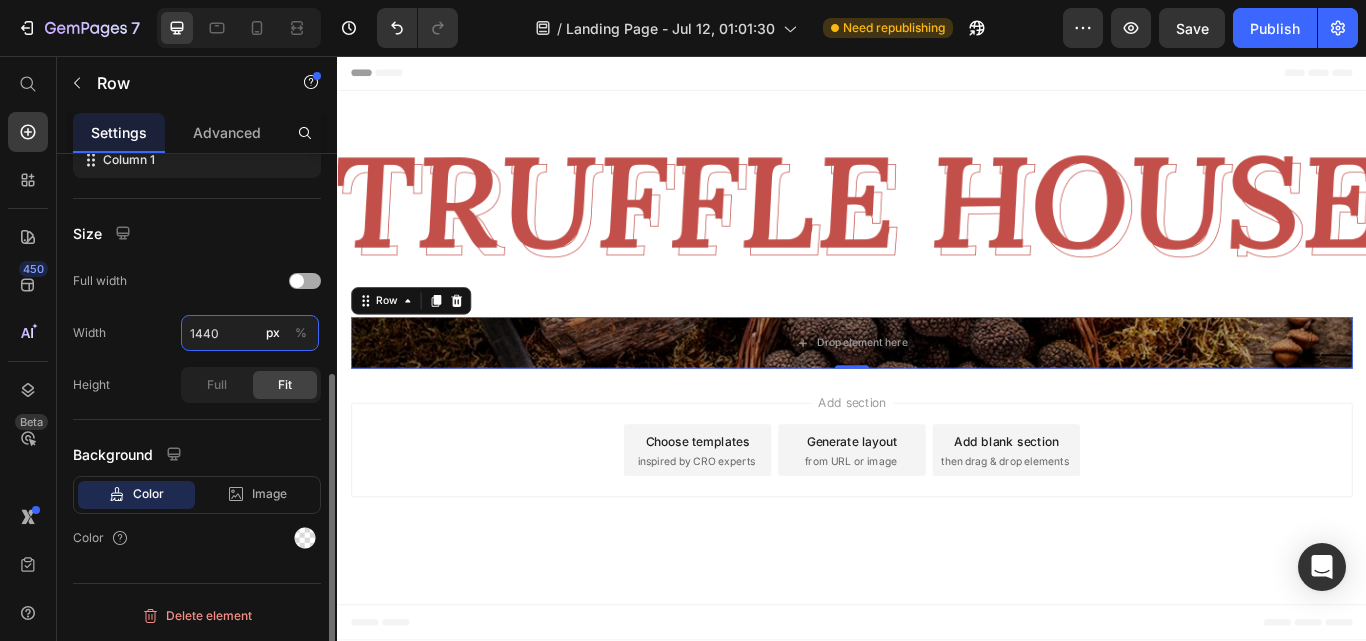 type on "1440" 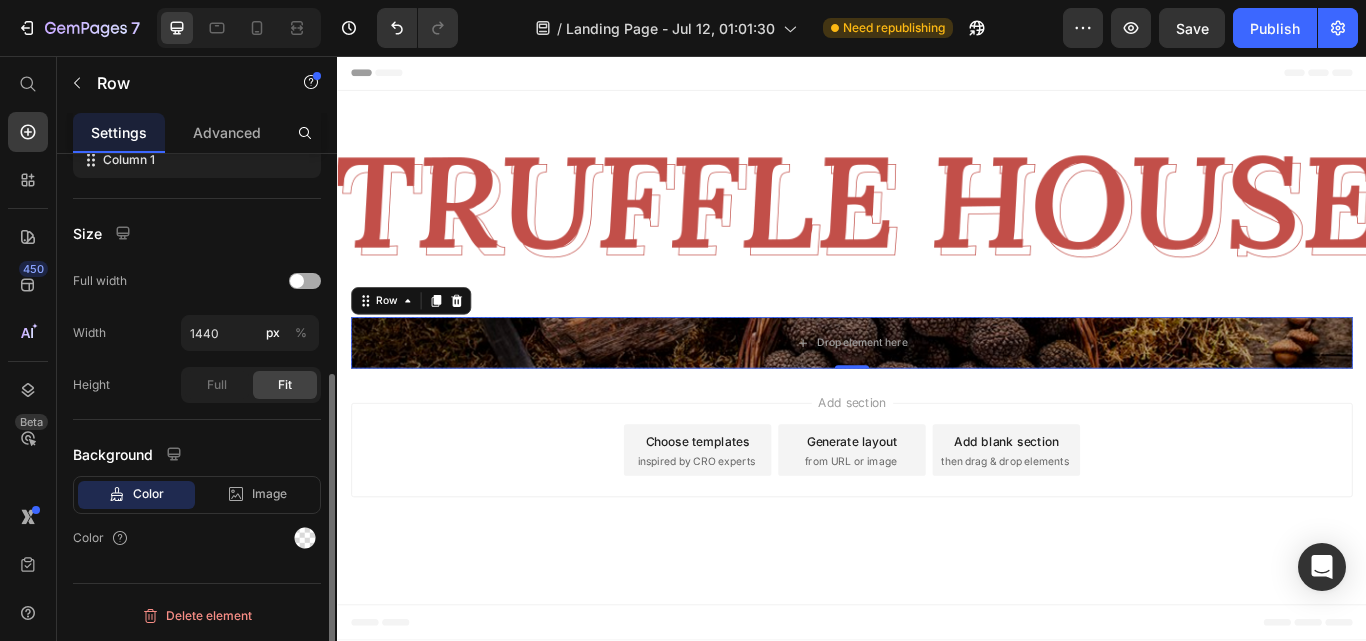 click at bounding box center [305, 281] 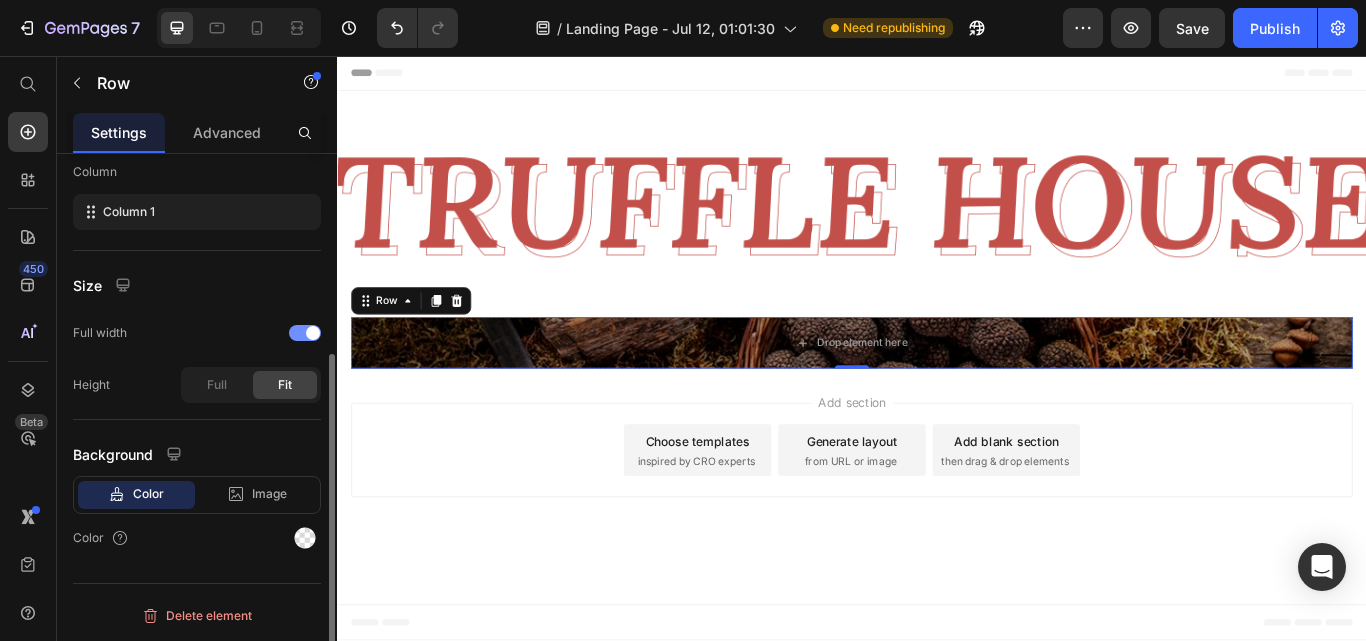 scroll, scrollTop: 316, scrollLeft: 0, axis: vertical 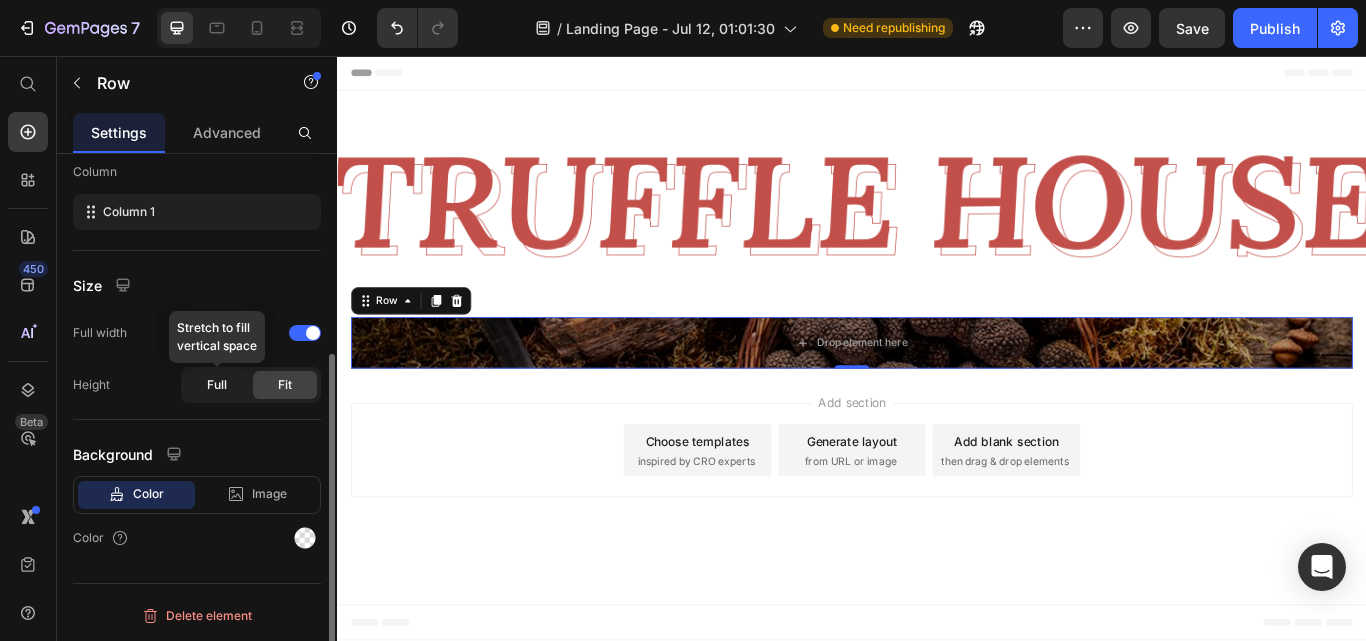 click on "Full" 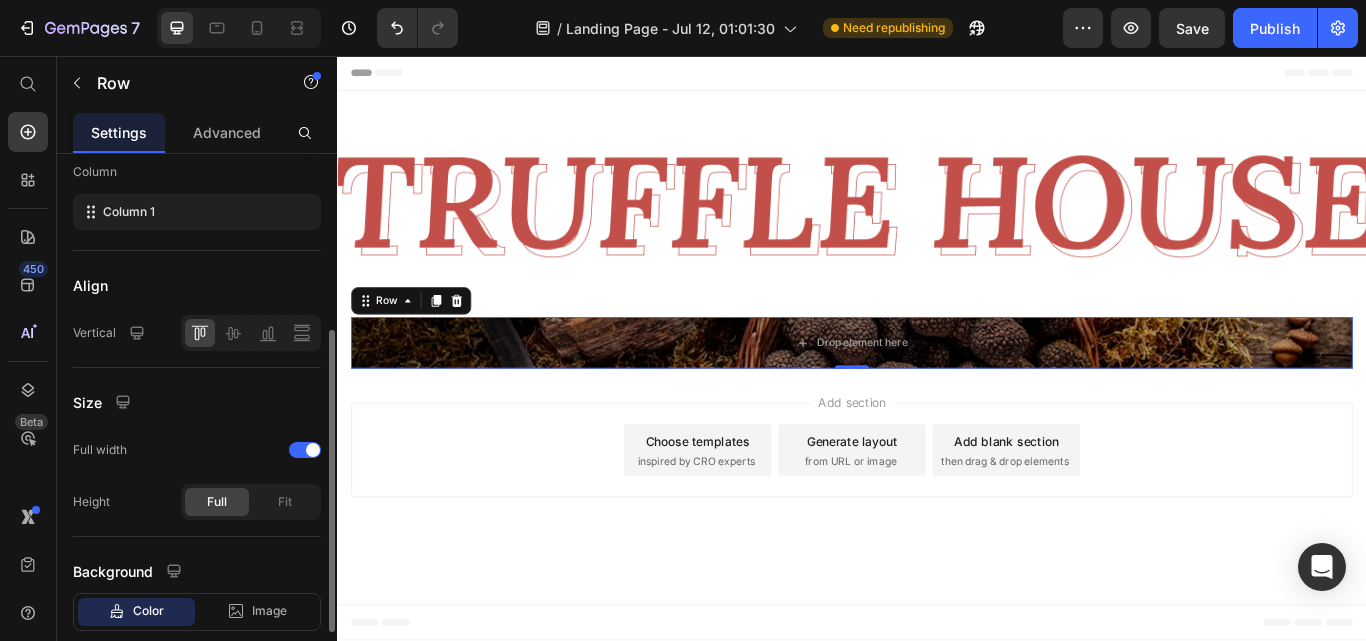scroll, scrollTop: 416, scrollLeft: 0, axis: vertical 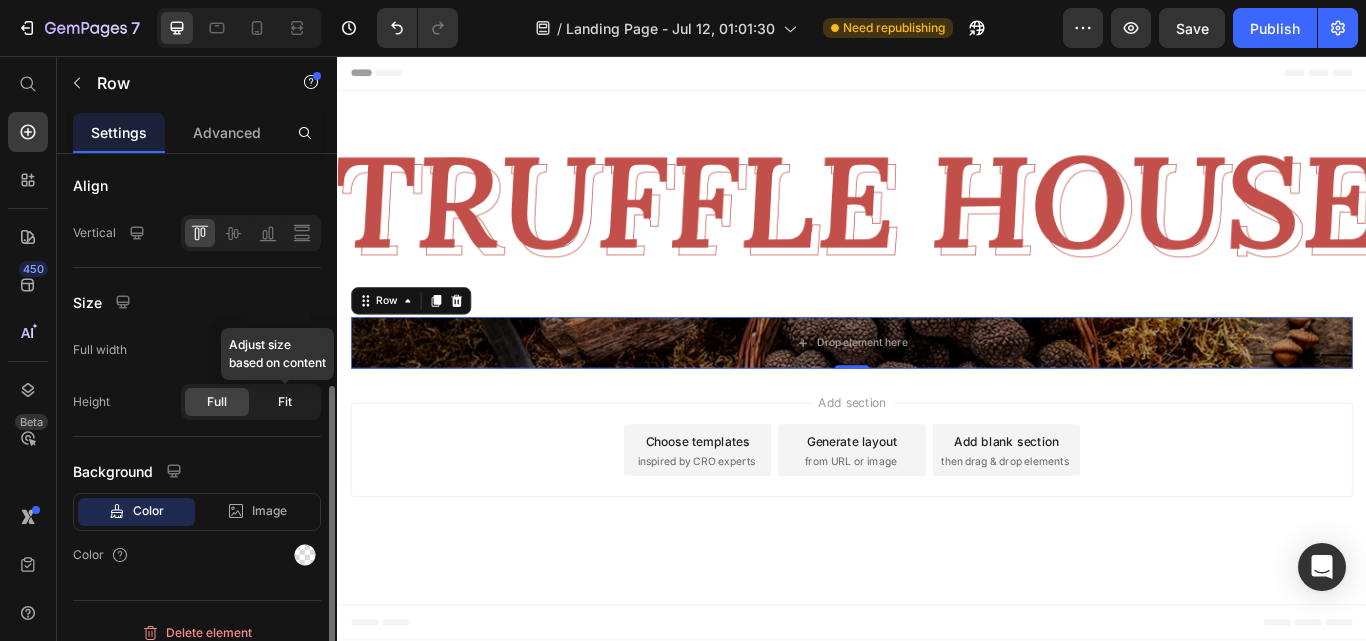 click on "Fit" 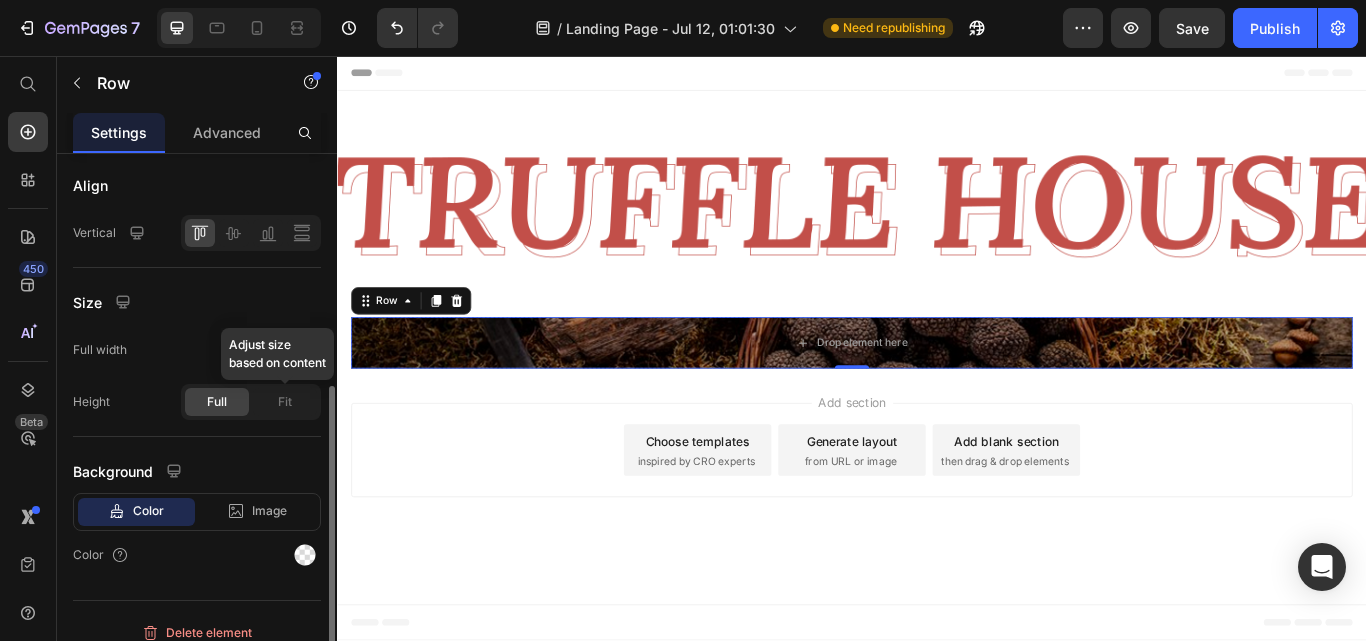 scroll, scrollTop: 316, scrollLeft: 0, axis: vertical 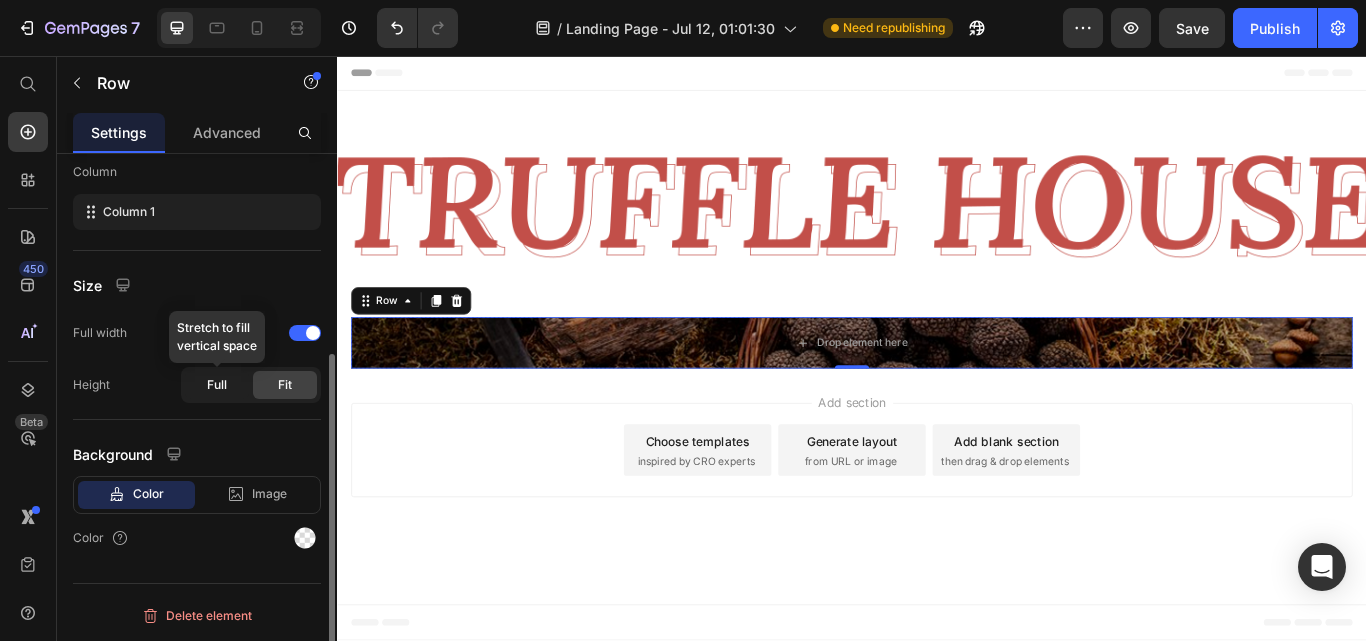 click on "Full" 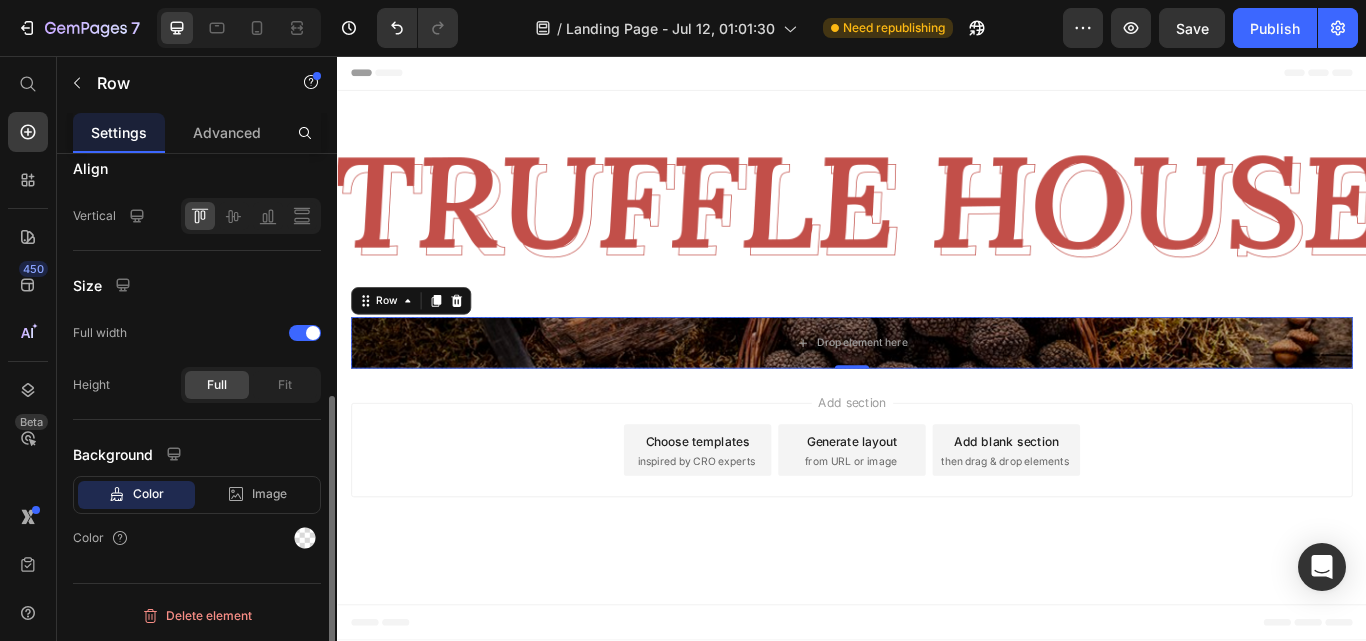 scroll, scrollTop: 0, scrollLeft: 0, axis: both 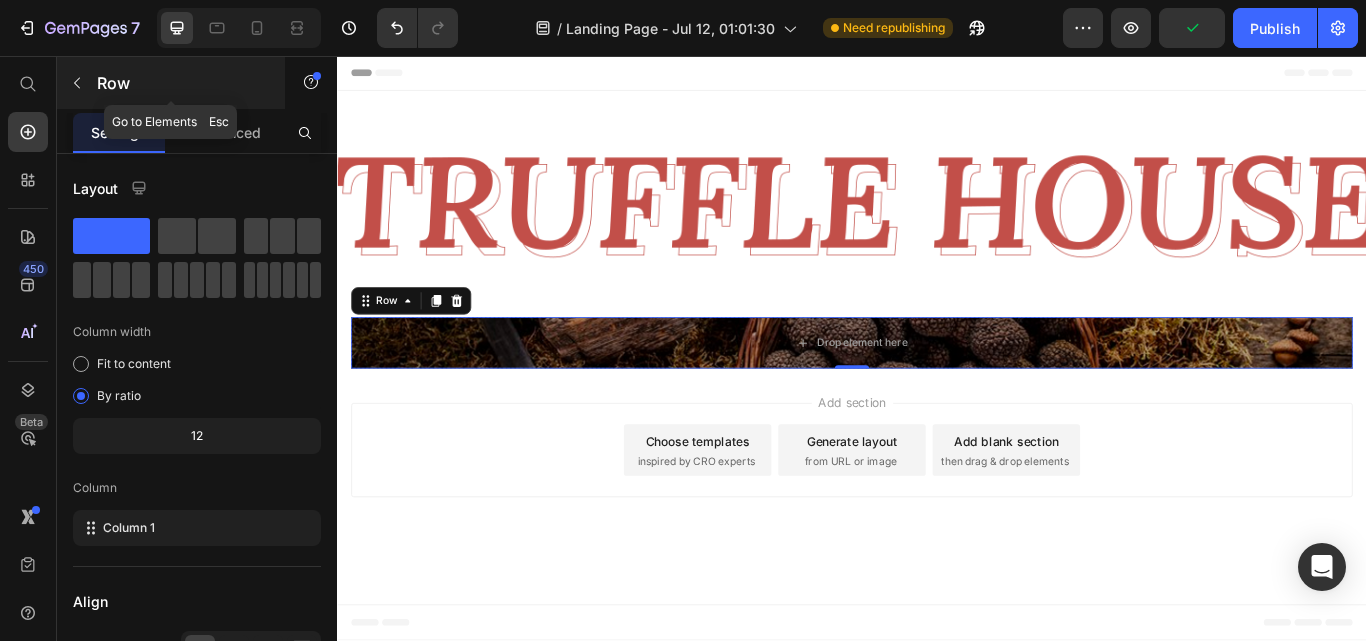click at bounding box center (77, 83) 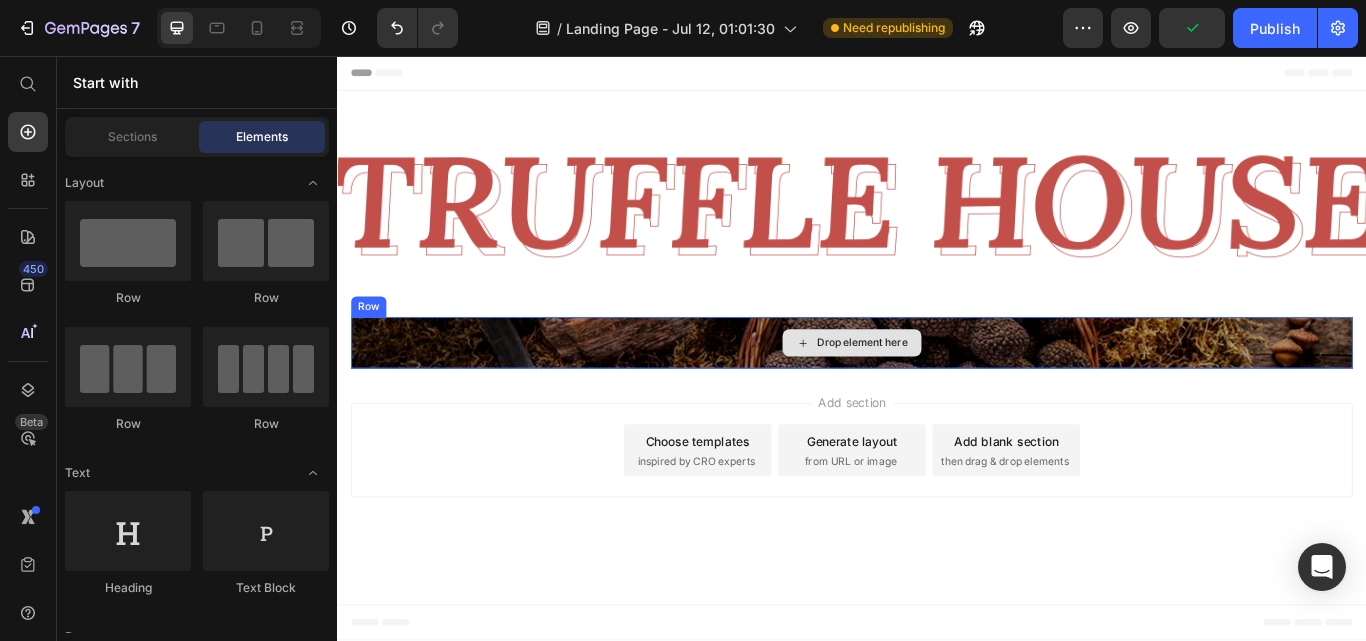 click on "Drop element here" at bounding box center (949, 391) 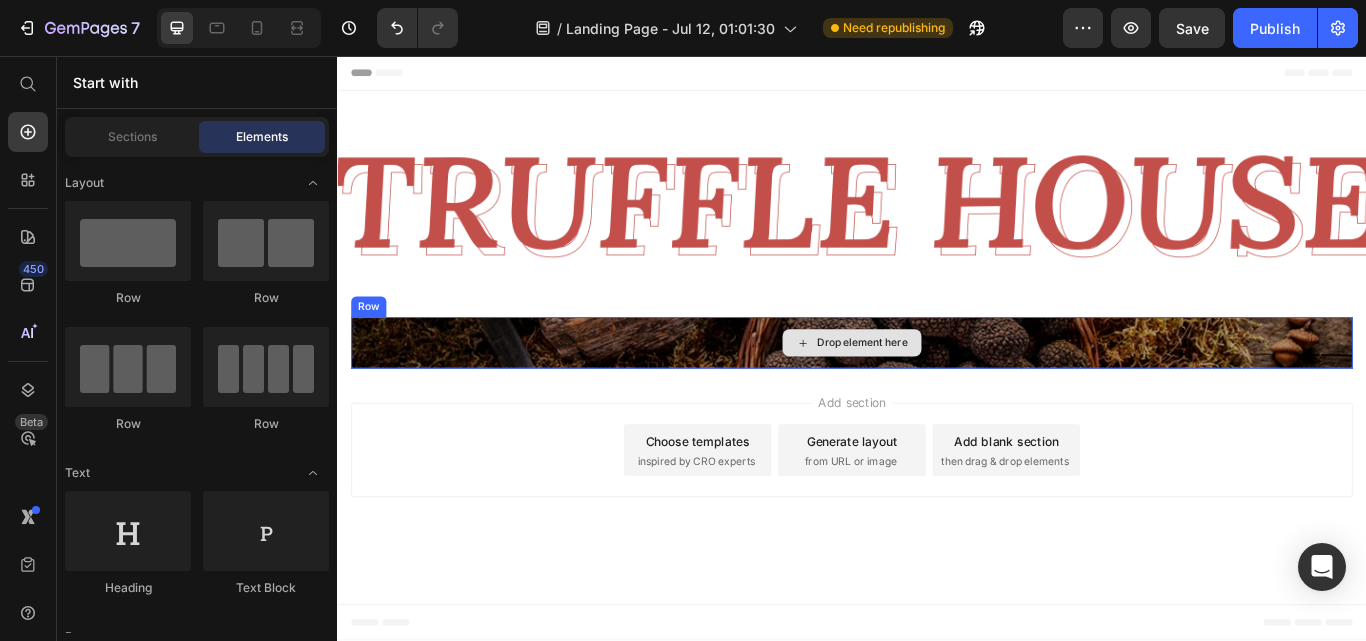 click on "Drop element here" at bounding box center (949, 391) 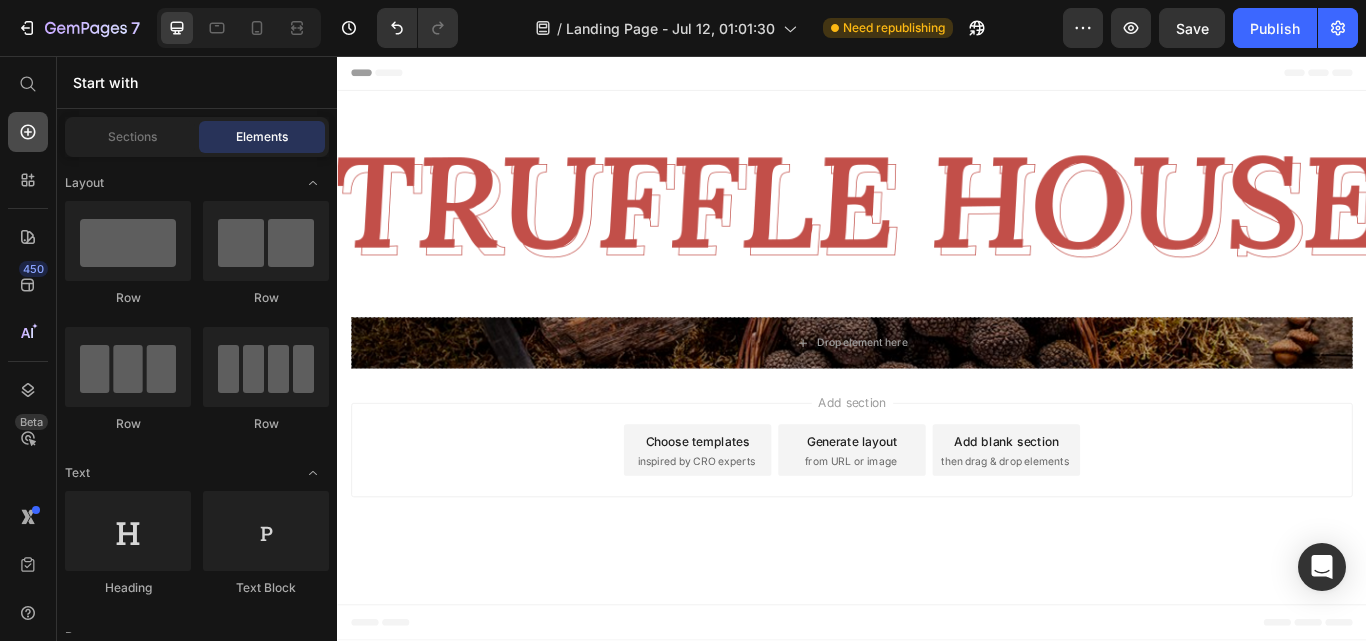 click 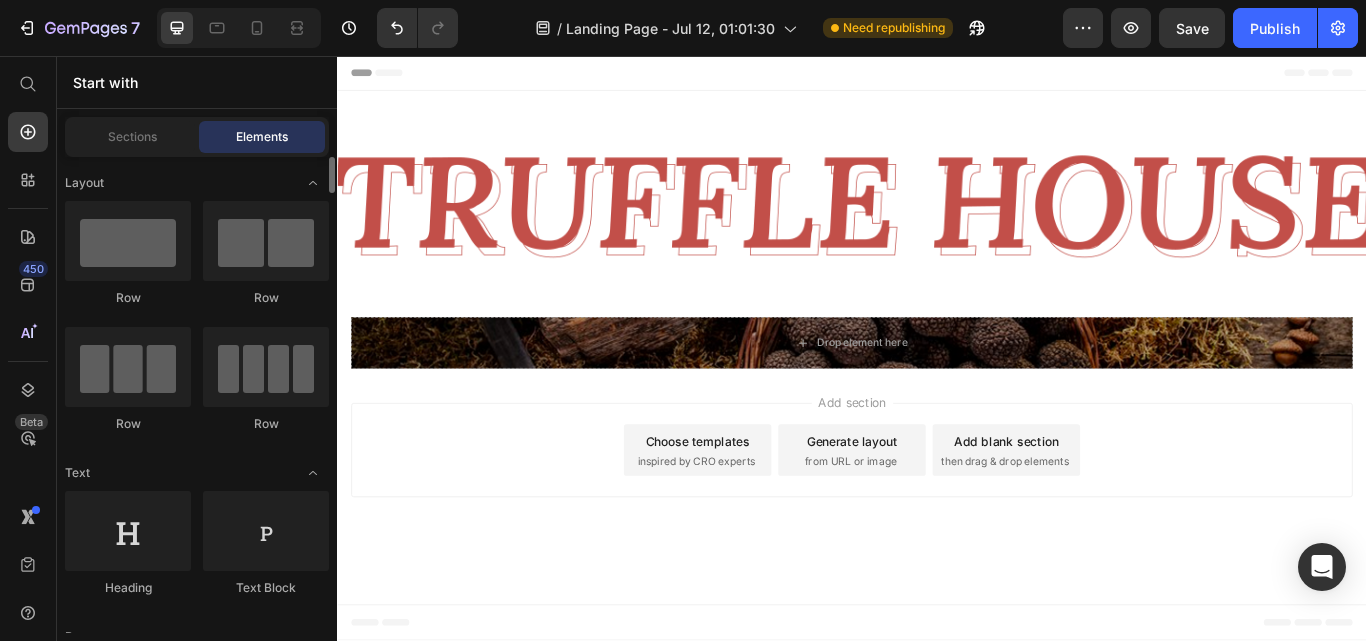 scroll, scrollTop: 200, scrollLeft: 0, axis: vertical 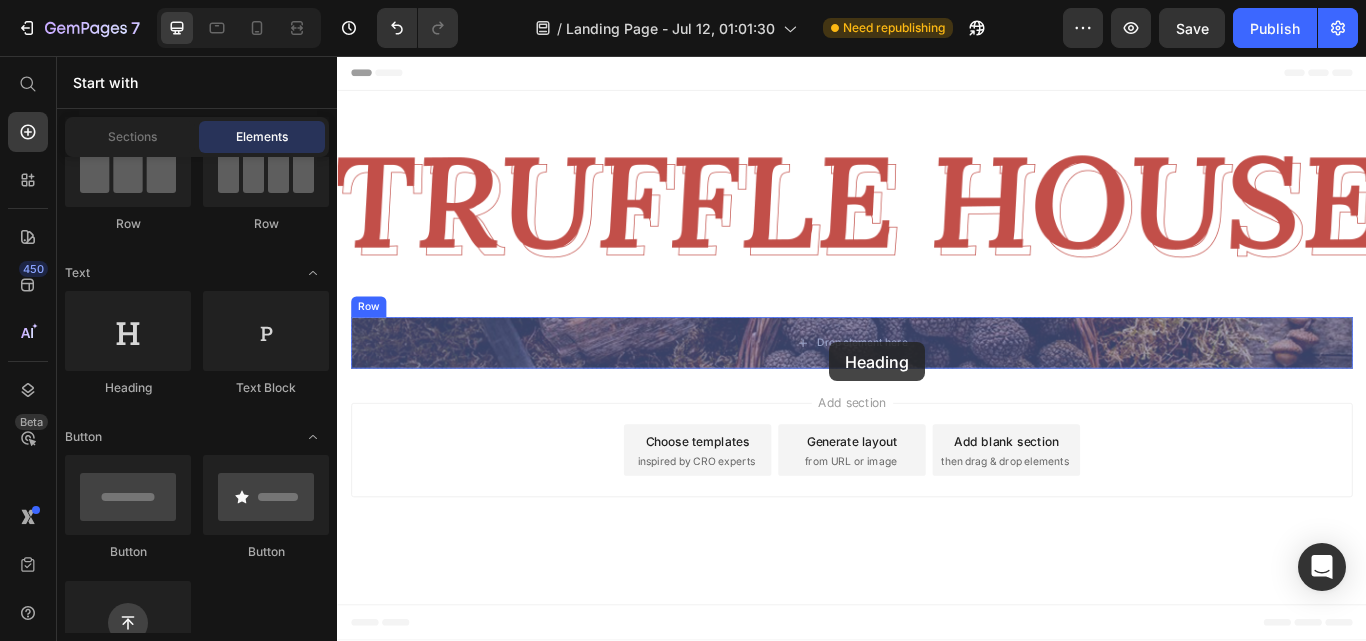 drag, startPoint x: 456, startPoint y: 402, endPoint x: 911, endPoint y: 390, distance: 455.1582 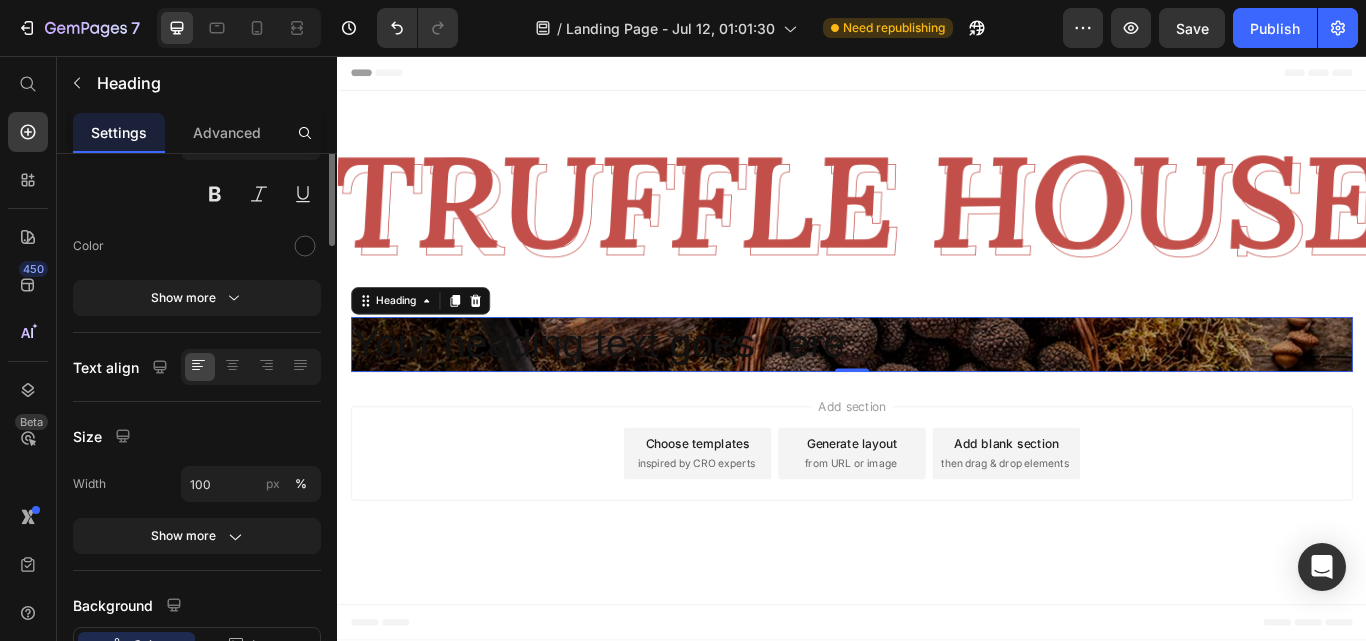 scroll, scrollTop: 0, scrollLeft: 0, axis: both 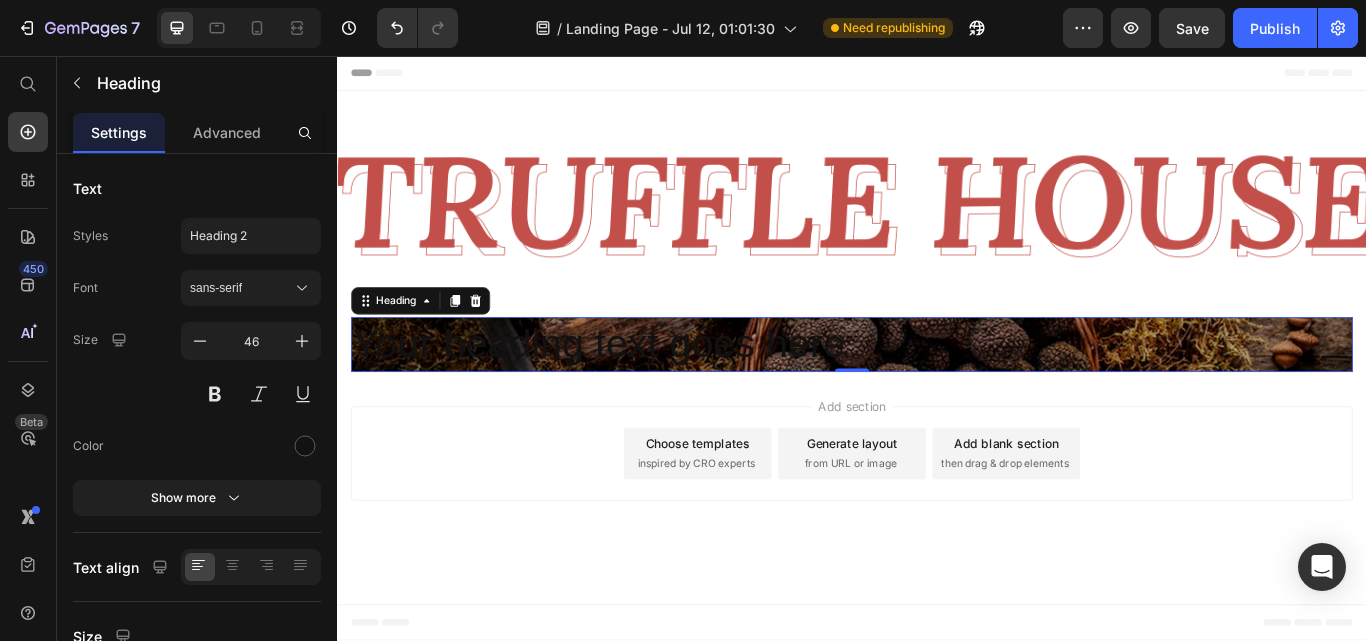 click on "Your heading text goes here" at bounding box center (937, 393) 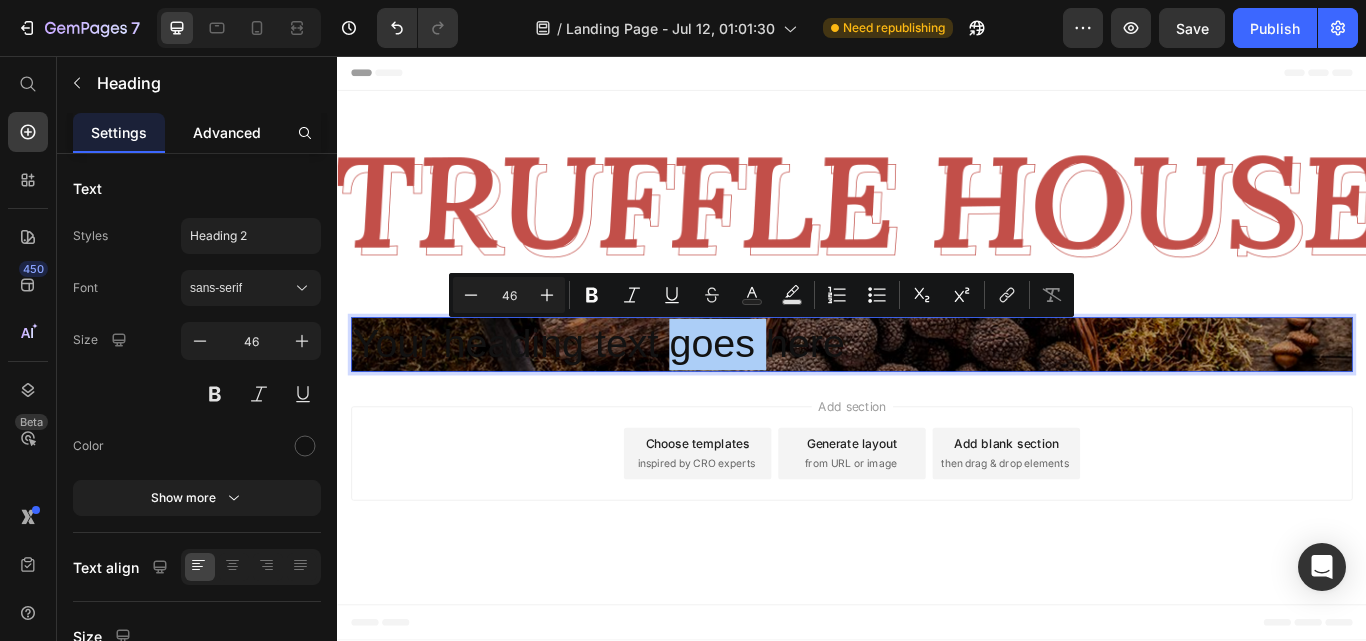 click on "Advanced" at bounding box center [227, 132] 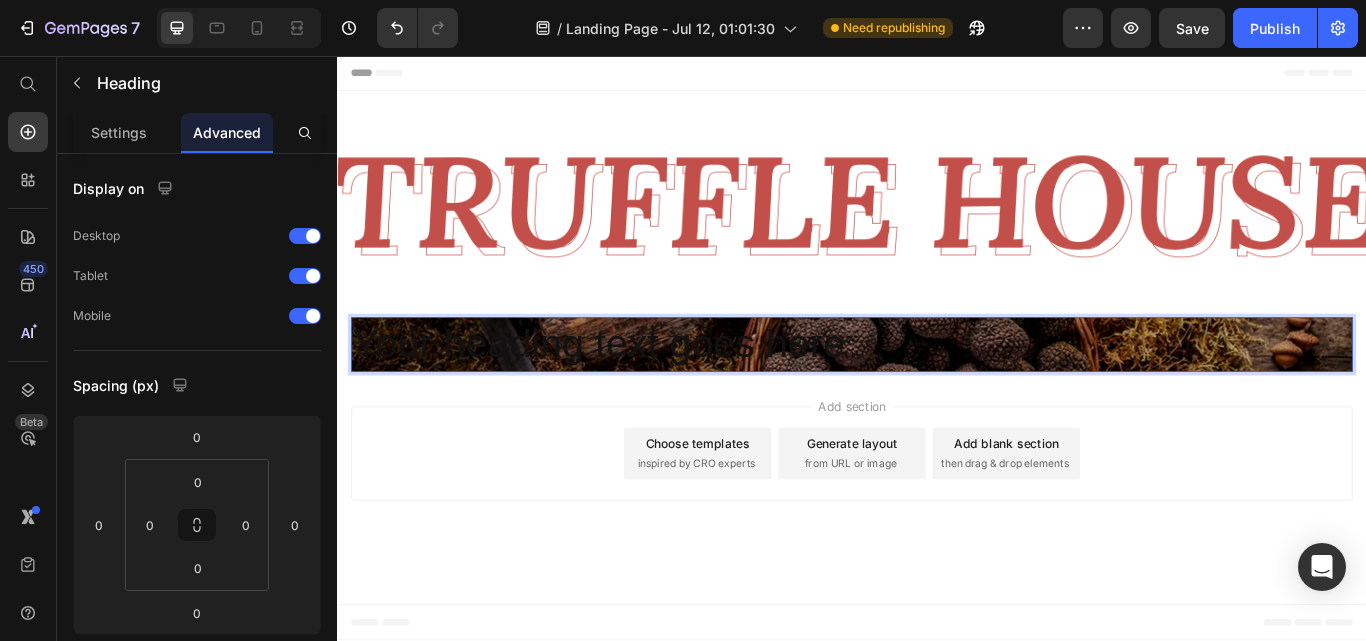 click on "Your heading text goes here" at bounding box center [937, 393] 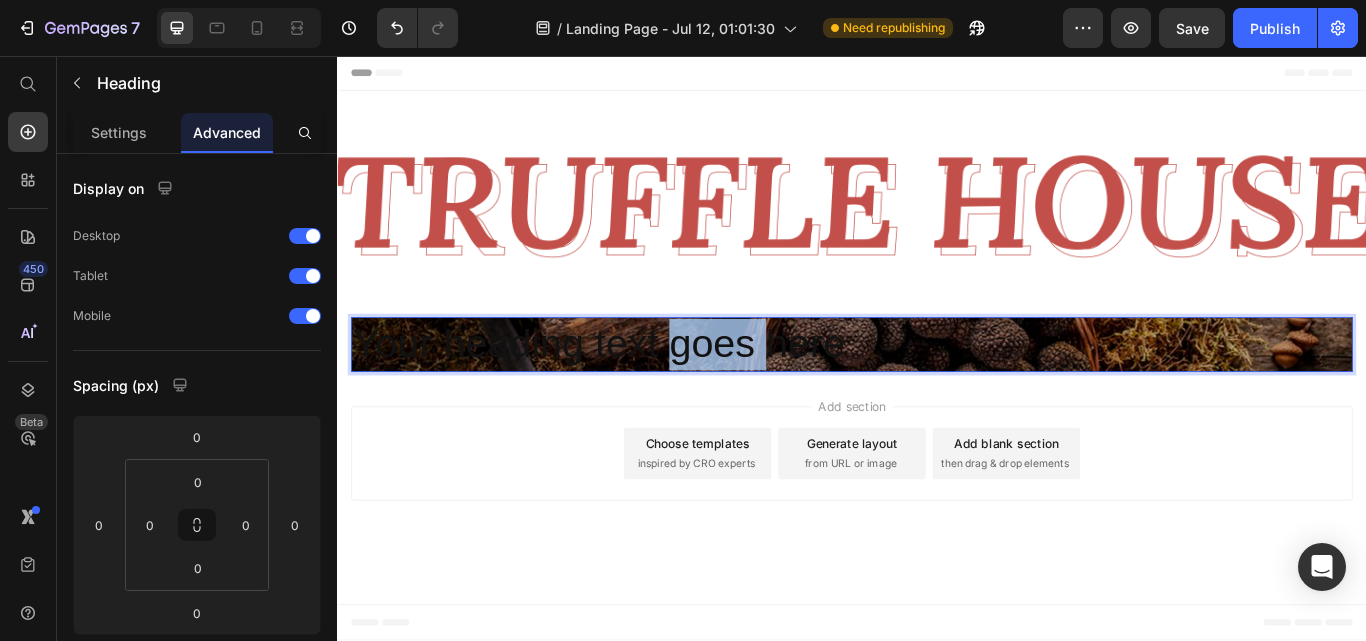 click on "Your heading text goes here" at bounding box center [937, 393] 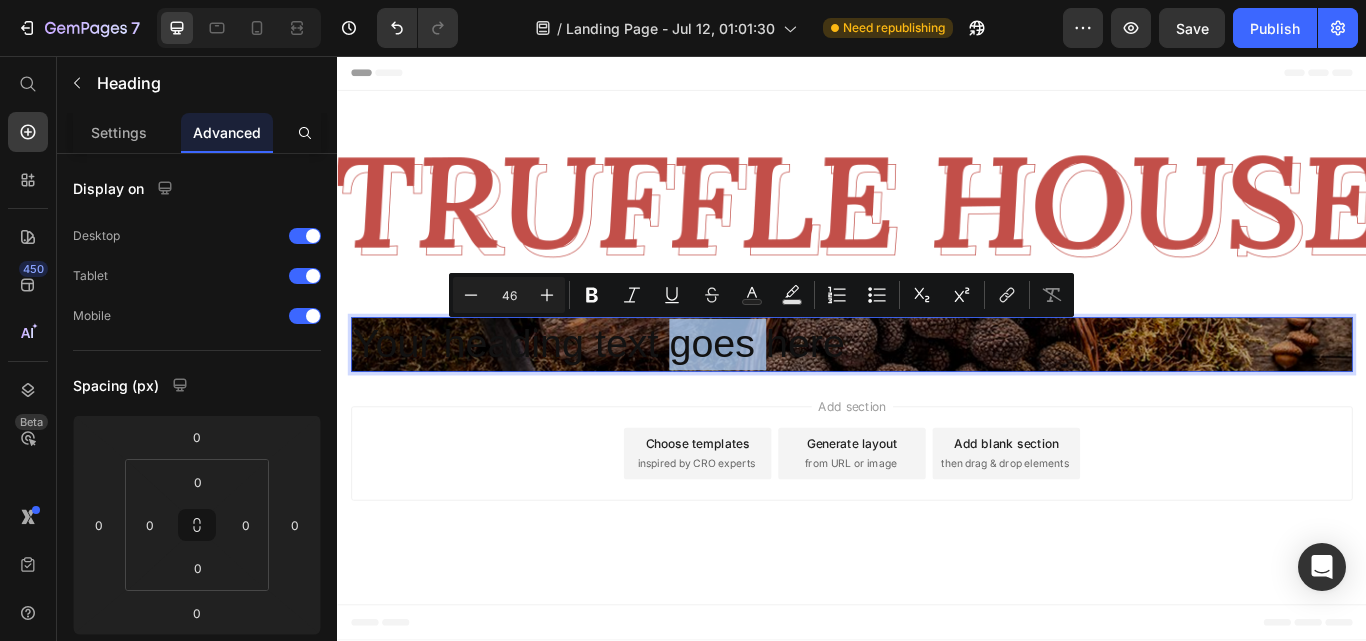 click on "Your heading text goes here" at bounding box center (937, 393) 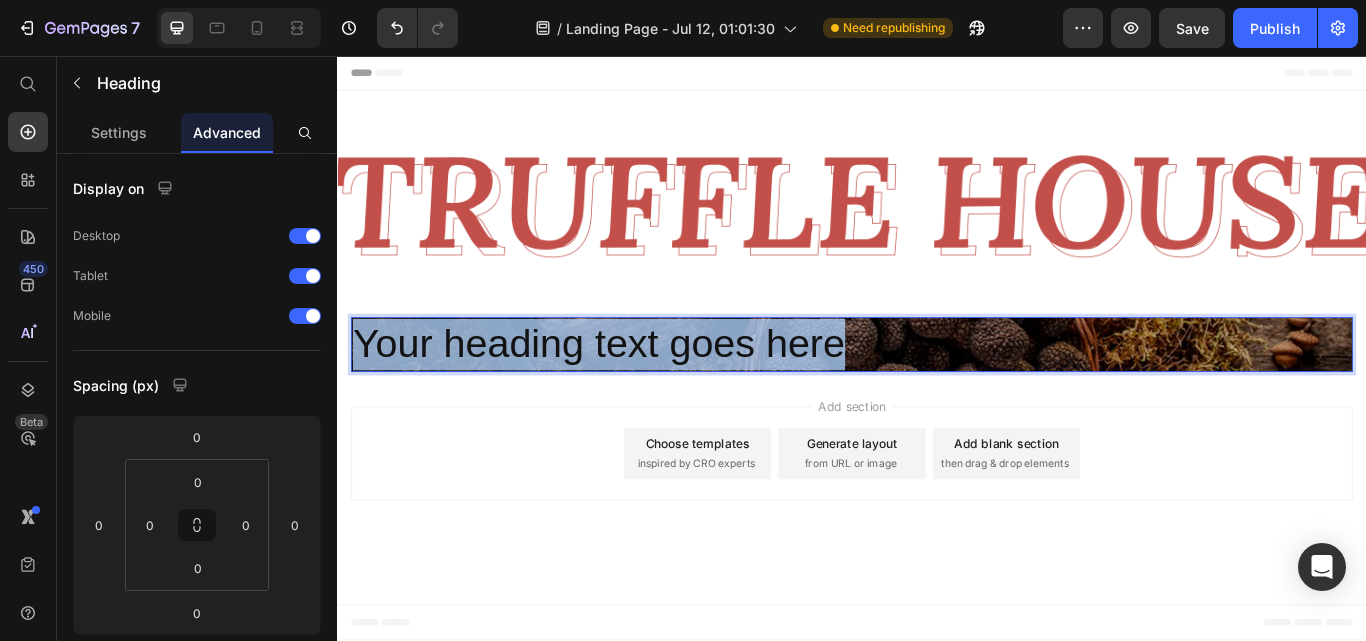 click on "Your heading text goes here" at bounding box center [937, 393] 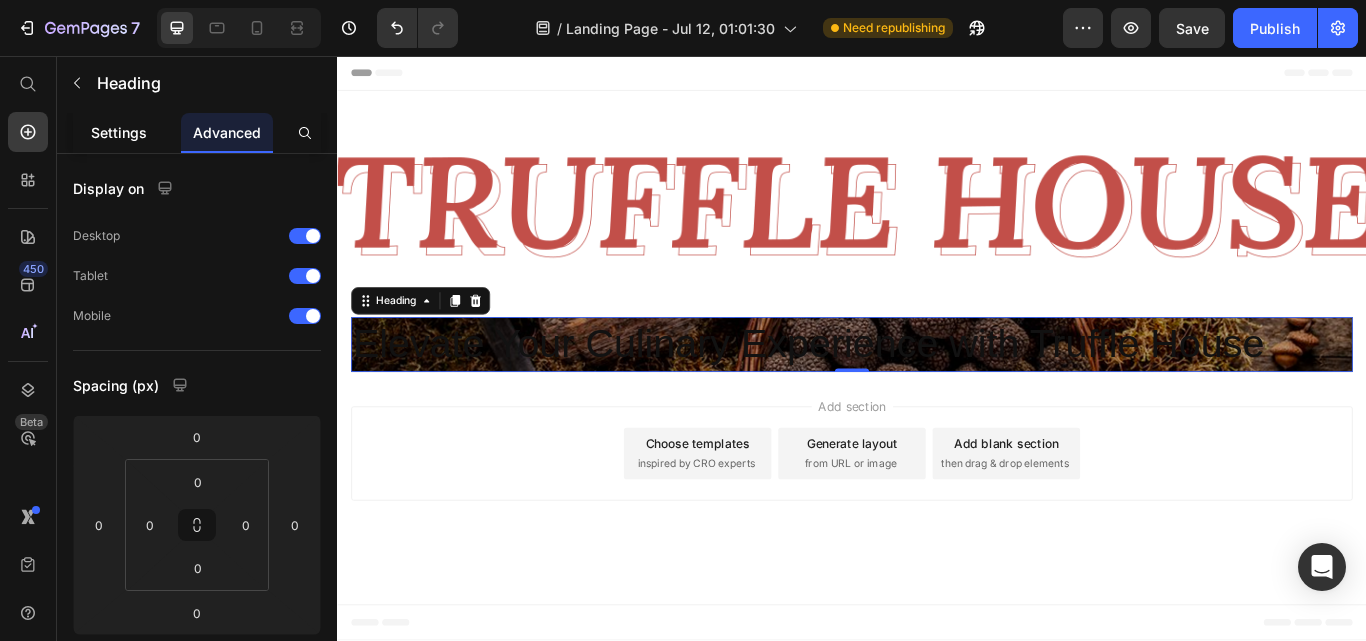 click on "Settings" at bounding box center (119, 132) 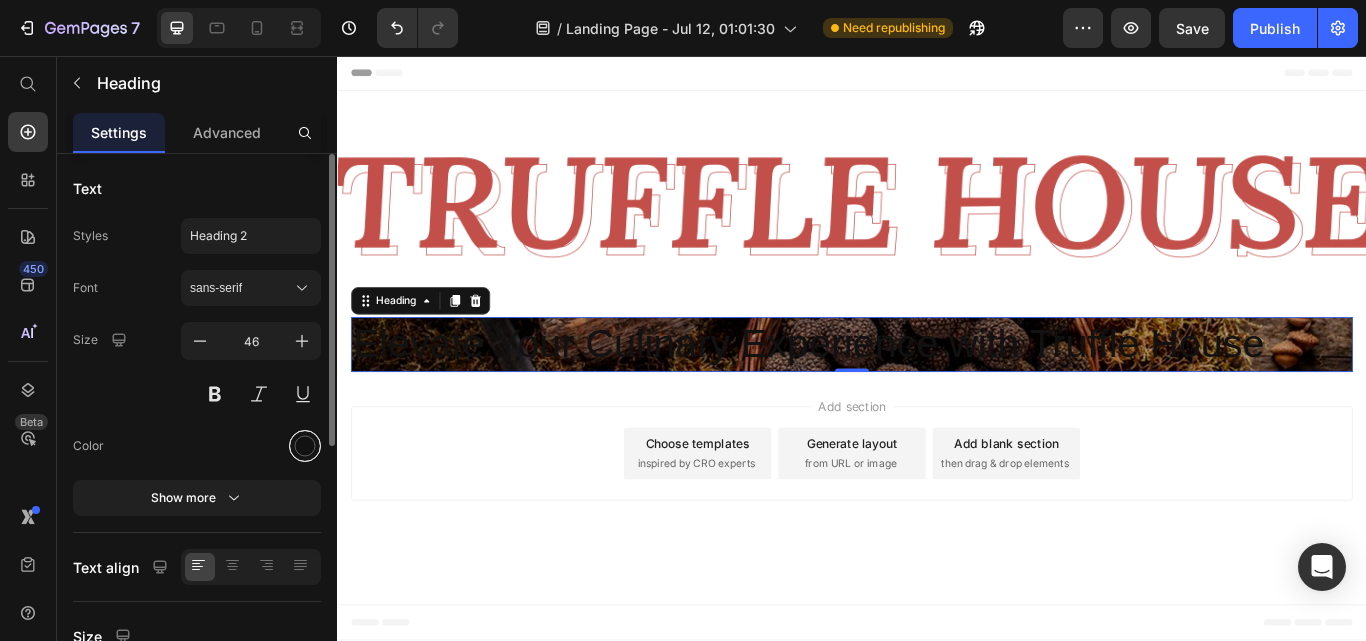 click at bounding box center [305, 446] 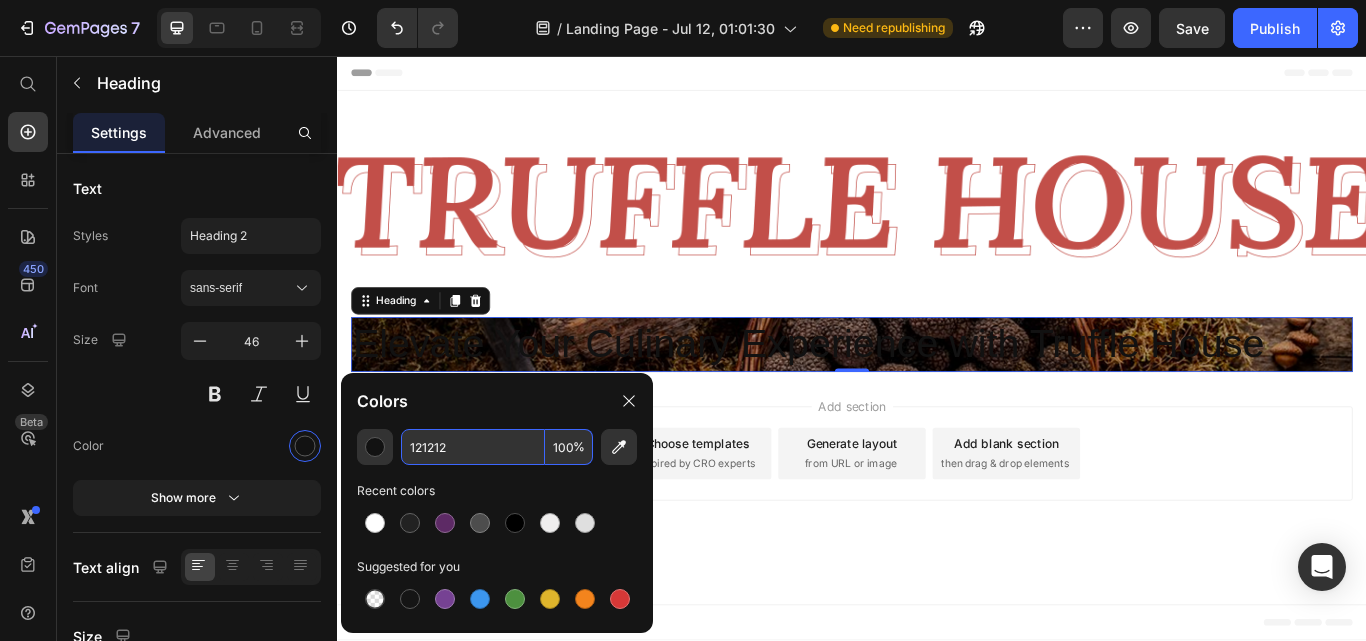 click on "121212" at bounding box center [473, 447] 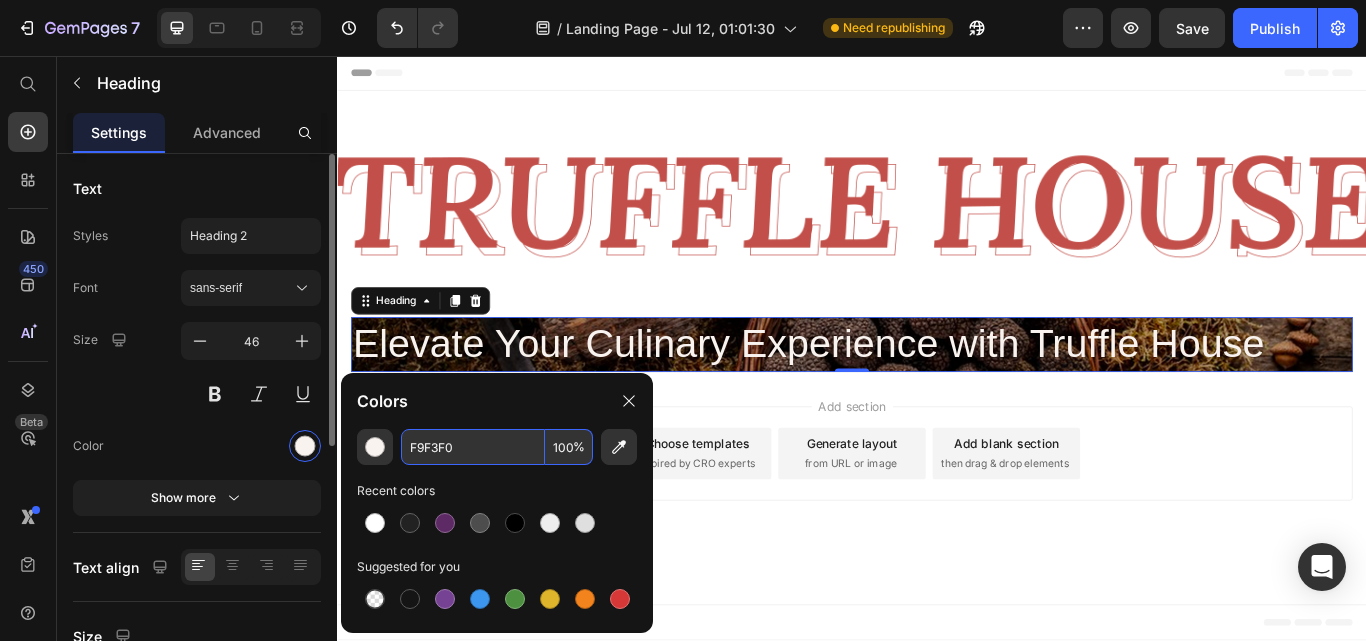 type on "F9F3F0" 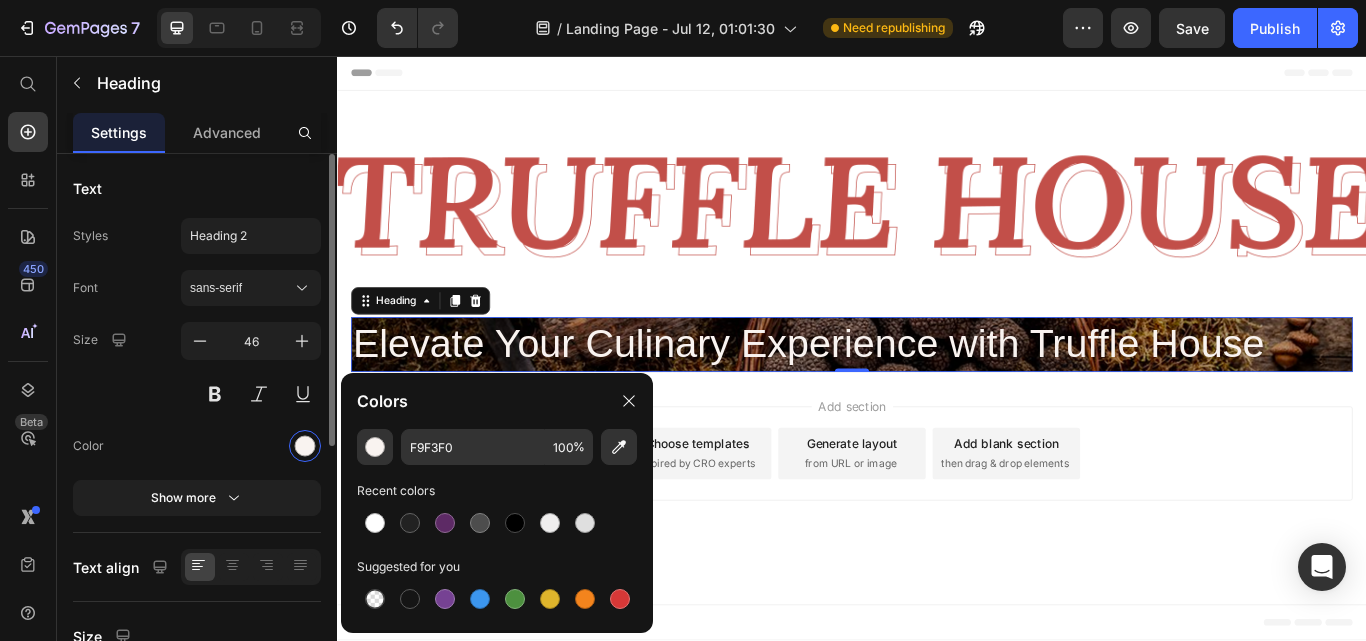 click on "Size 46" at bounding box center [197, 367] 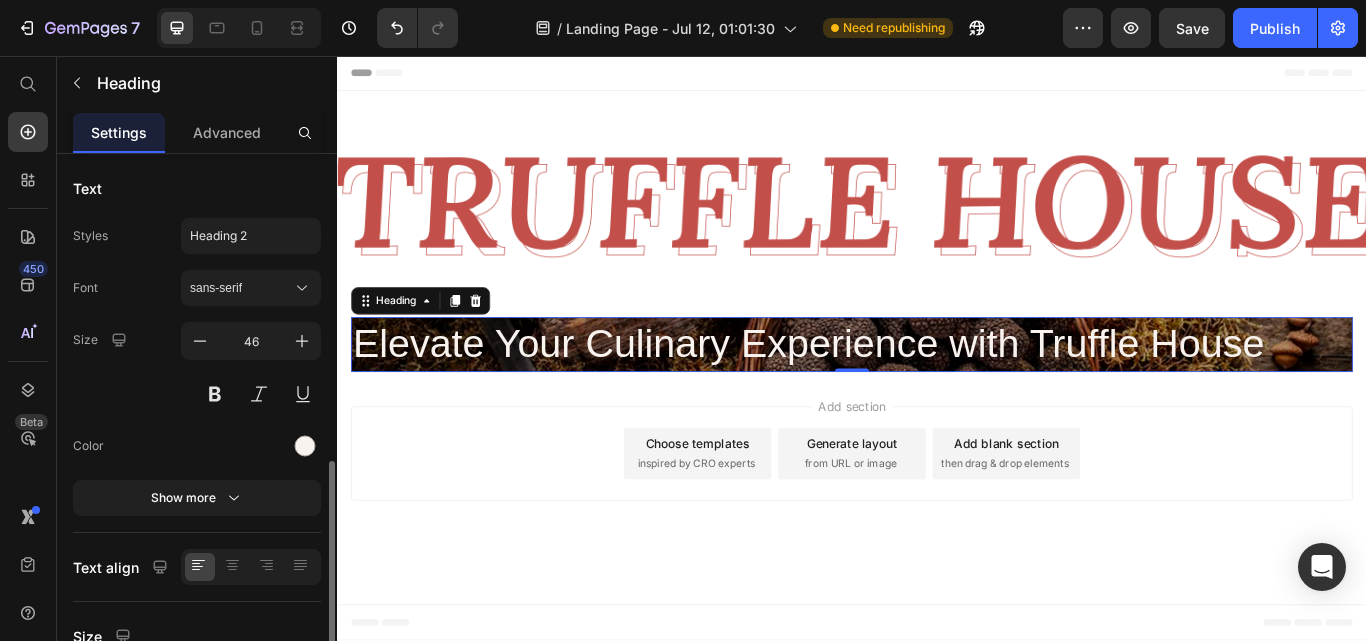 scroll, scrollTop: 300, scrollLeft: 0, axis: vertical 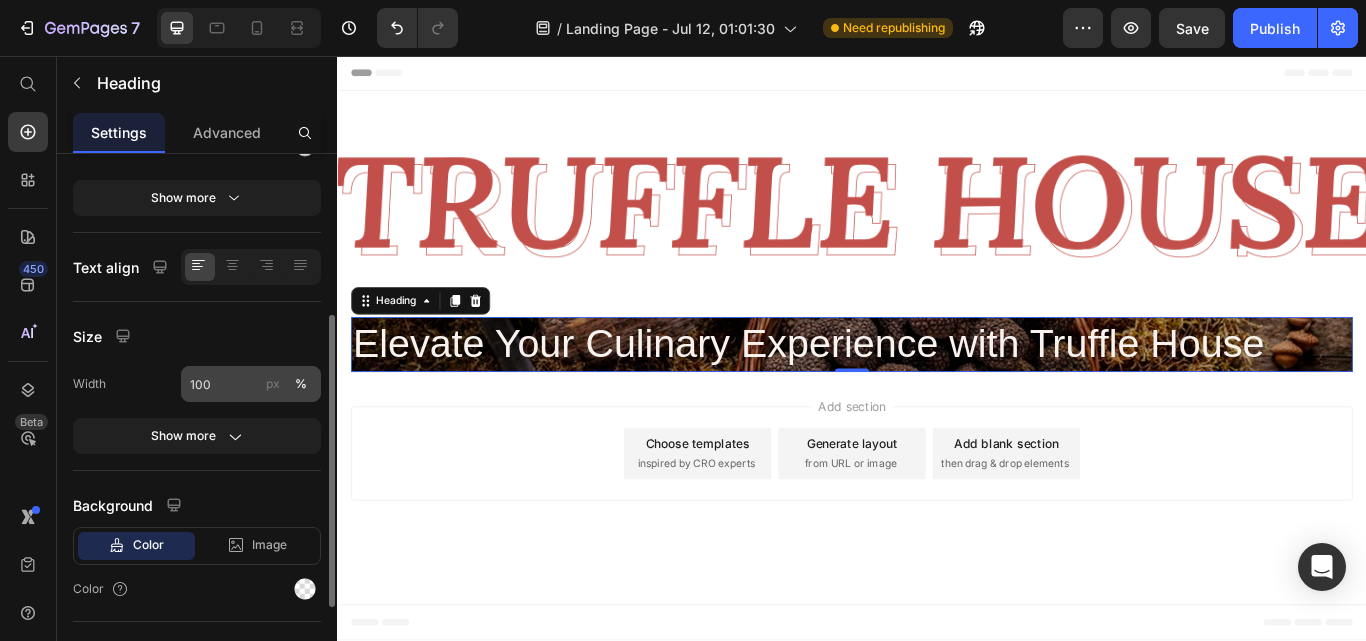 click on "px" at bounding box center [273, 384] 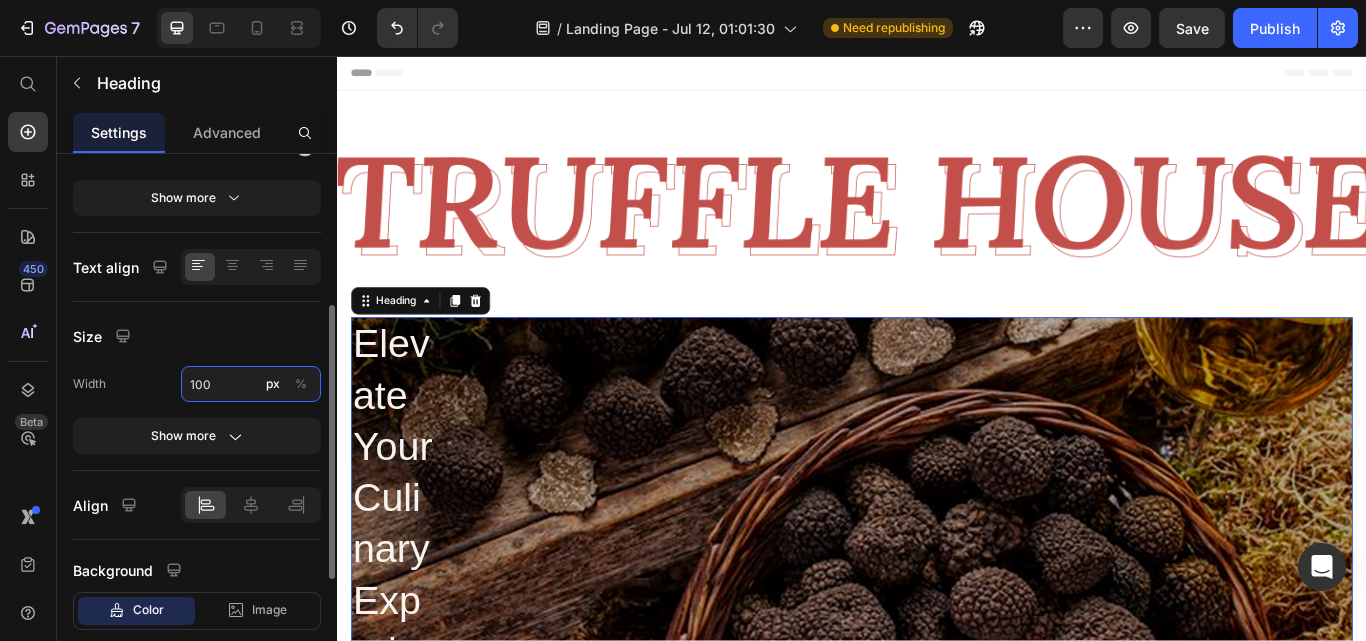 click on "100" at bounding box center (251, 384) 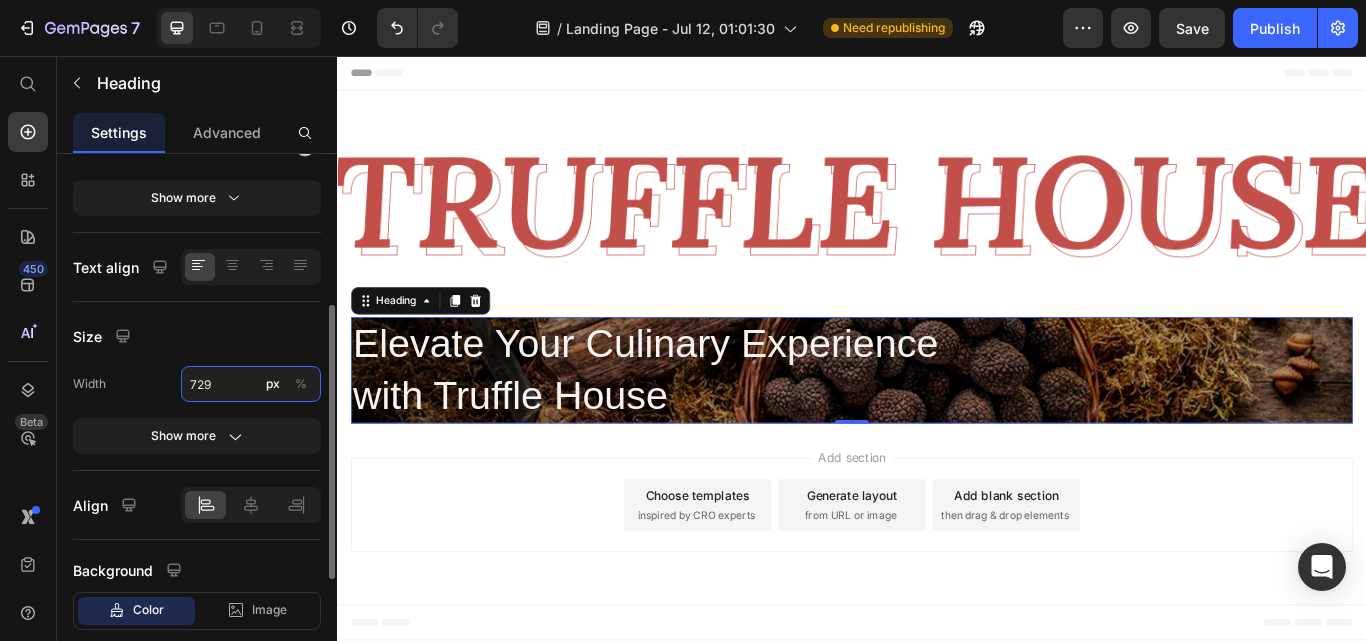 type on "729" 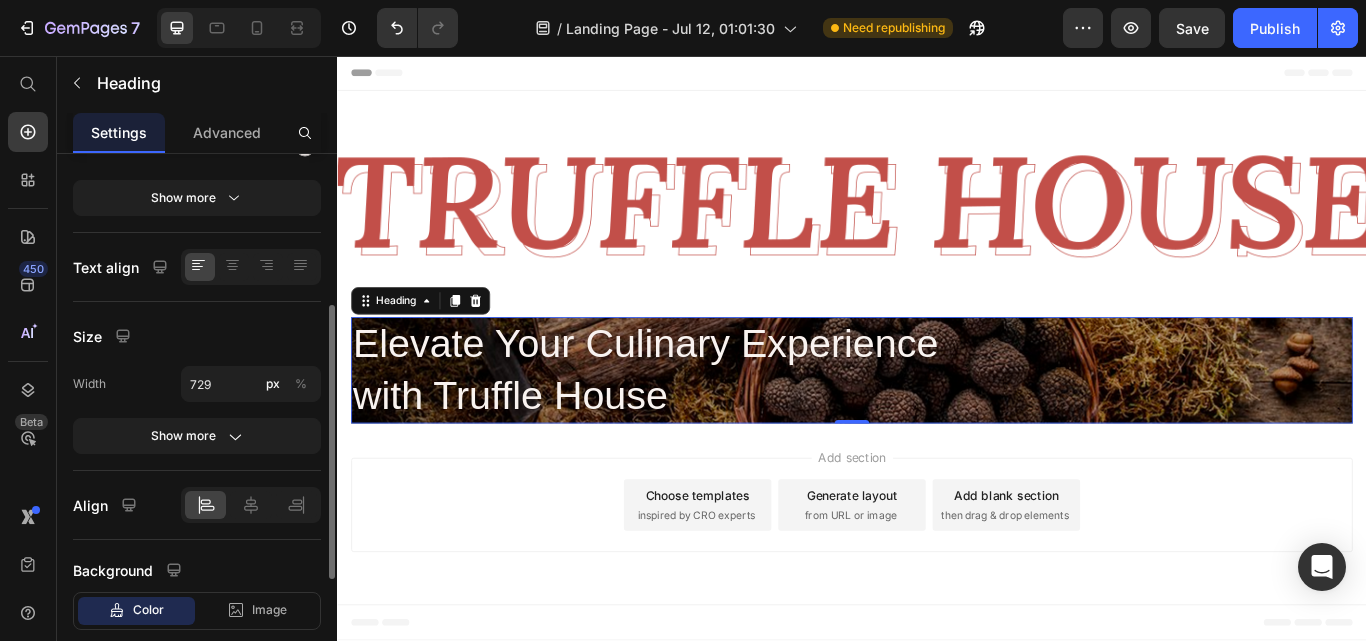 click on "Size" at bounding box center [197, 336] 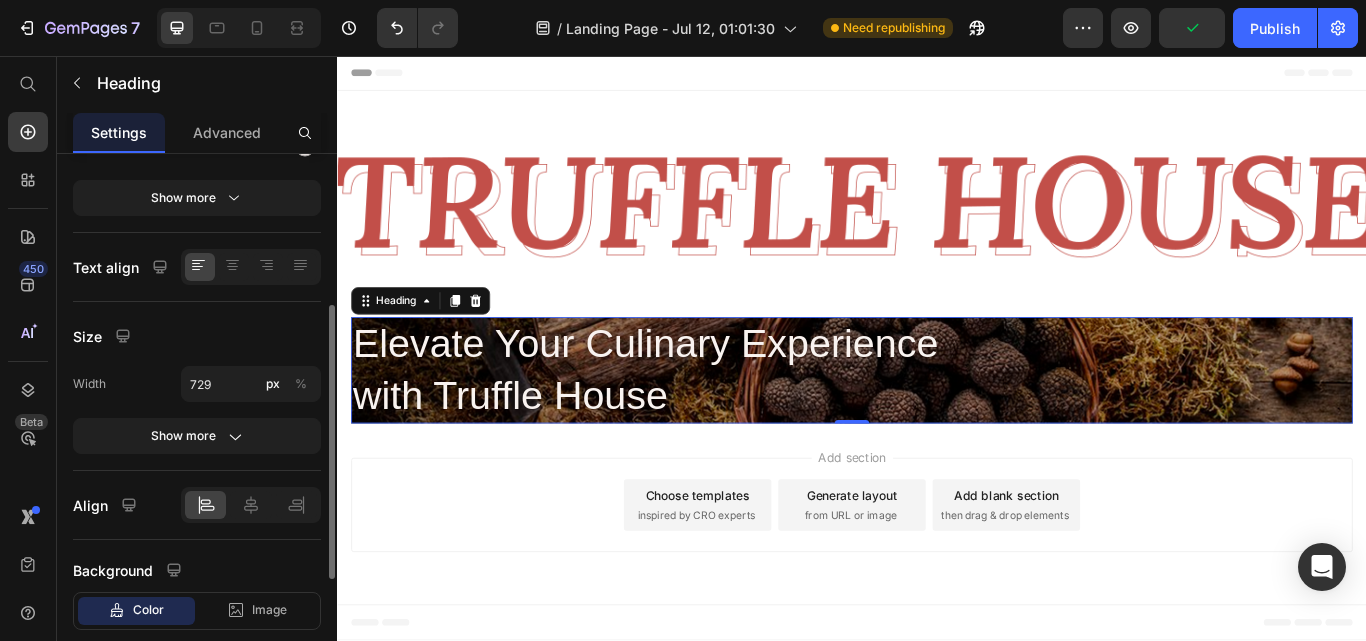 scroll, scrollTop: 0, scrollLeft: 0, axis: both 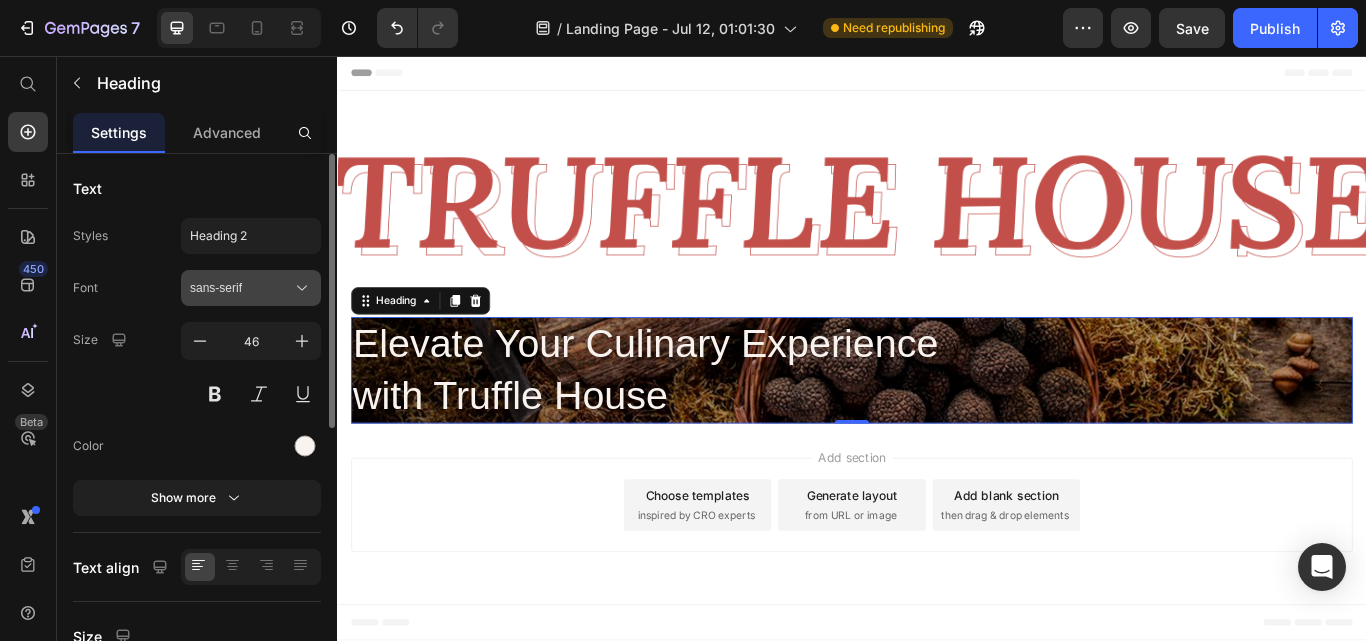 click on "sans-serif" at bounding box center (241, 288) 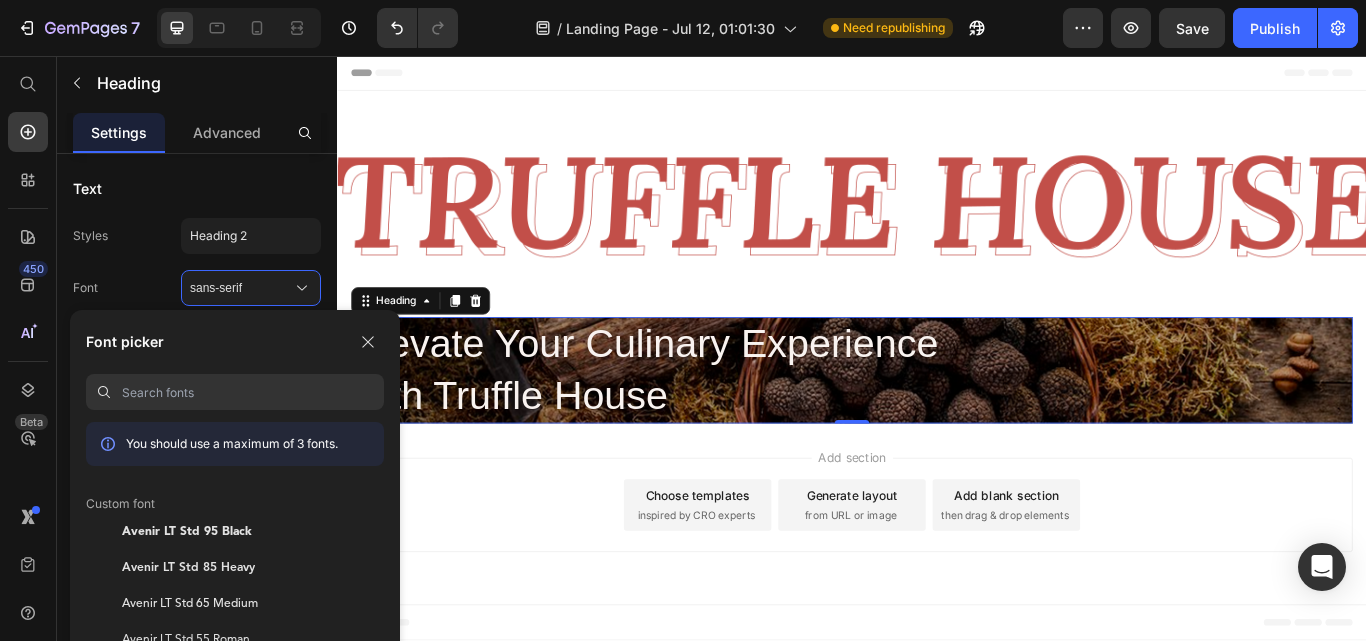 click at bounding box center [253, 392] 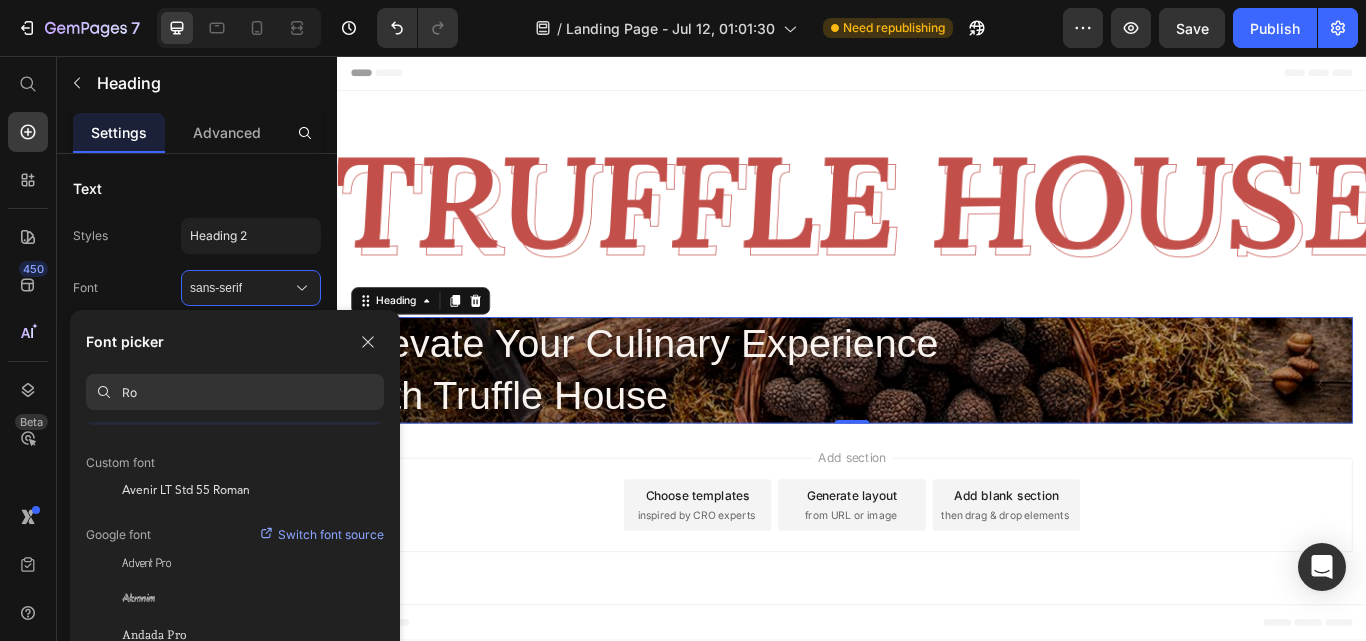 scroll, scrollTop: 0, scrollLeft: 0, axis: both 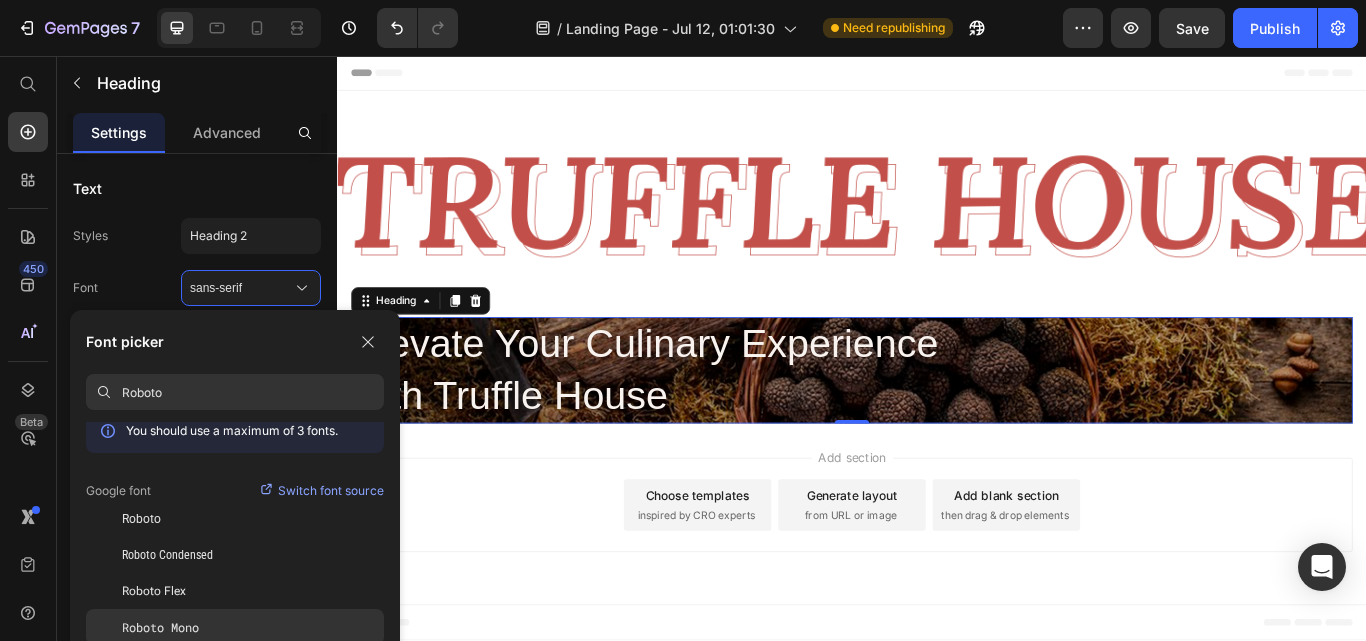 type on "Roboto" 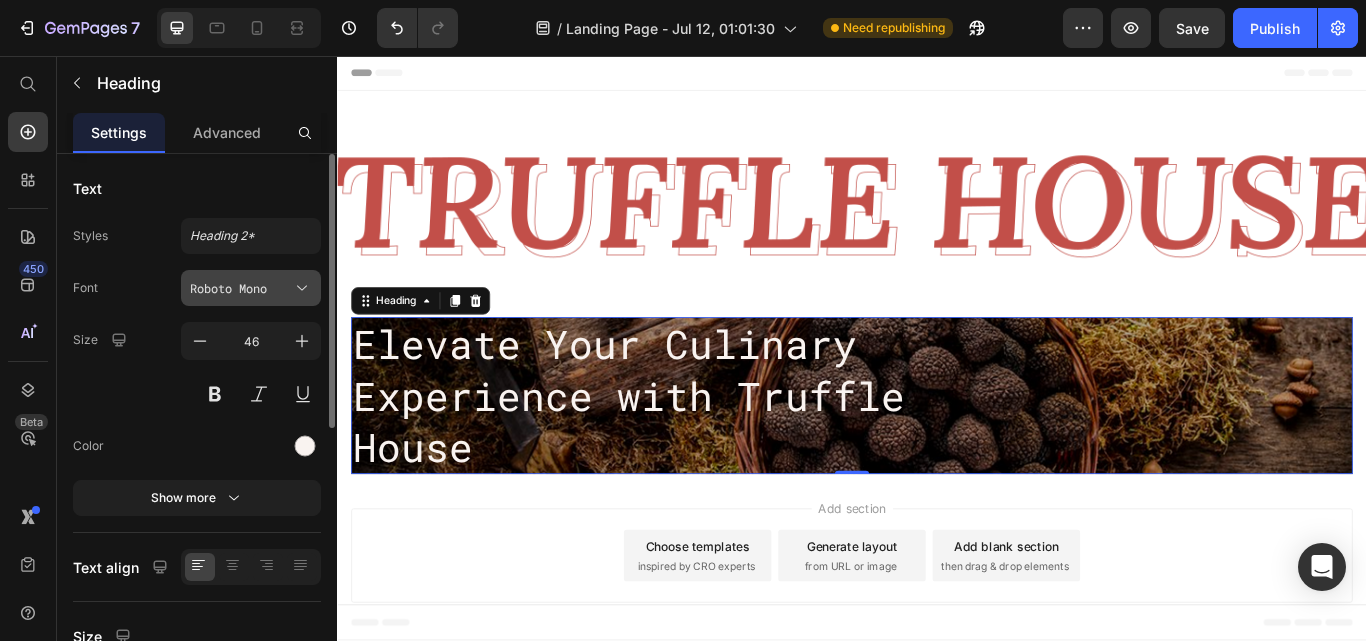 click on "Roboto Mono" at bounding box center [241, 288] 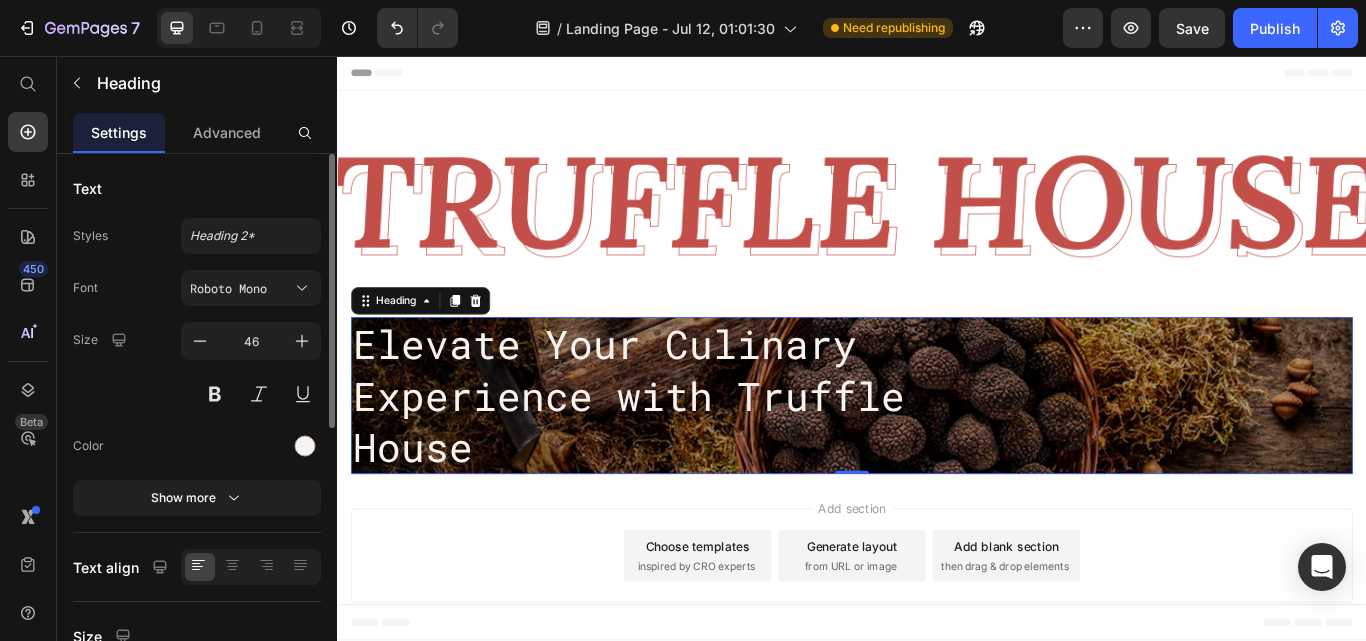 click on "Font Roboto Mono" at bounding box center (197, 288) 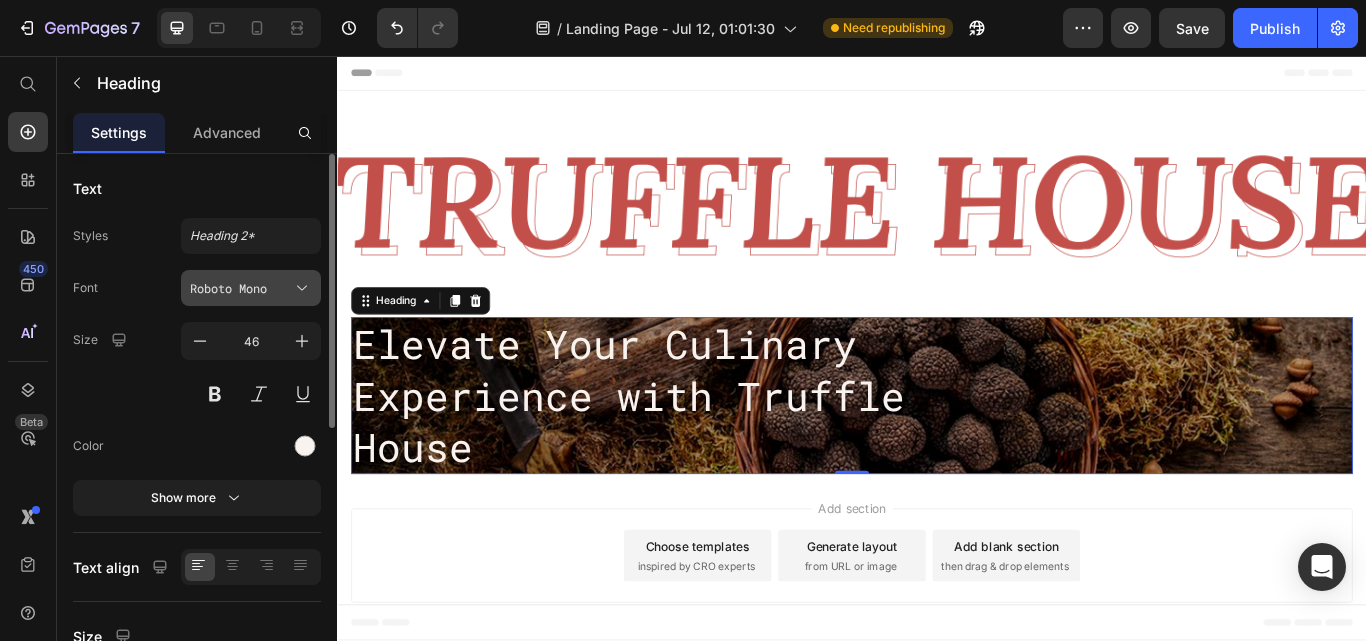 click on "Roboto Mono" at bounding box center [241, 288] 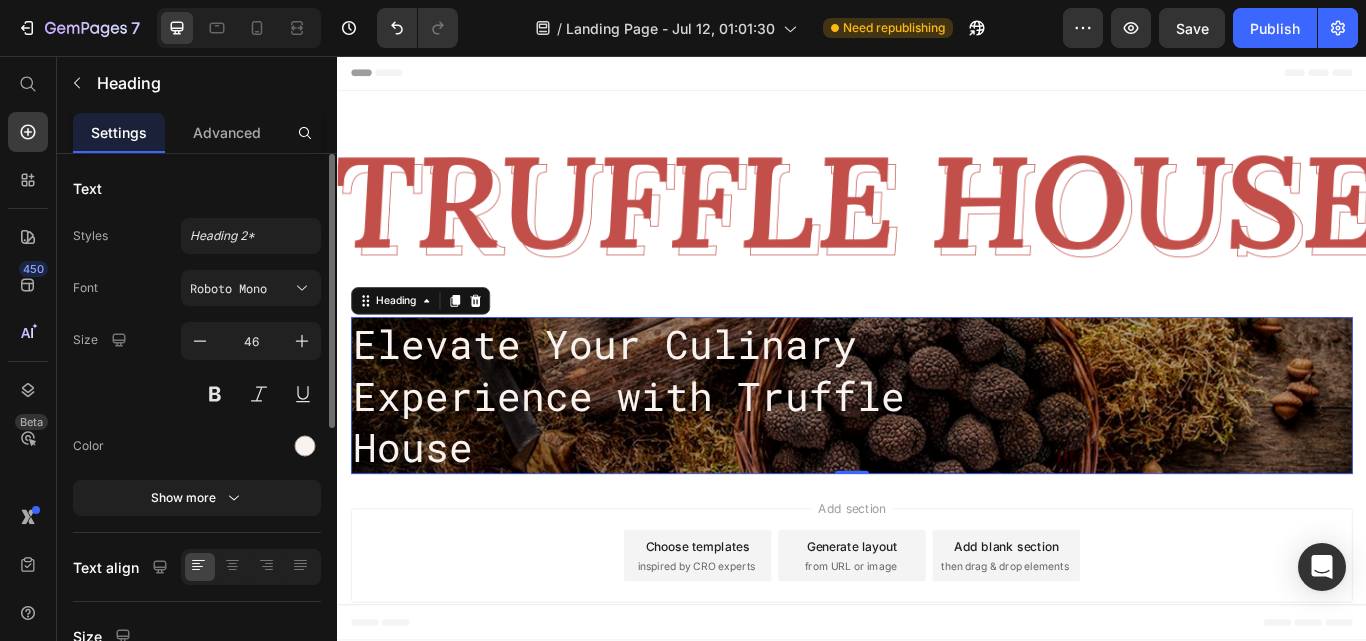 click on "Styles Heading 2* Font Roboto Mono Size 46 Color Show more" 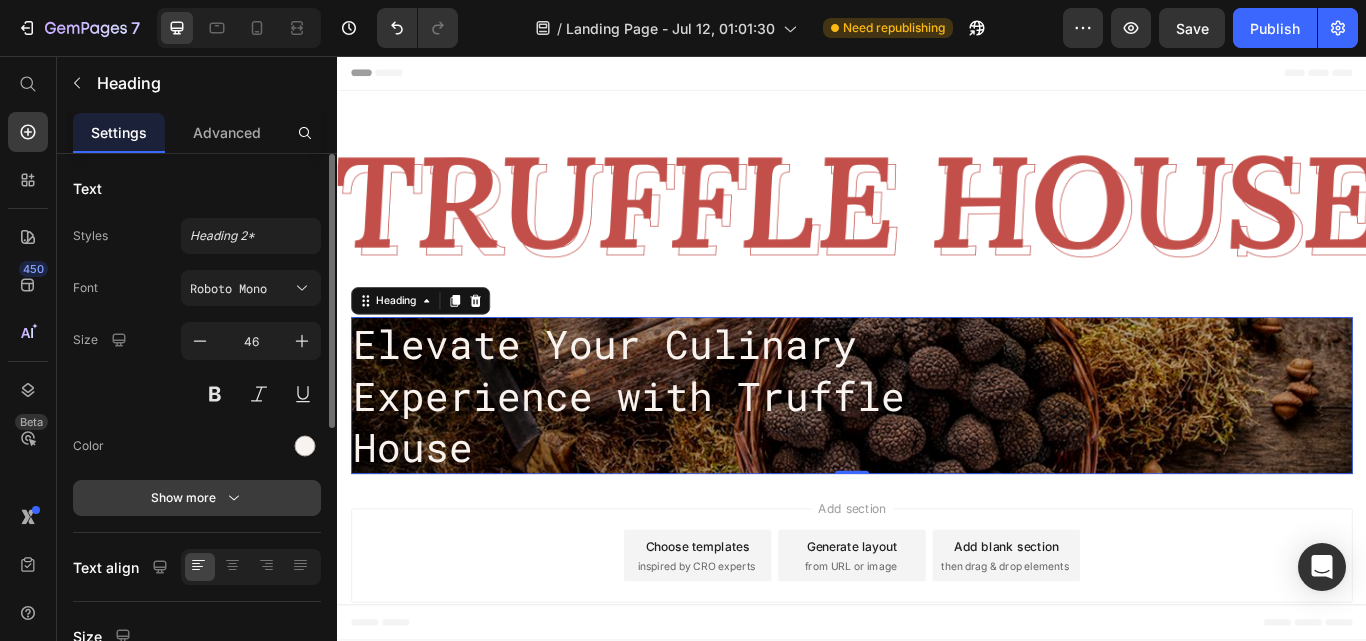 click on "Show more" at bounding box center [197, 498] 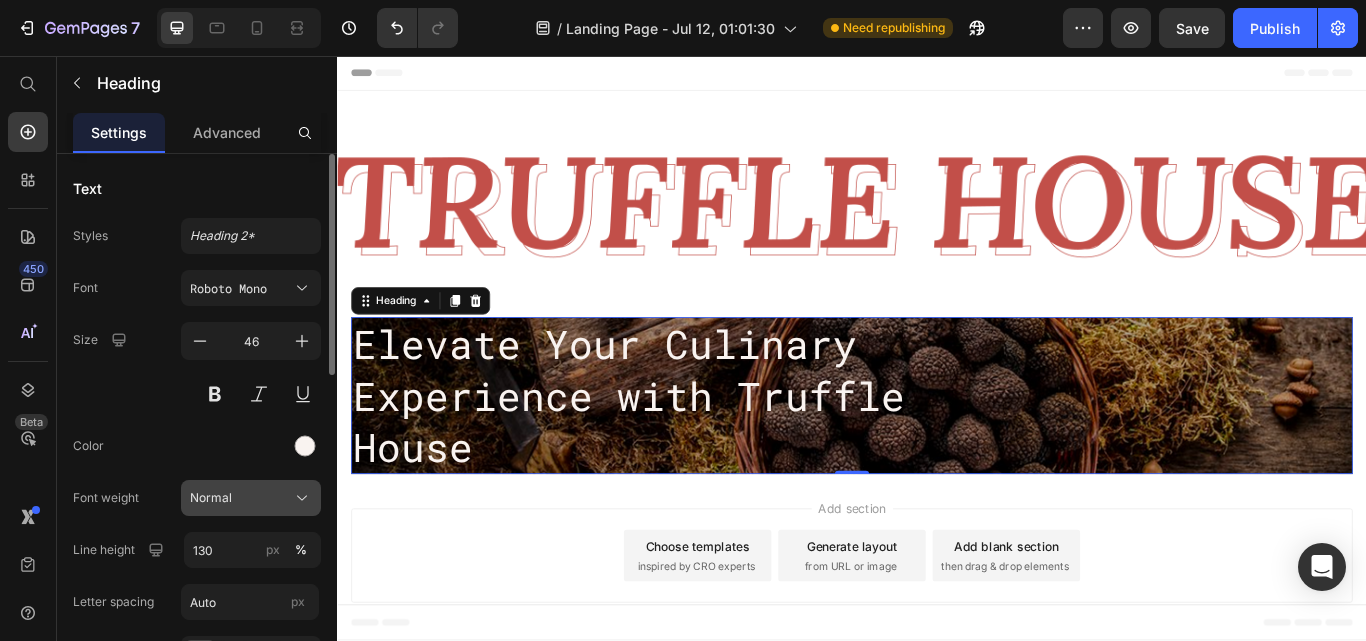 click on "Normal" 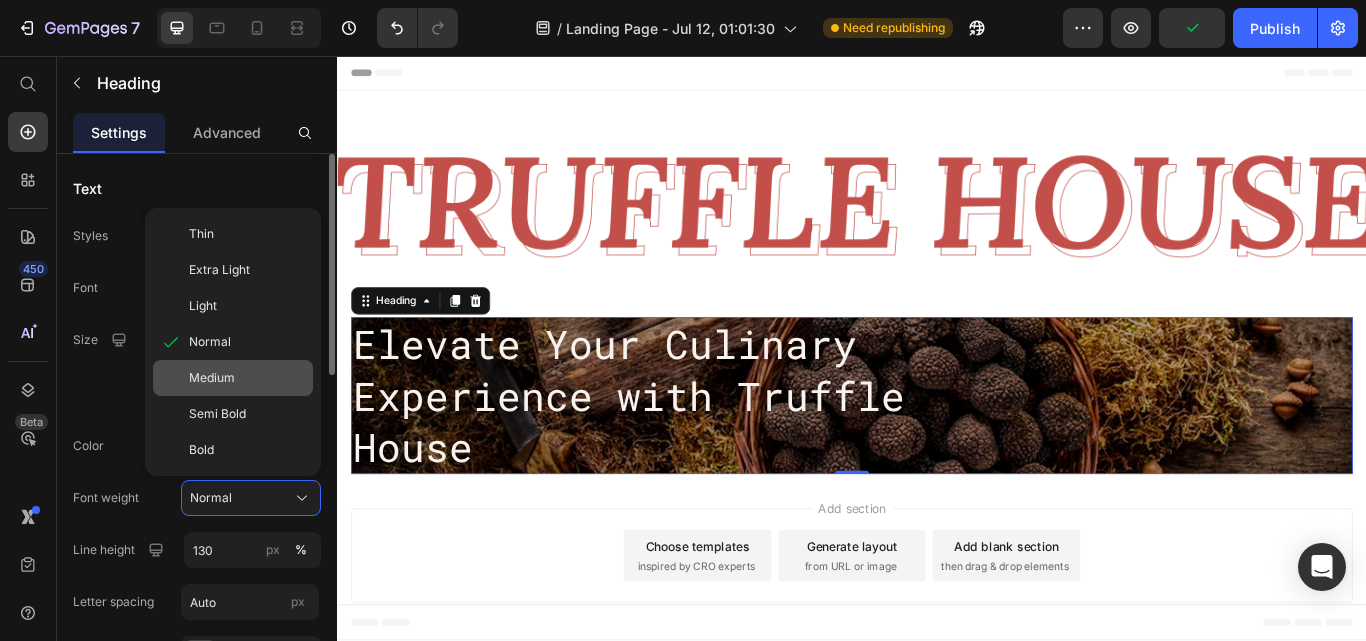 click on "Medium" at bounding box center [212, 378] 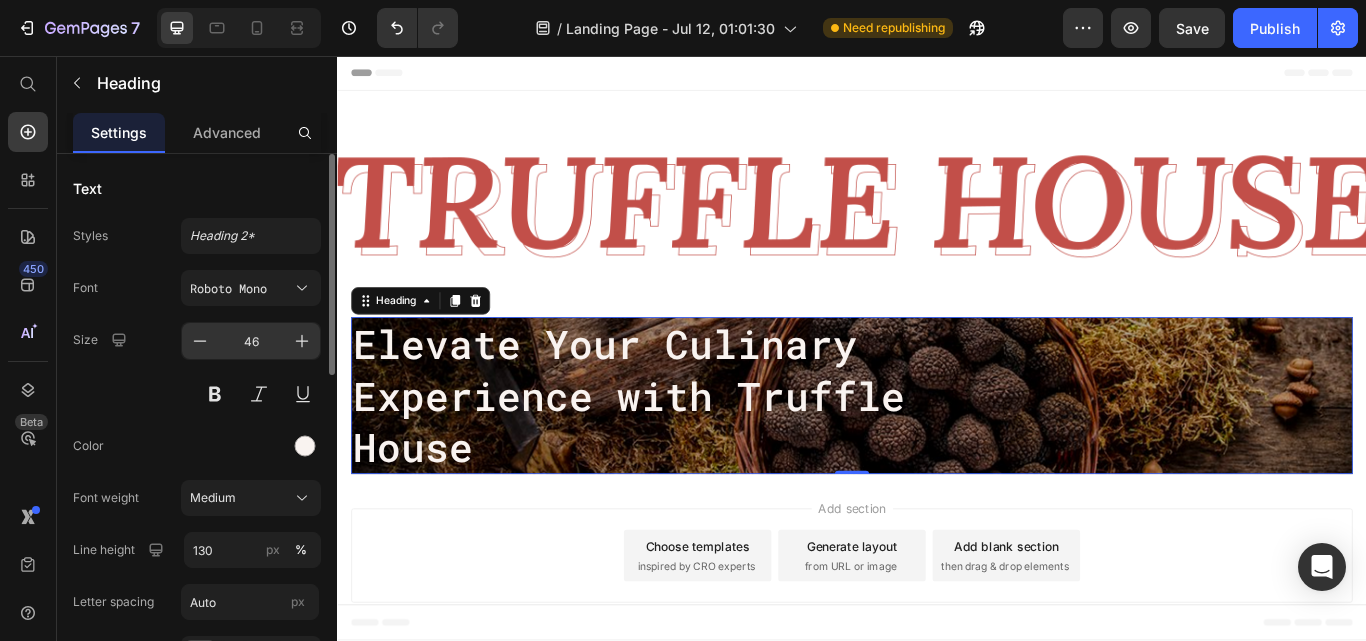 click on "46" at bounding box center [251, 341] 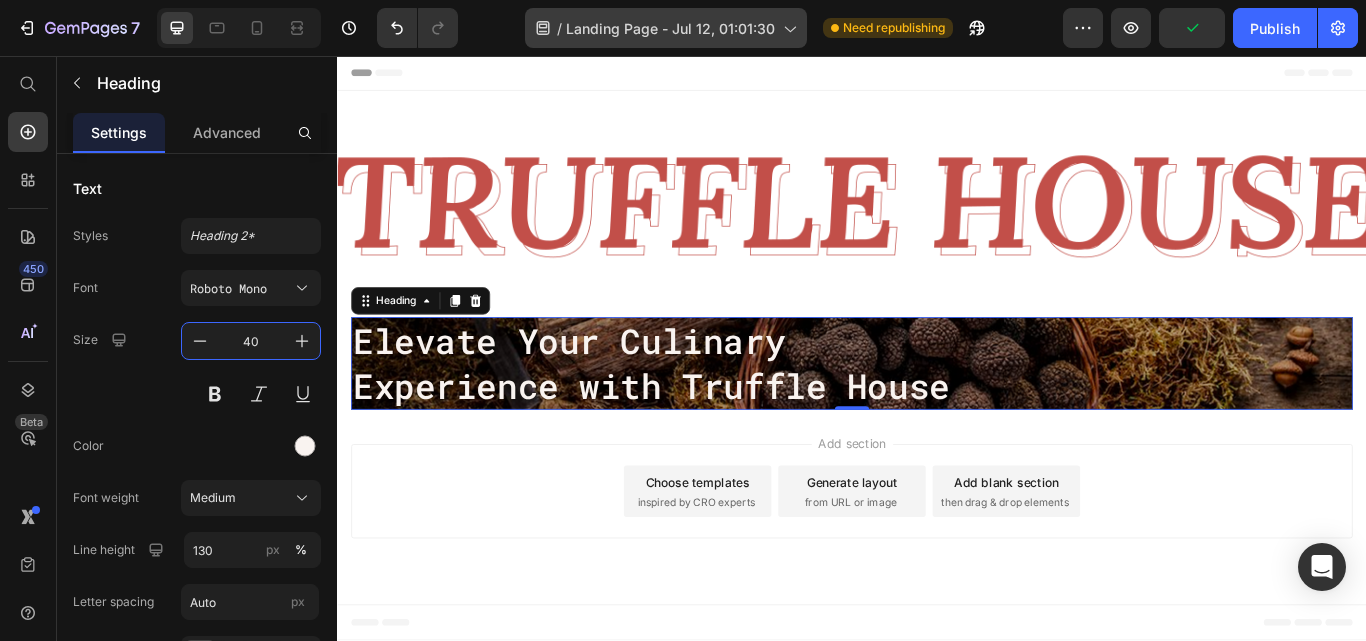 type on "40" 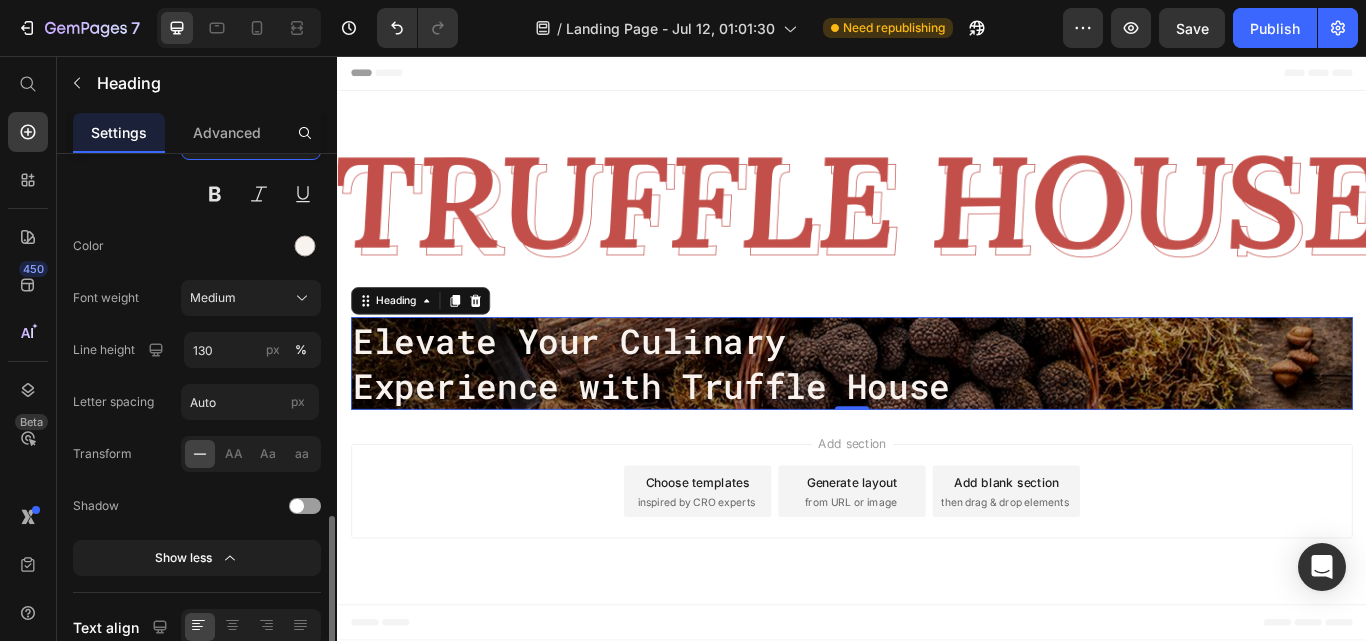 scroll, scrollTop: 400, scrollLeft: 0, axis: vertical 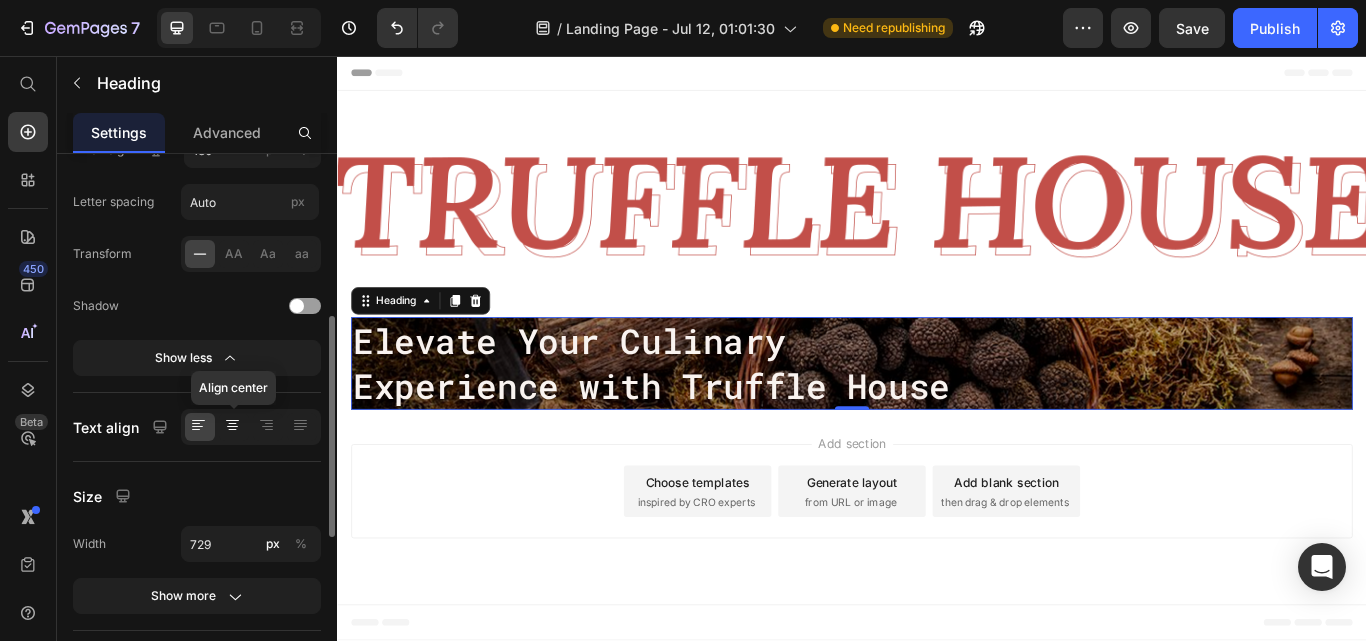 click 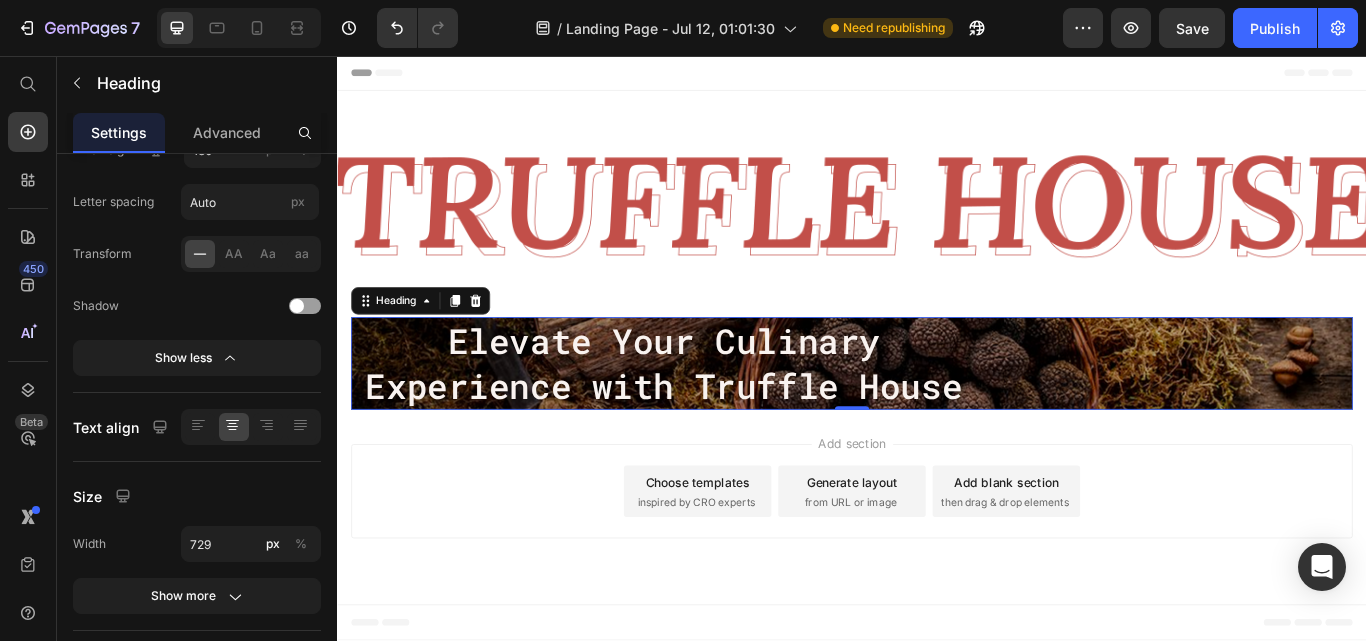 scroll, scrollTop: 0, scrollLeft: 0, axis: both 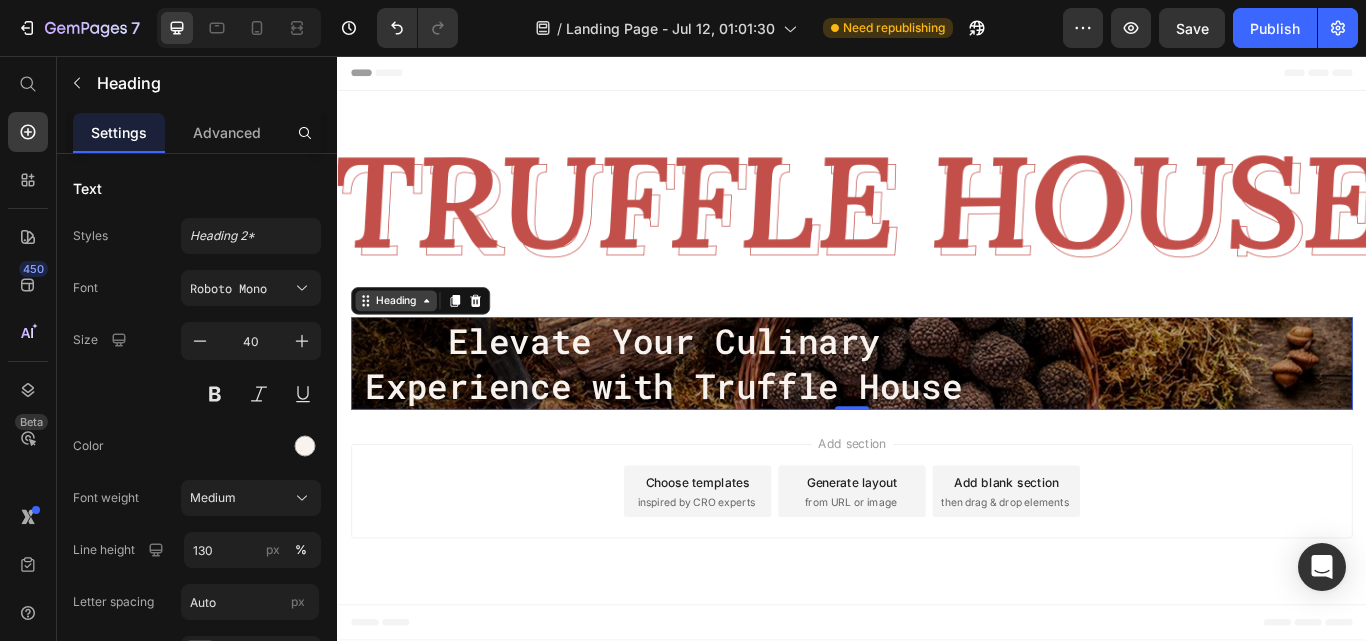 click on "Heading" at bounding box center [405, 342] 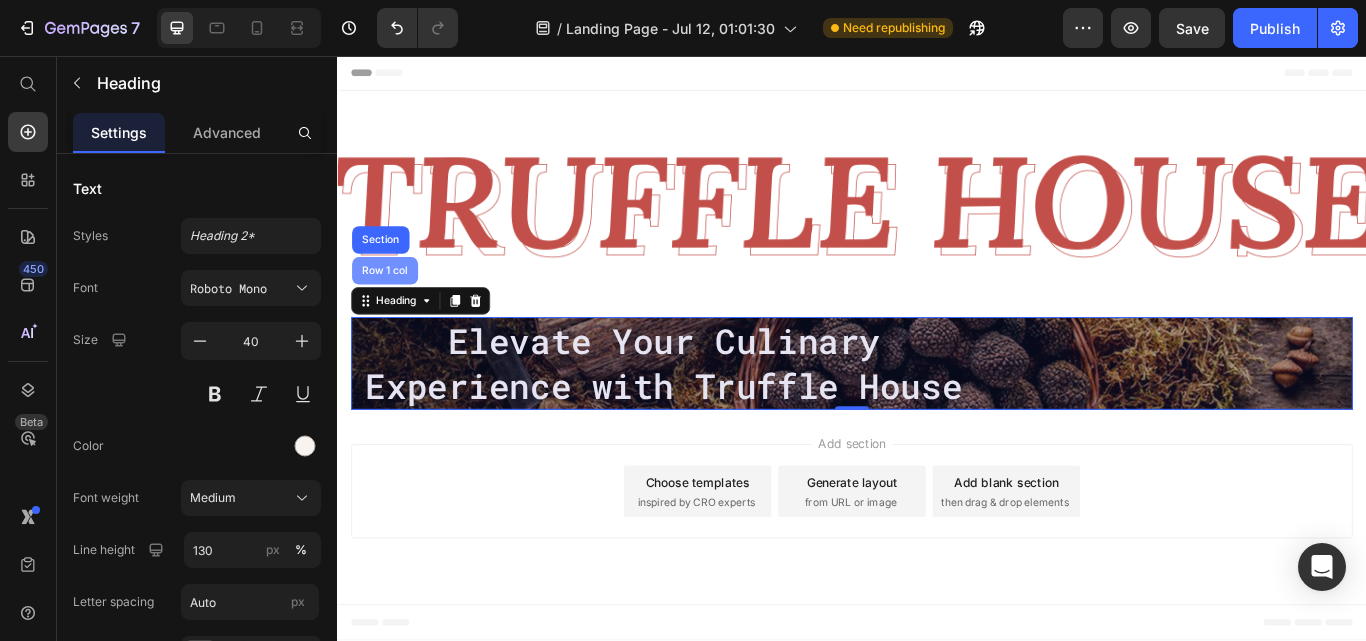 click on "Row 1 col" at bounding box center (392, 307) 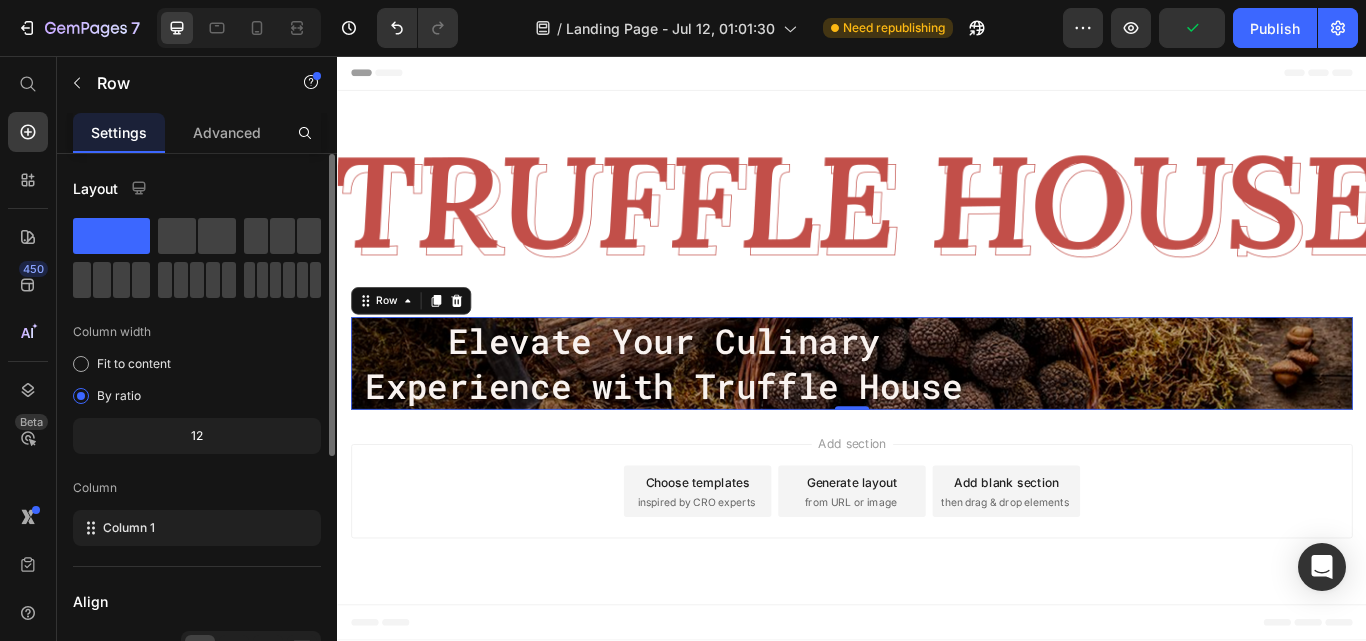 scroll, scrollTop: 400, scrollLeft: 0, axis: vertical 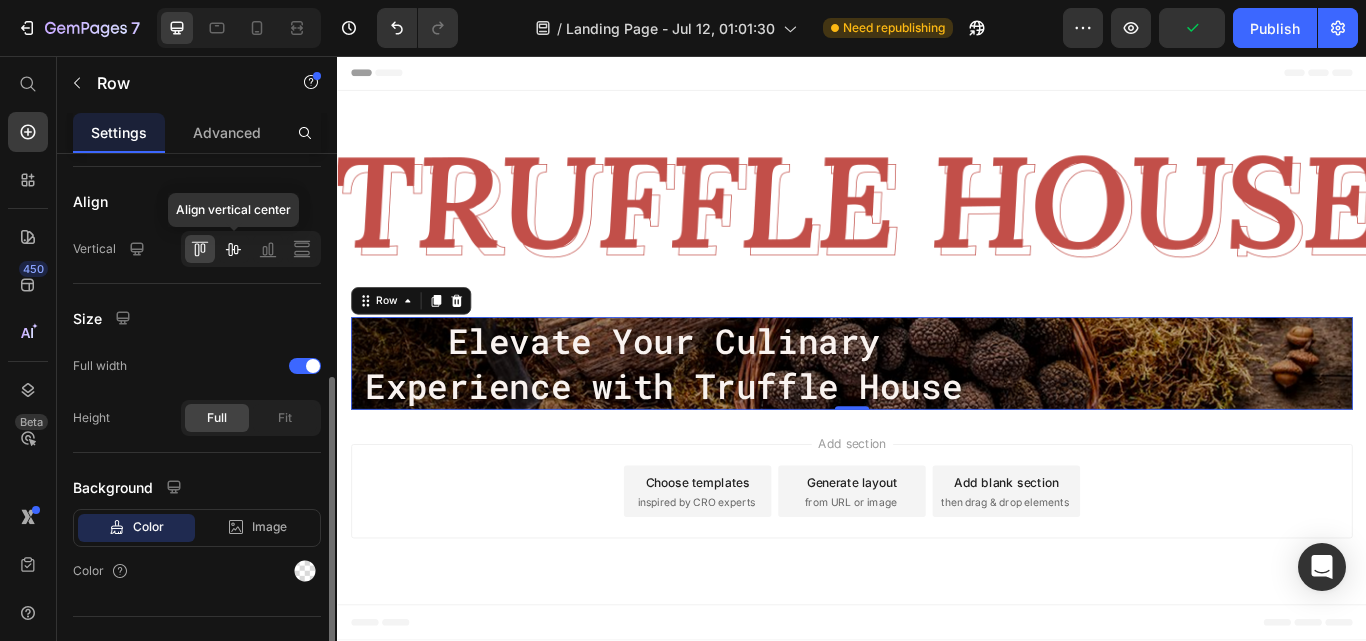 click 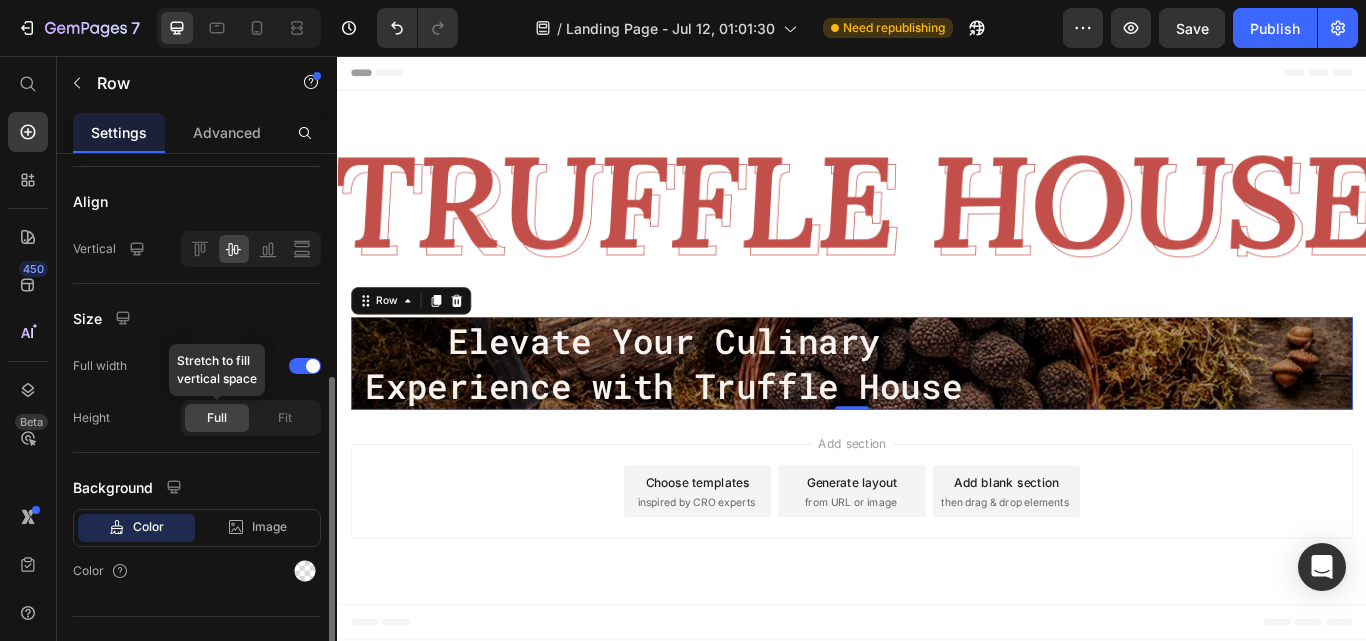 scroll, scrollTop: 433, scrollLeft: 0, axis: vertical 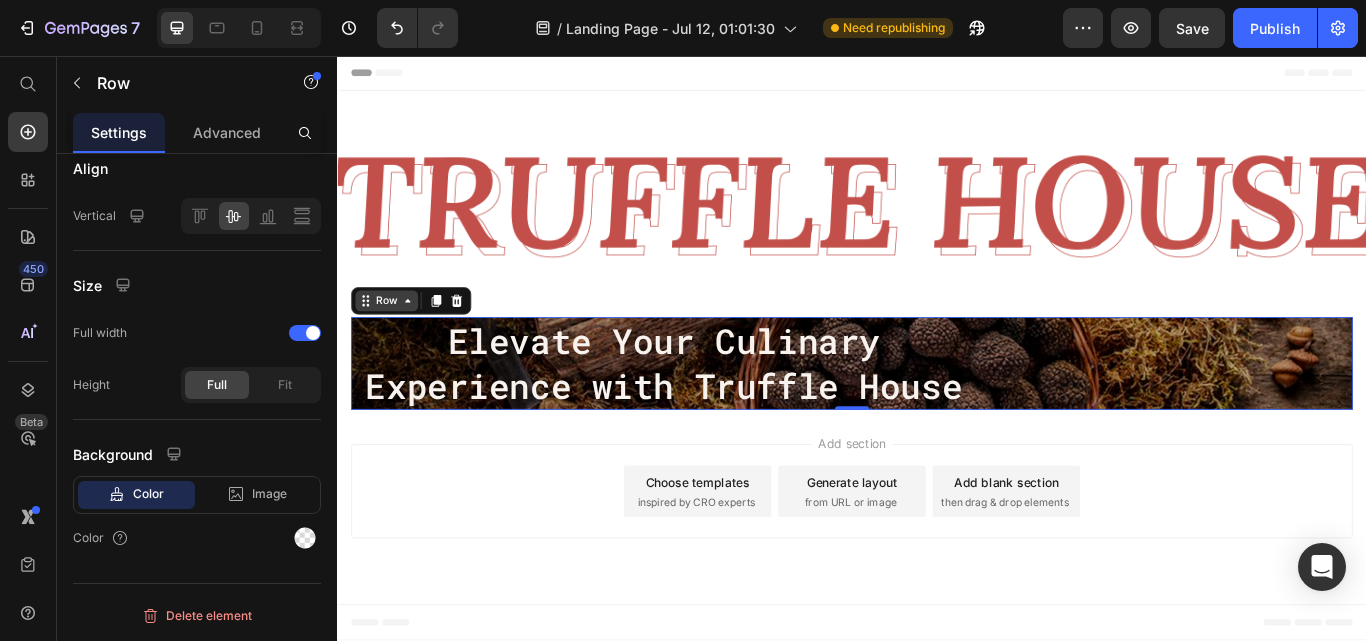 click on "Row" at bounding box center (394, 342) 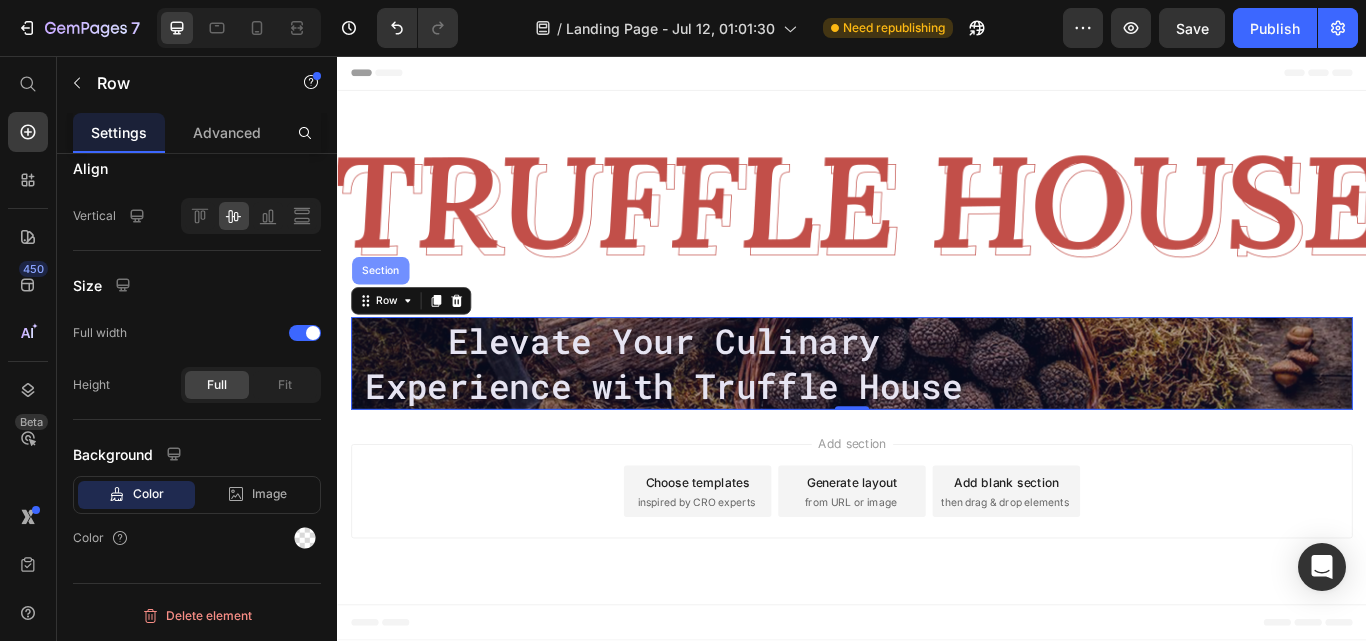 click on "Section" at bounding box center [387, 307] 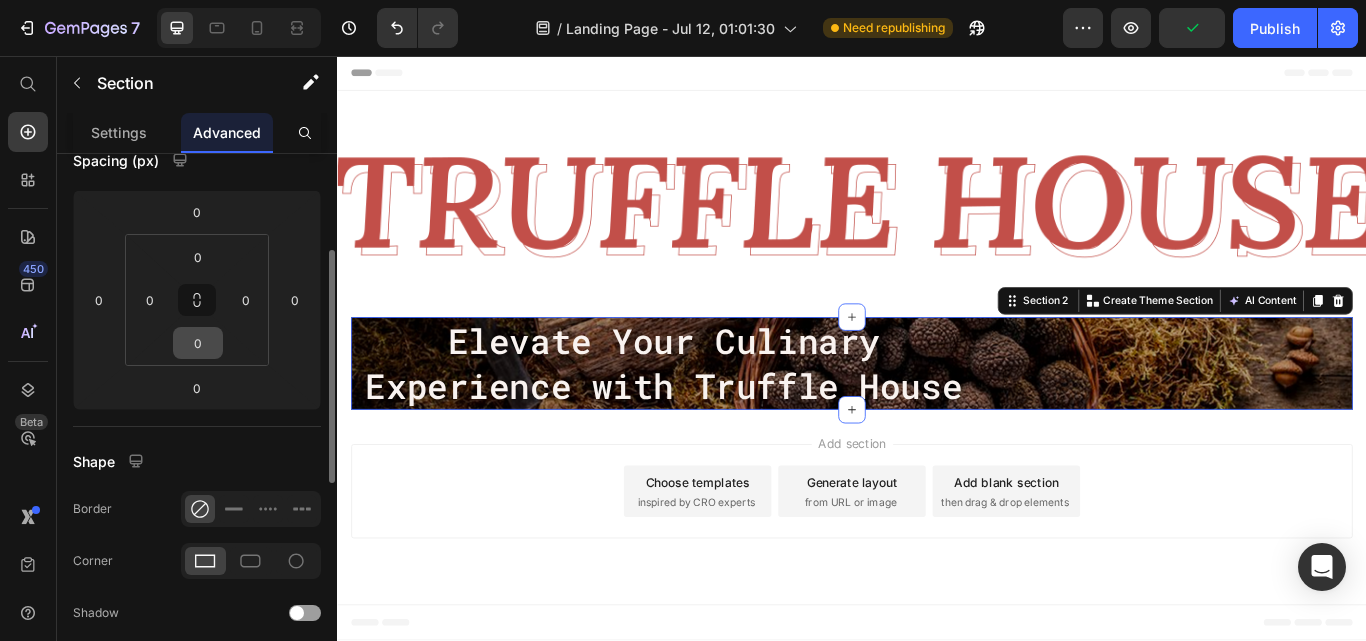scroll, scrollTop: 0, scrollLeft: 0, axis: both 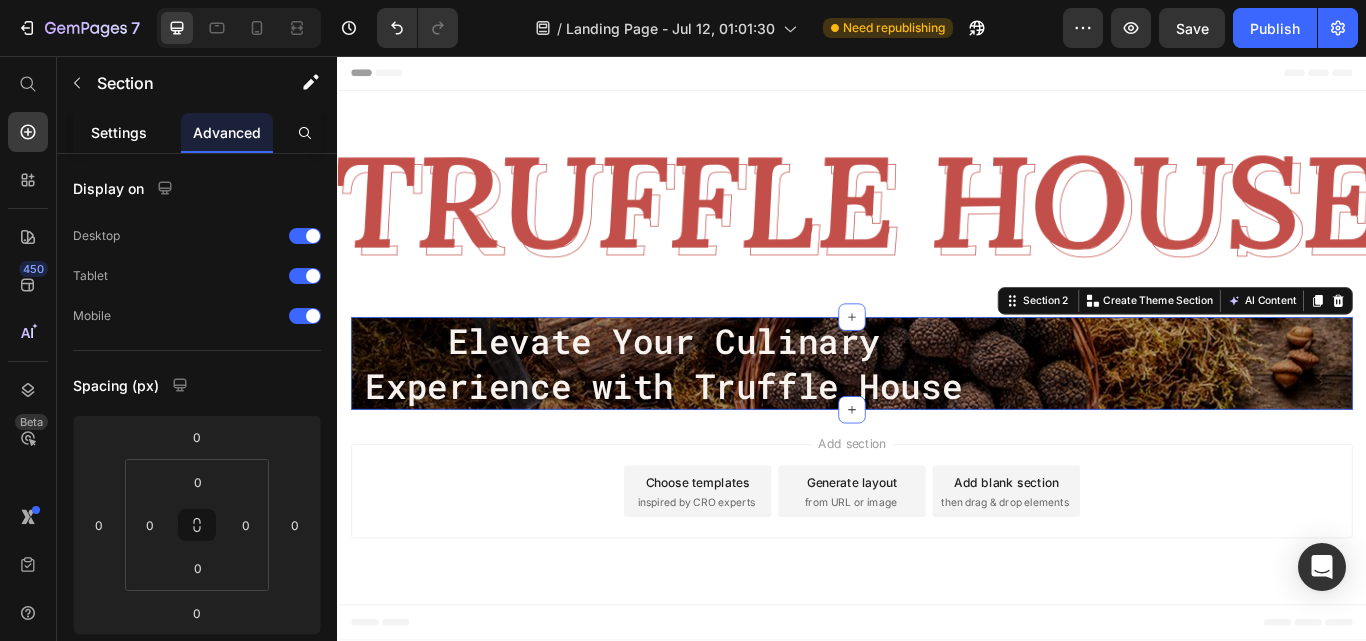 click on "Settings" at bounding box center [119, 132] 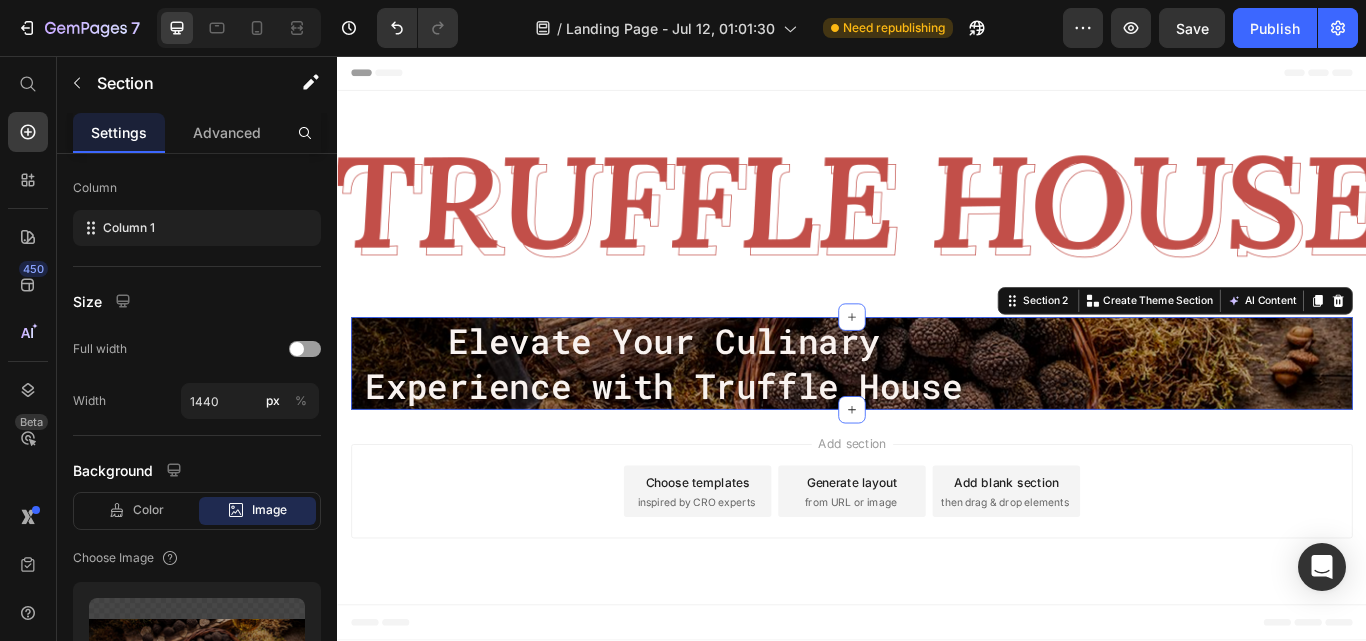 scroll, scrollTop: 0, scrollLeft: 0, axis: both 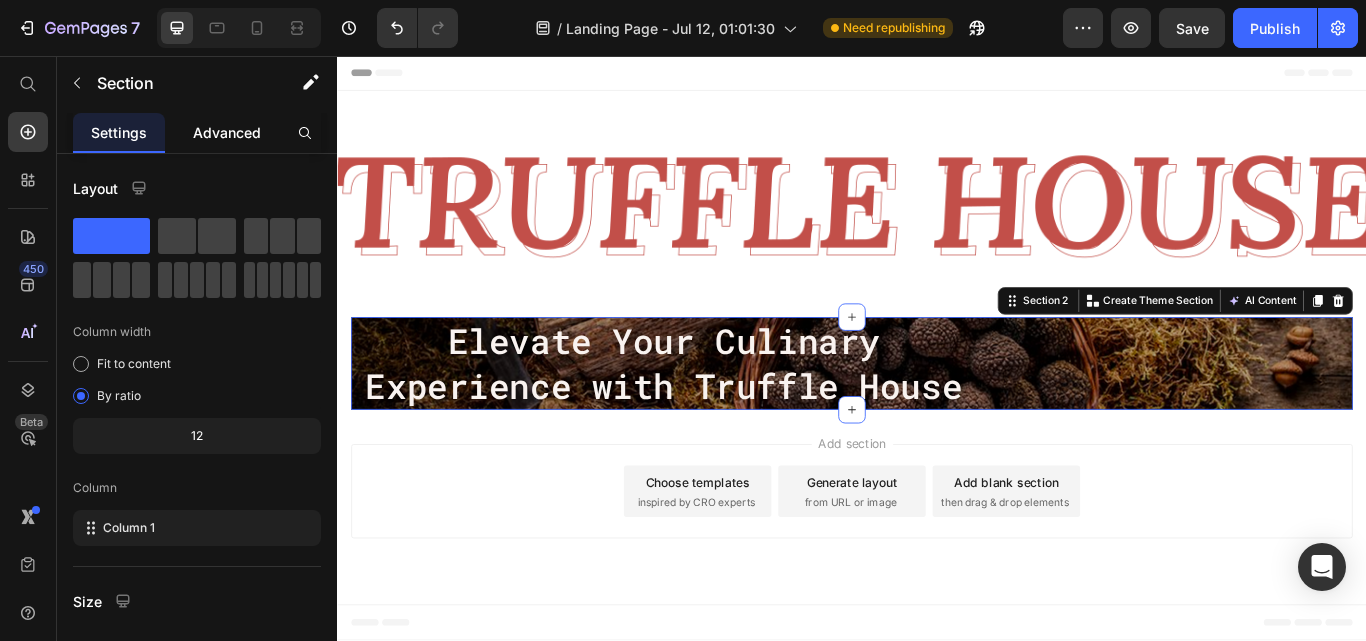 click on "Advanced" at bounding box center (227, 132) 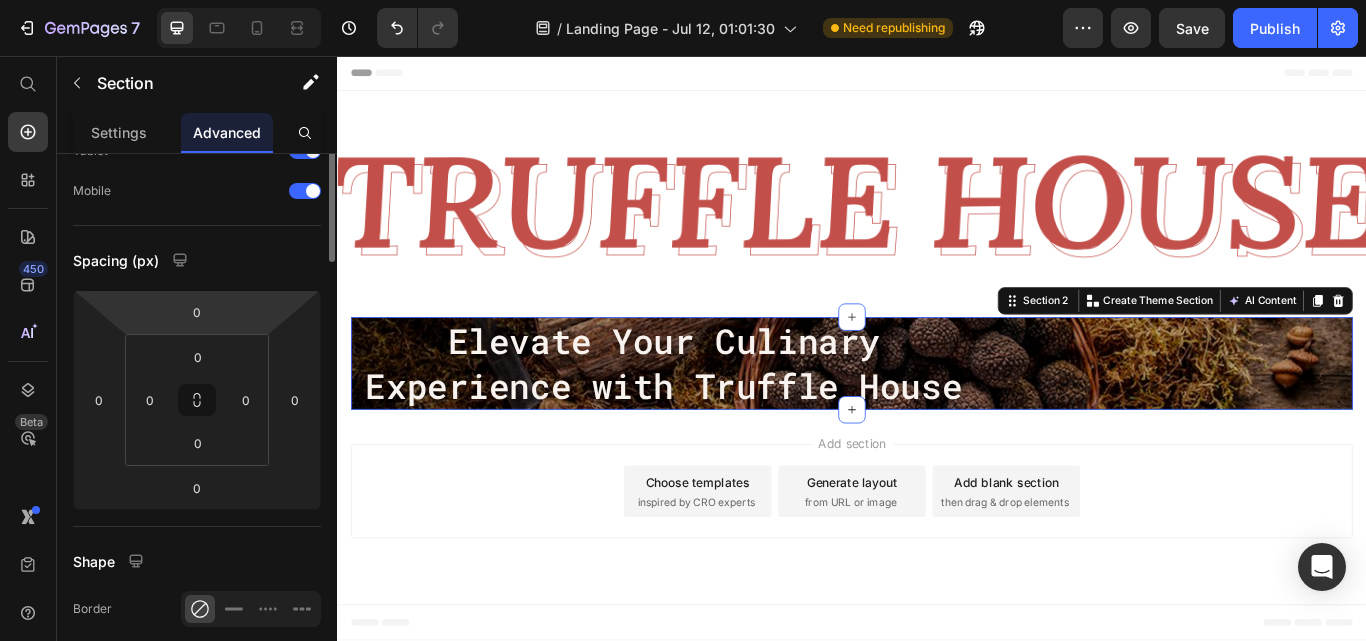 scroll, scrollTop: 0, scrollLeft: 0, axis: both 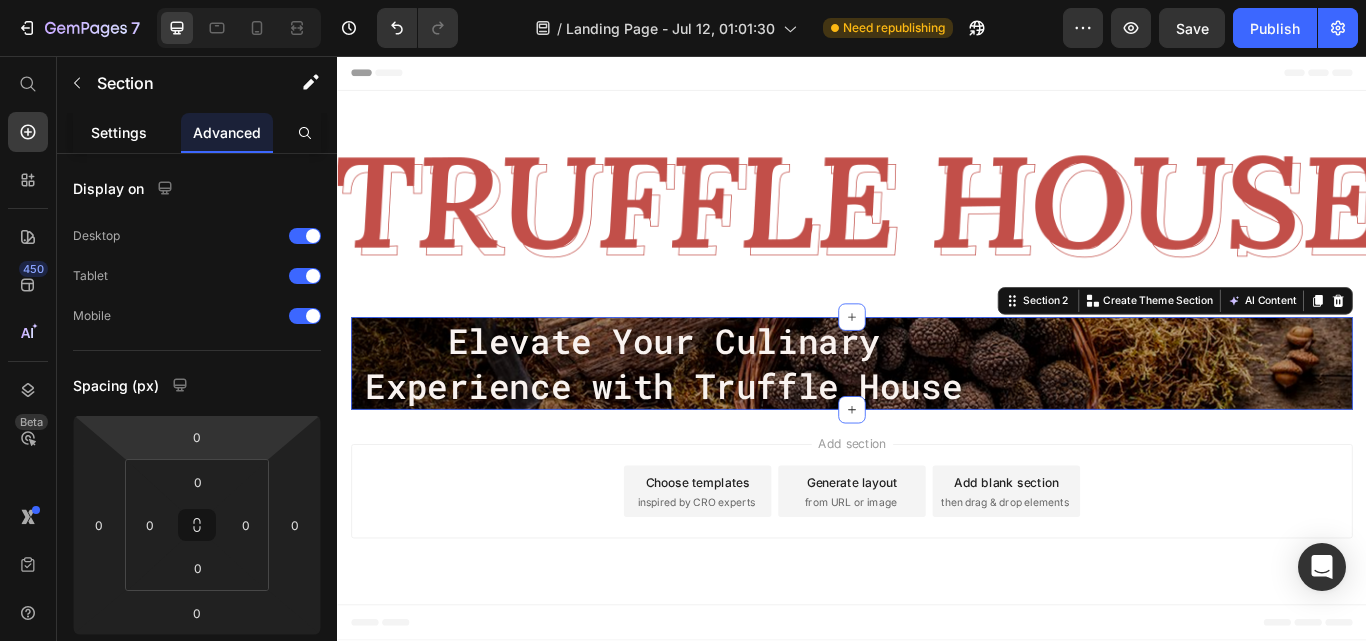 click on "Settings" at bounding box center [119, 132] 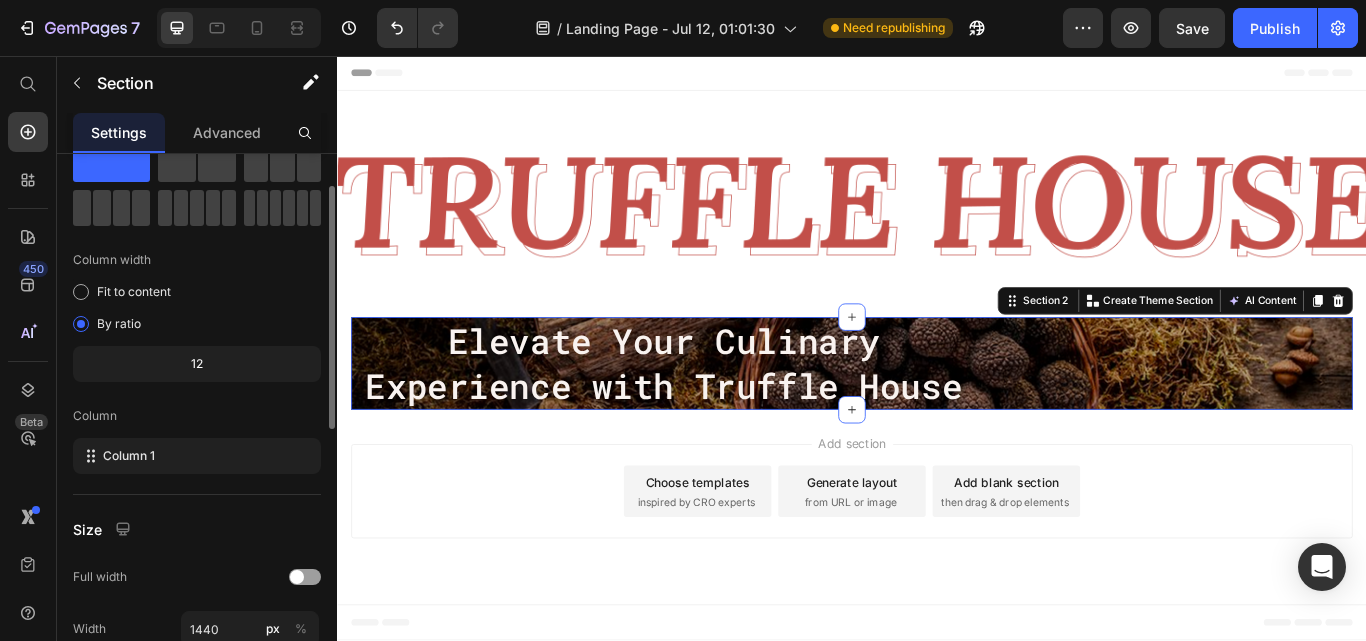 scroll, scrollTop: 0, scrollLeft: 0, axis: both 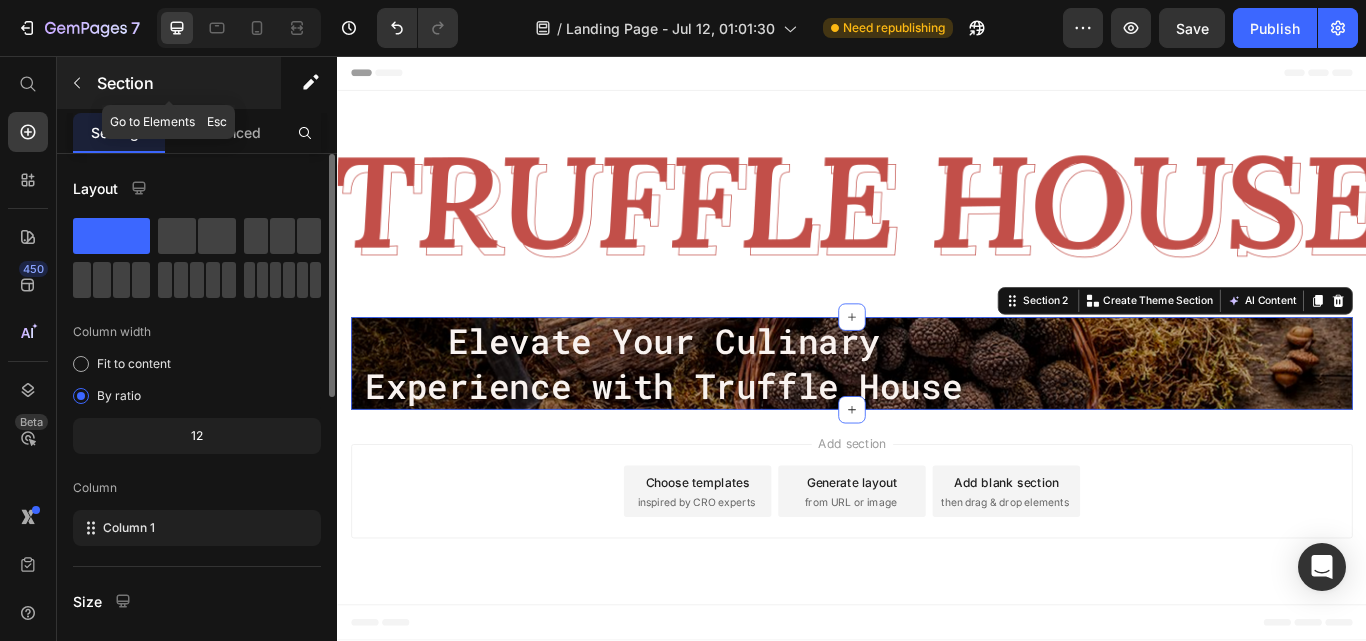 click 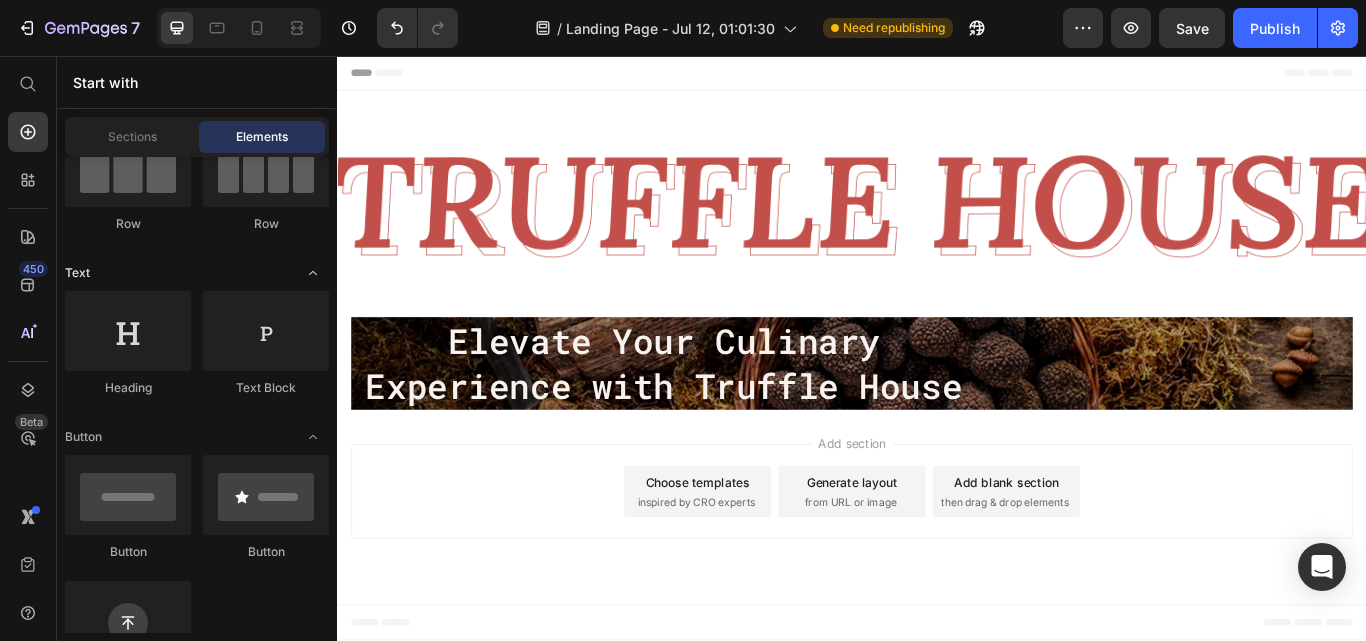 scroll, scrollTop: 0, scrollLeft: 0, axis: both 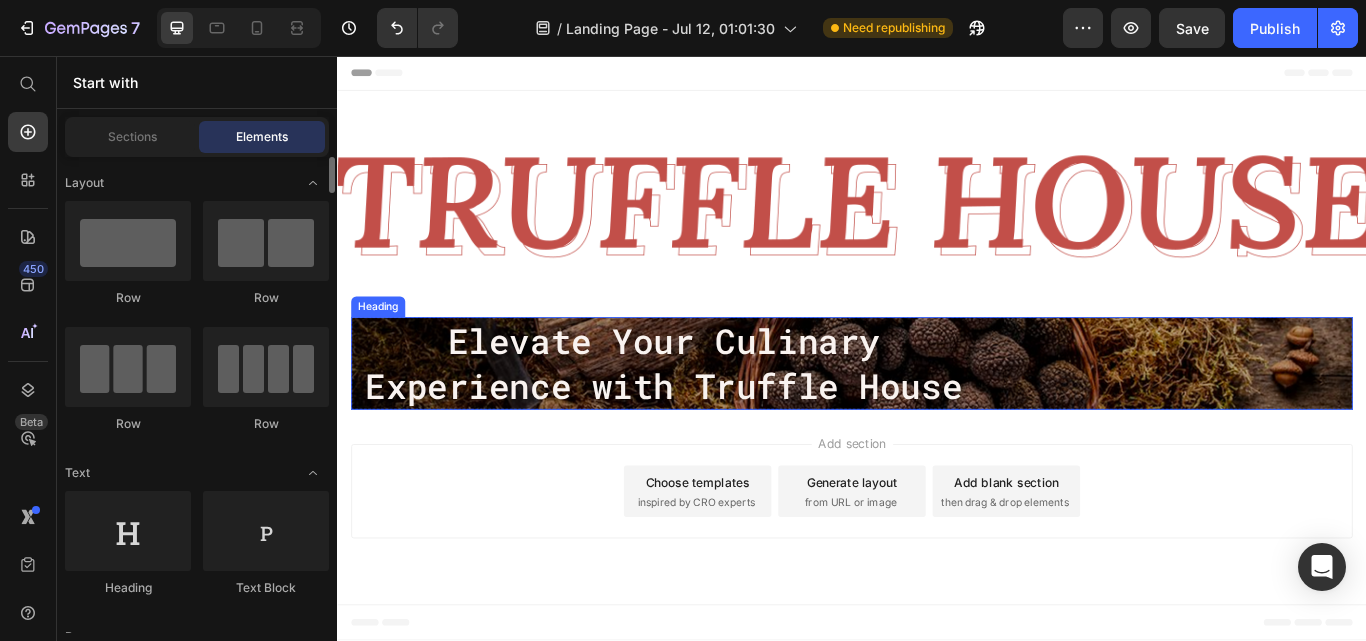 click on "Elevate Your Culinary Experience with Truffle House" at bounding box center (717, 415) 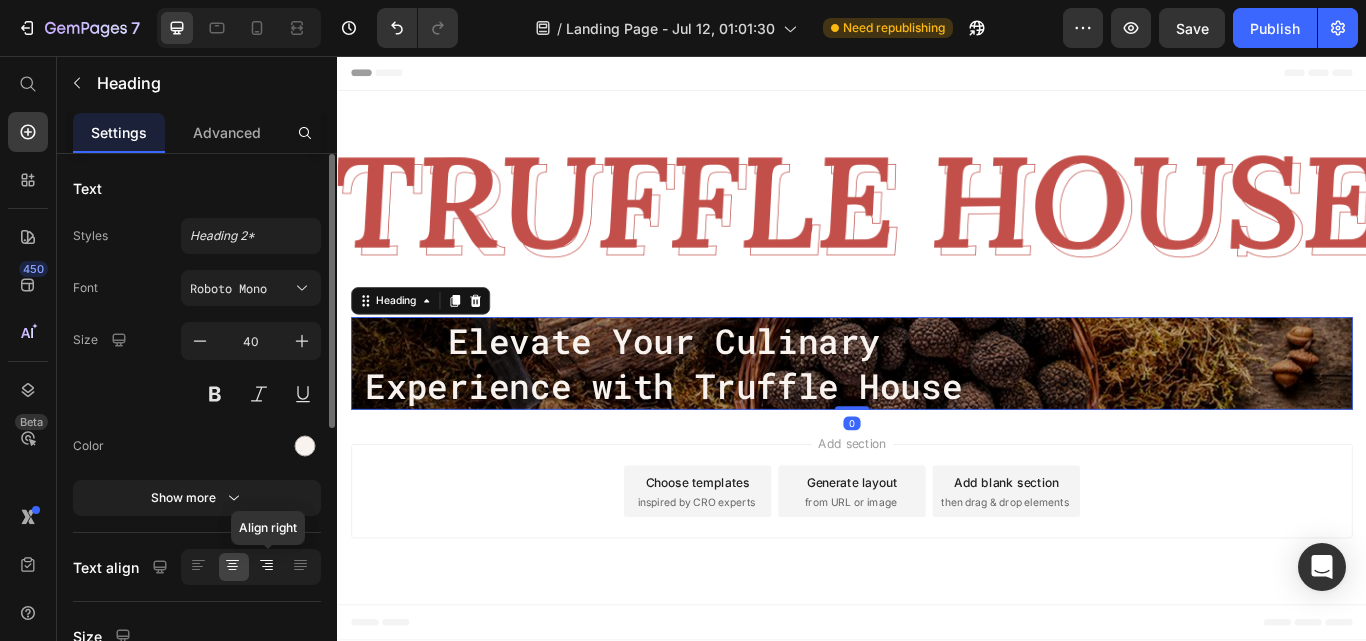 click 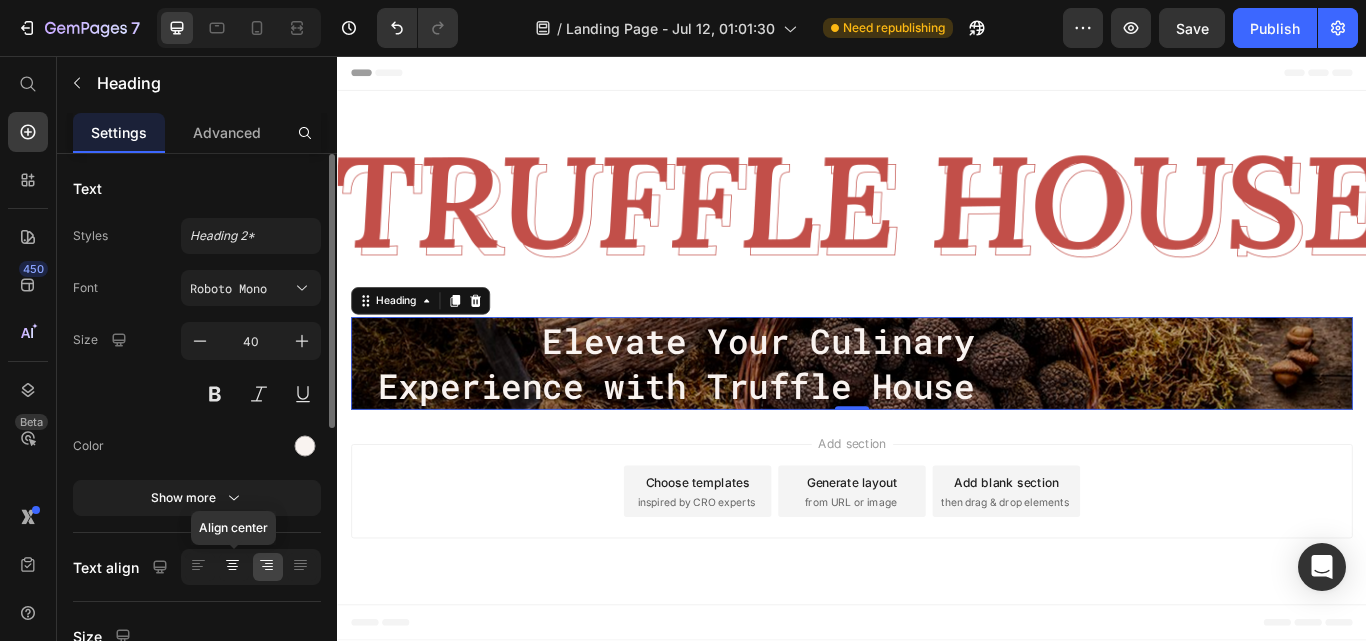 click 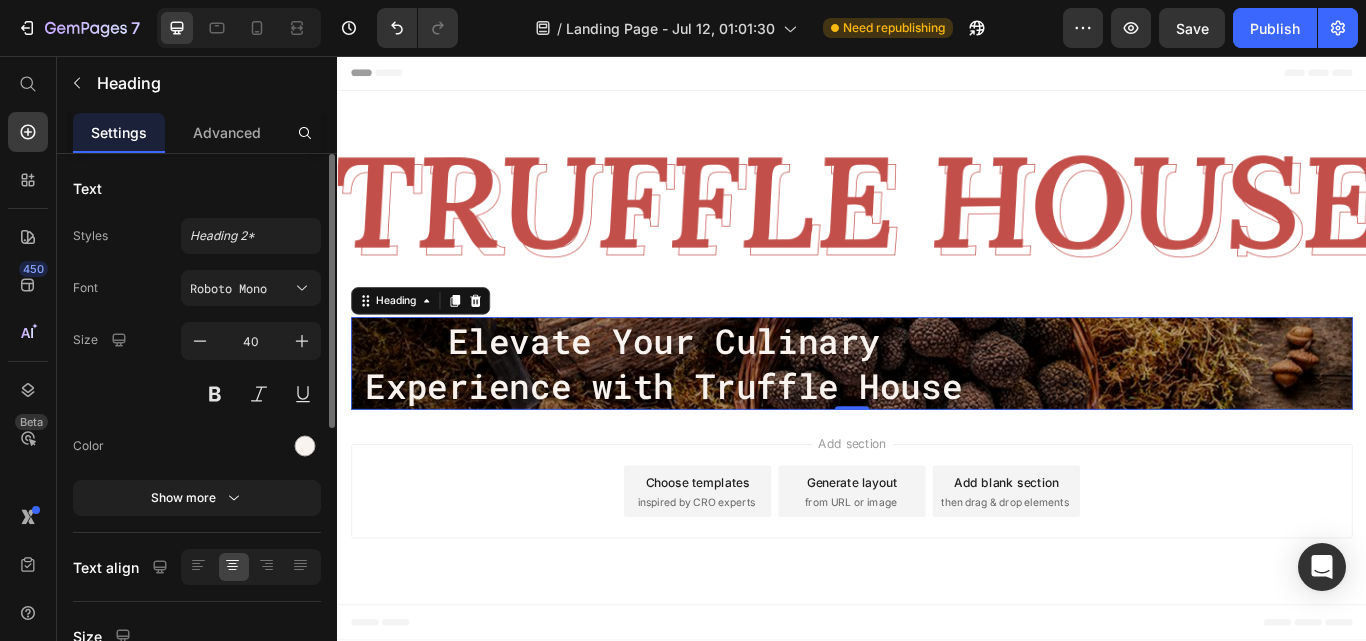 scroll, scrollTop: 300, scrollLeft: 0, axis: vertical 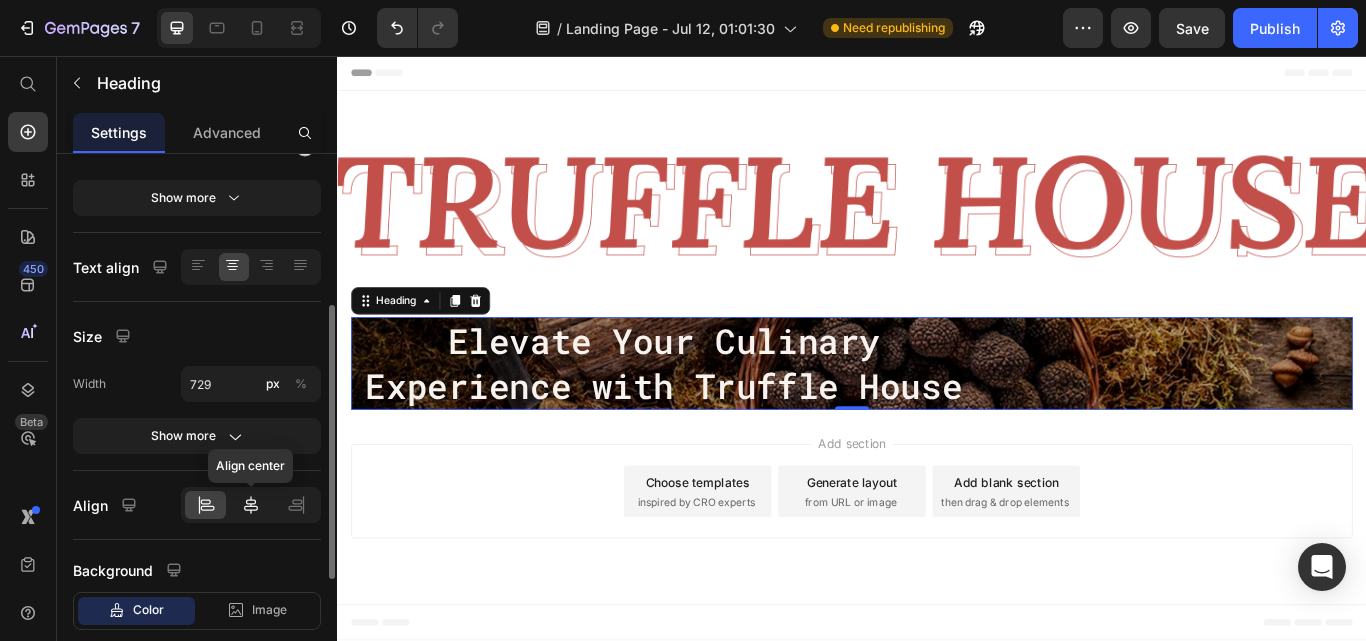 click 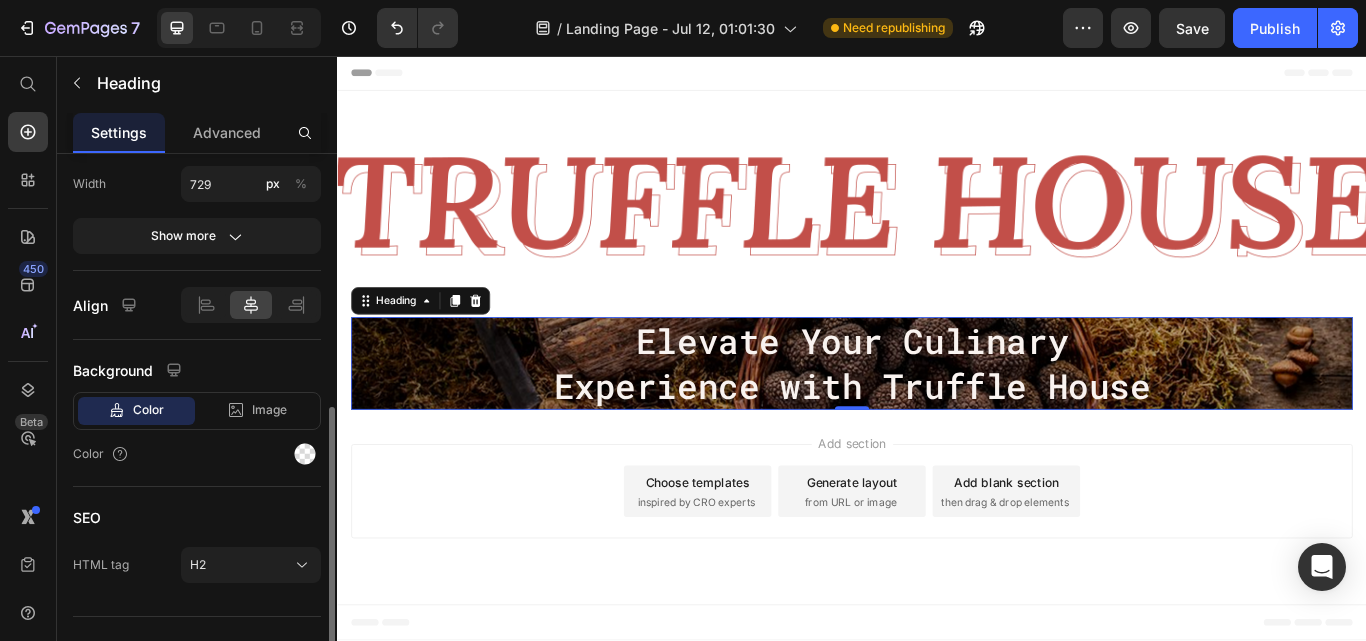 scroll, scrollTop: 200, scrollLeft: 0, axis: vertical 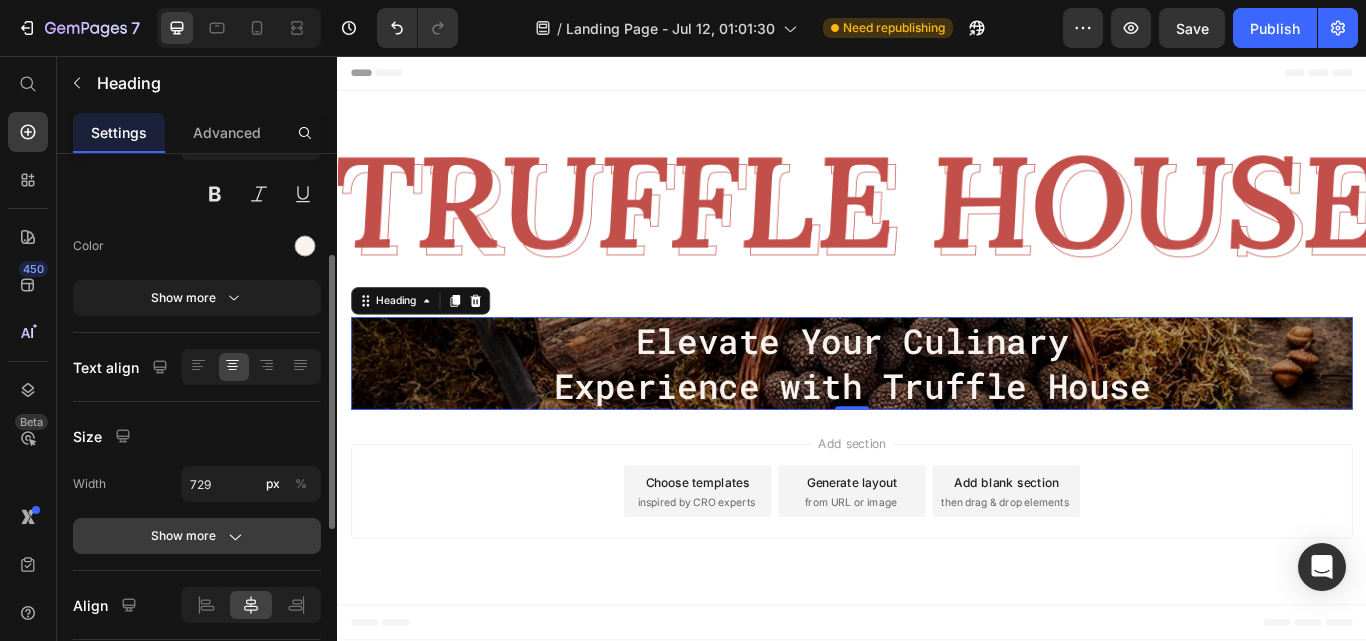 click on "Show more" 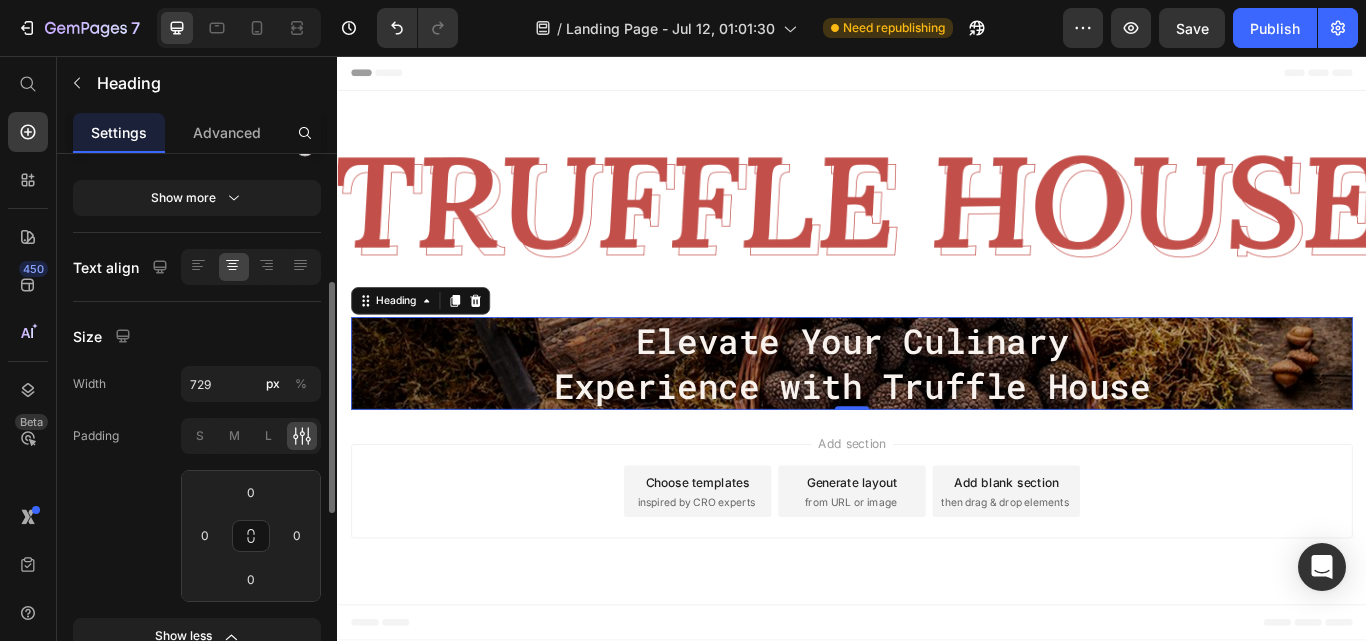 scroll, scrollTop: 0, scrollLeft: 0, axis: both 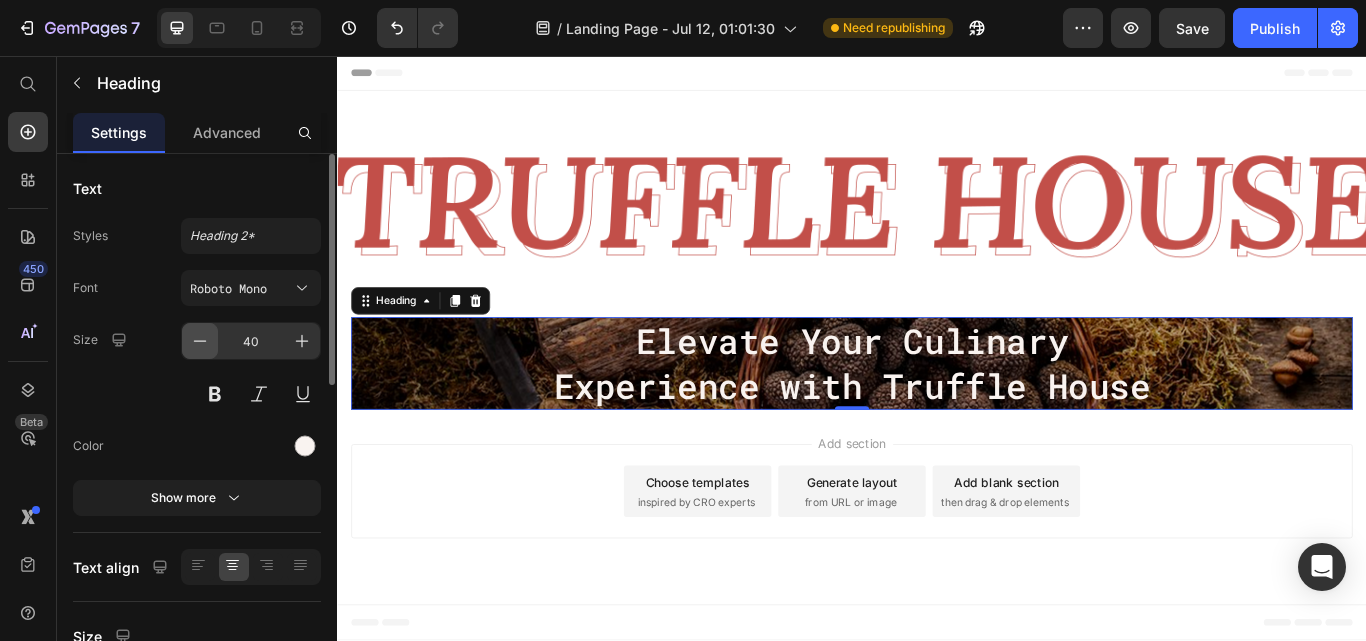 click 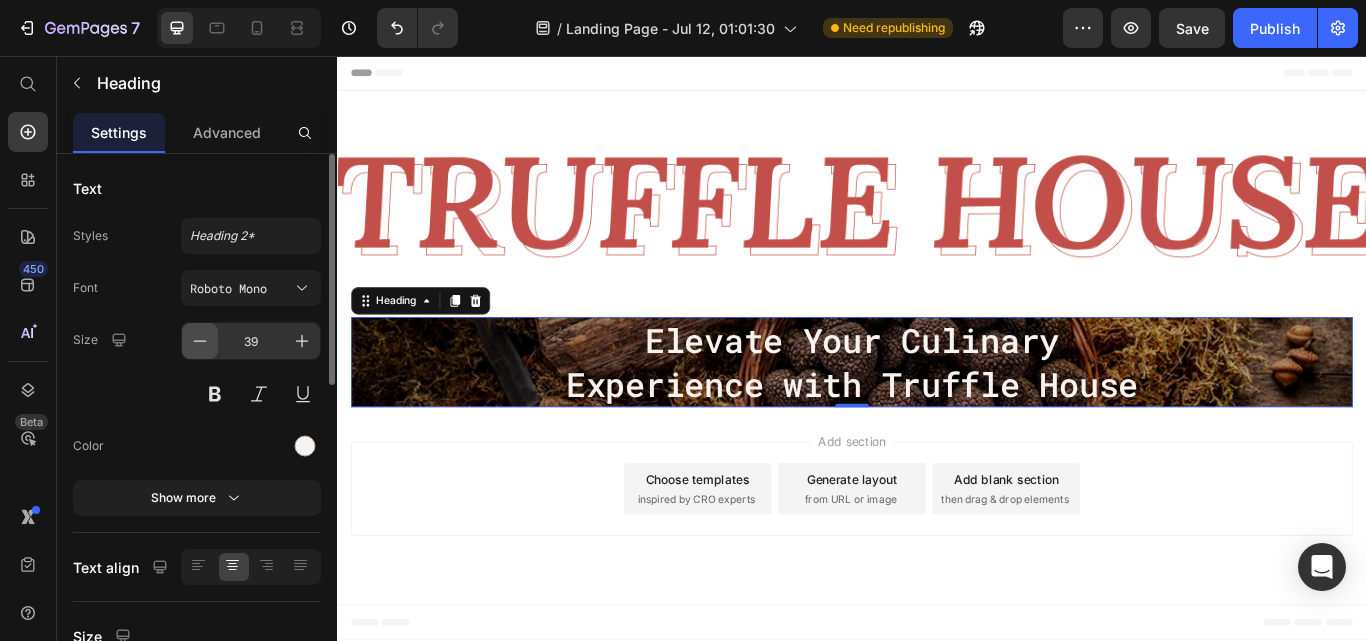 click 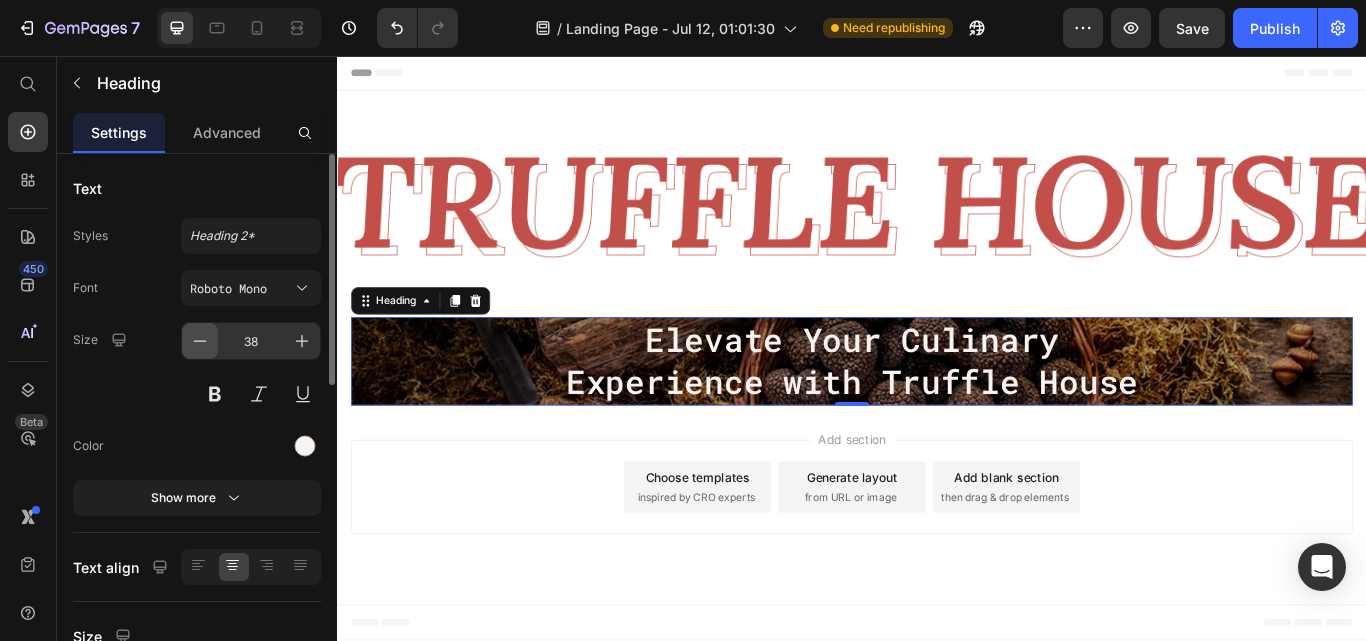 click 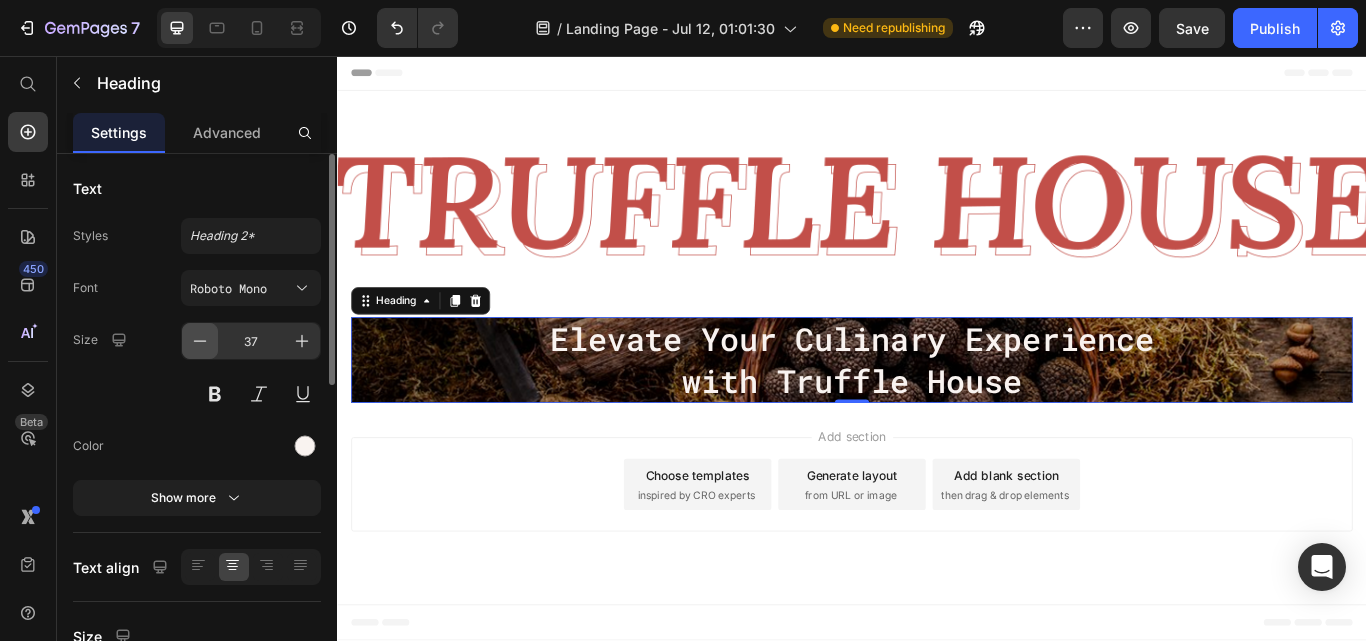 click at bounding box center [200, 341] 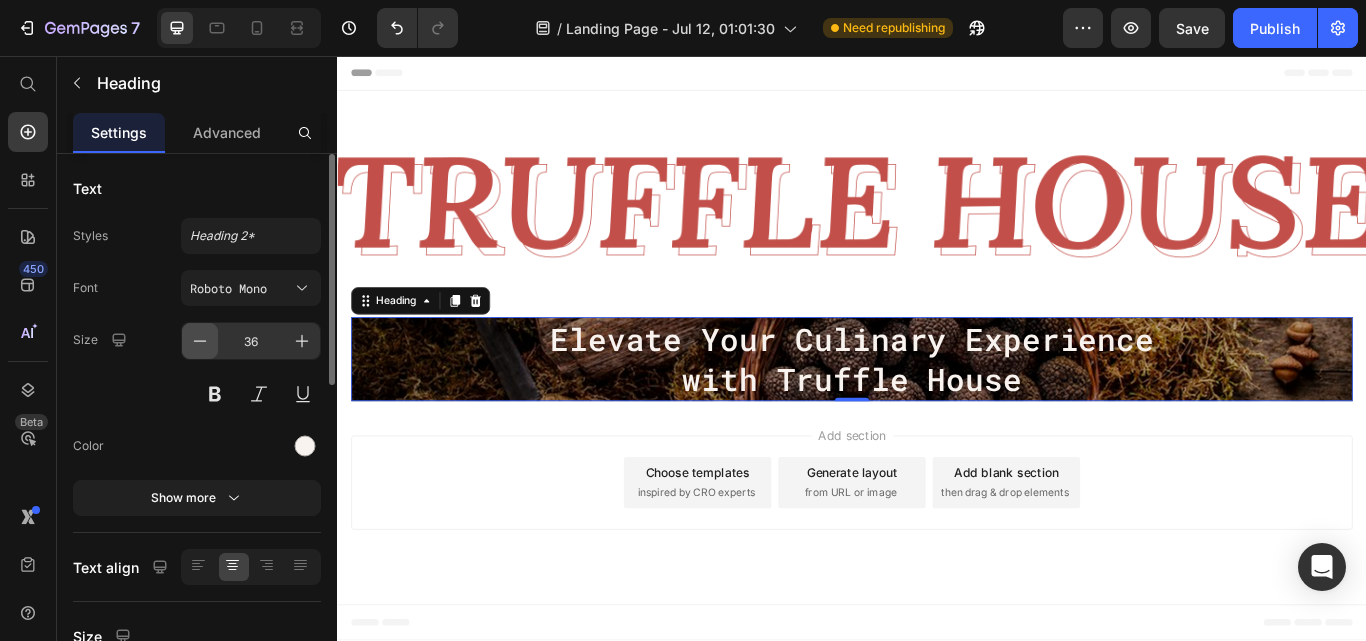 click 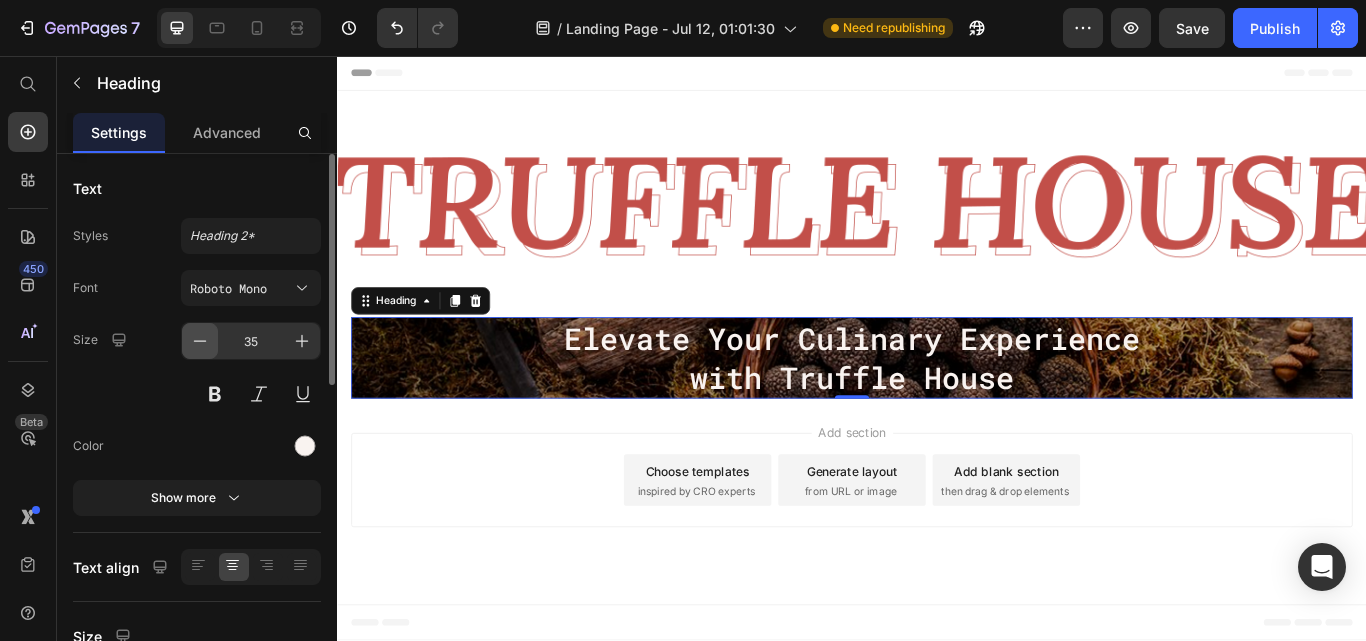 click 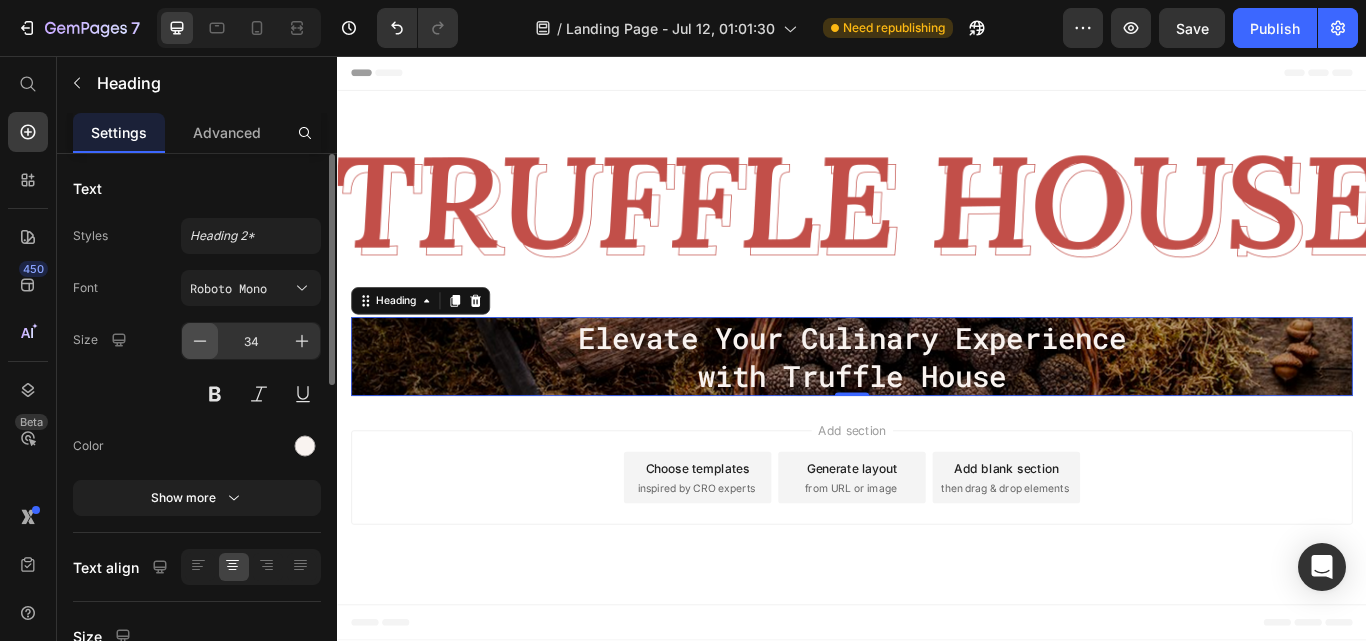 click 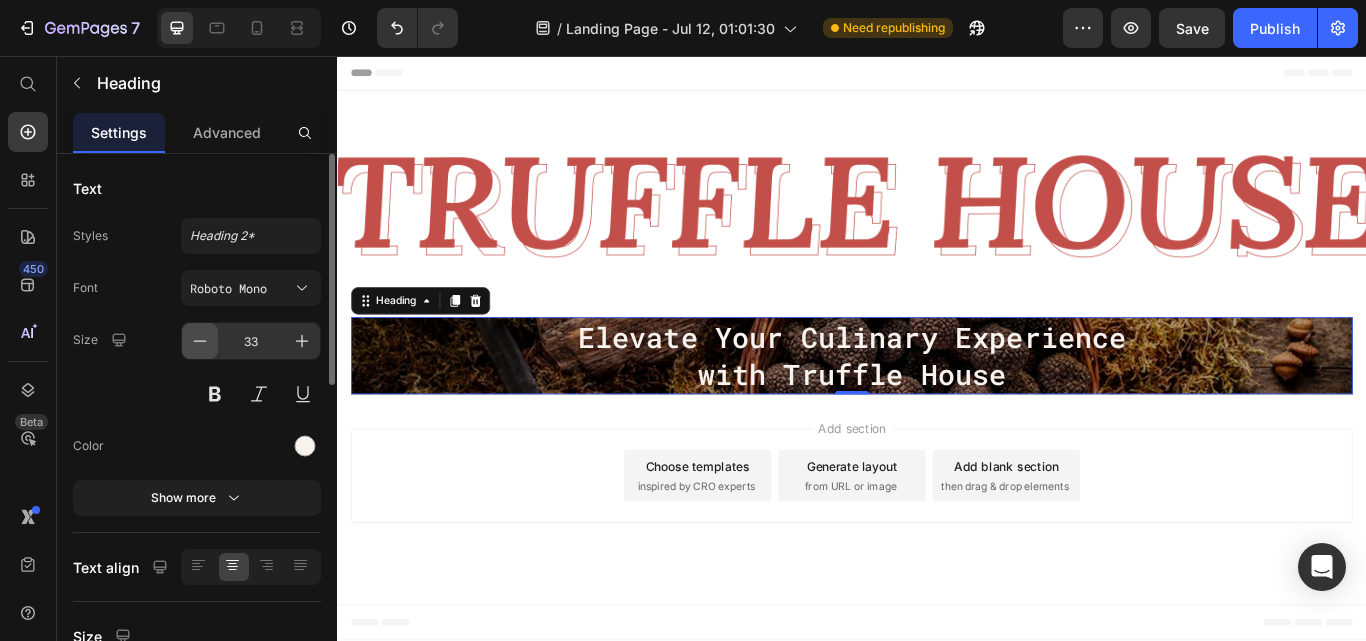 click 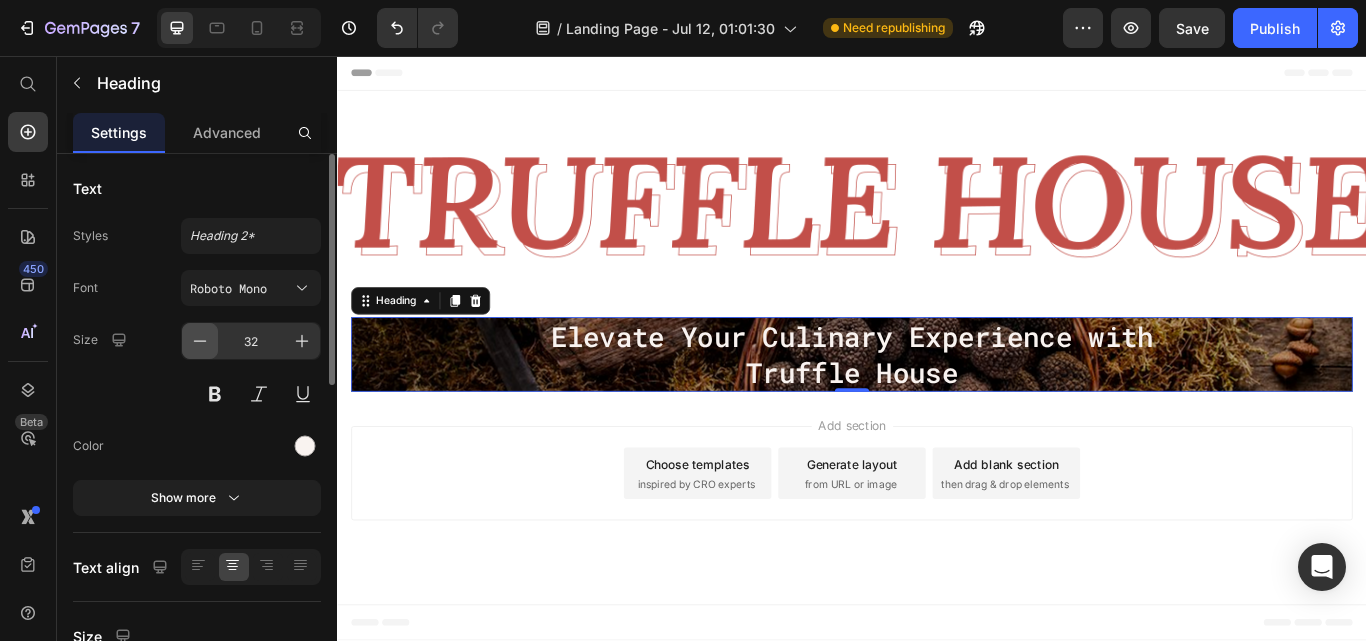 click 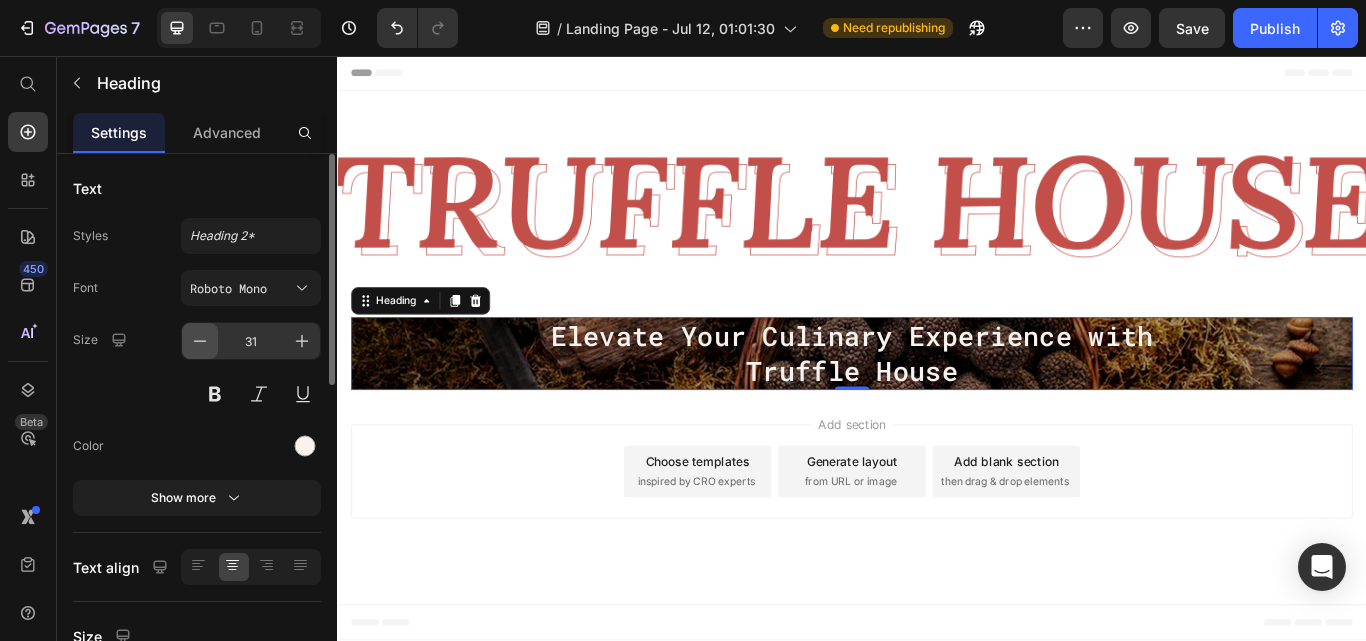 click 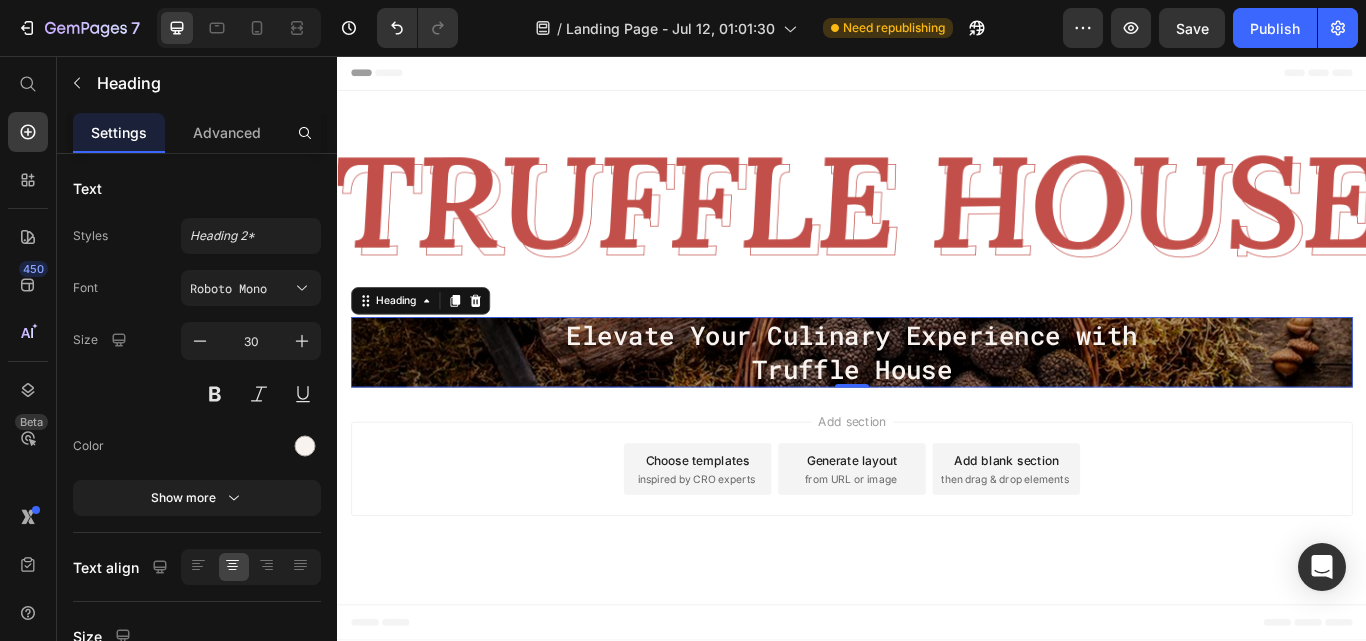 click on "Elevate Your Culinary Experience with Truffle House" at bounding box center [937, 402] 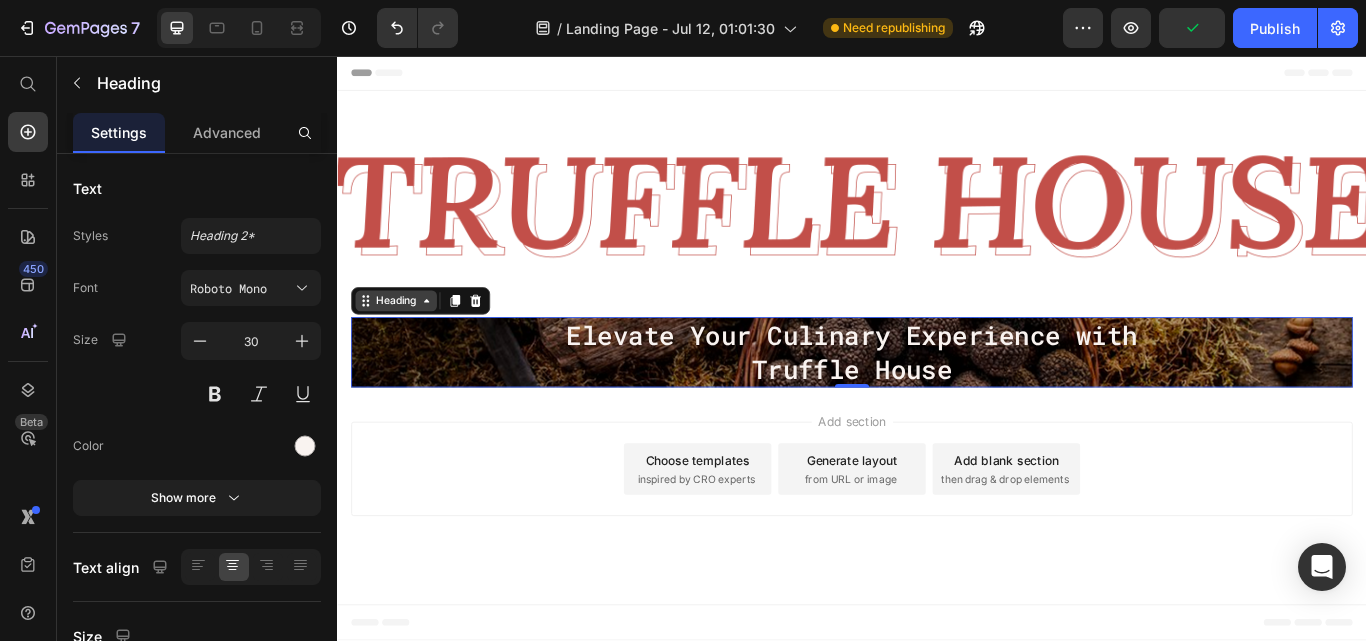 click on "Heading" at bounding box center (405, 342) 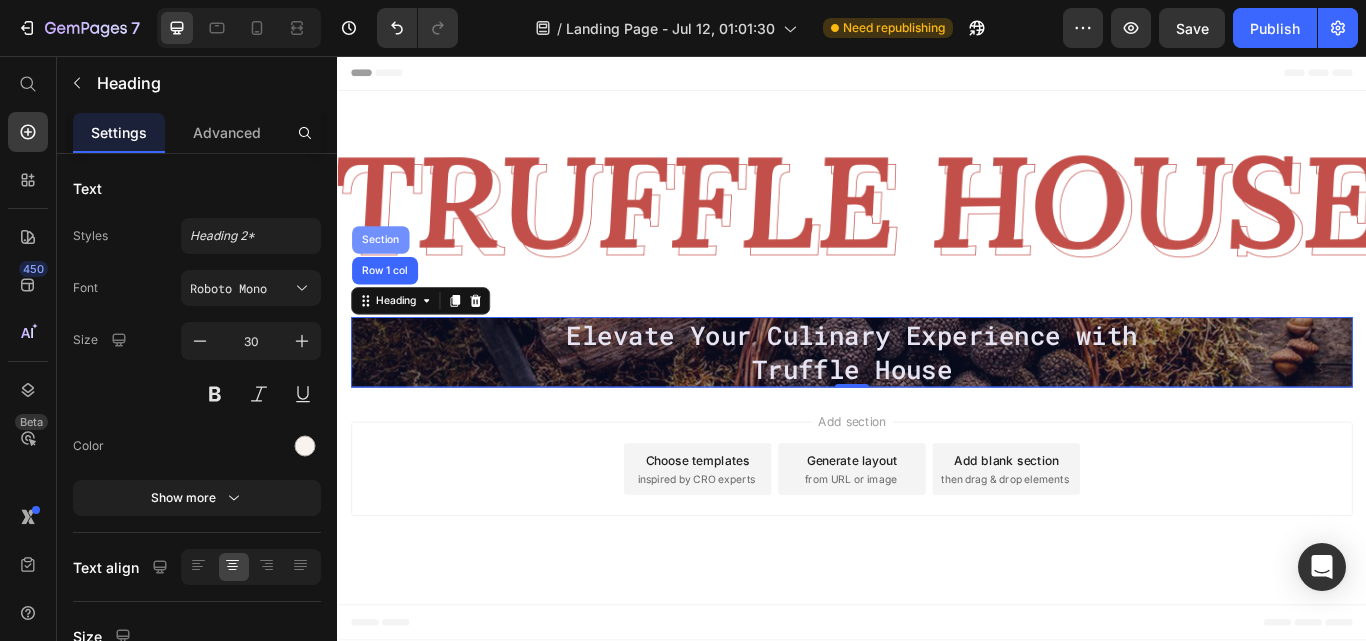 click on "Section" at bounding box center [387, 271] 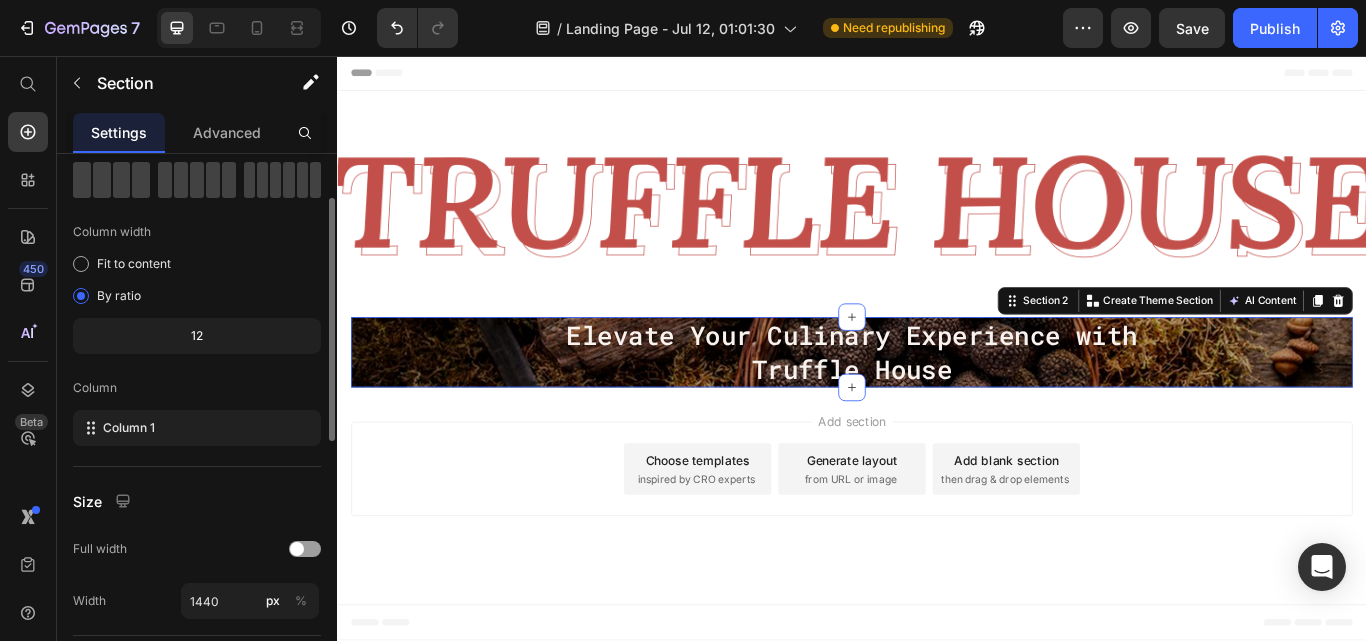 scroll, scrollTop: 0, scrollLeft: 0, axis: both 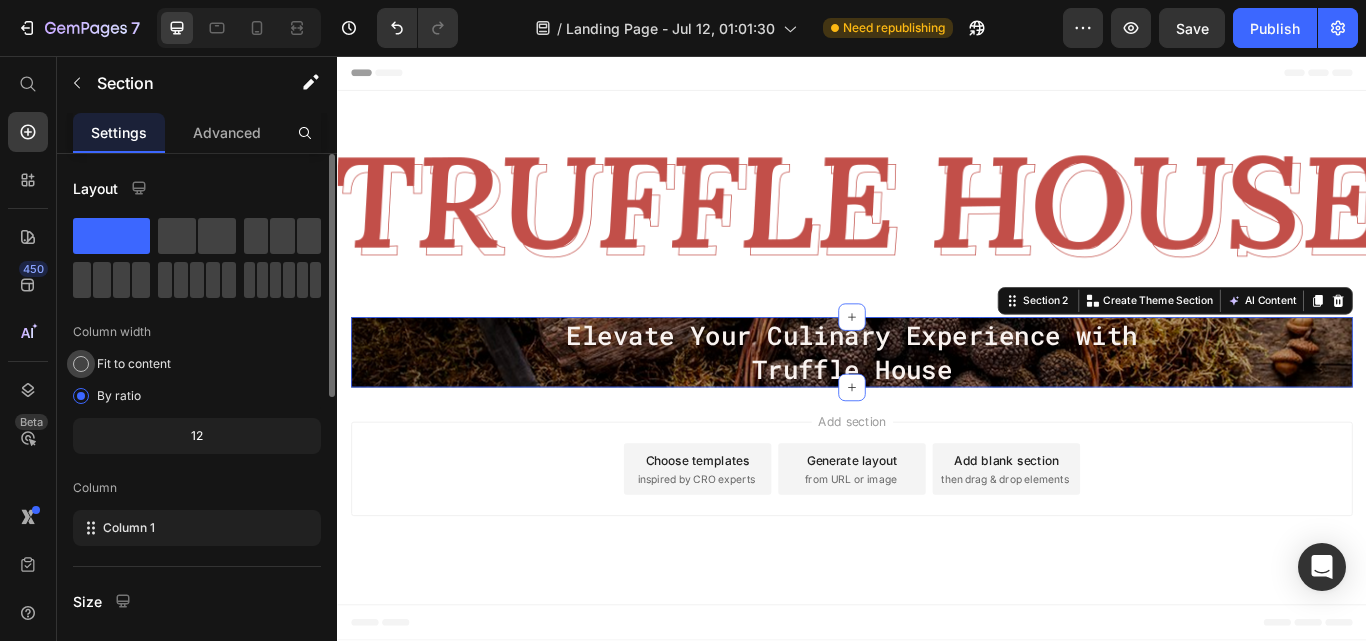 click at bounding box center (81, 364) 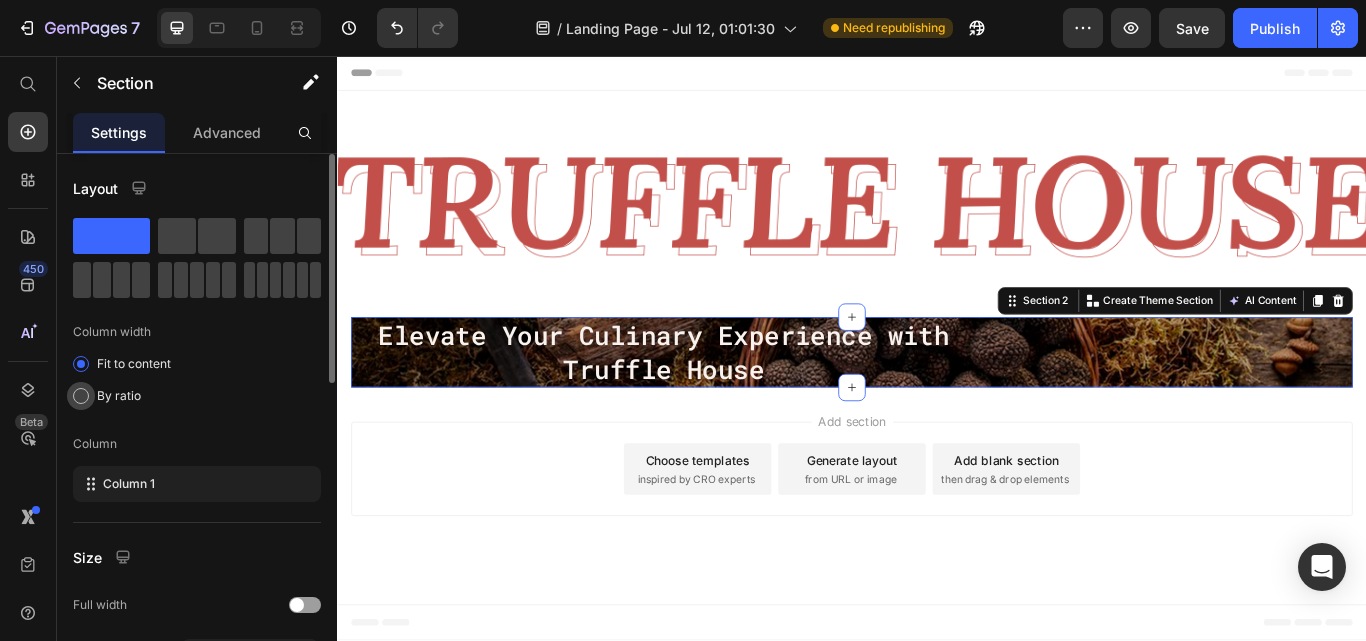 click at bounding box center (81, 396) 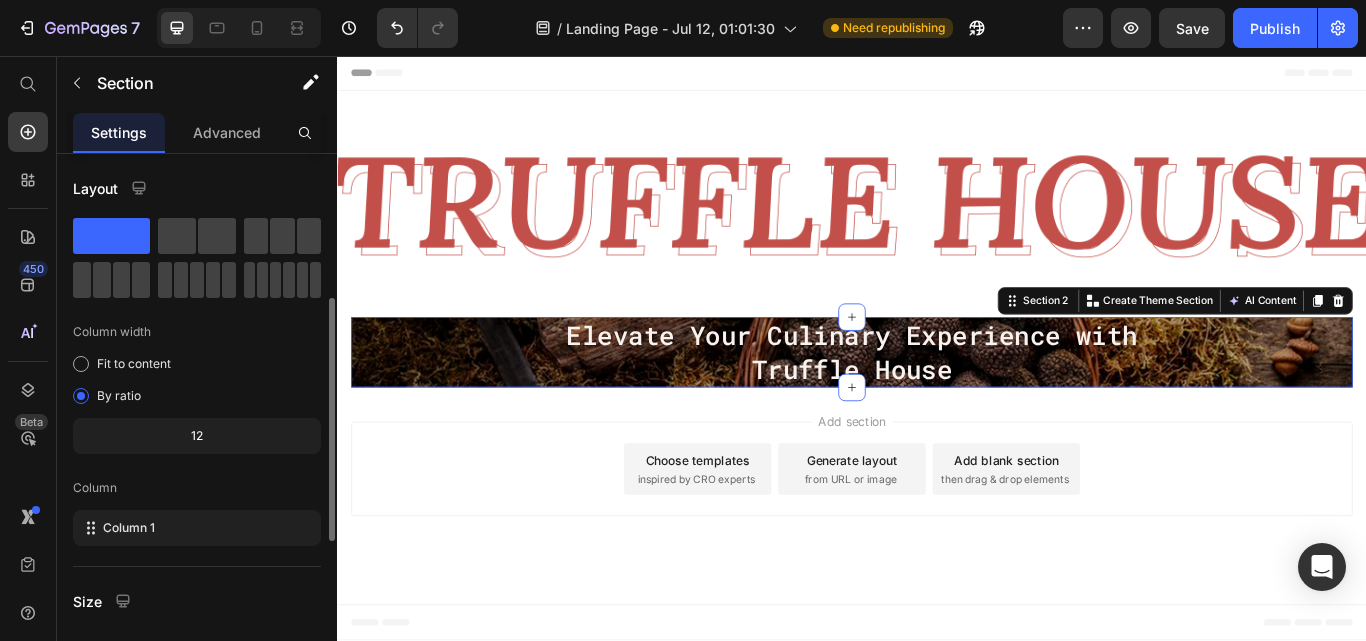 scroll, scrollTop: 200, scrollLeft: 0, axis: vertical 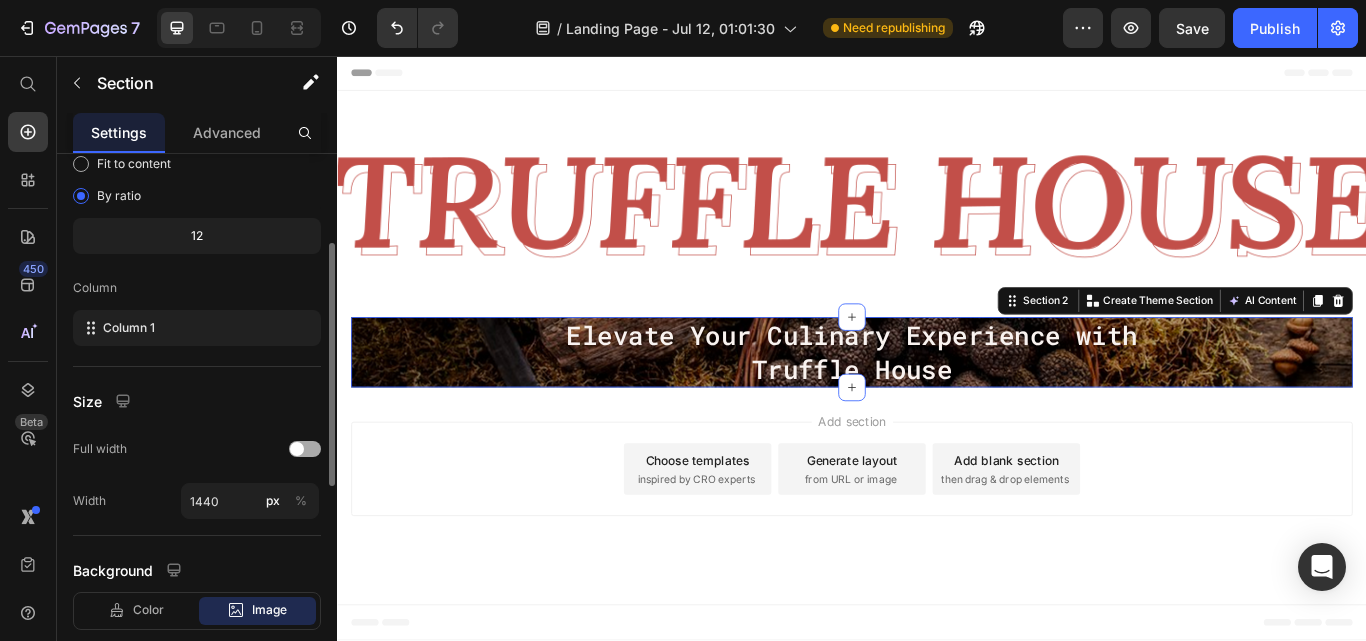 click at bounding box center [305, 449] 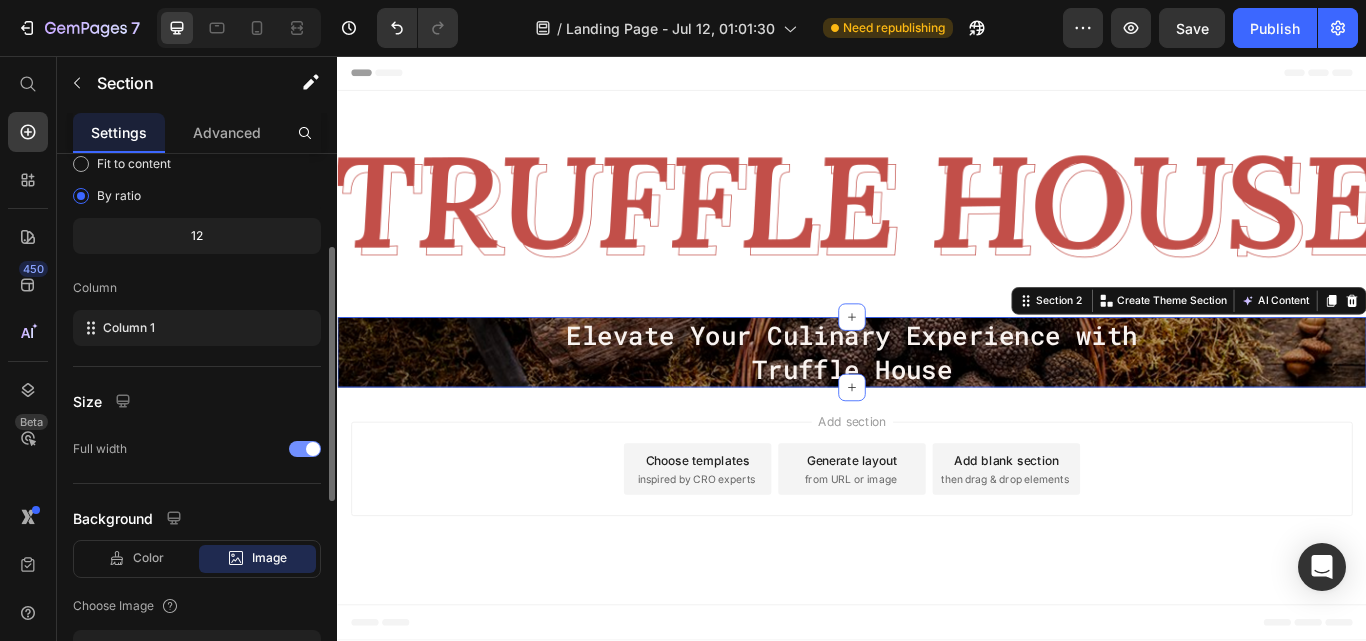 click at bounding box center [305, 449] 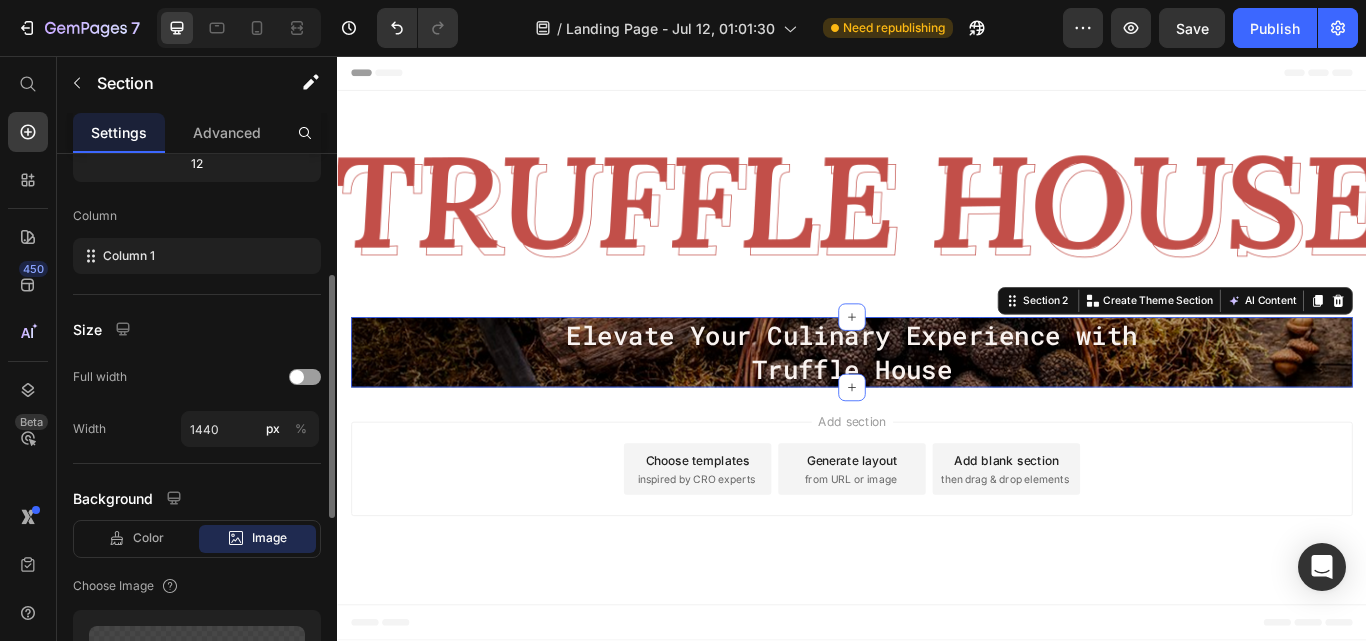 scroll, scrollTop: 0, scrollLeft: 0, axis: both 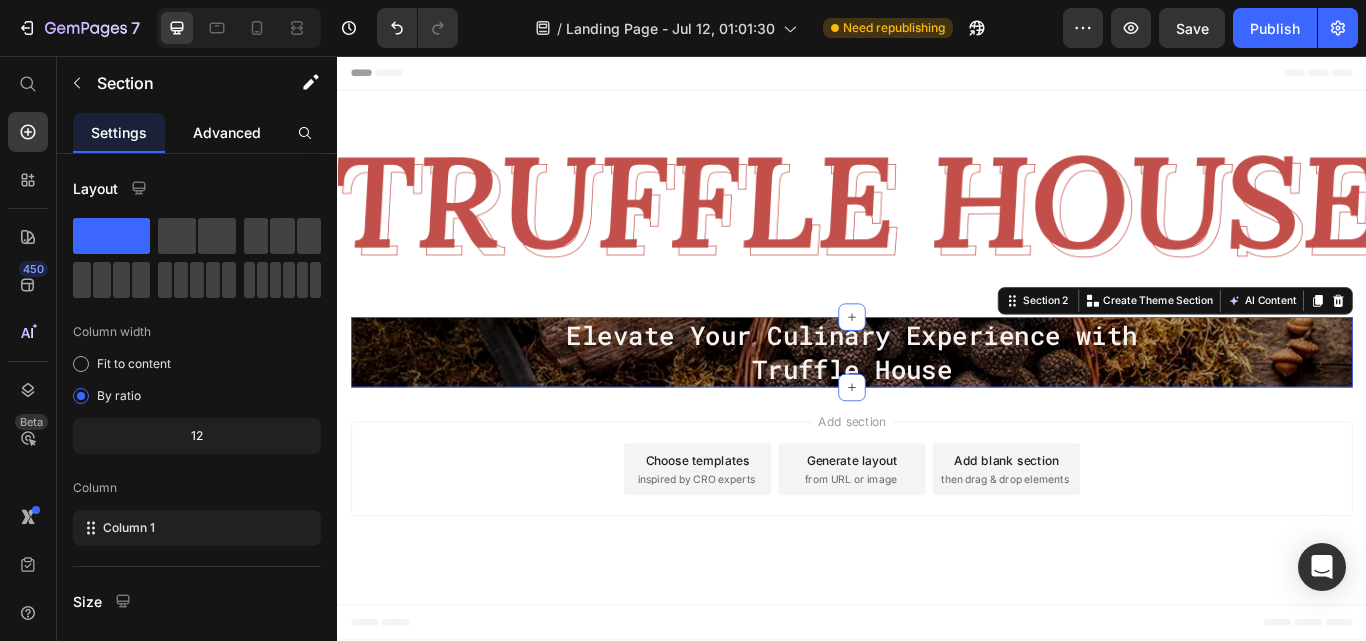 click on "Advanced" at bounding box center [227, 132] 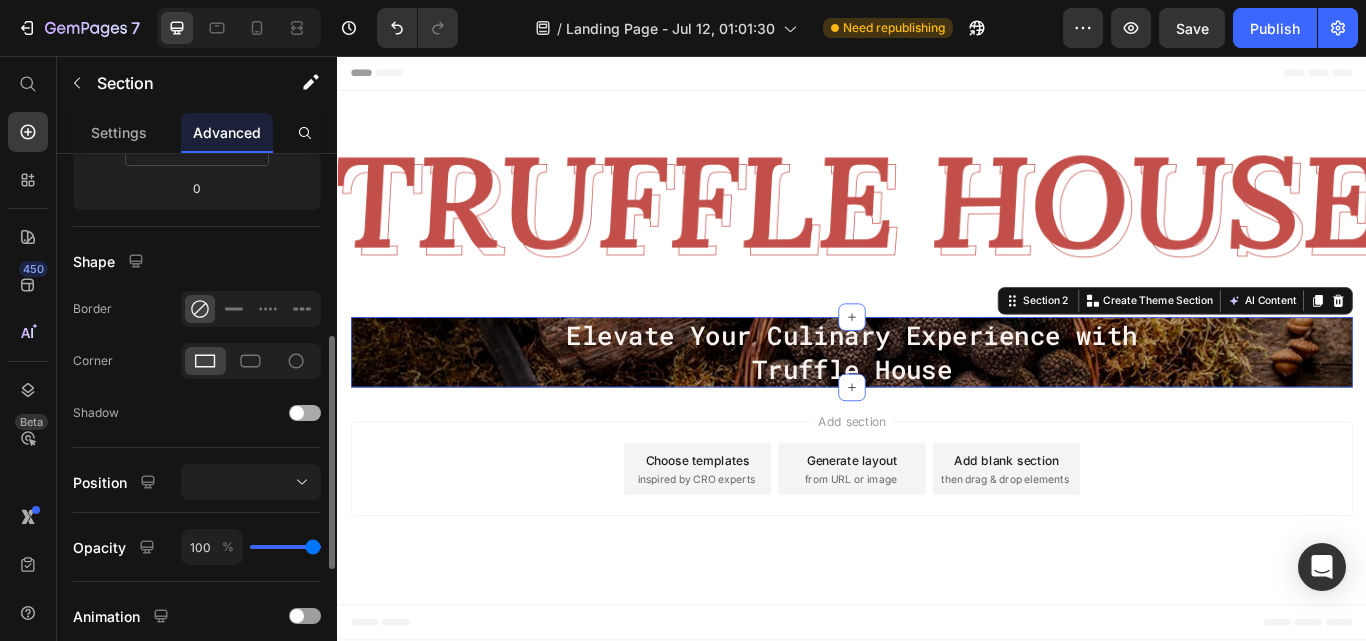 scroll, scrollTop: 0, scrollLeft: 0, axis: both 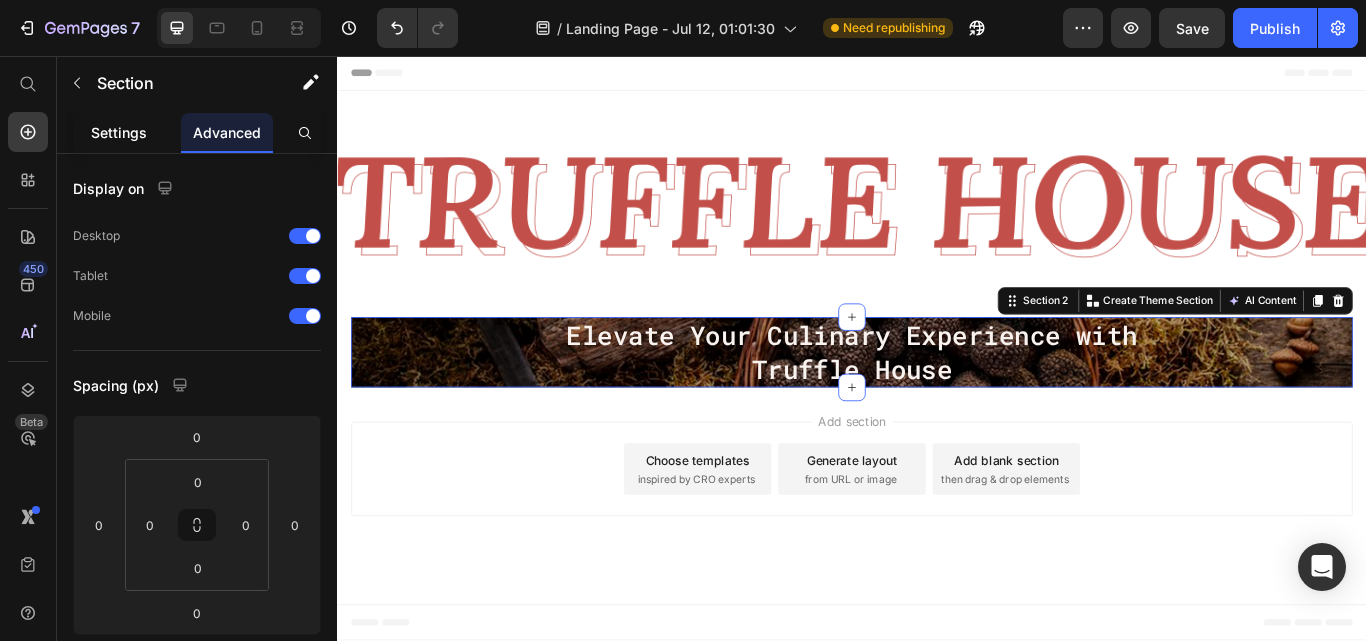 click on "Settings" at bounding box center (119, 132) 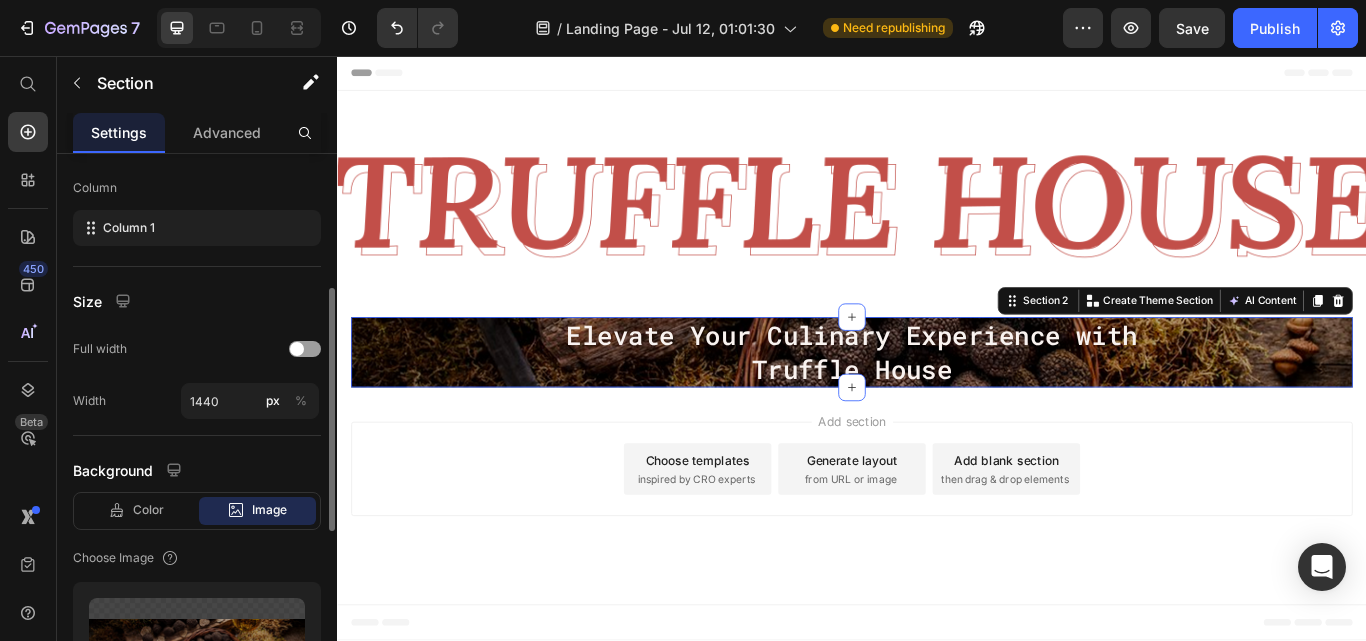scroll, scrollTop: 672, scrollLeft: 0, axis: vertical 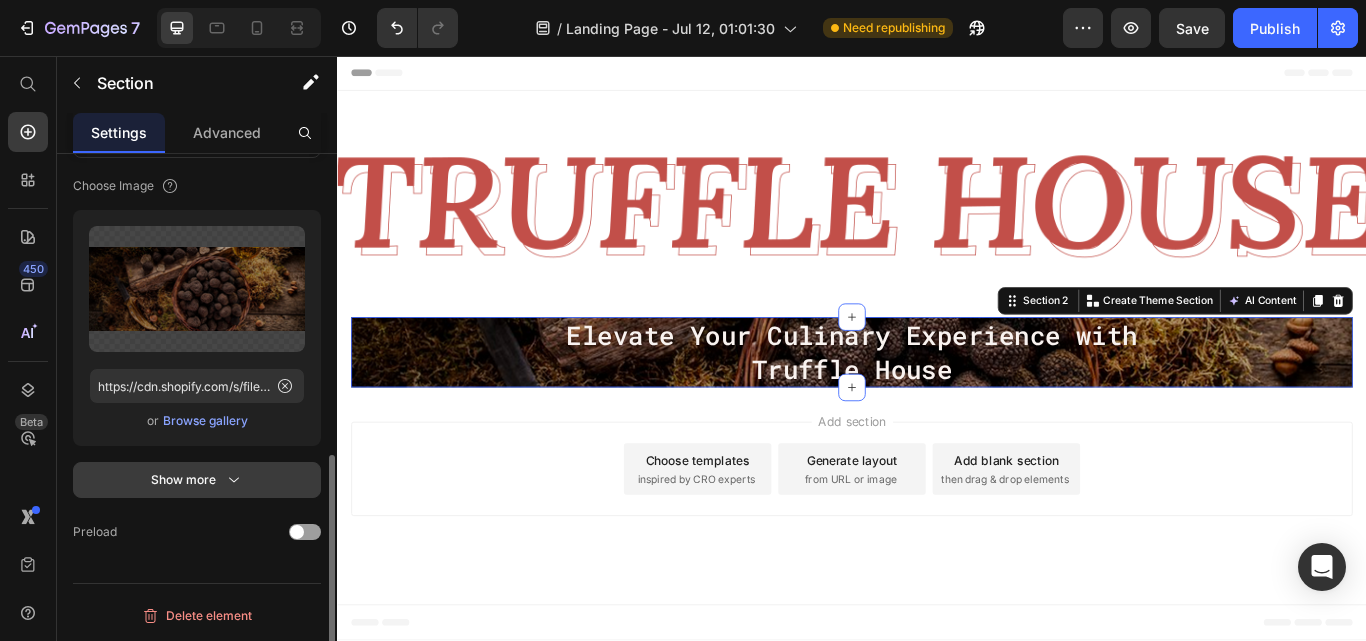 click on "Show more" at bounding box center [197, 480] 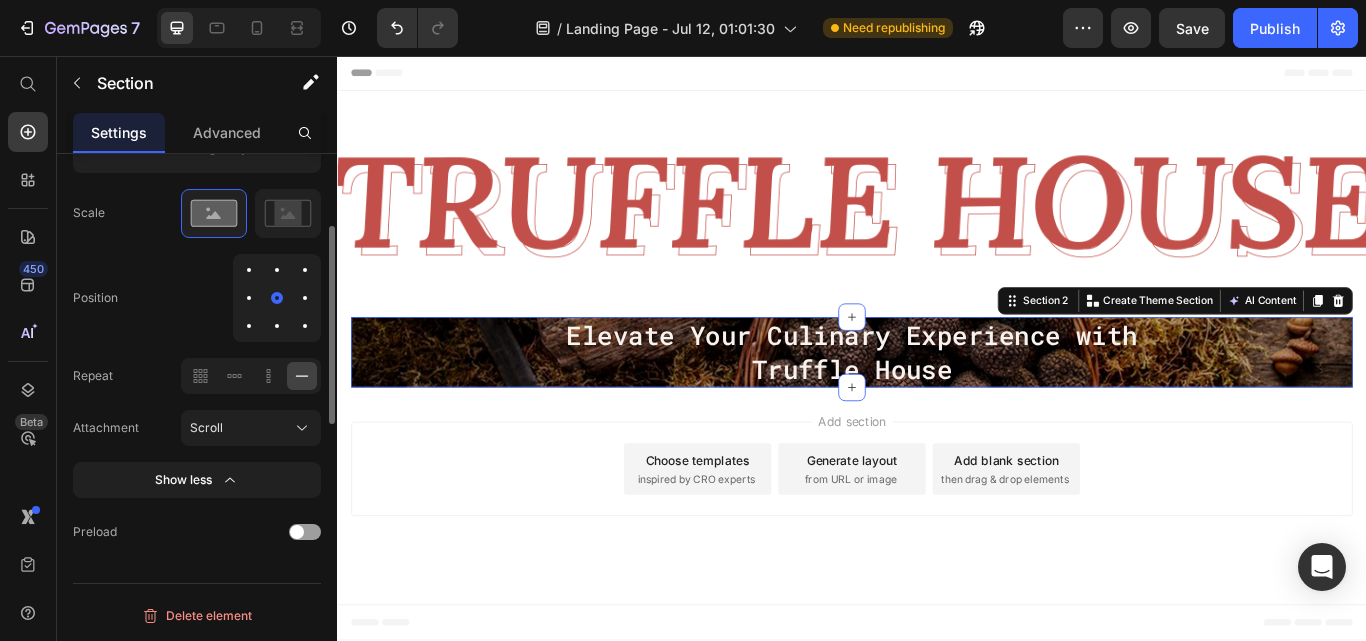 scroll, scrollTop: 745, scrollLeft: 0, axis: vertical 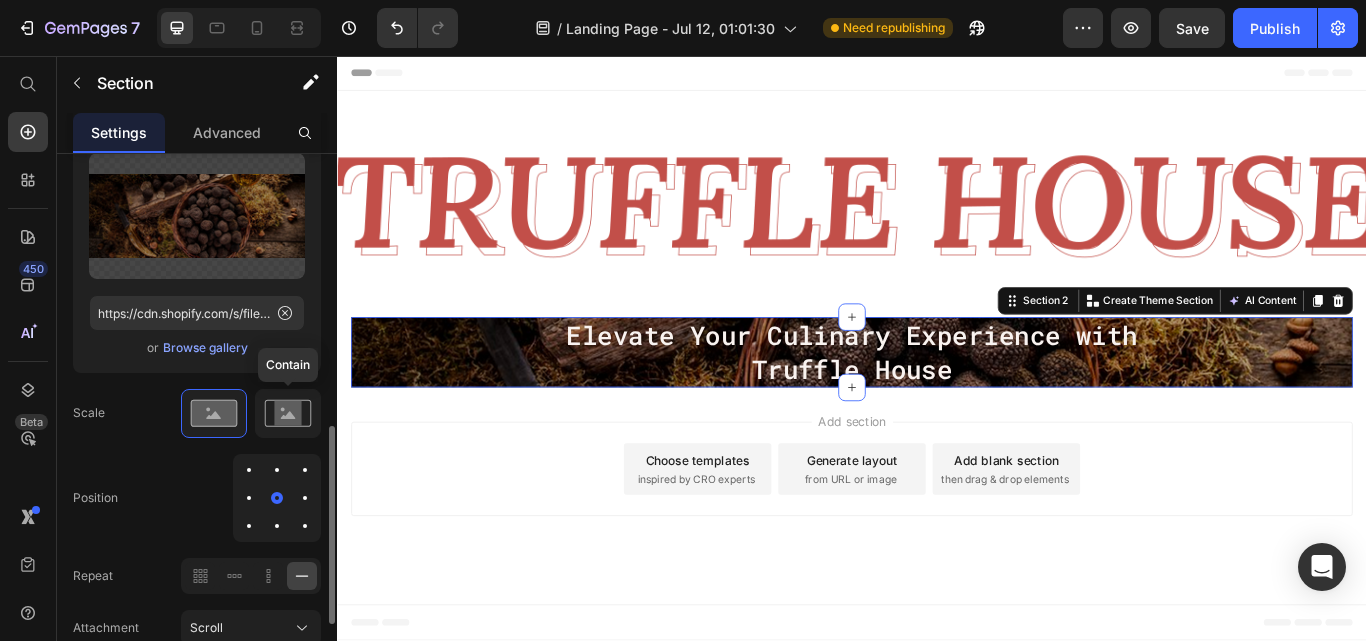 click 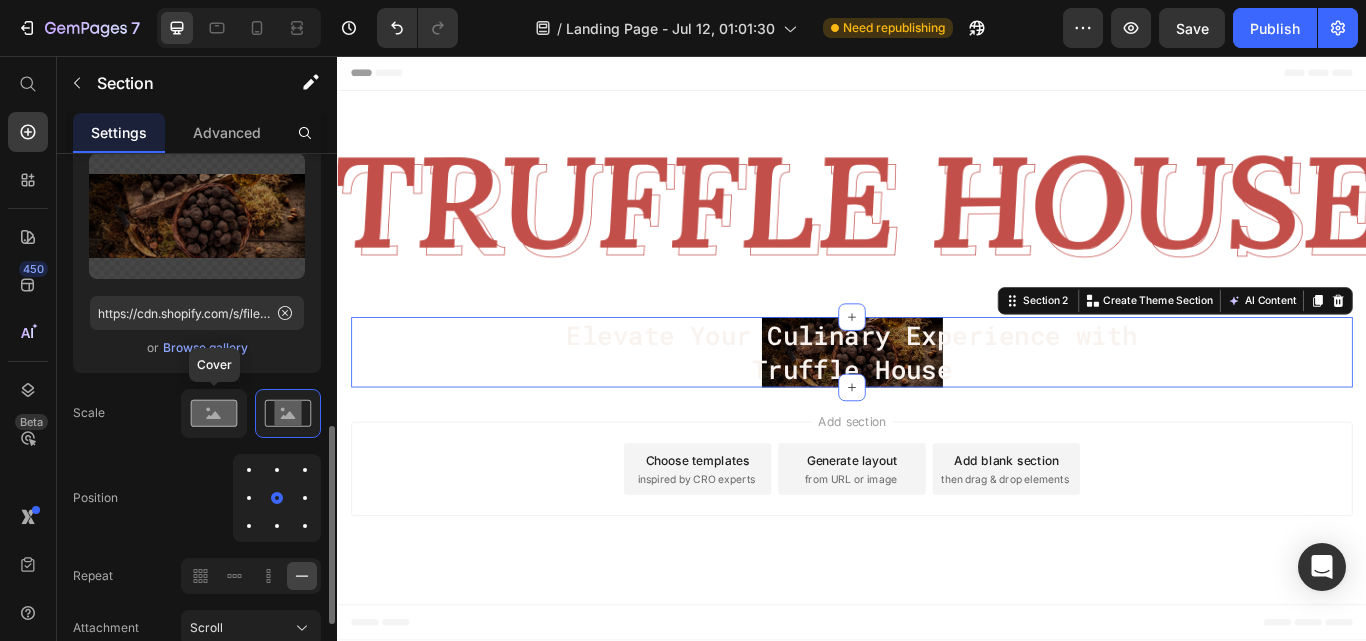 click 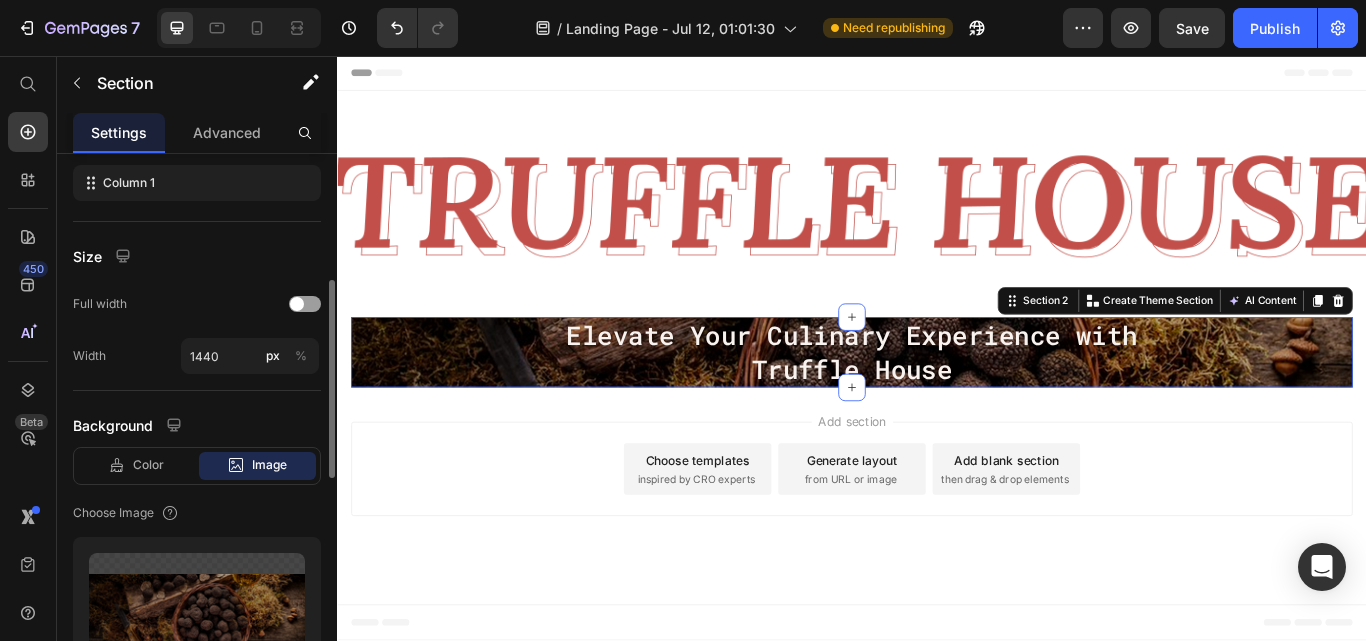 scroll, scrollTop: 0, scrollLeft: 0, axis: both 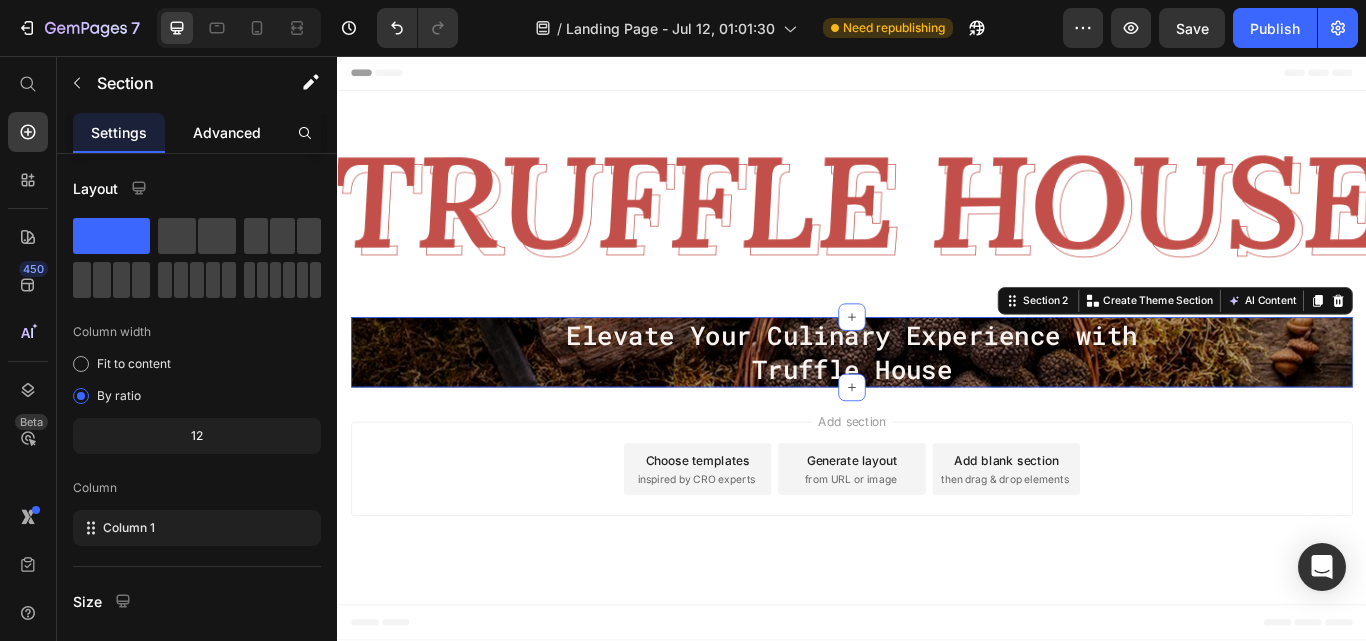 click on "Advanced" at bounding box center (227, 132) 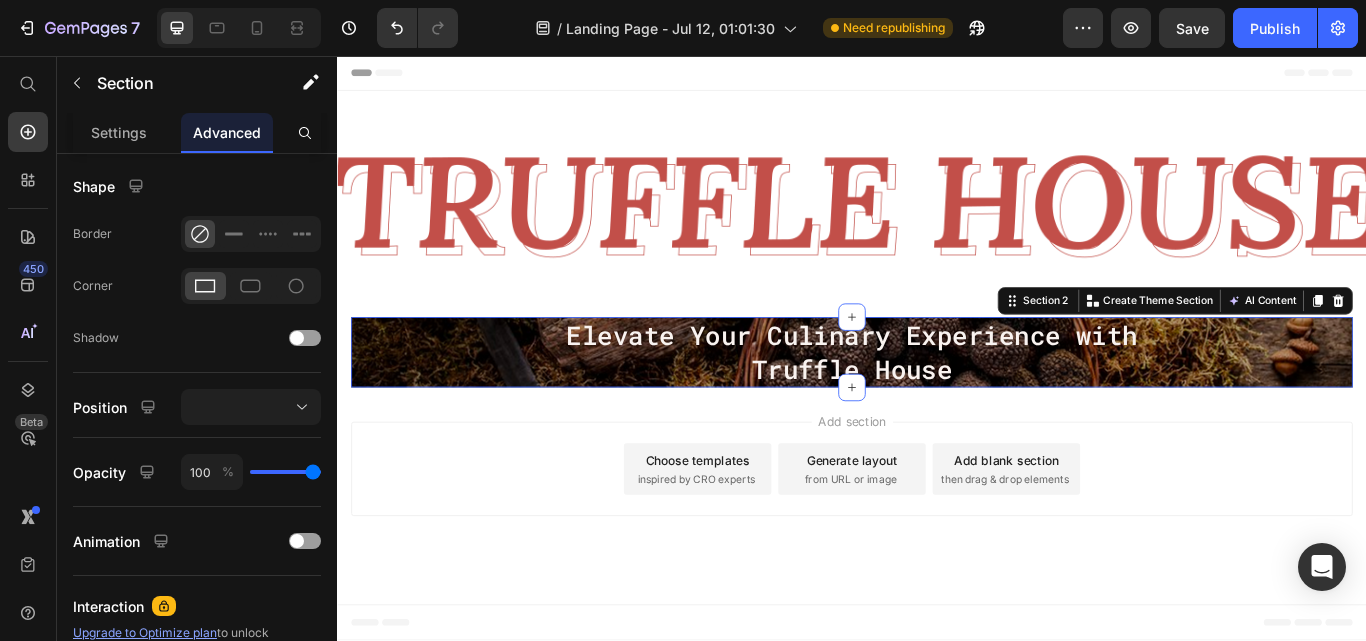 scroll, scrollTop: 0, scrollLeft: 0, axis: both 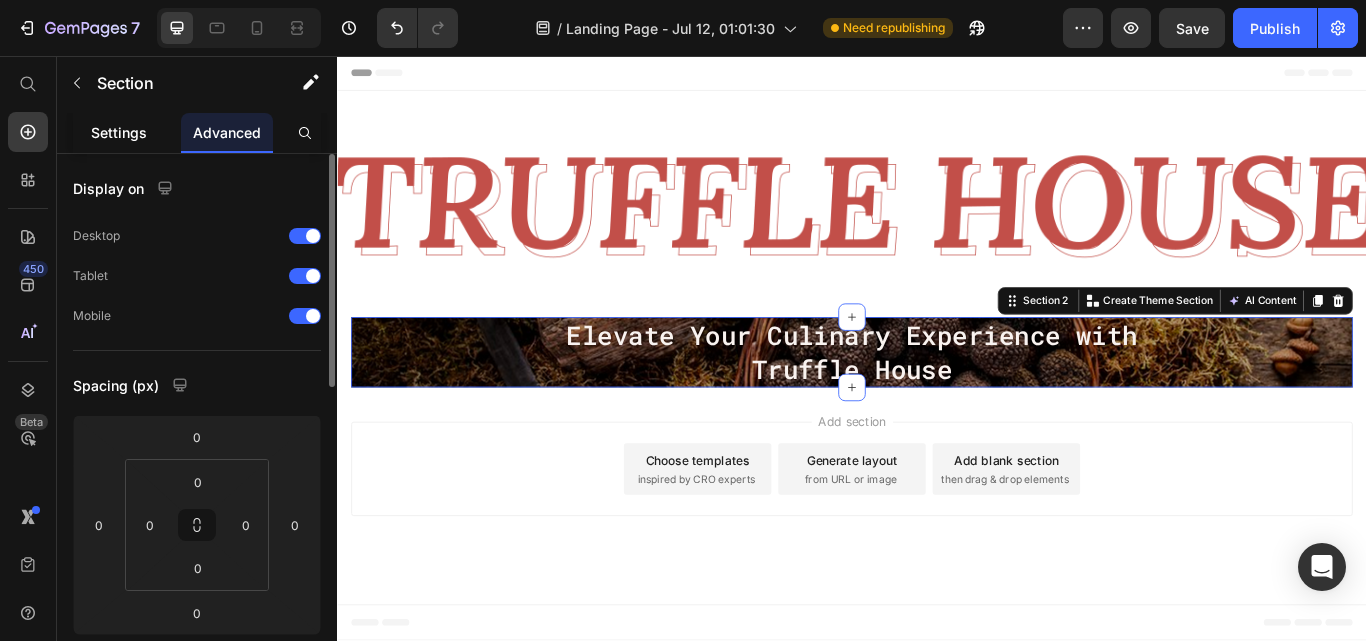 click on "Settings" at bounding box center (119, 132) 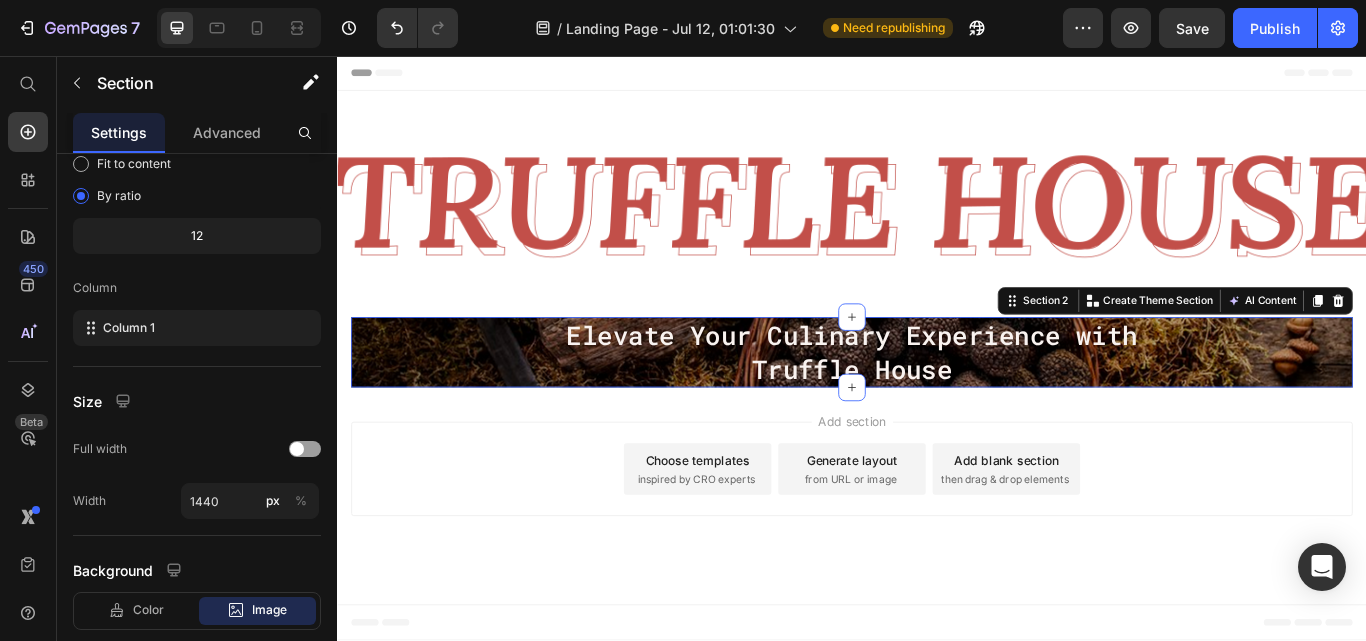 scroll, scrollTop: 0, scrollLeft: 0, axis: both 